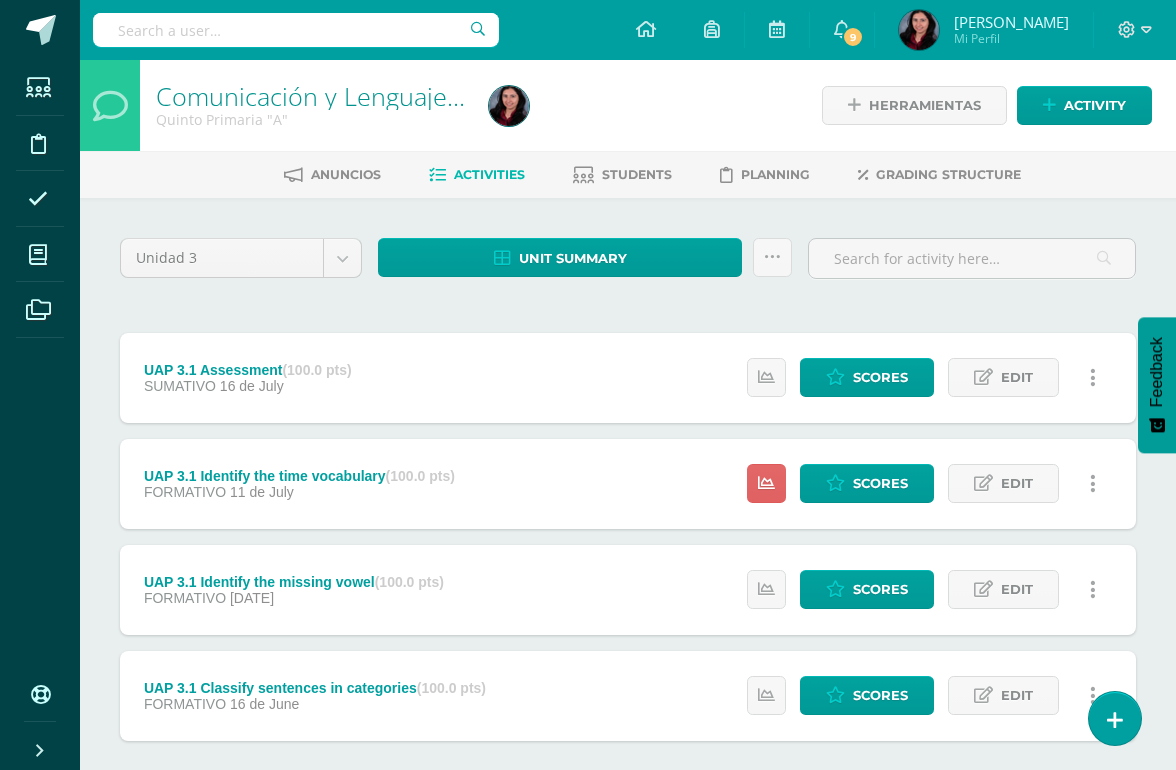 scroll, scrollTop: 0, scrollLeft: 0, axis: both 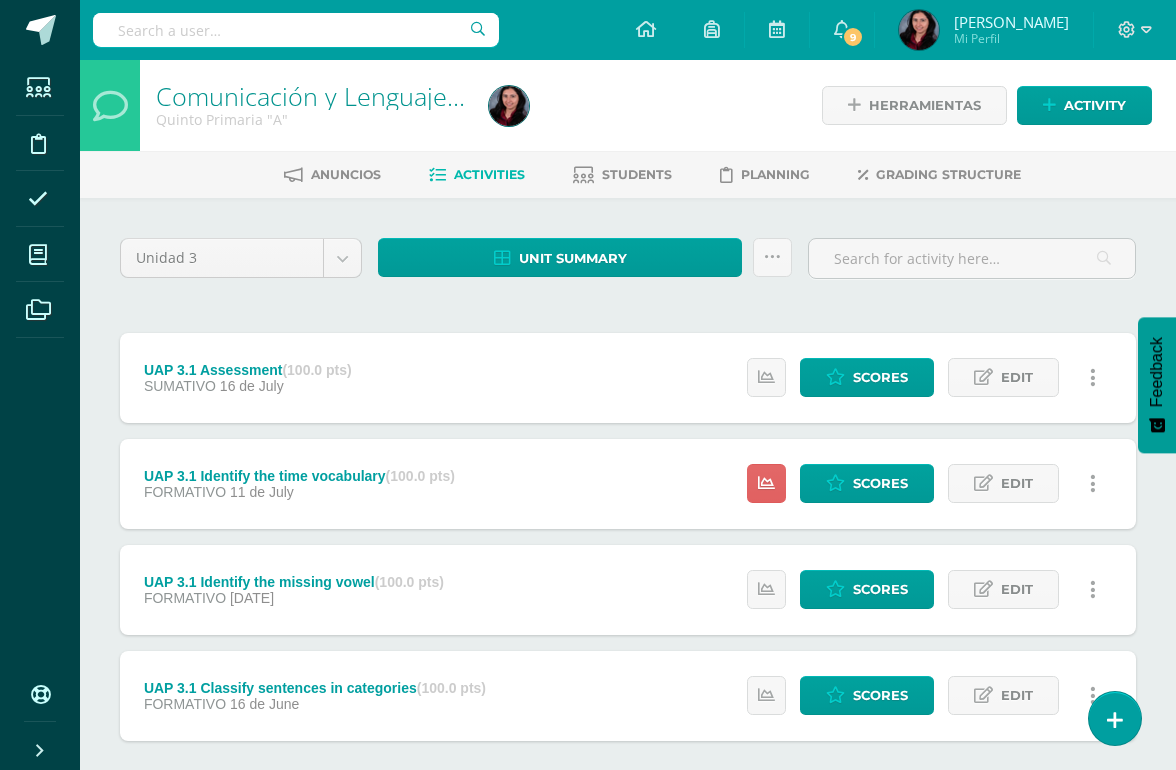 click on "Scores" at bounding box center [880, 483] 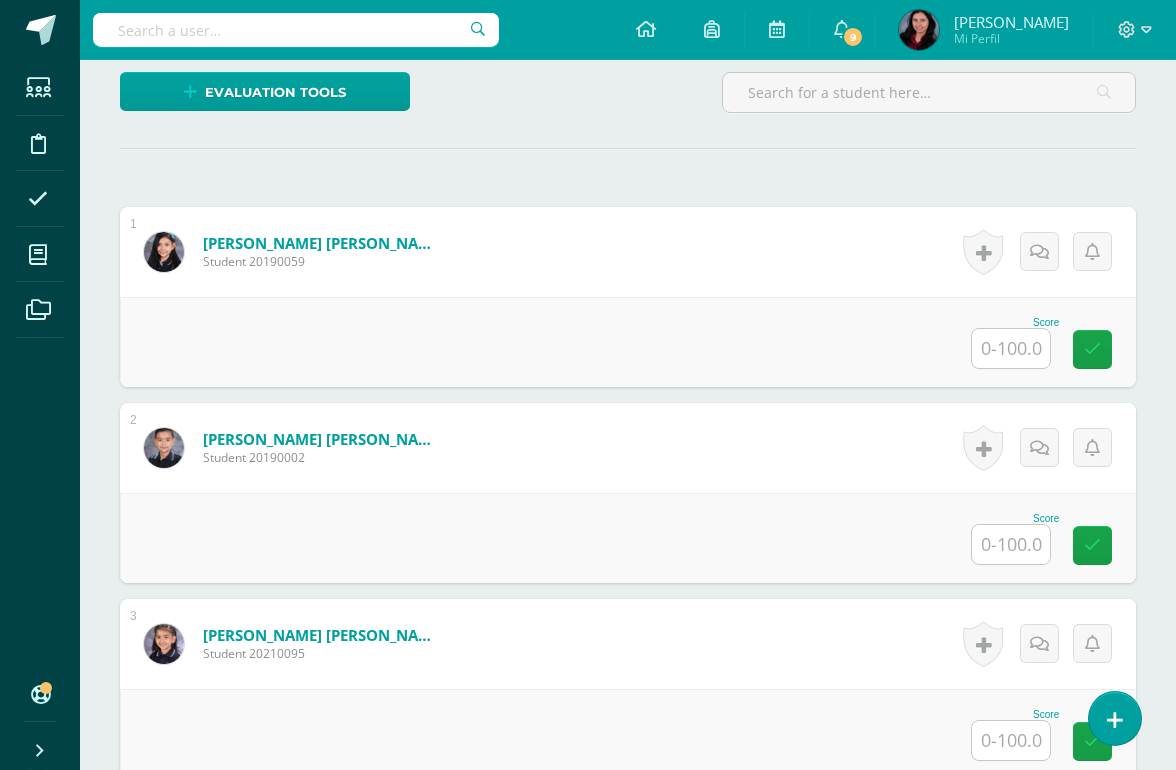 scroll, scrollTop: 508, scrollLeft: 0, axis: vertical 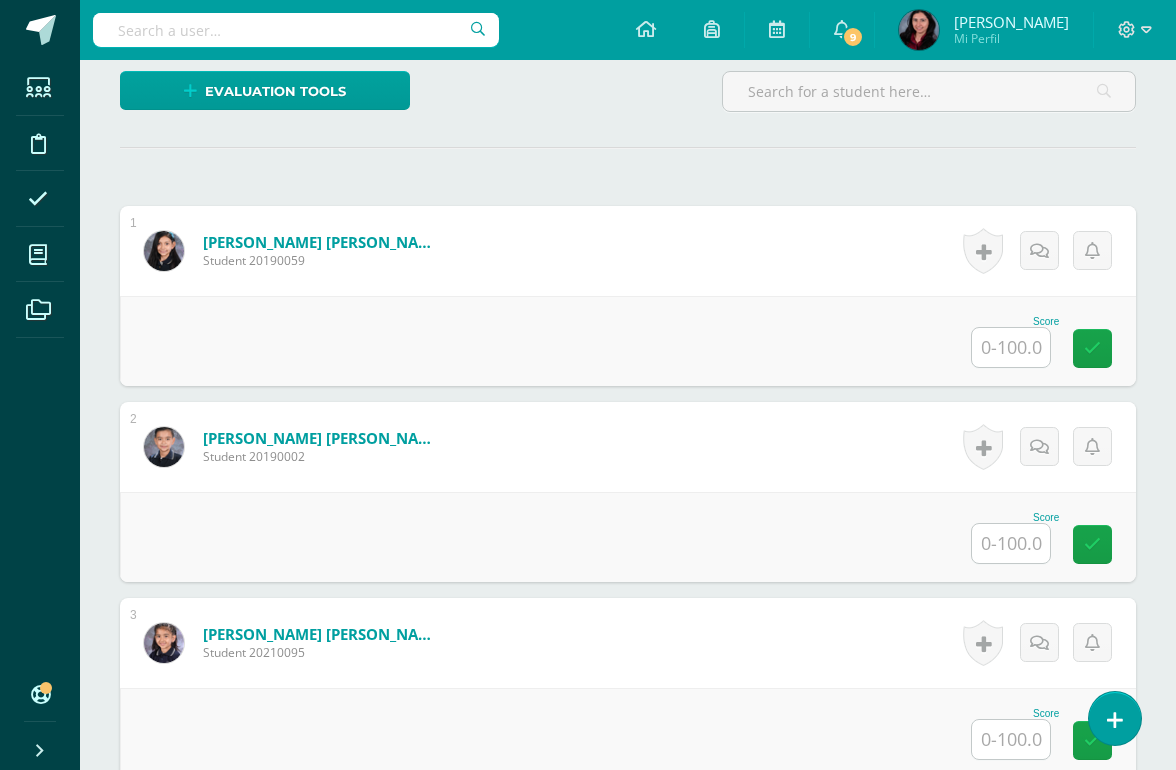 click at bounding box center [1011, 347] 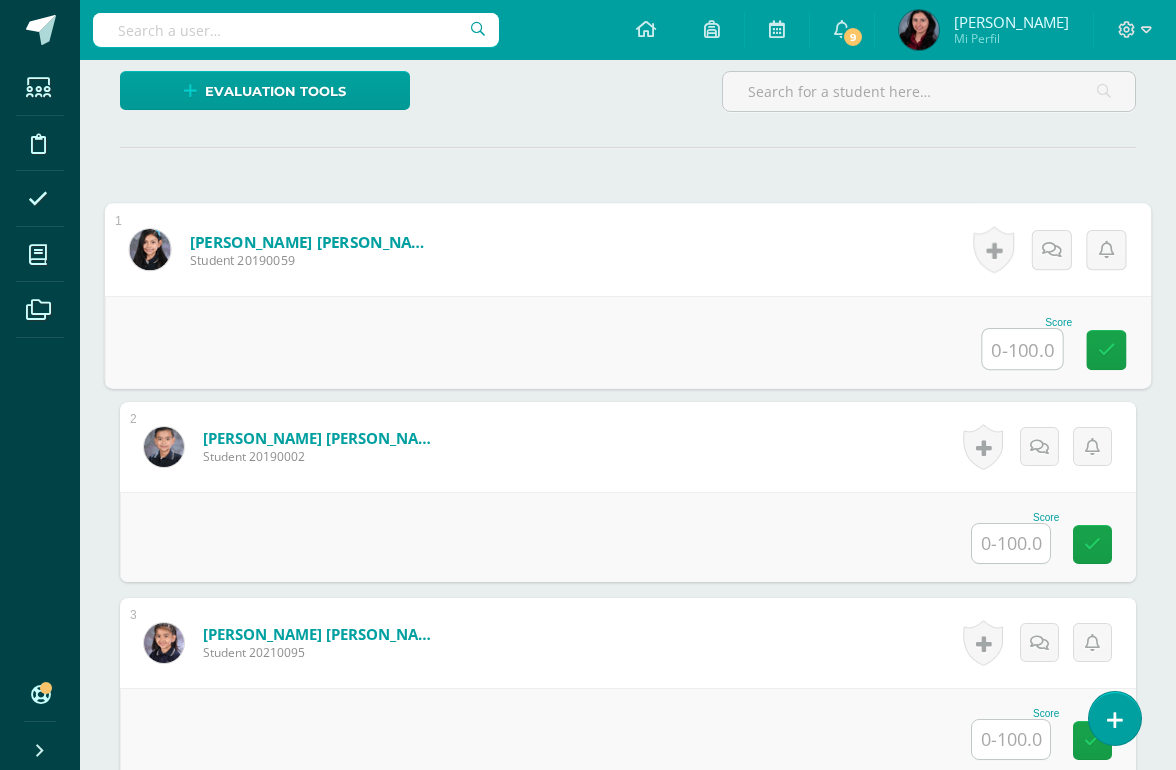 scroll, scrollTop: 507, scrollLeft: 0, axis: vertical 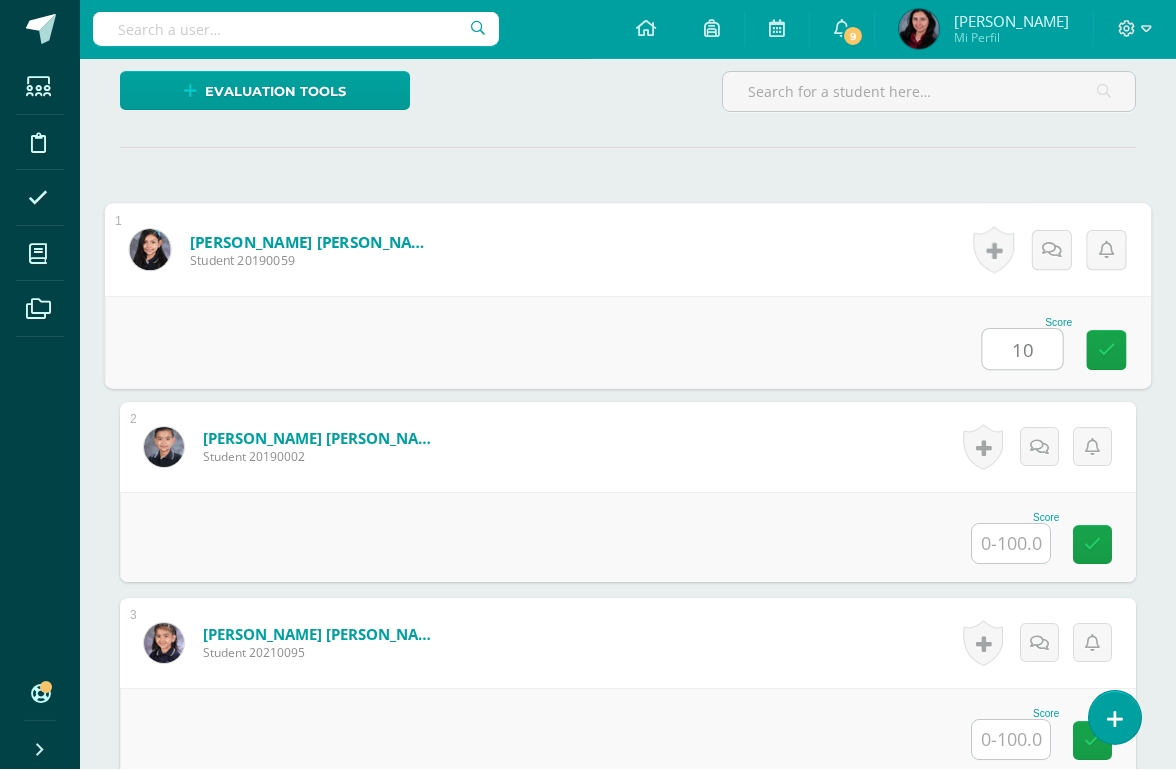 type on "100" 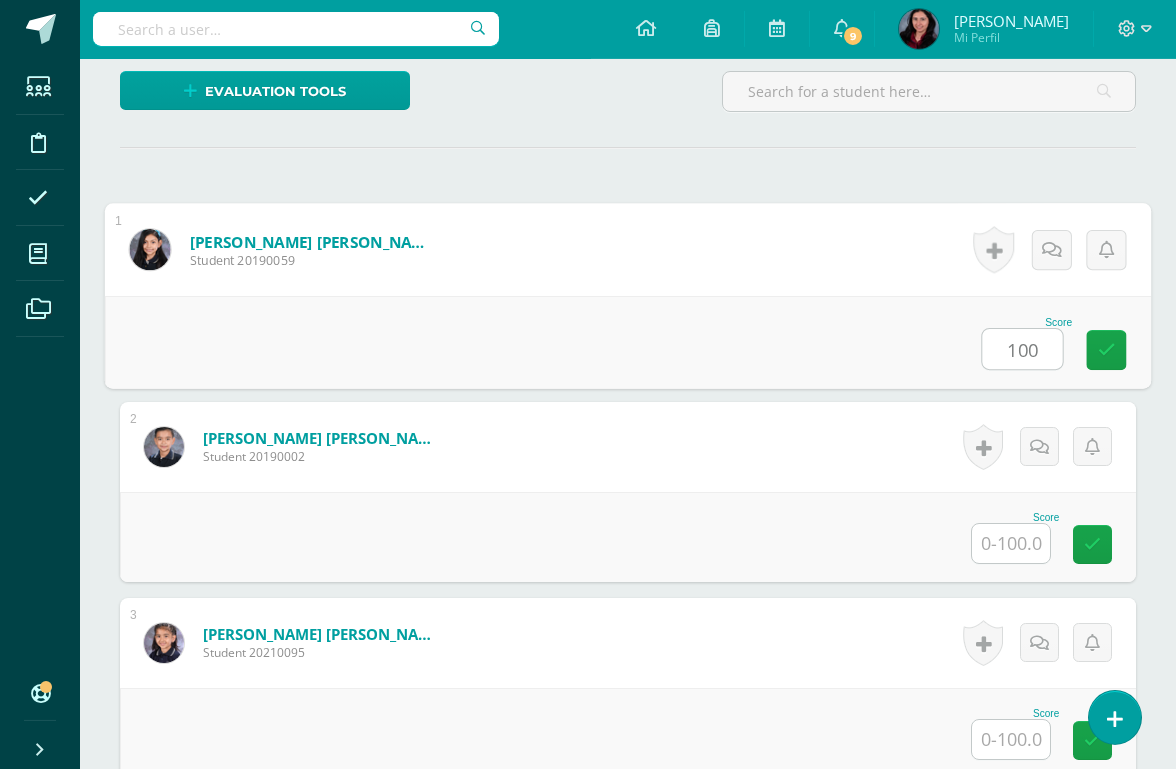 click at bounding box center [1106, 351] 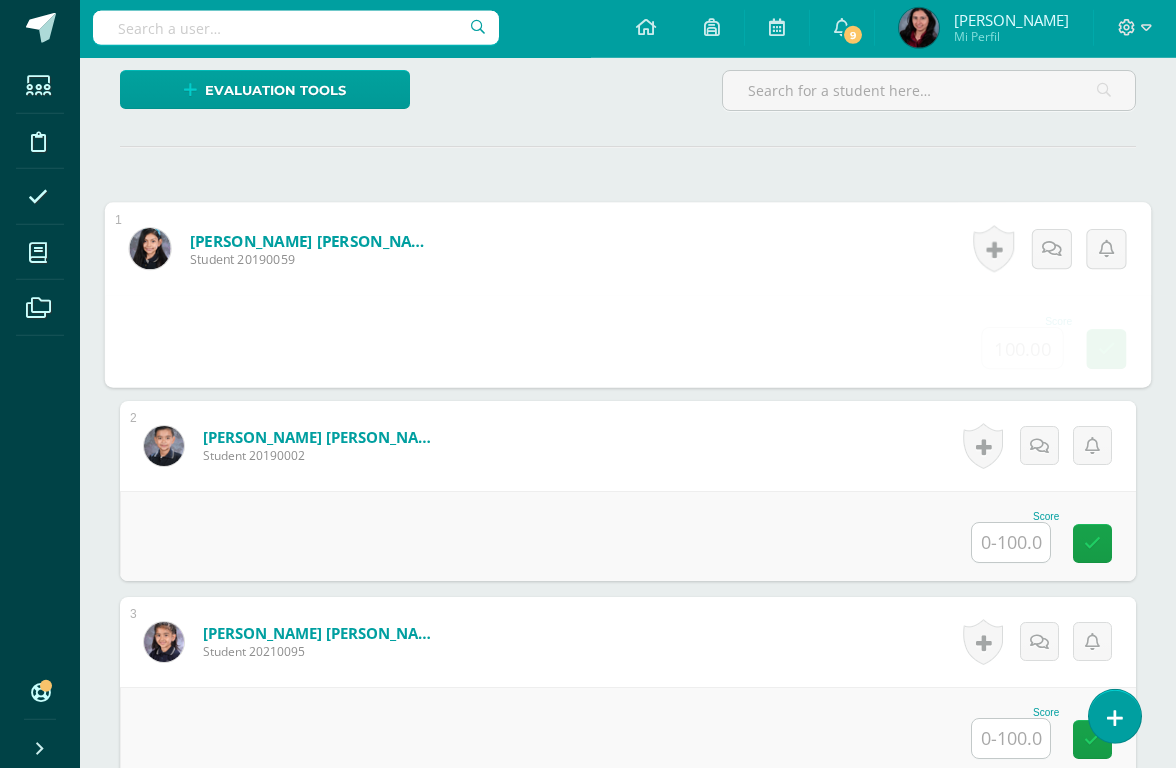 scroll, scrollTop: 510, scrollLeft: 0, axis: vertical 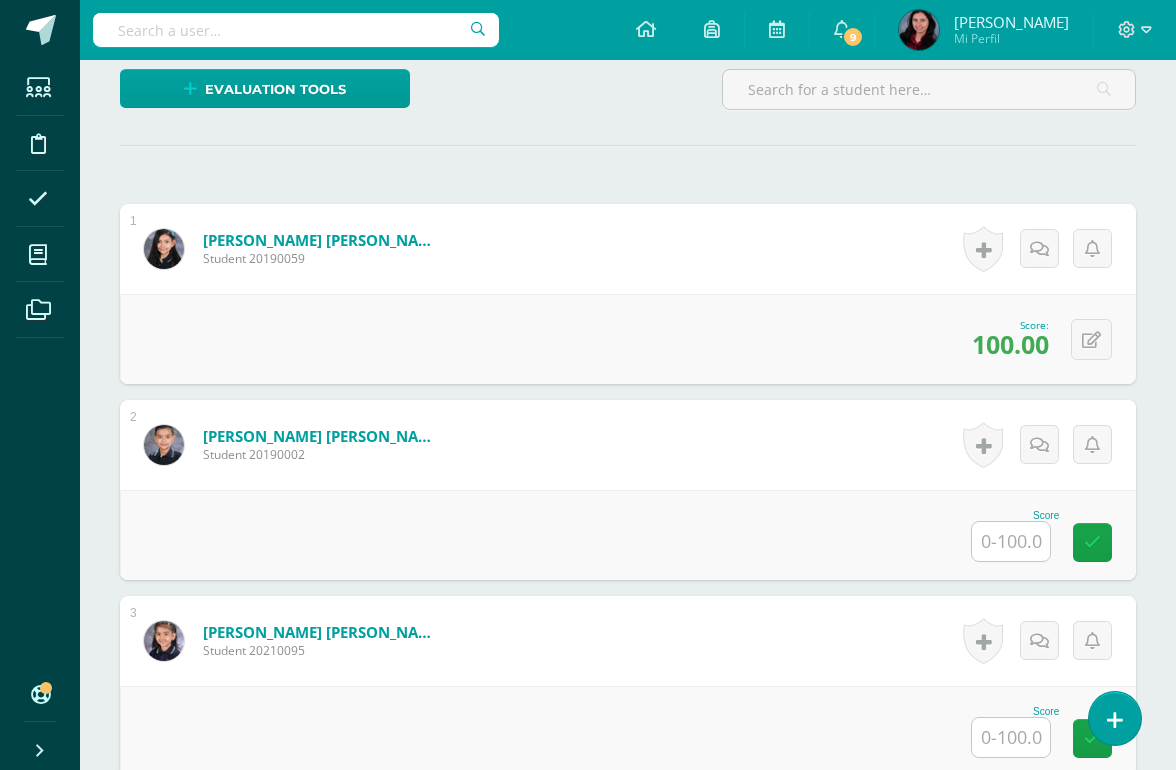 click at bounding box center [1011, 541] 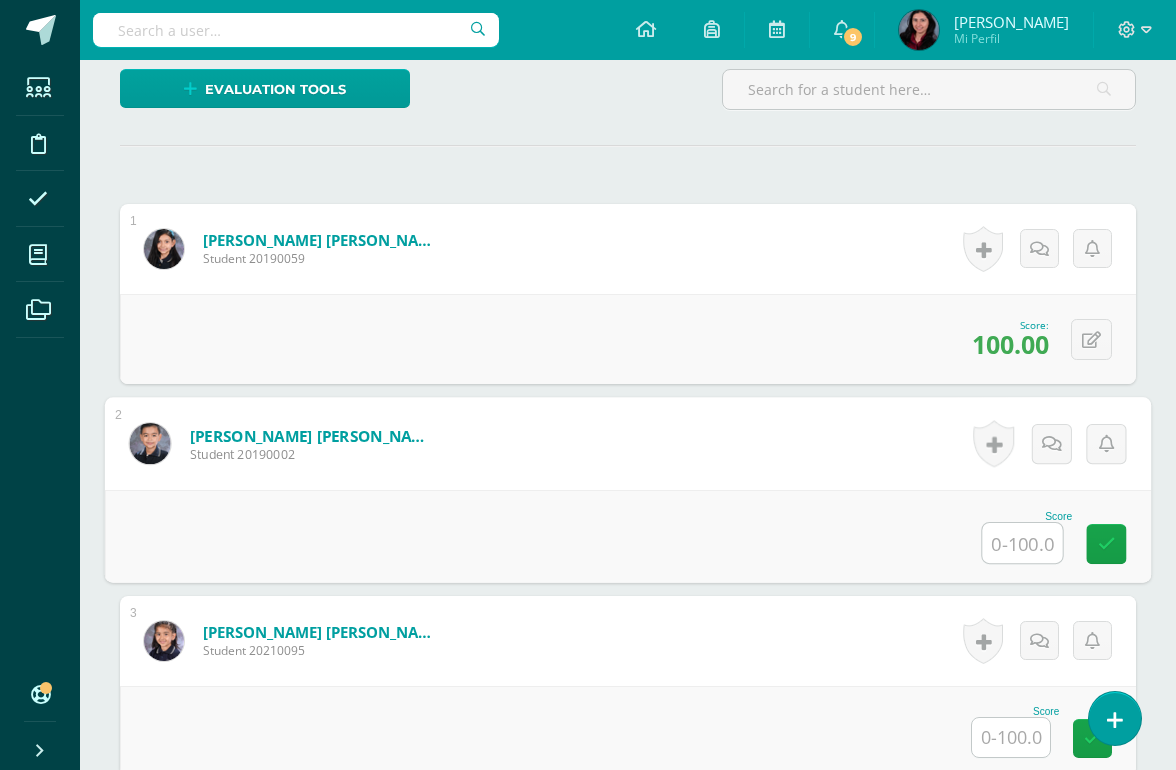 scroll, scrollTop: 510, scrollLeft: 47, axis: both 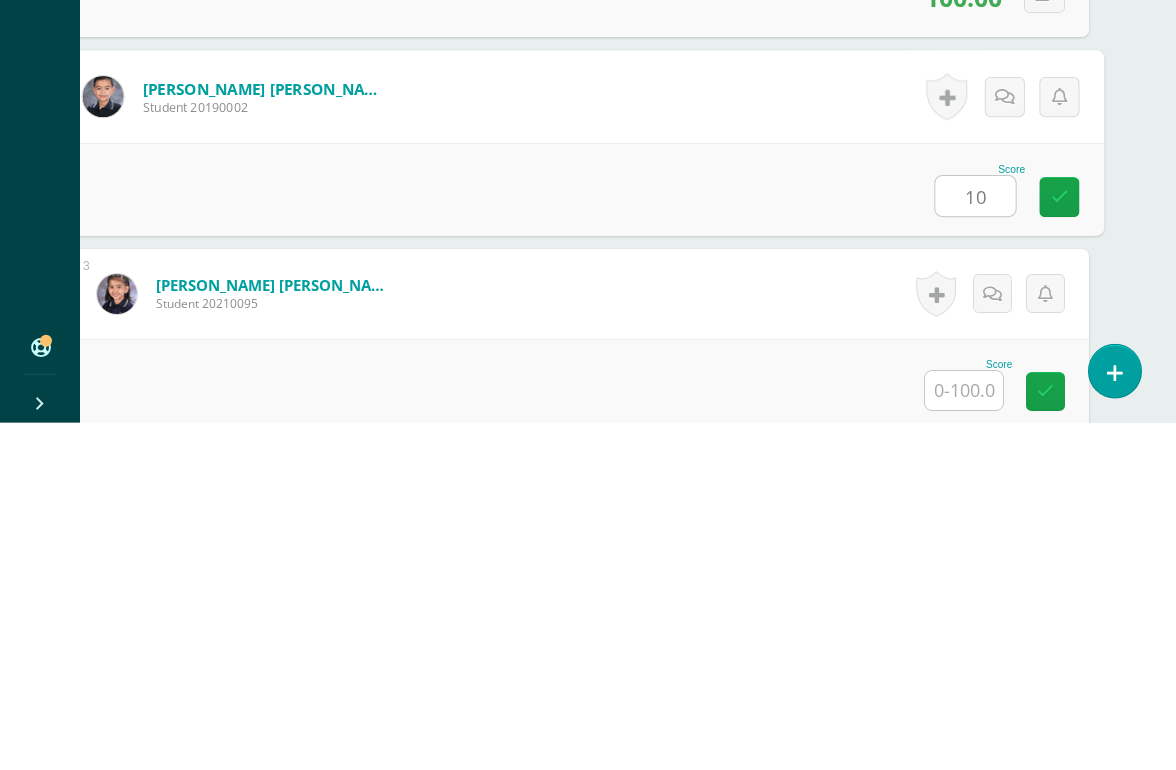 type on "100" 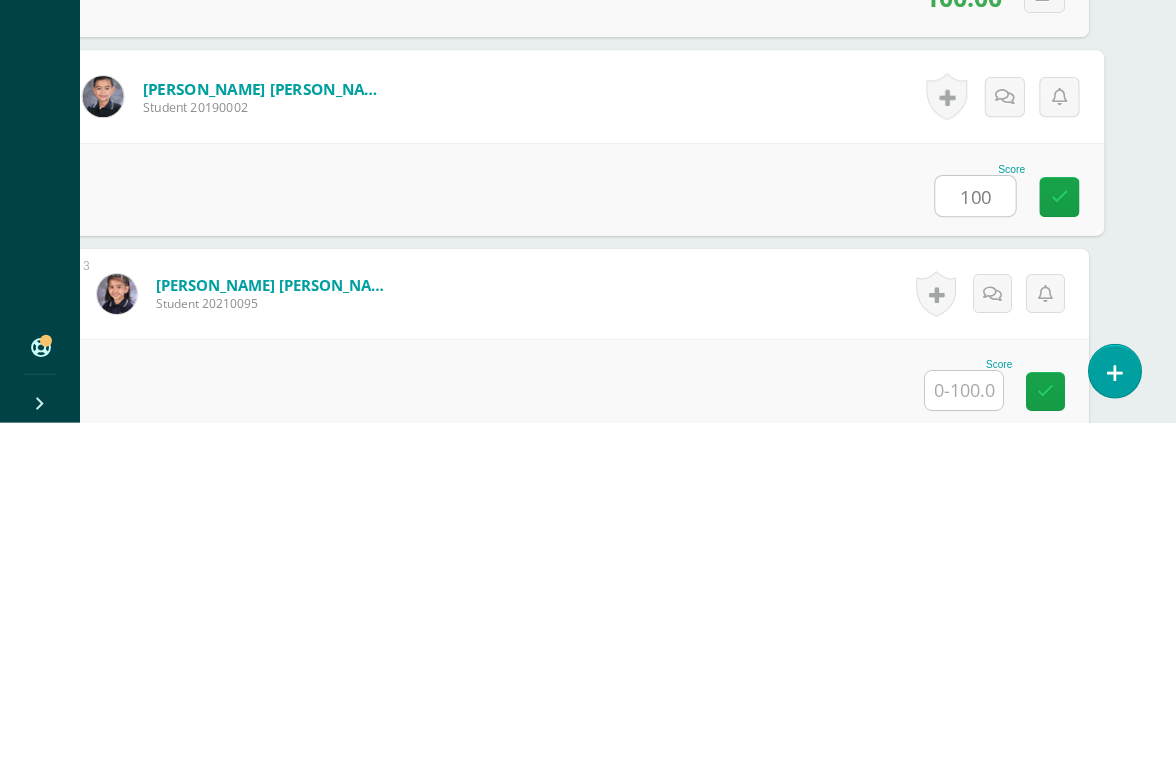 click at bounding box center (1060, 543) 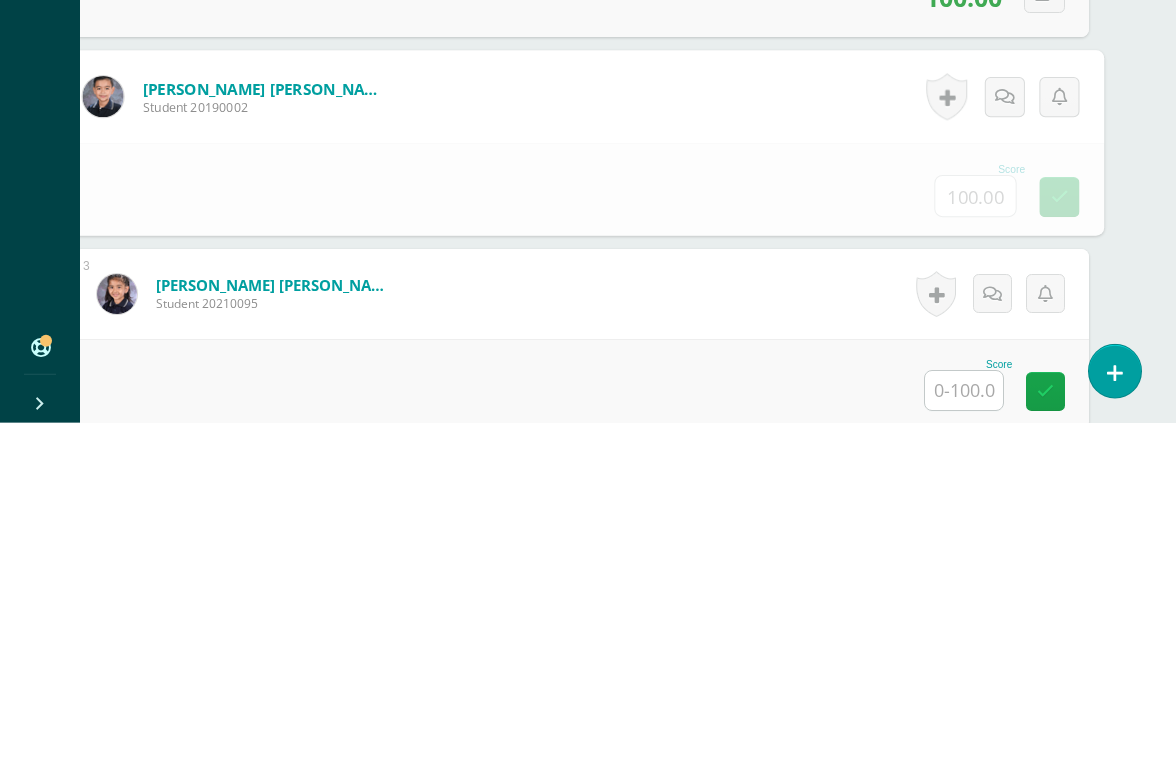 scroll, scrollTop: 858, scrollLeft: 48, axis: both 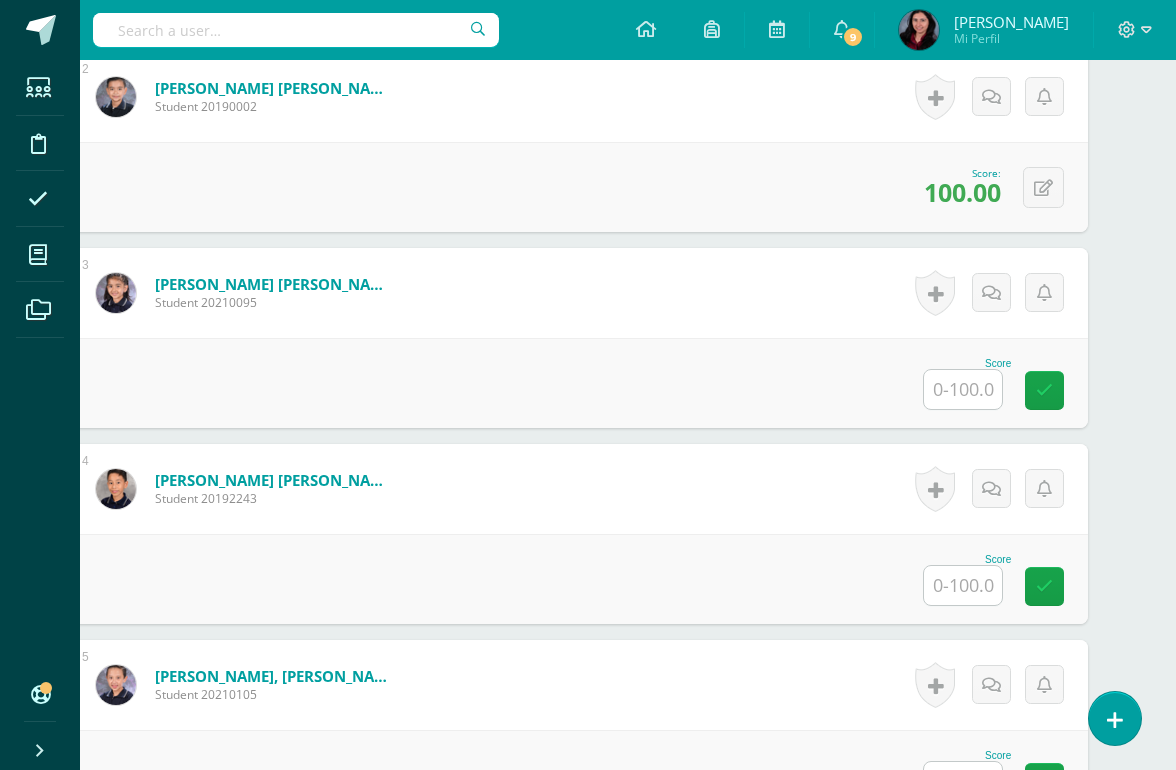 click at bounding box center [963, 389] 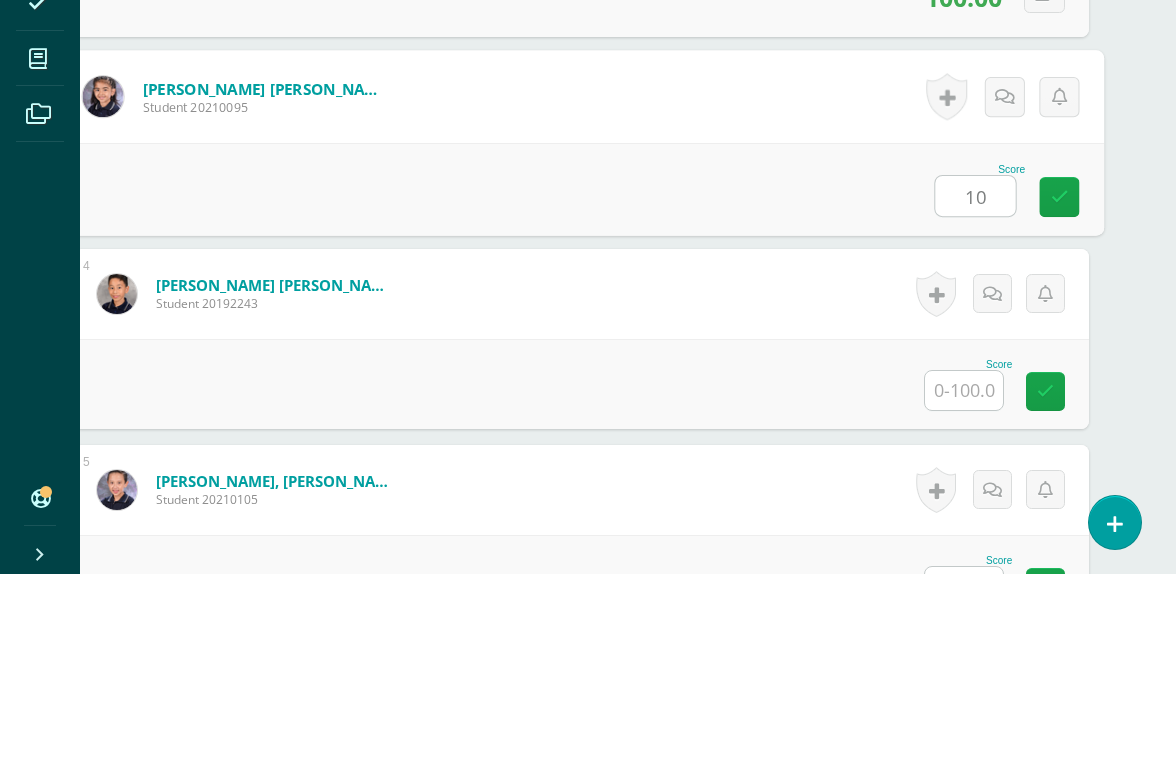 type on "100" 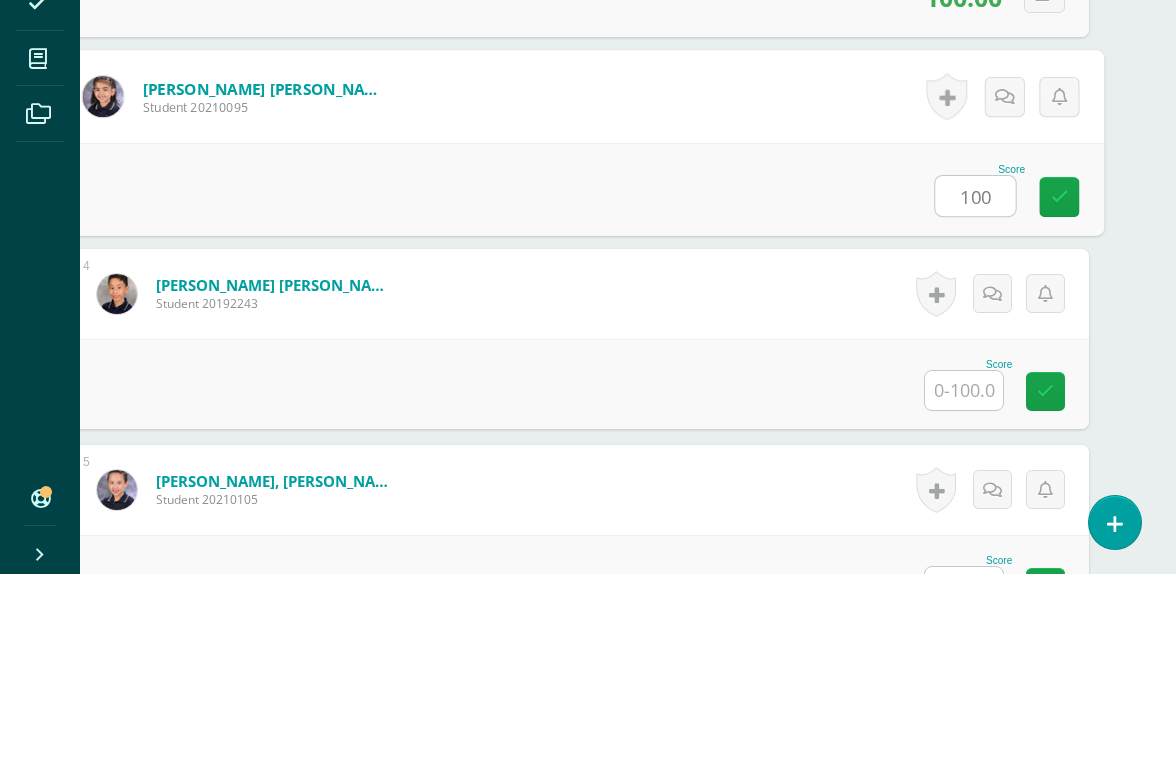 click at bounding box center (1060, 392) 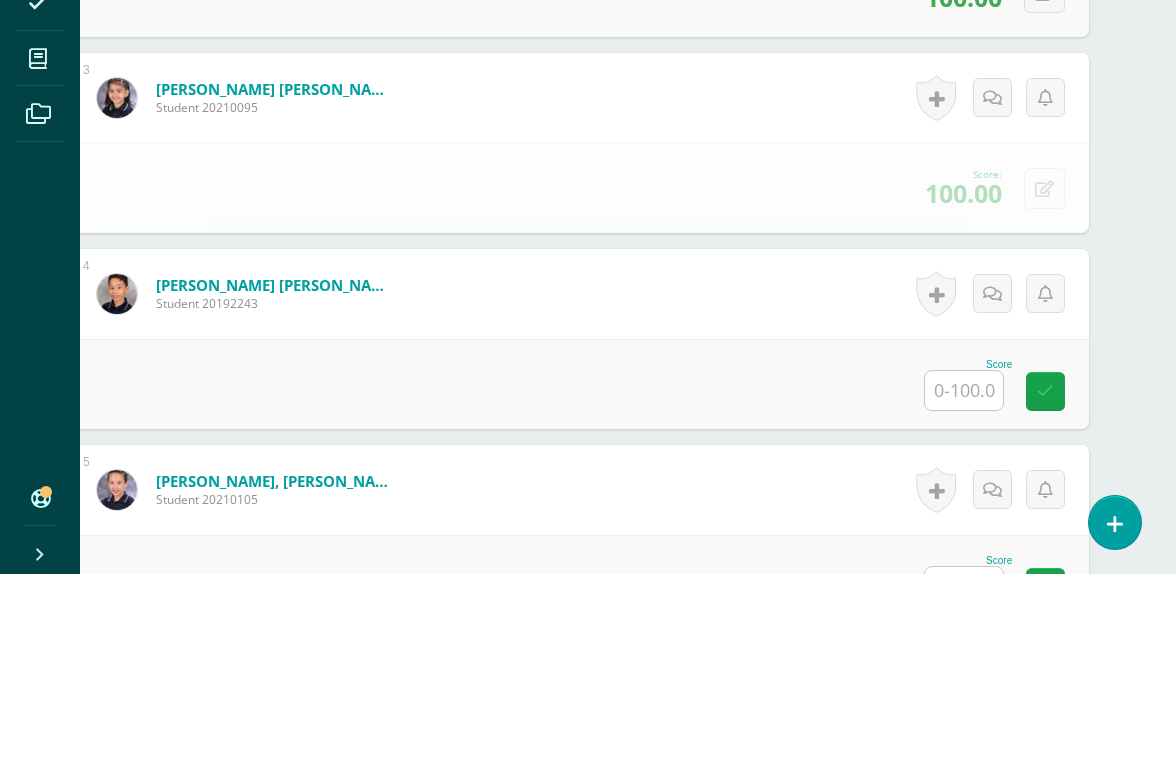 scroll, scrollTop: 1054, scrollLeft: 48, axis: both 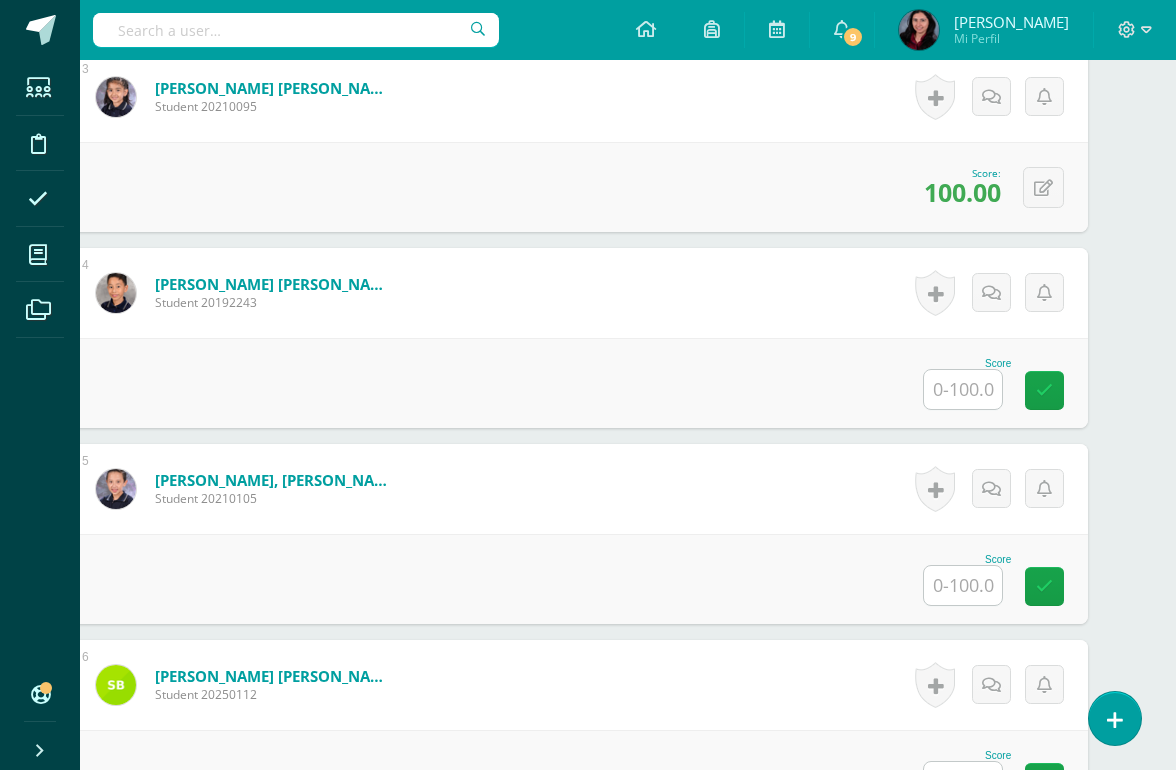 click at bounding box center (963, 389) 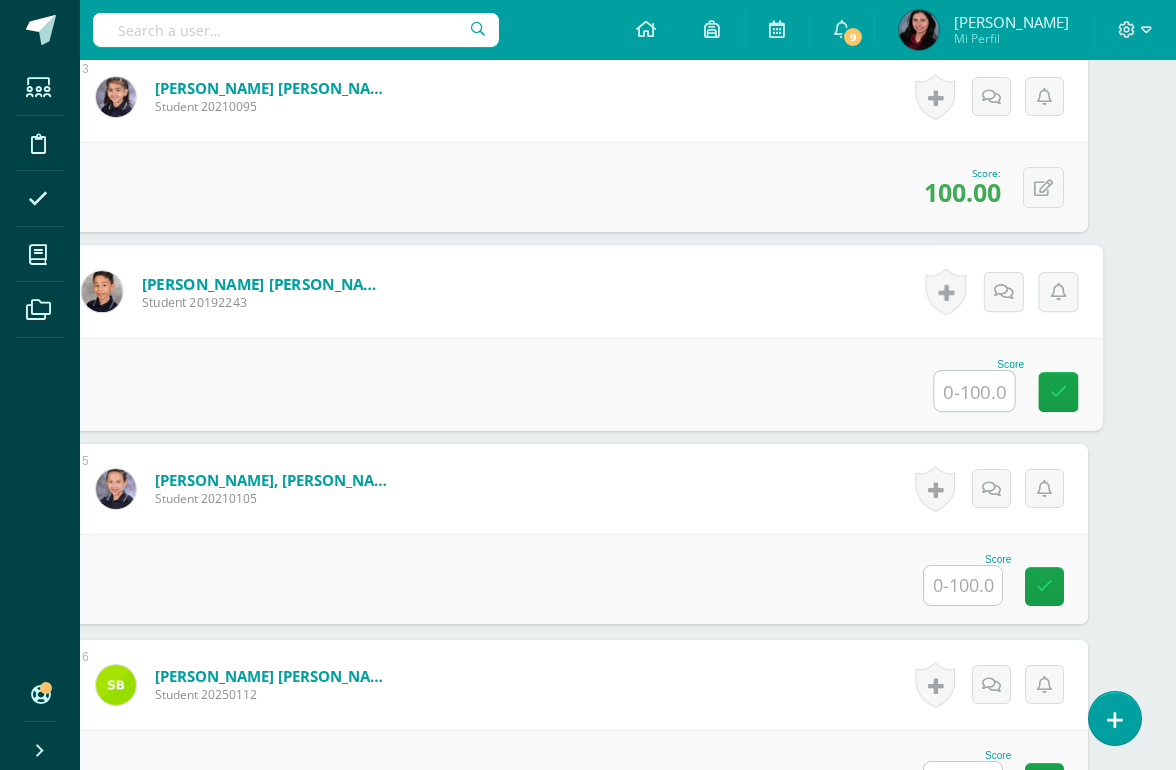 scroll, scrollTop: 1053, scrollLeft: 47, axis: both 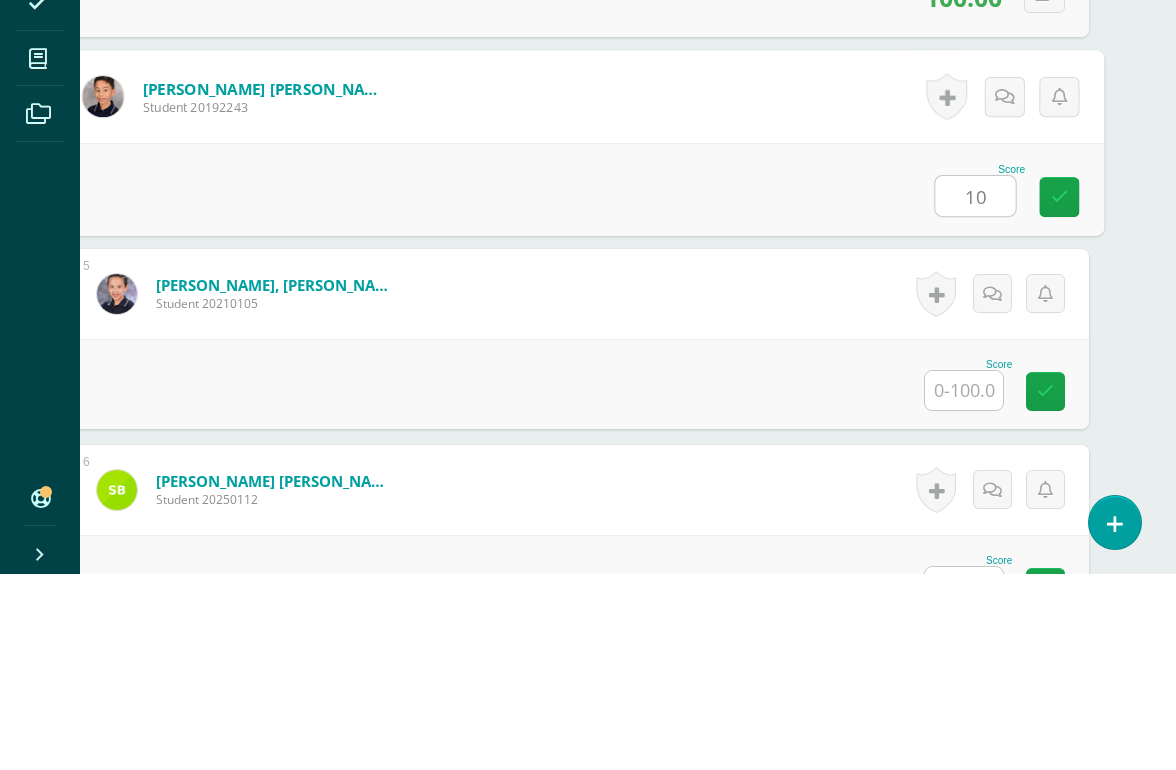 type on "100" 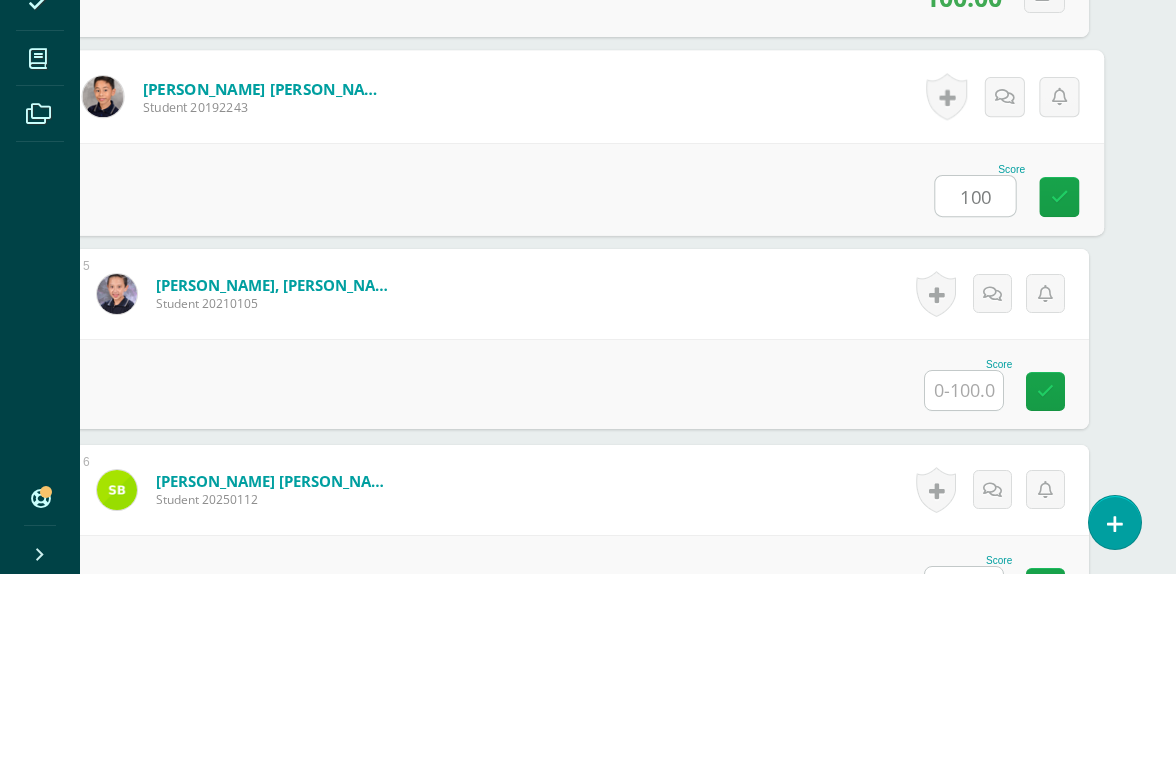 click at bounding box center (1059, 393) 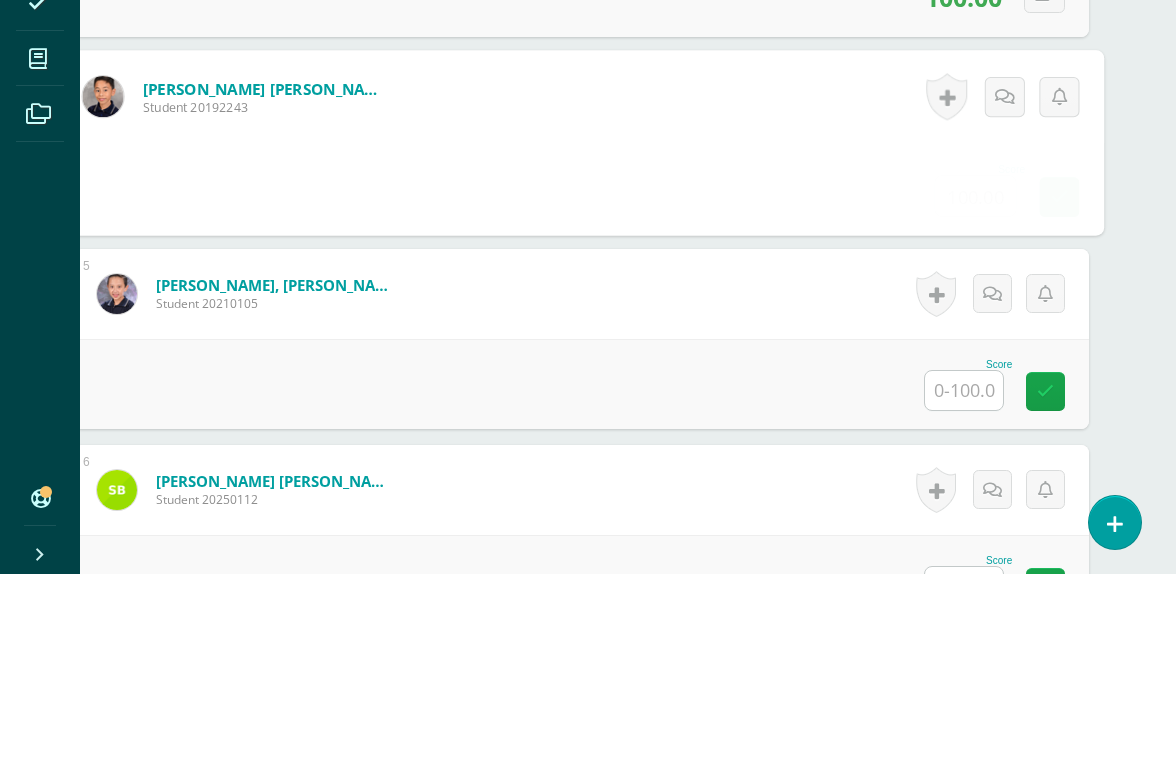 scroll, scrollTop: 1250, scrollLeft: 48, axis: both 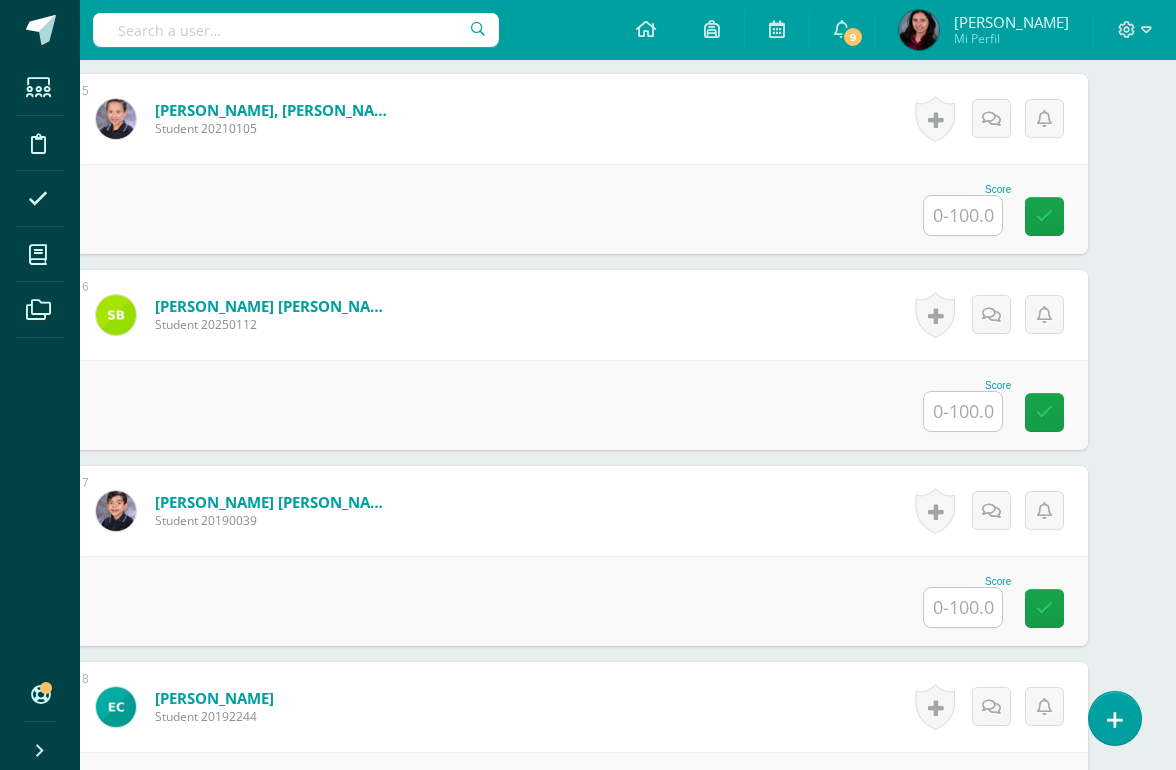 click at bounding box center (963, 215) 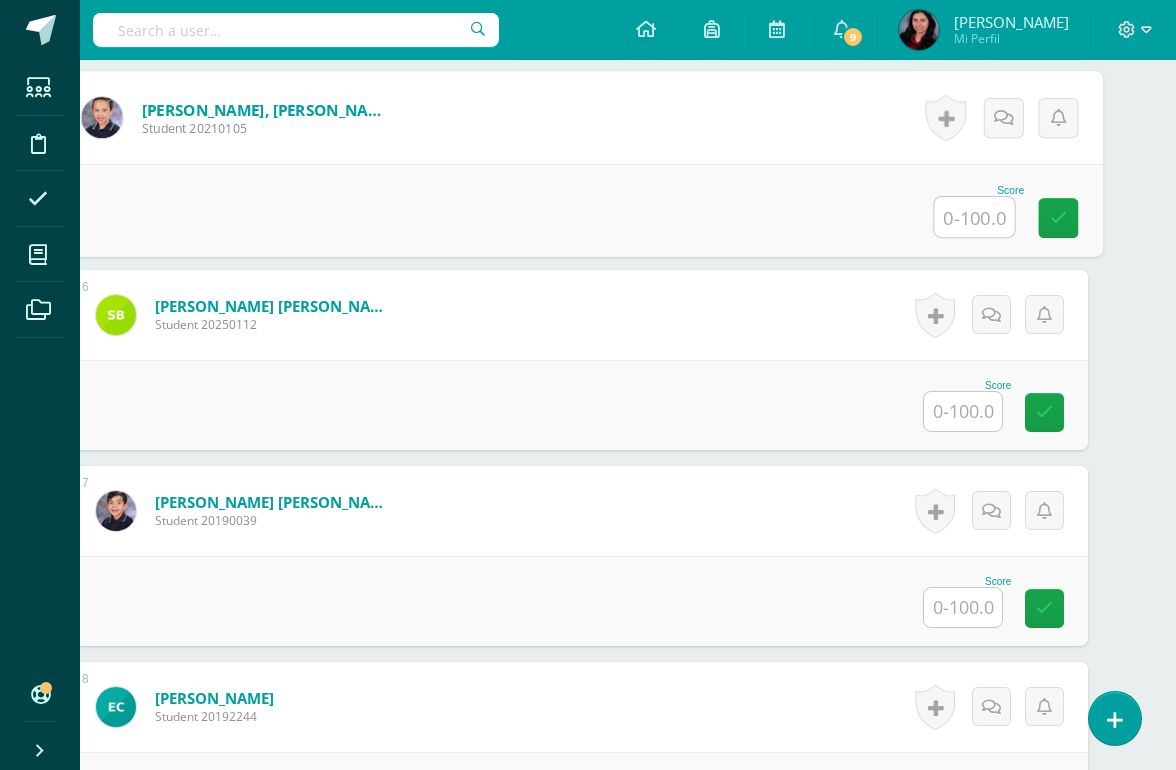 scroll, scrollTop: 1423, scrollLeft: 47, axis: both 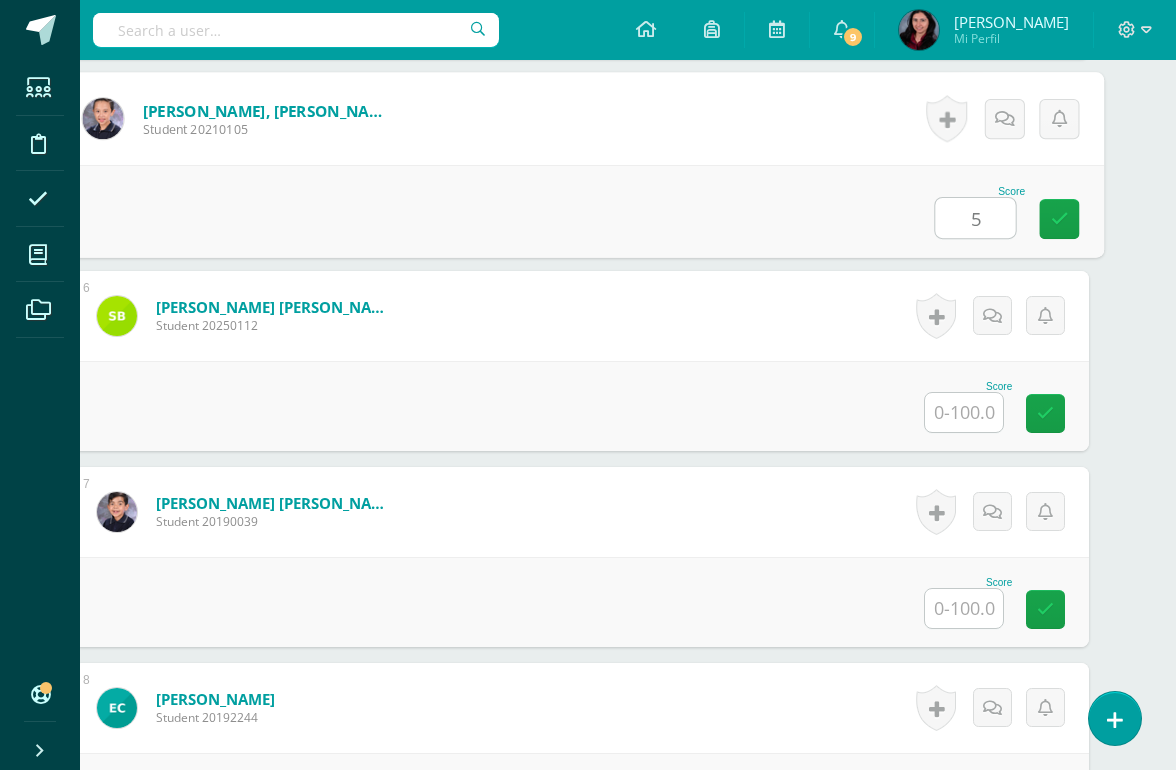 type on "50" 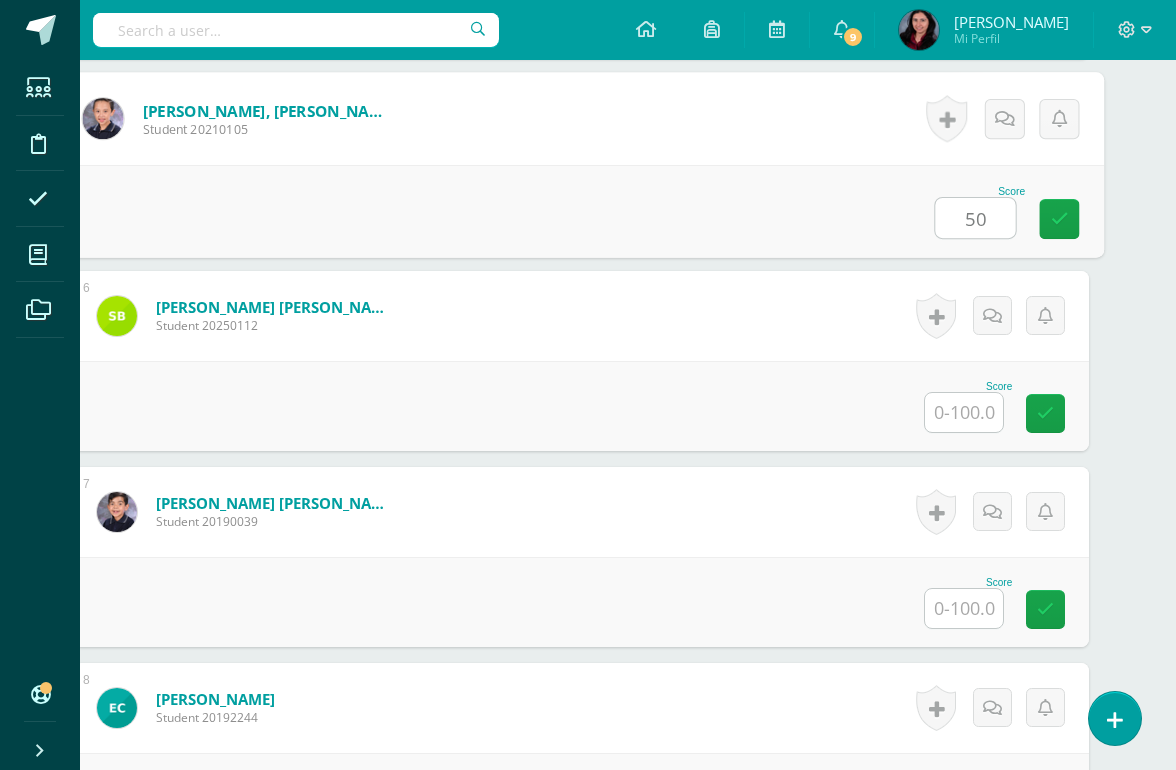 click at bounding box center [1060, 218] 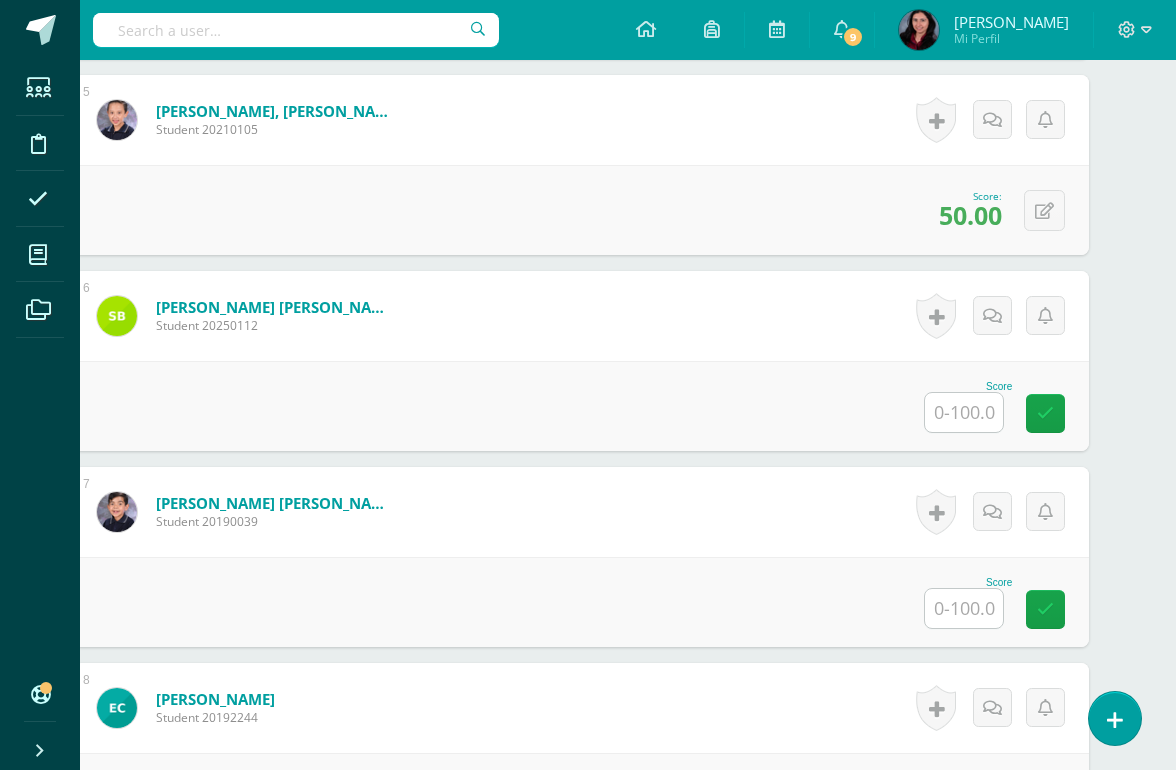 scroll, scrollTop: 1424, scrollLeft: 48, axis: both 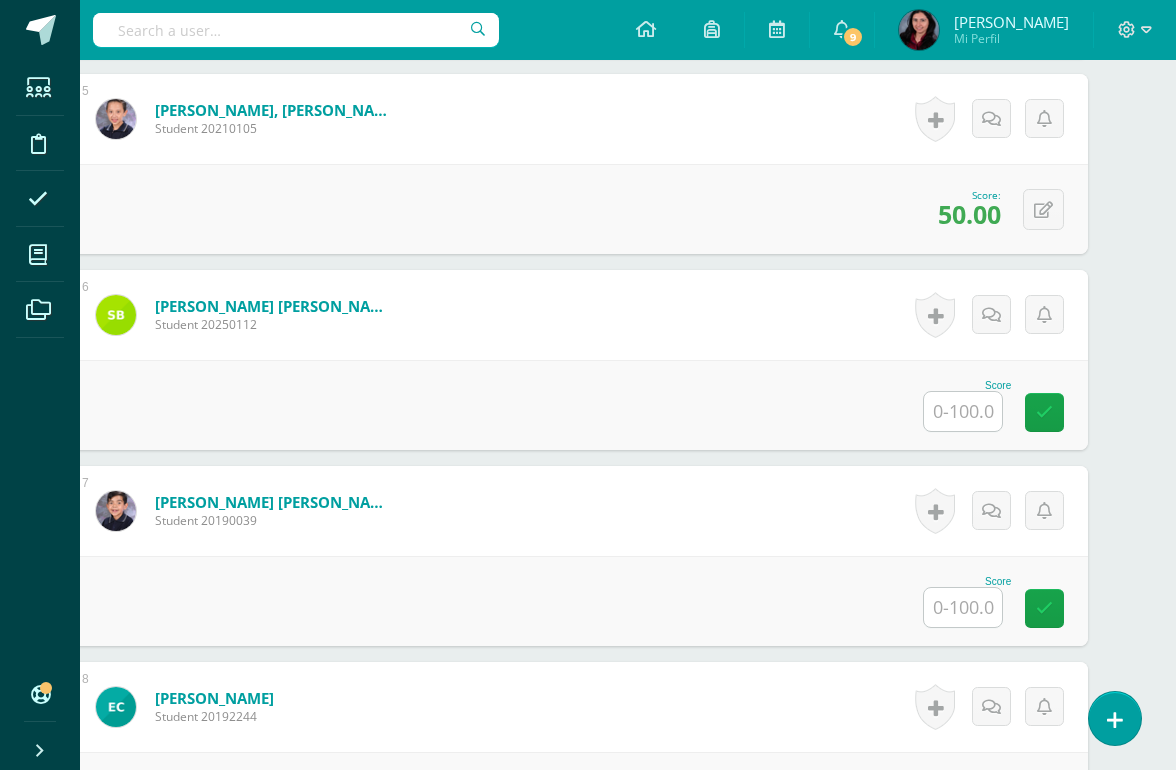 click at bounding box center [963, 411] 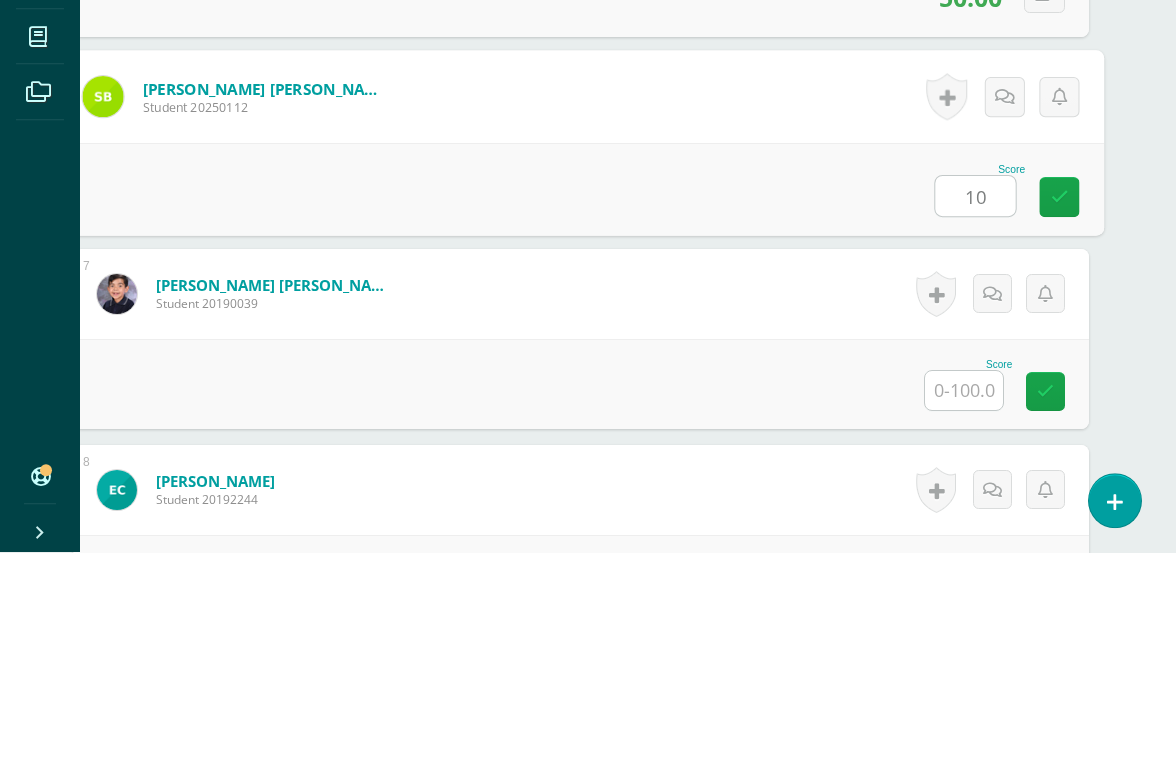 type on "100" 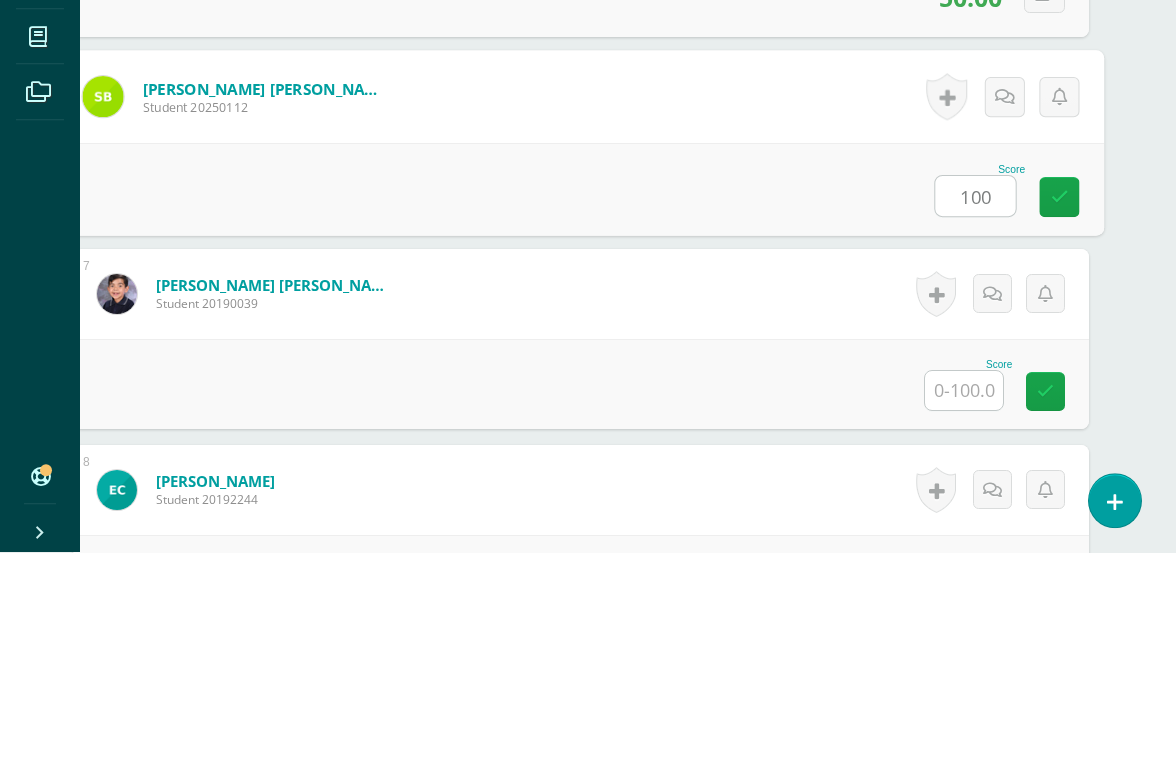 click at bounding box center (1060, 414) 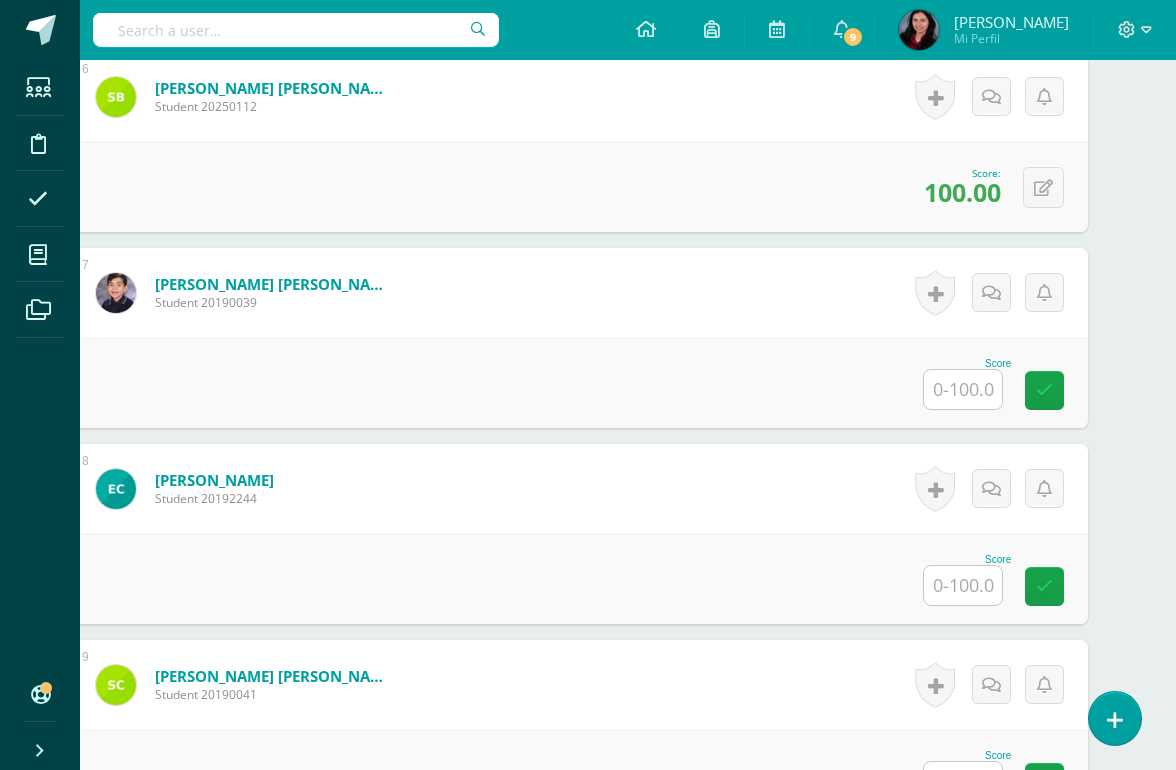 click at bounding box center (963, 389) 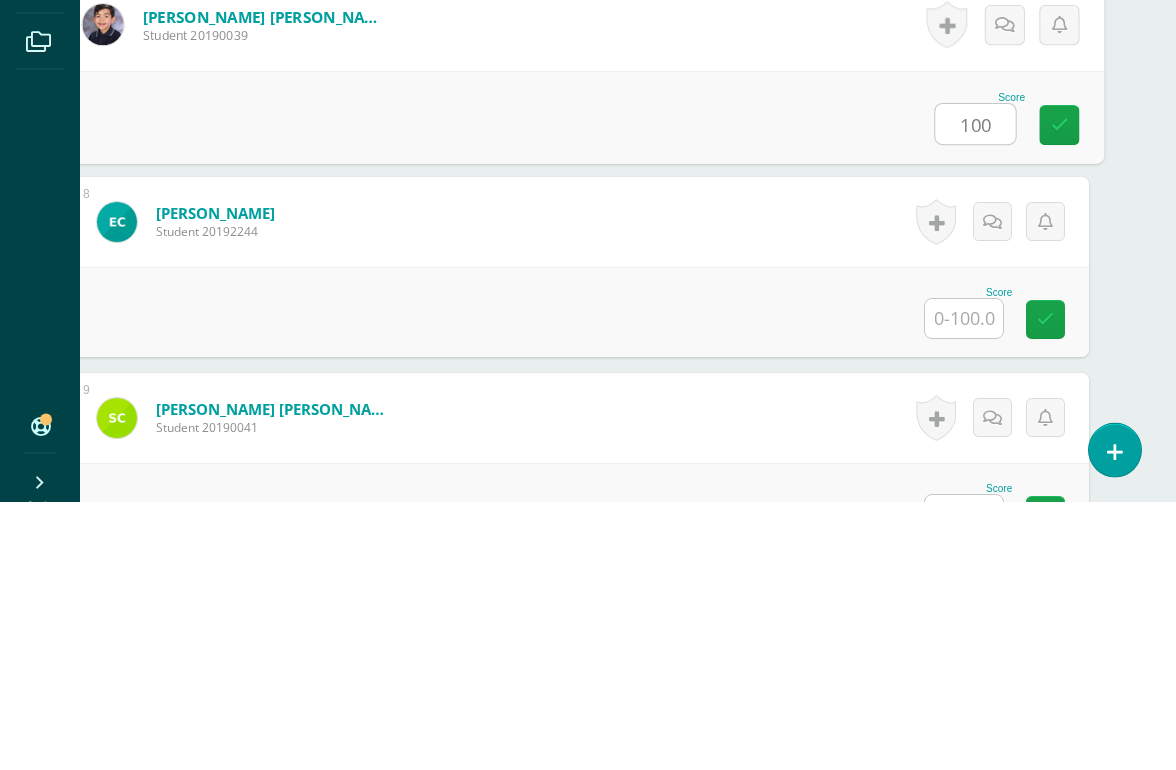 type on "100" 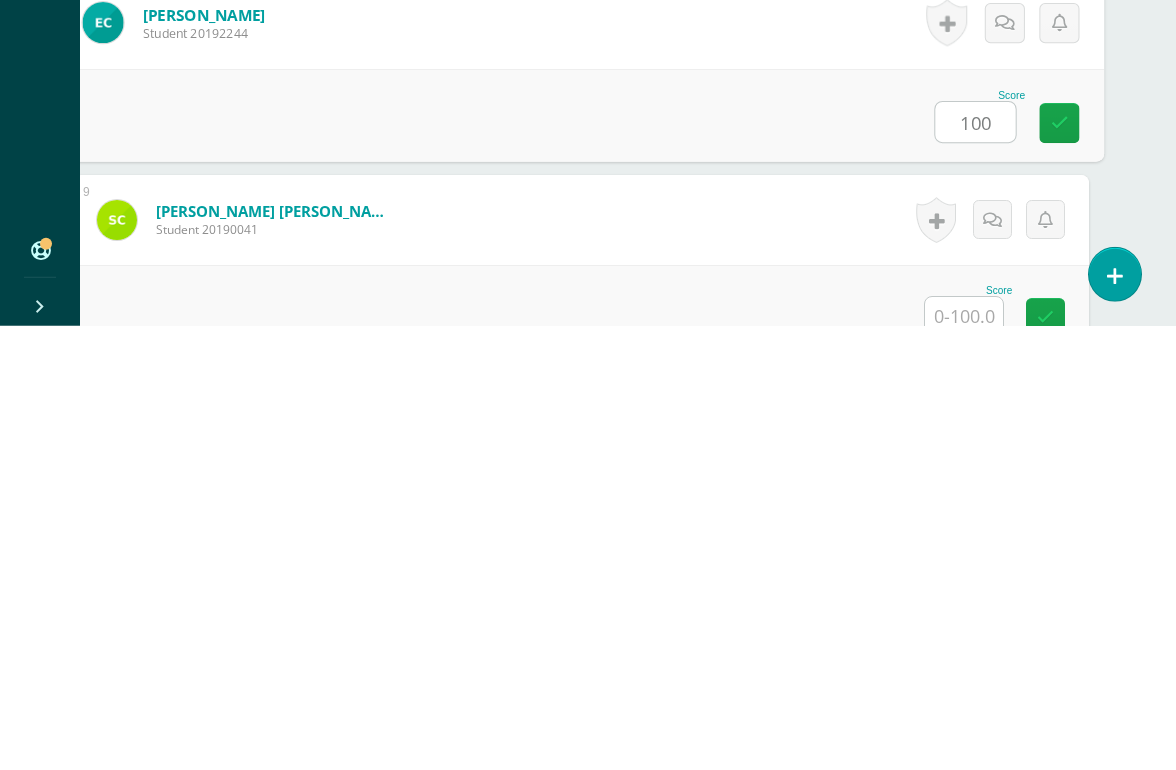 scroll, scrollTop: 1663, scrollLeft: 47, axis: both 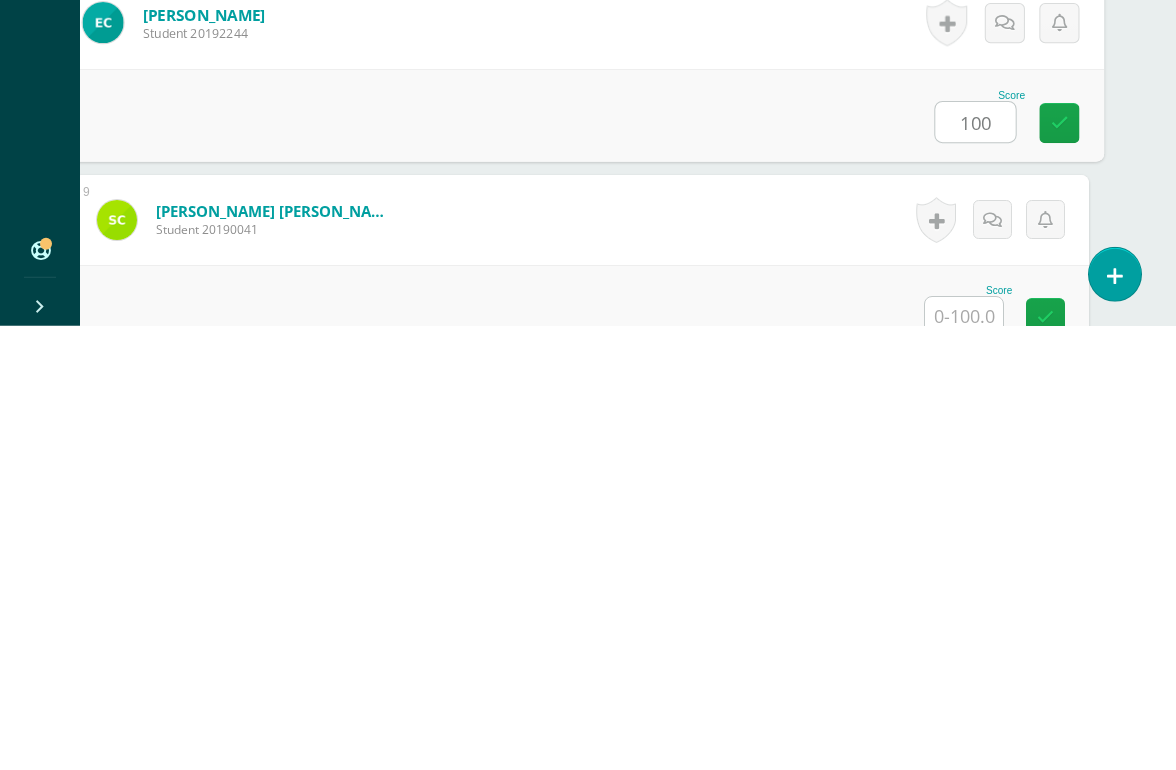 type on "100" 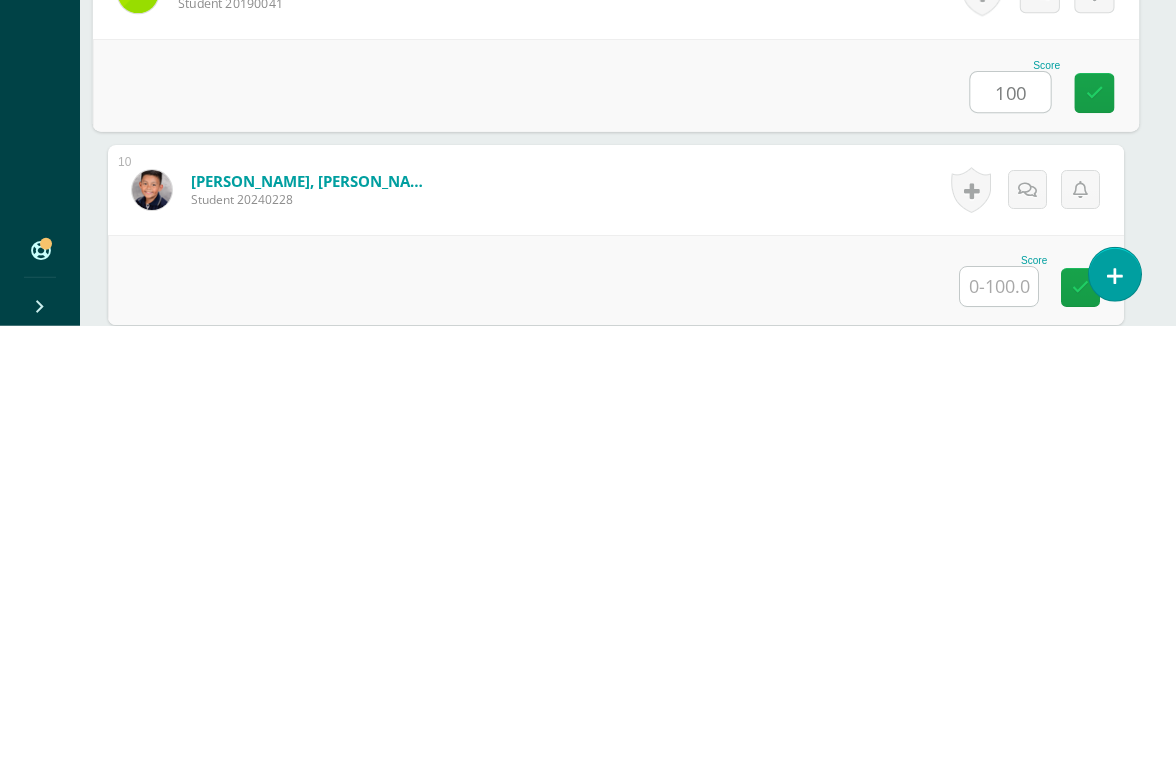 scroll, scrollTop: 1893, scrollLeft: 12, axis: both 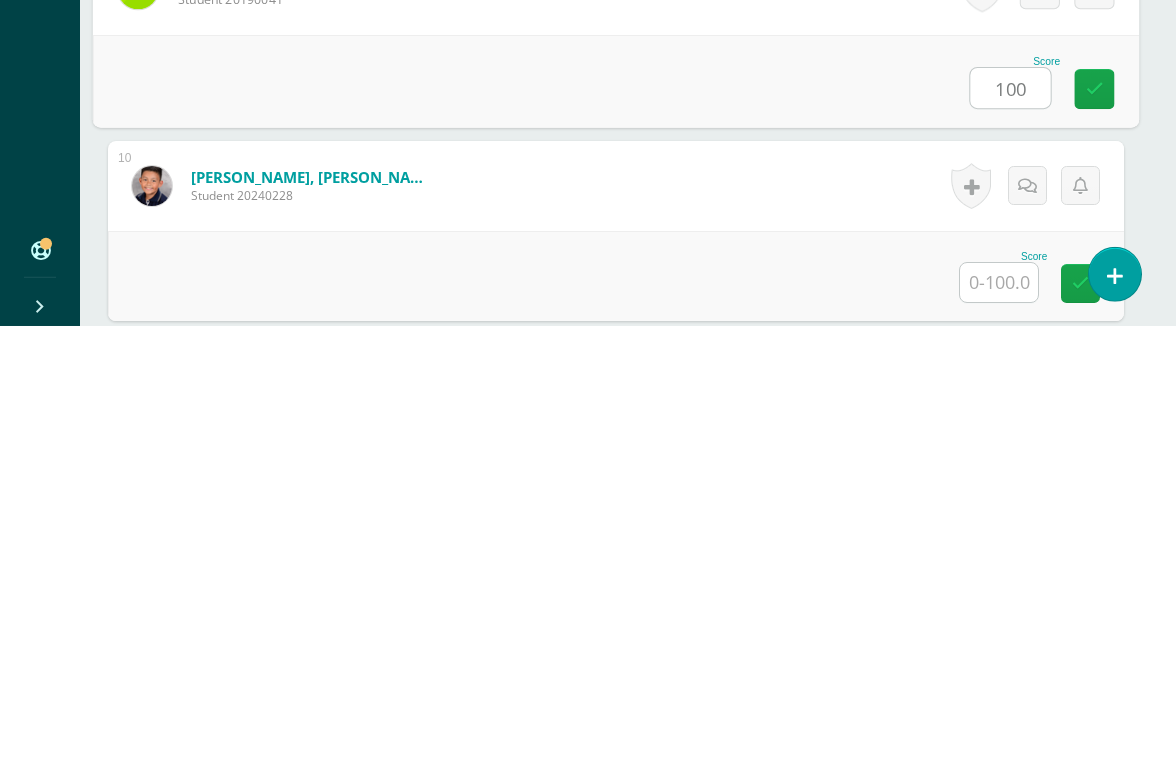 type on "100" 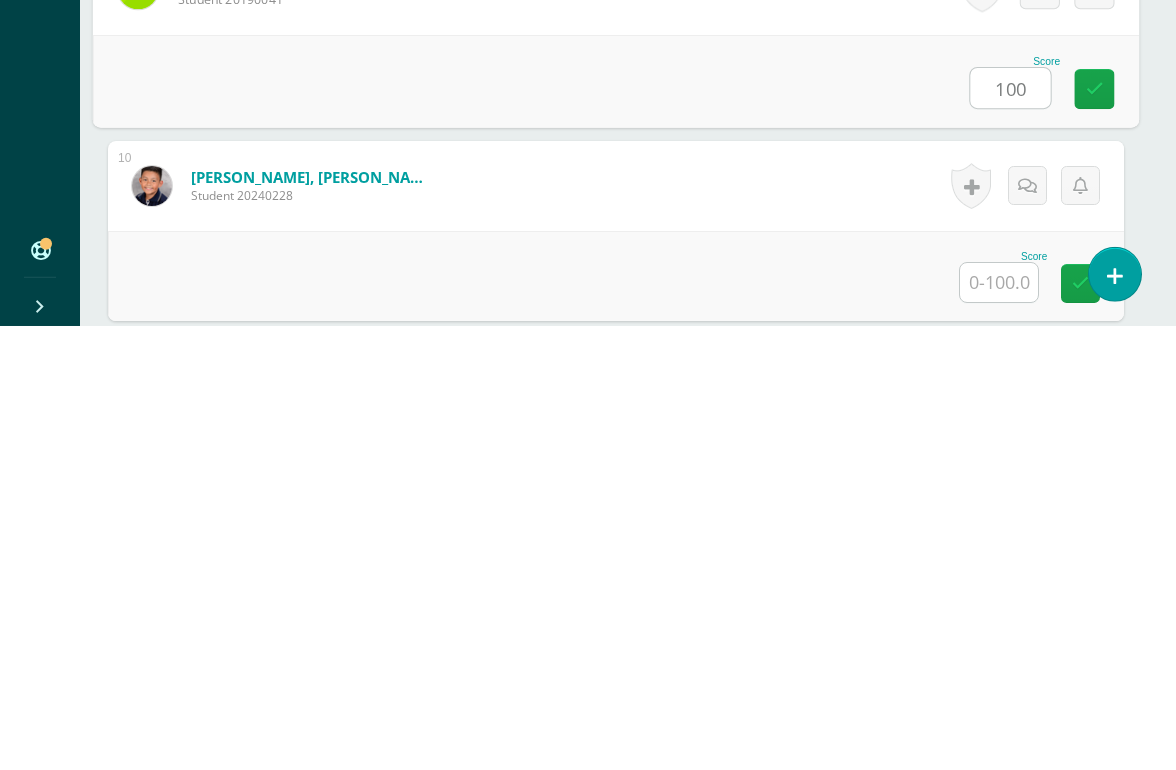 click at bounding box center [999, 726] 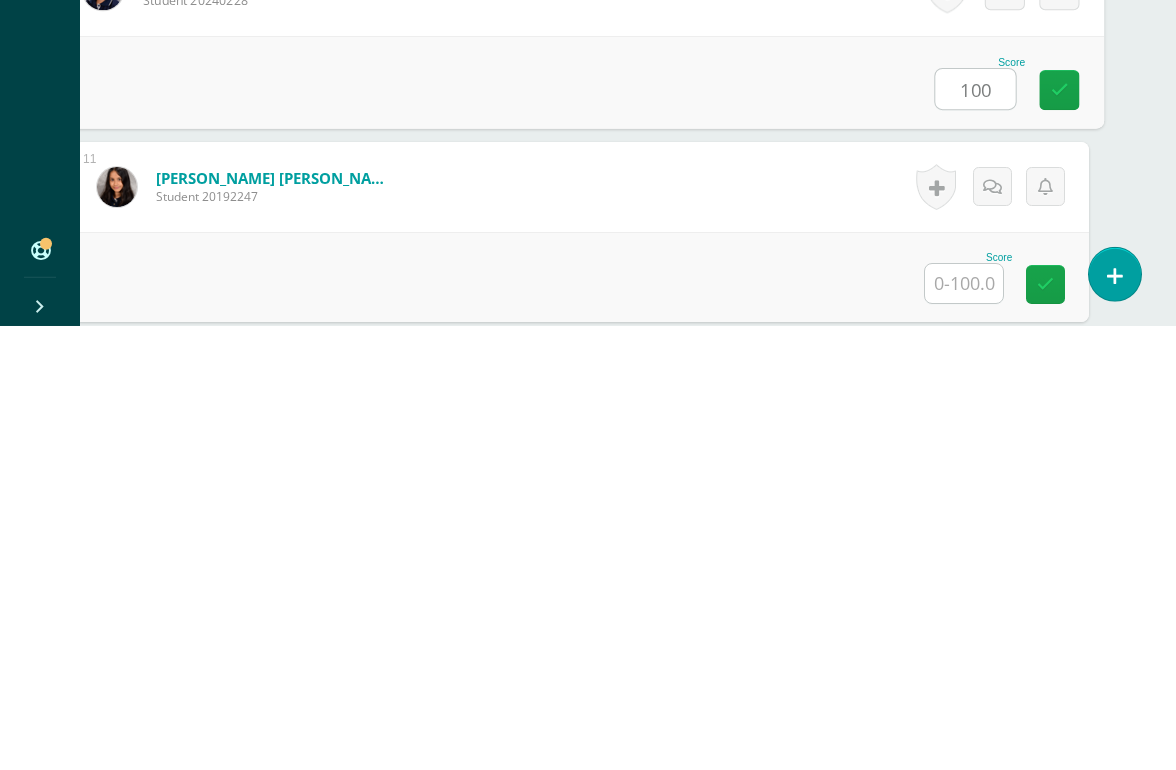 scroll, scrollTop: 2090, scrollLeft: 47, axis: both 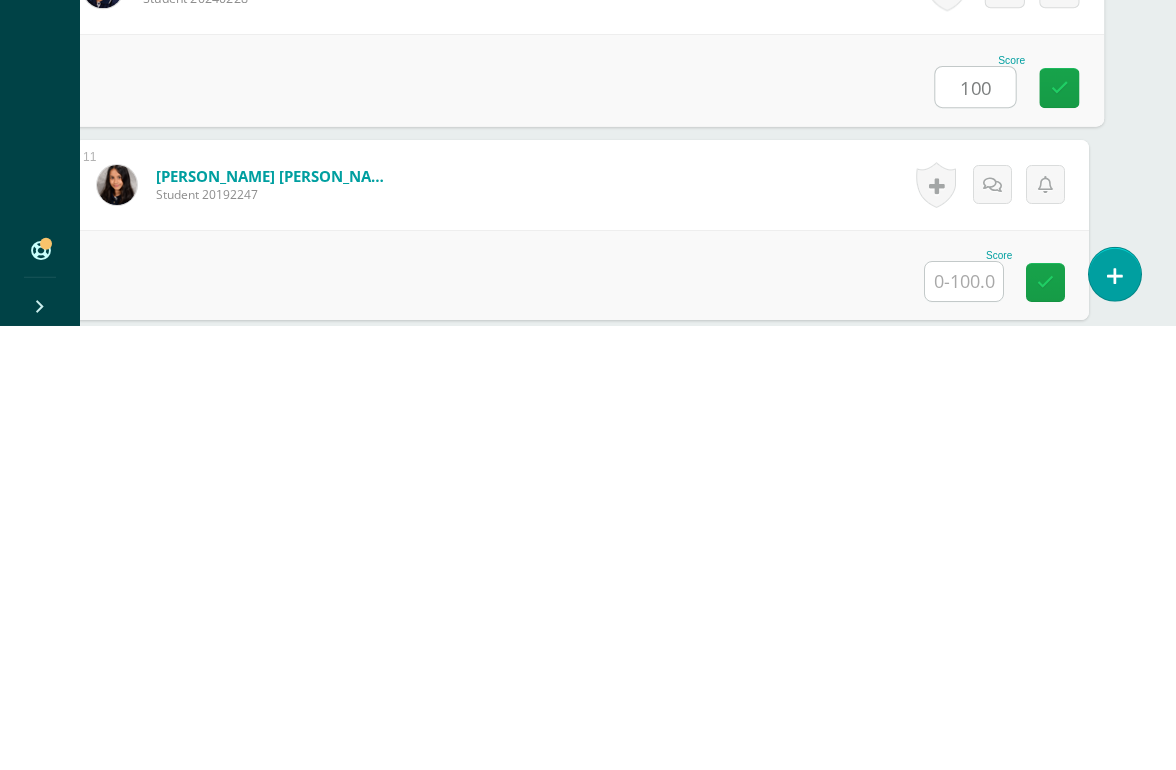 type on "100" 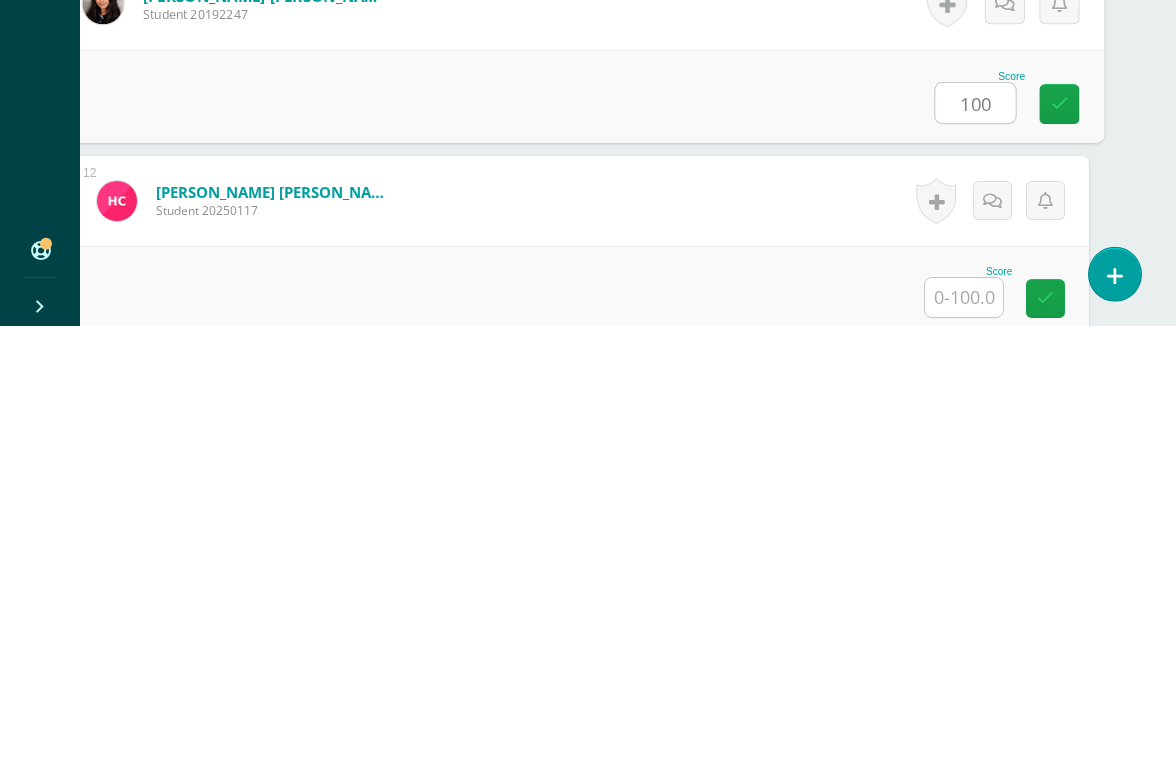 scroll, scrollTop: 2271, scrollLeft: 47, axis: both 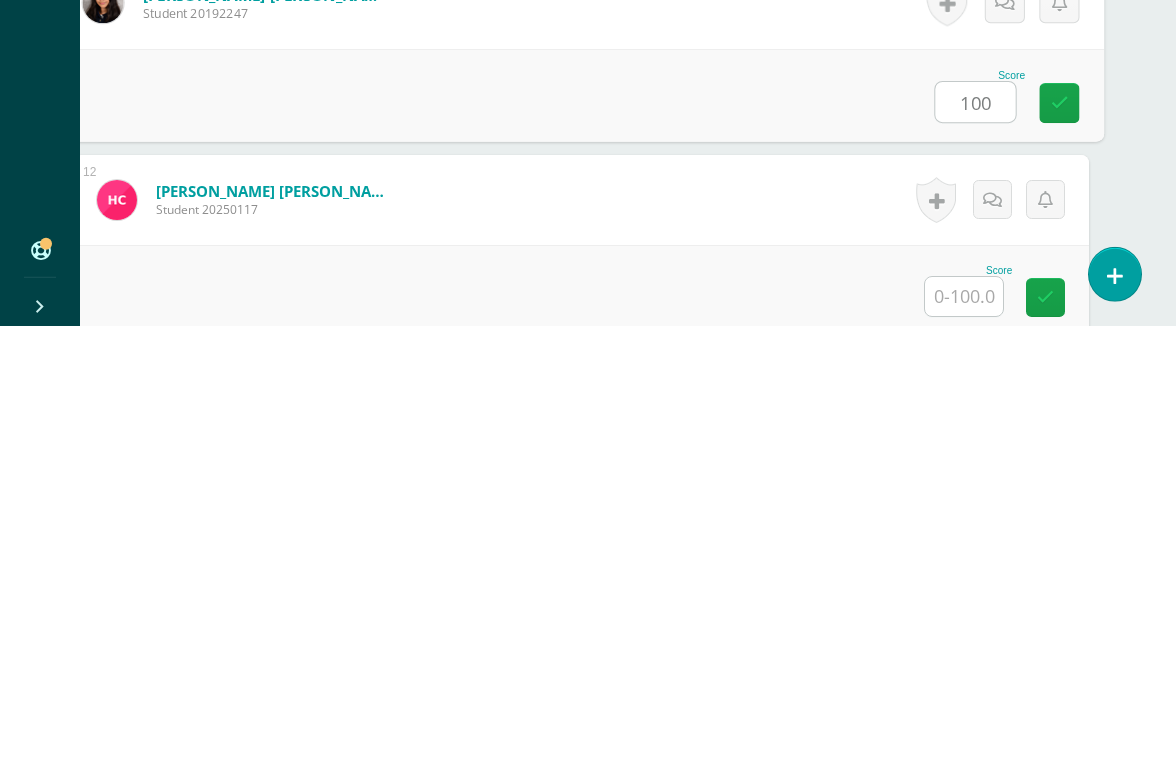 type on "100" 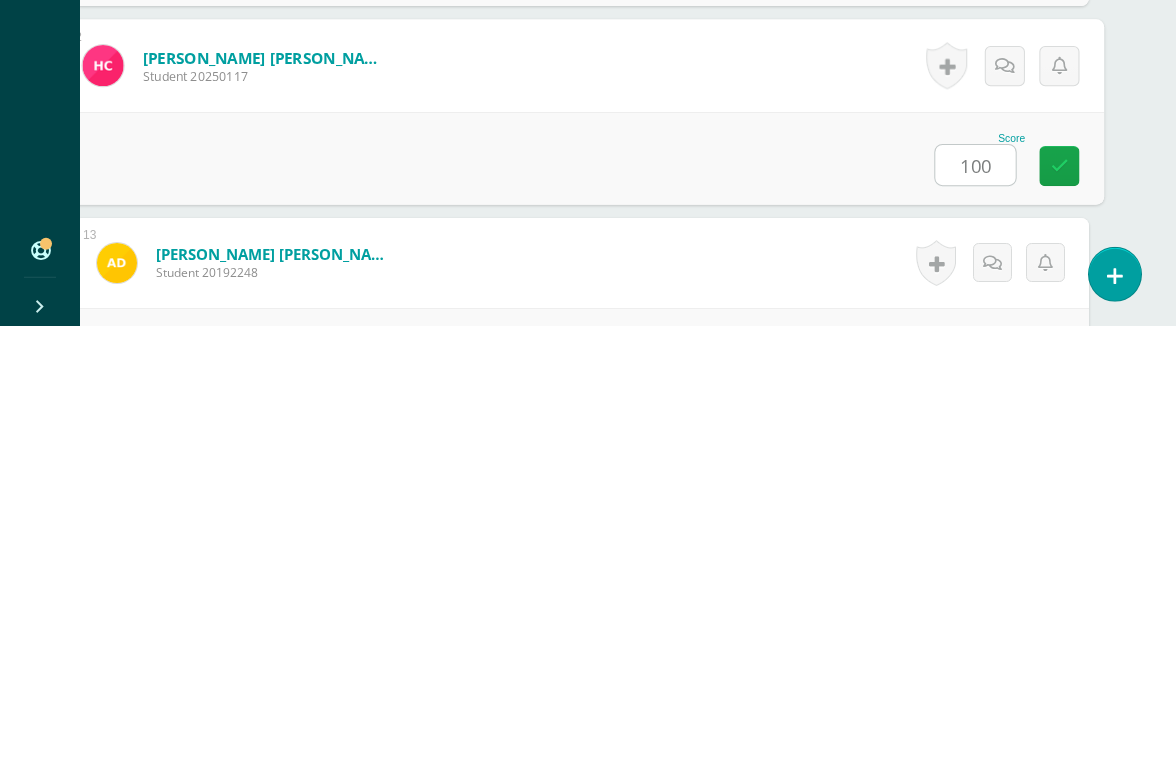 scroll, scrollTop: 2428, scrollLeft: 47, axis: both 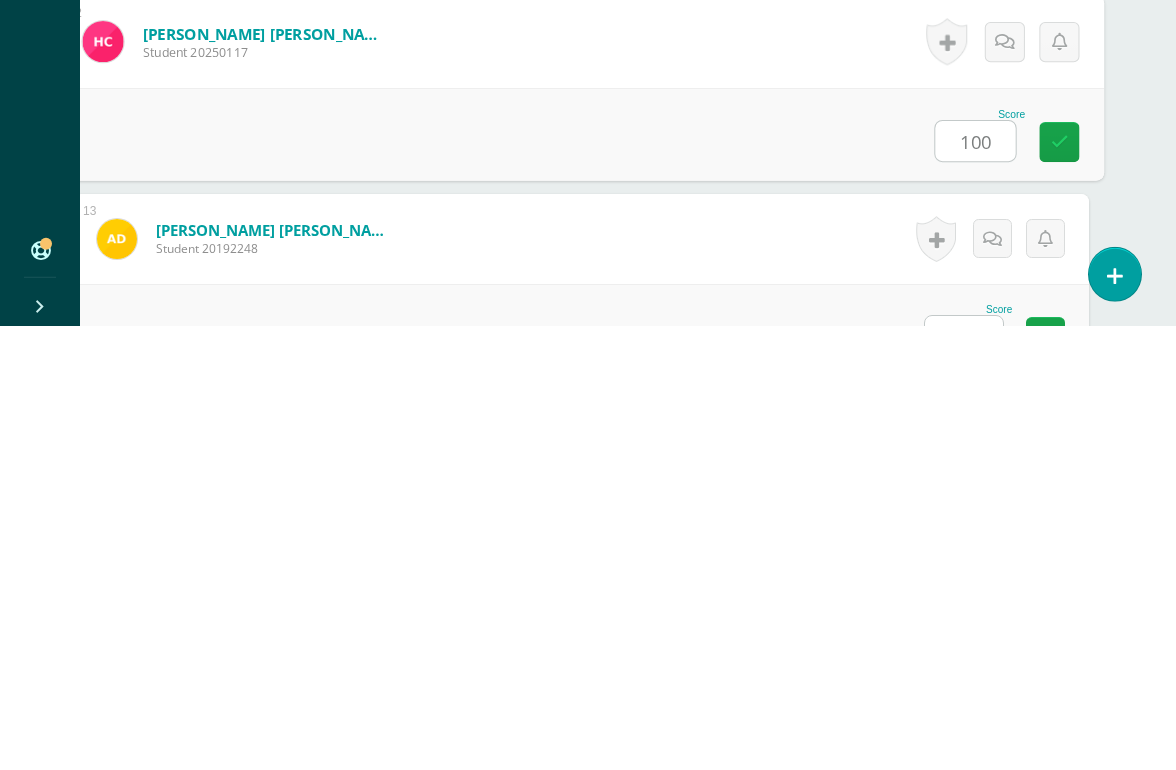 type on "100" 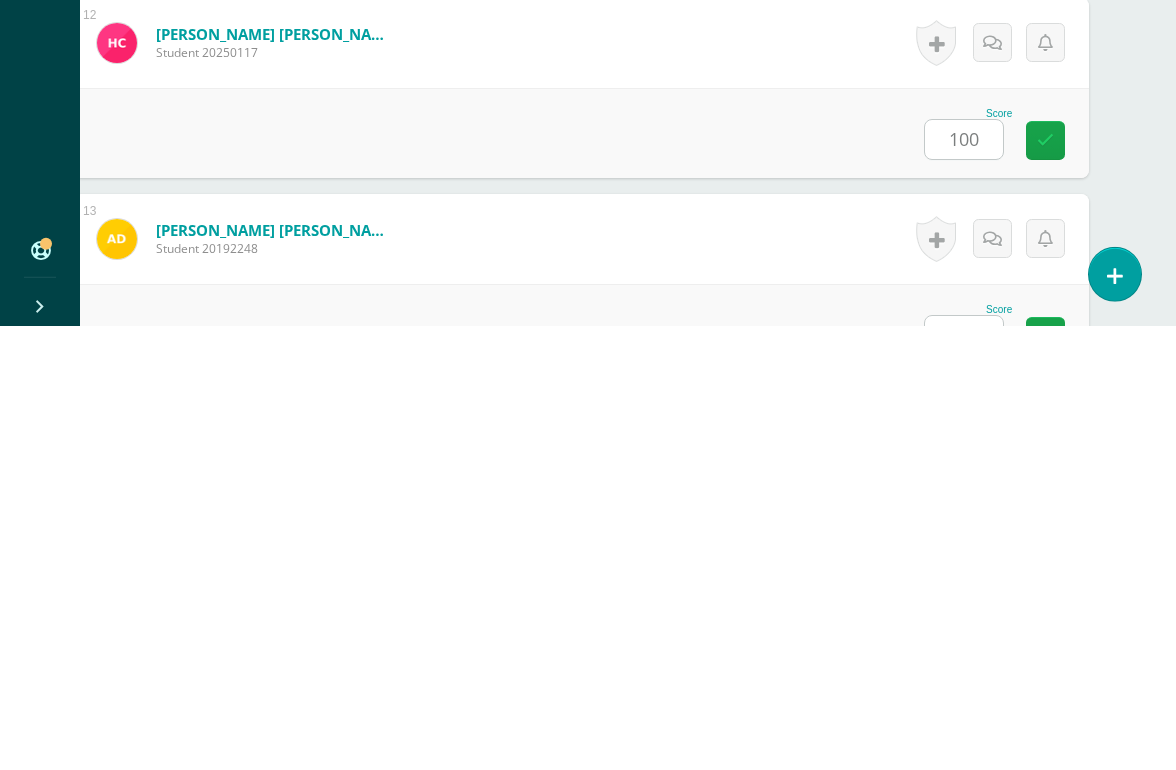 scroll, scrollTop: 2872, scrollLeft: 48, axis: both 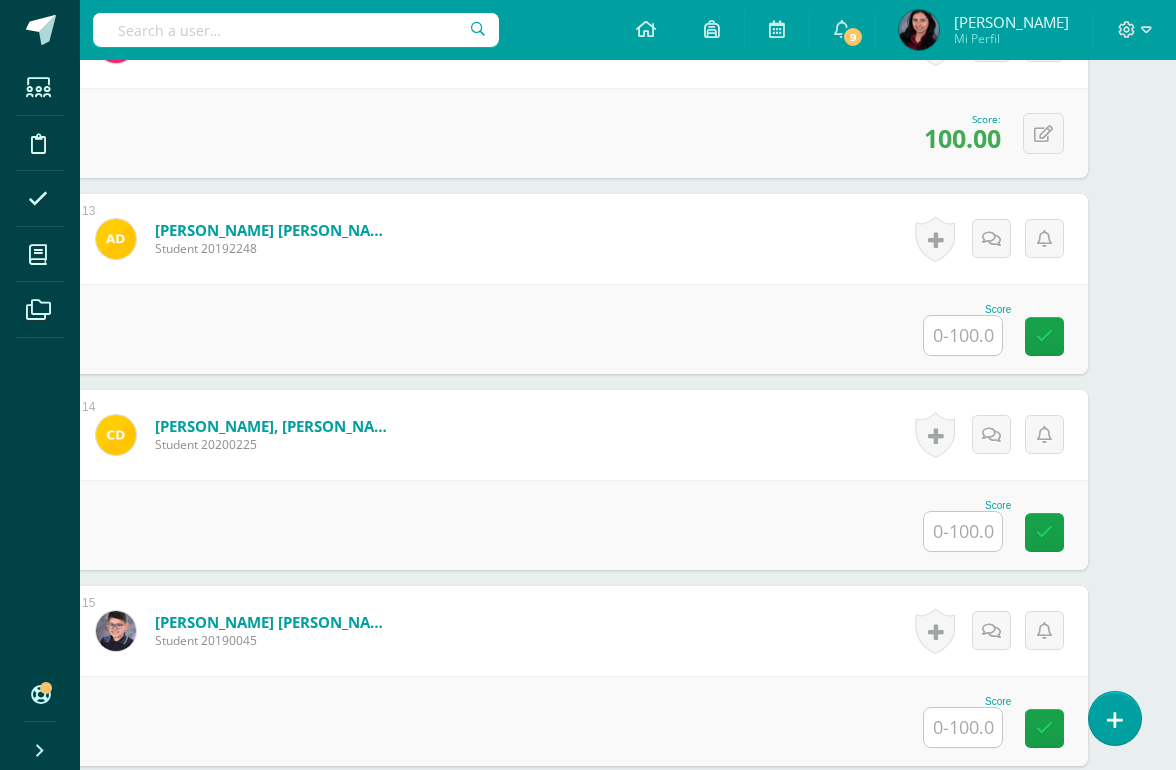 click at bounding box center (963, 531) 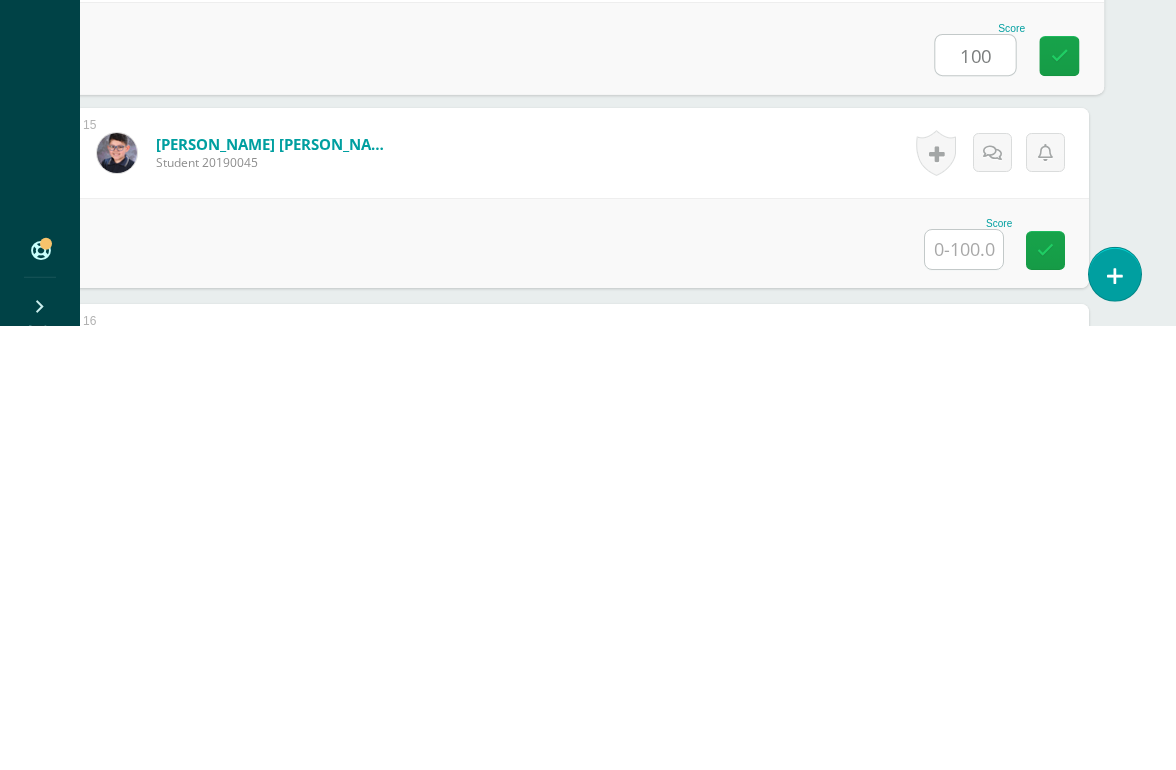 scroll, scrollTop: 2908, scrollLeft: 47, axis: both 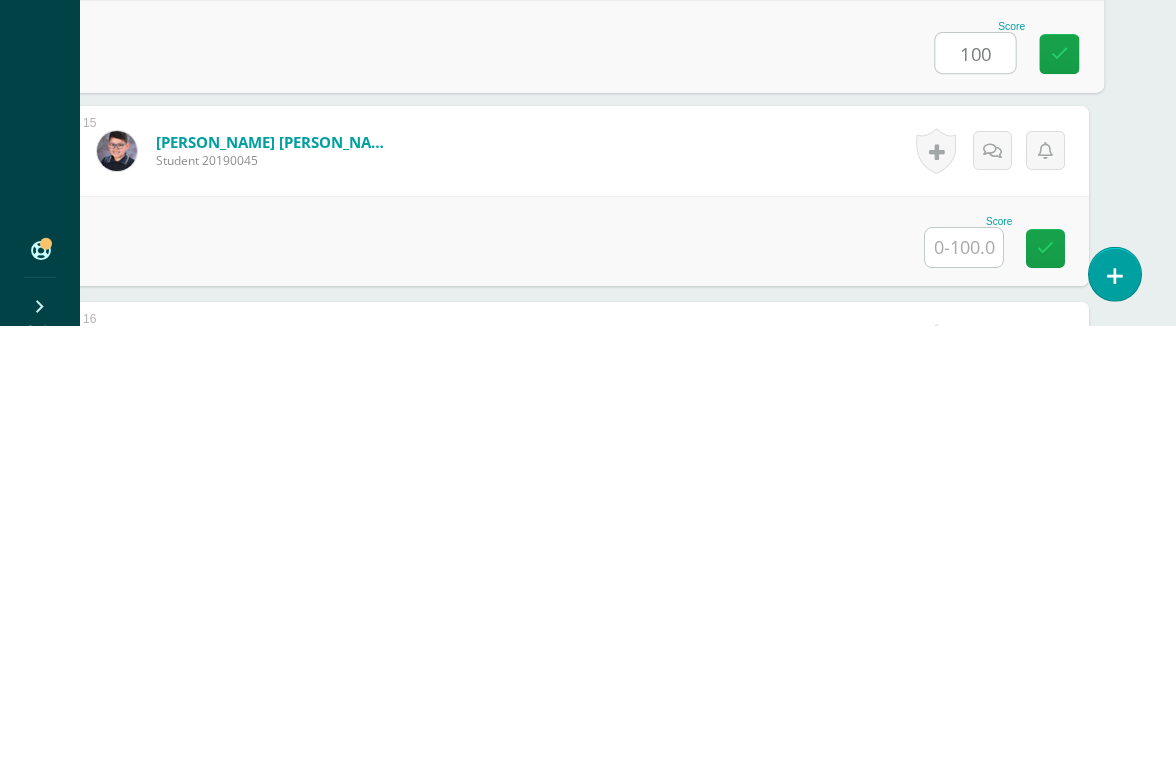 type on "100" 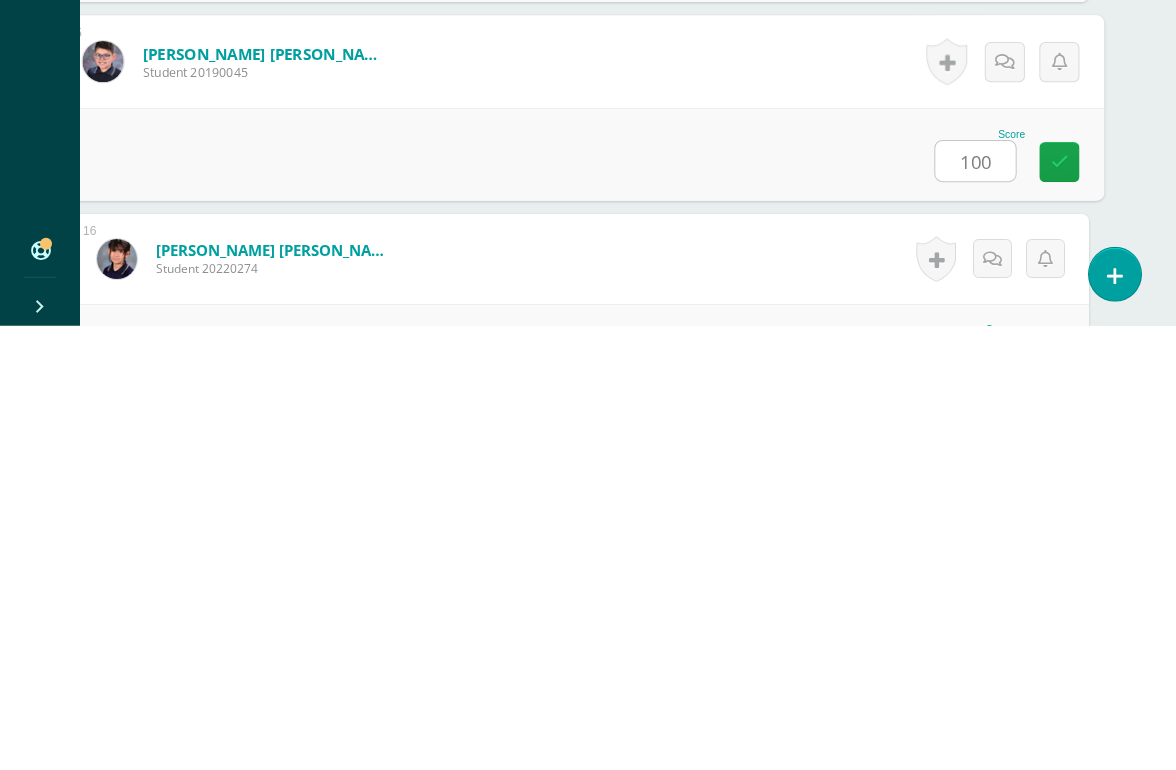 type on "100" 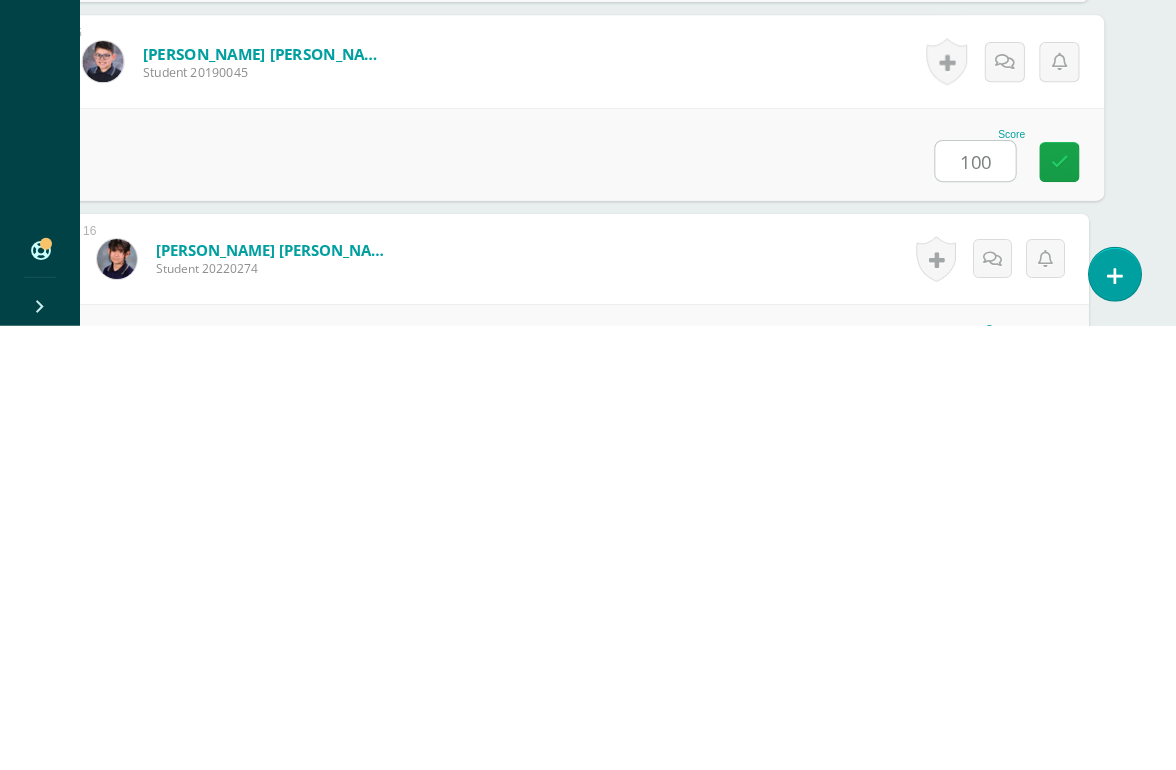click at bounding box center (964, 799) 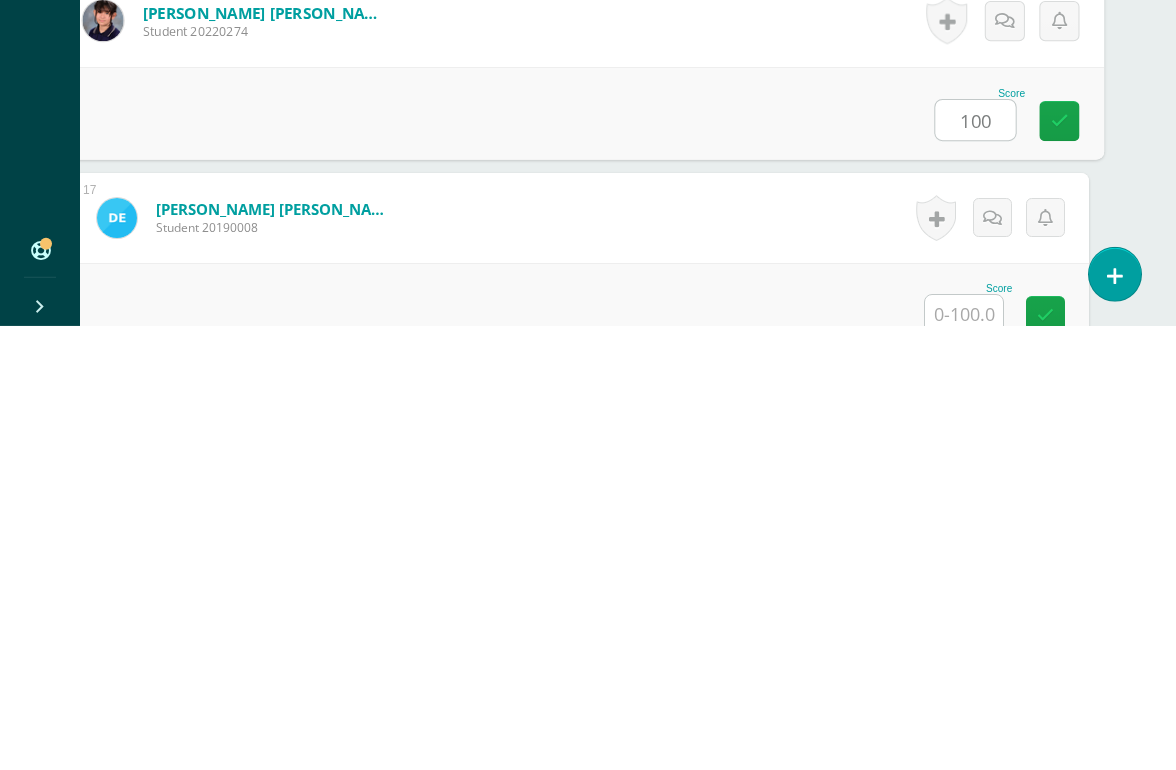 scroll, scrollTop: 3308, scrollLeft: 47, axis: both 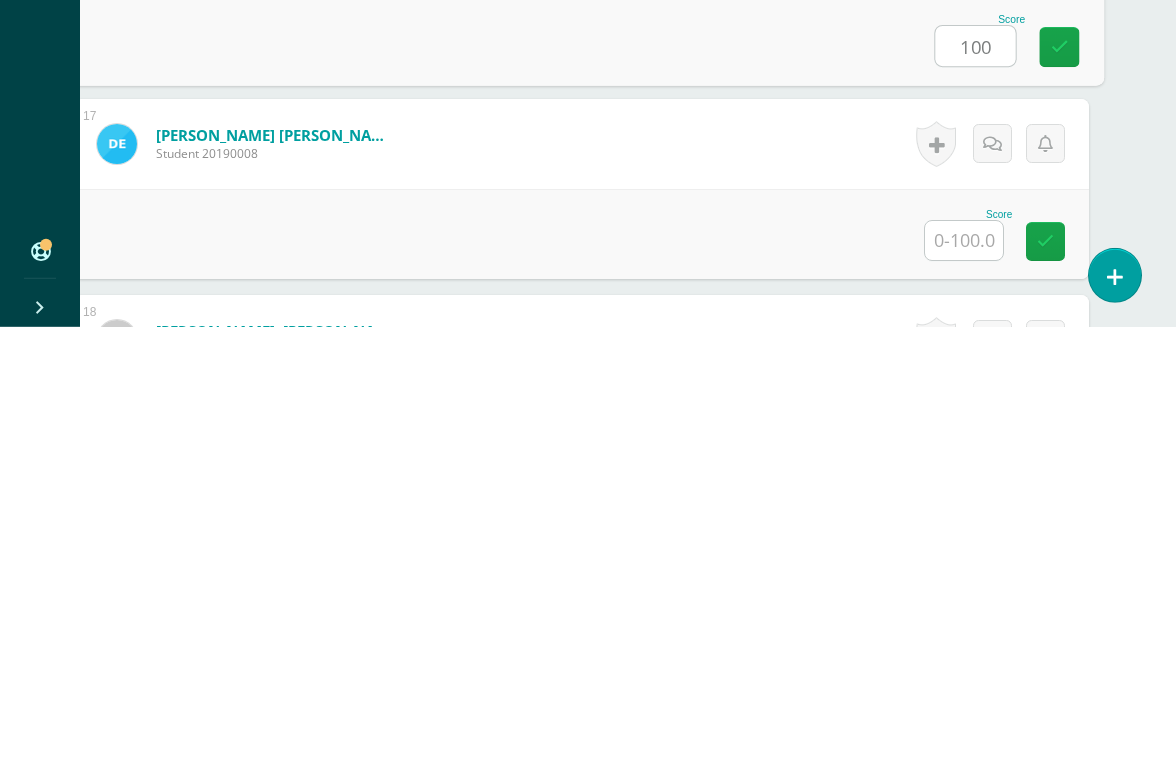 type on "100" 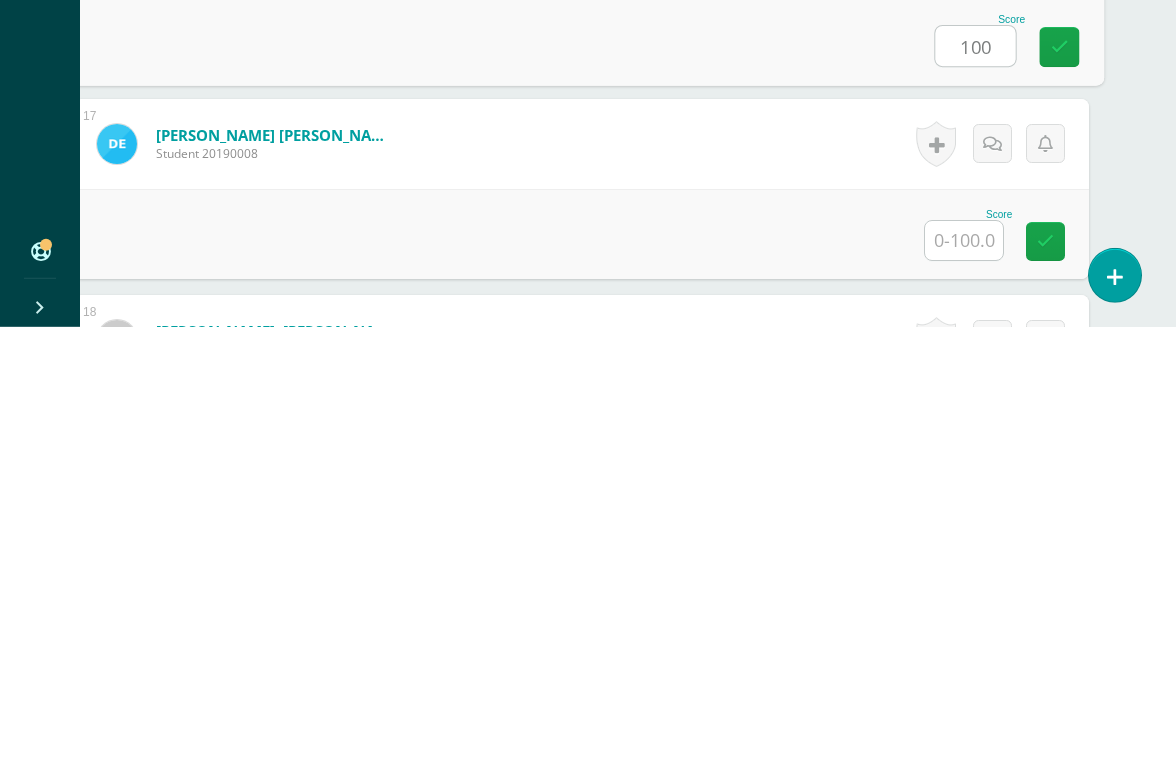 click at bounding box center [964, 683] 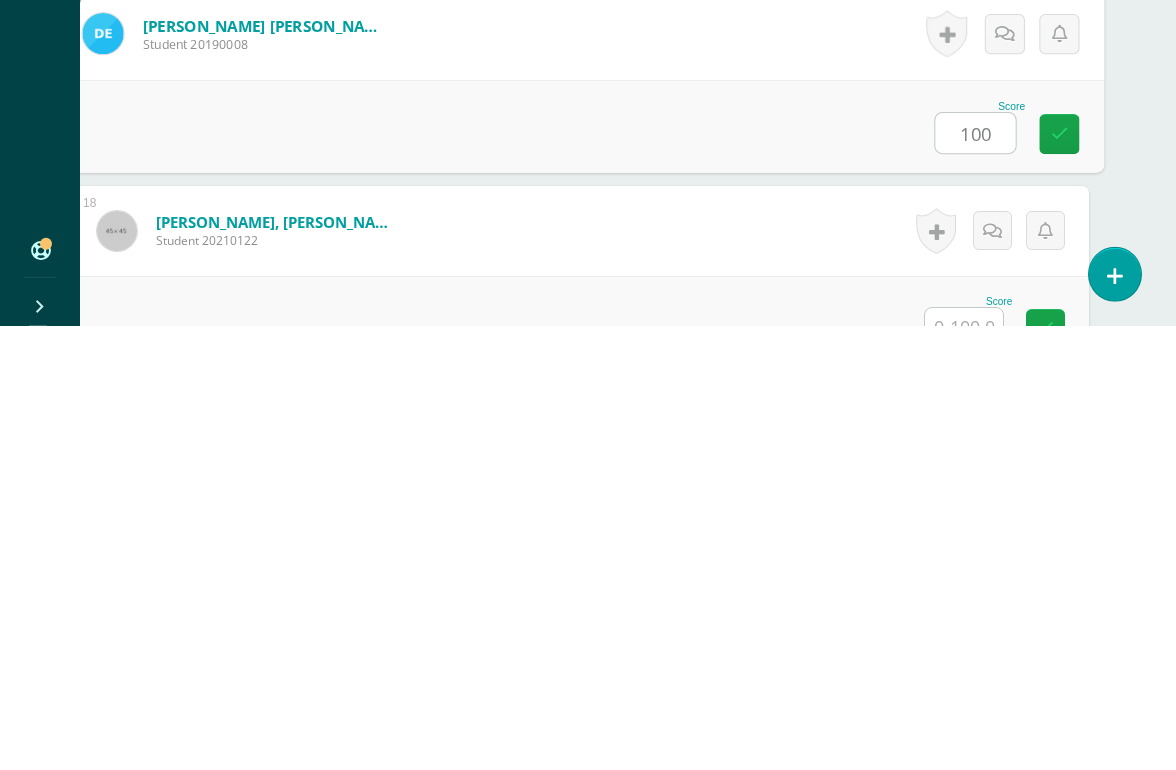 scroll, scrollTop: 3425, scrollLeft: 47, axis: both 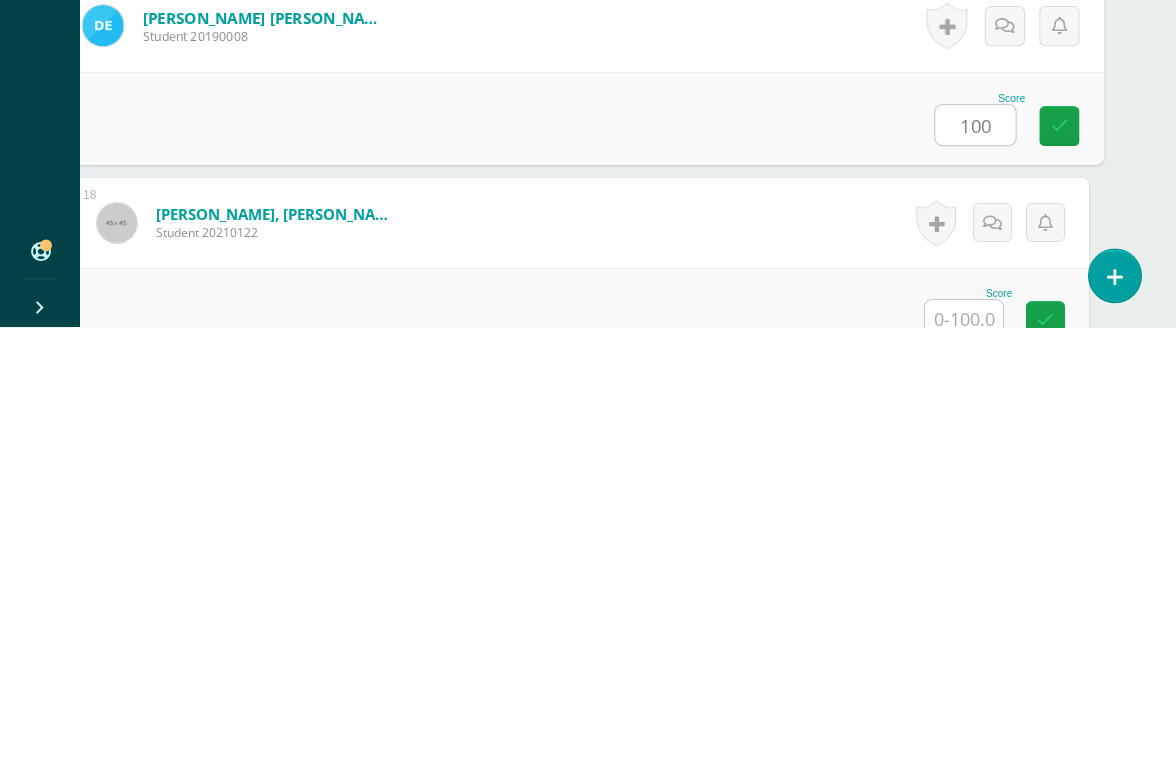 type on "100" 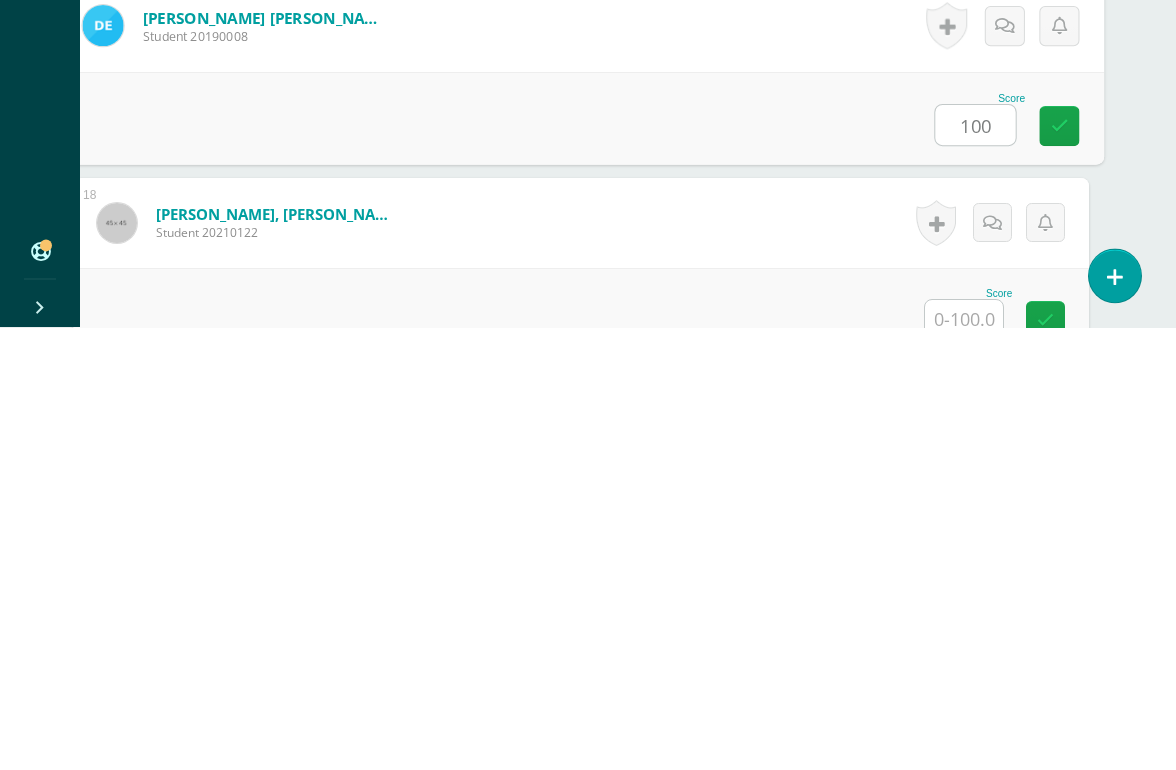 click at bounding box center [964, 762] 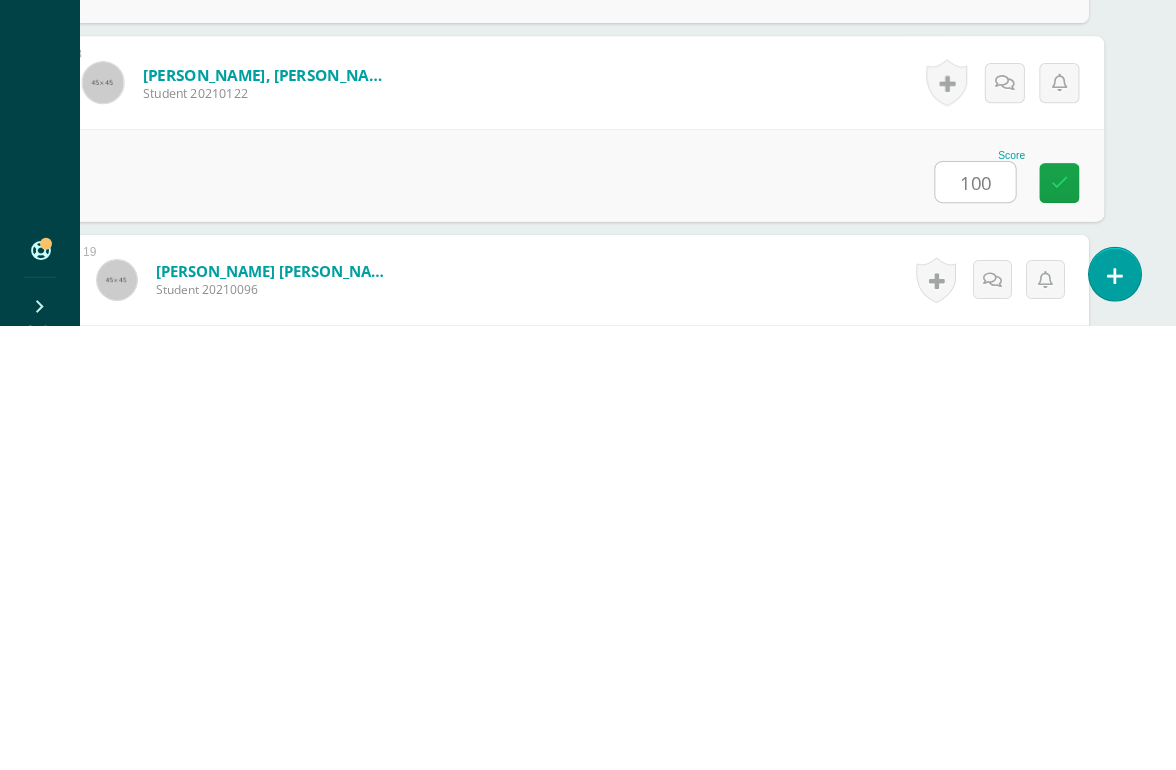 type on "100" 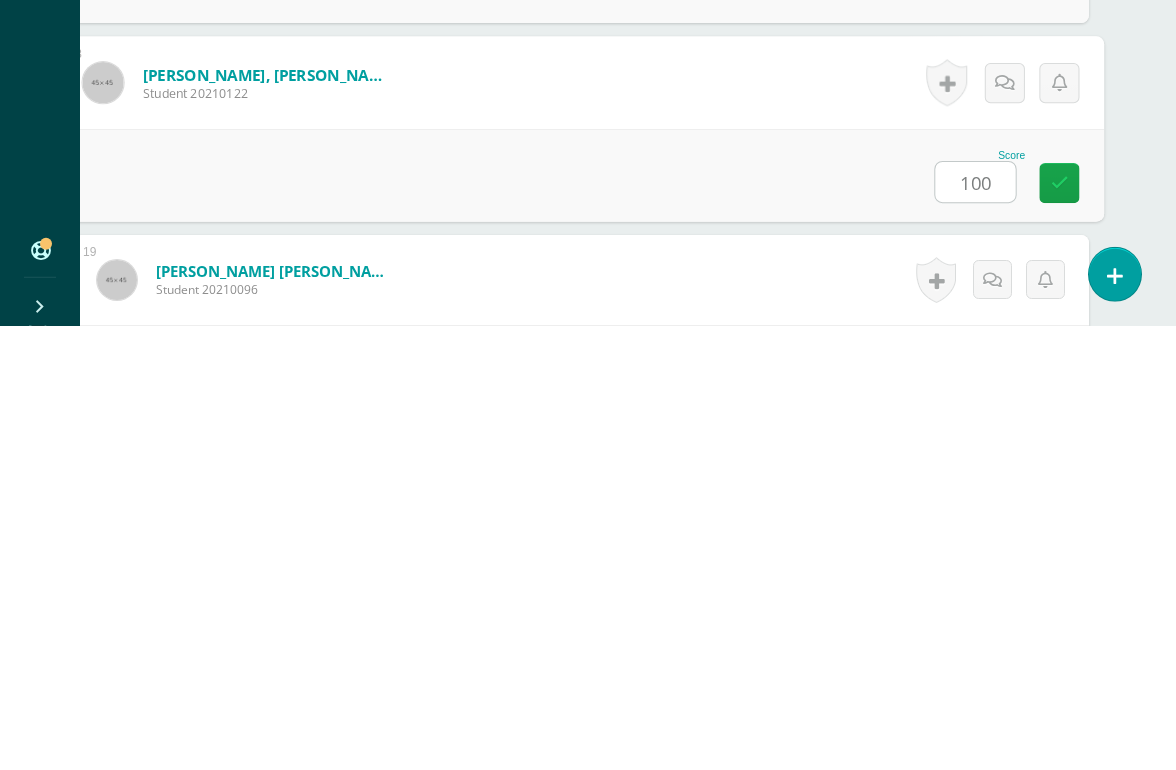 click at bounding box center [964, 820] 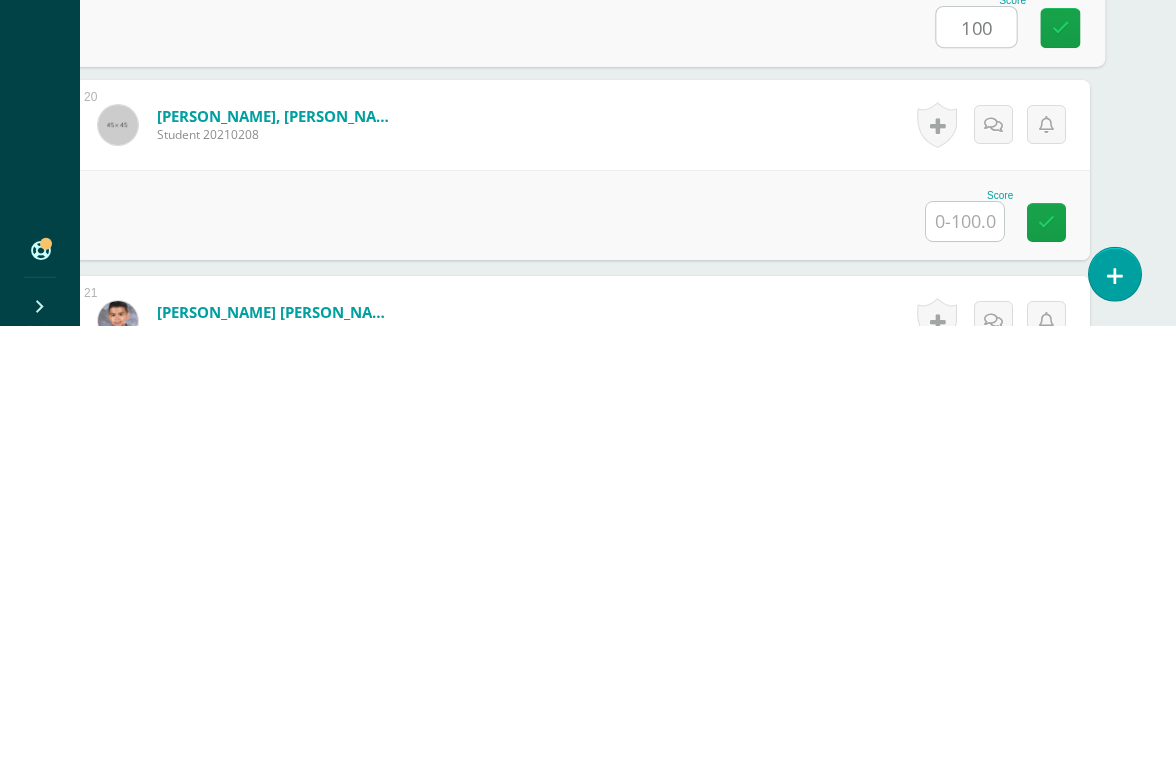 scroll, scrollTop: 3915, scrollLeft: 46, axis: both 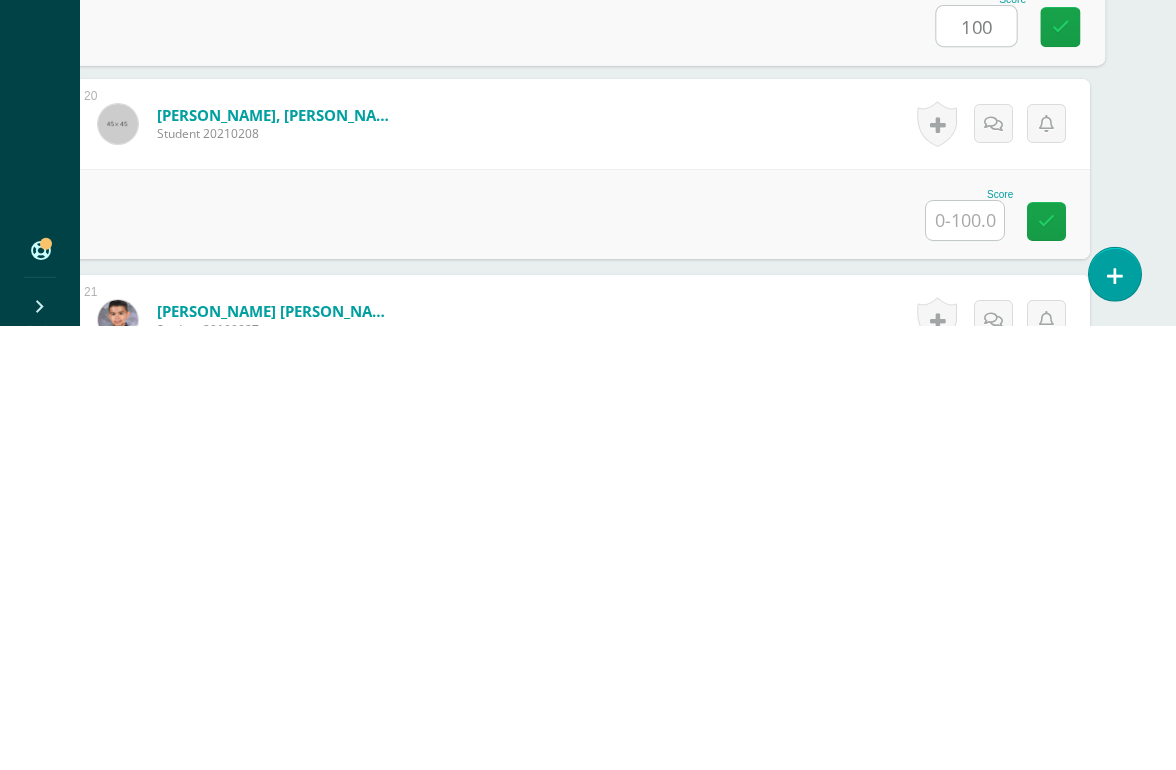 type on "100" 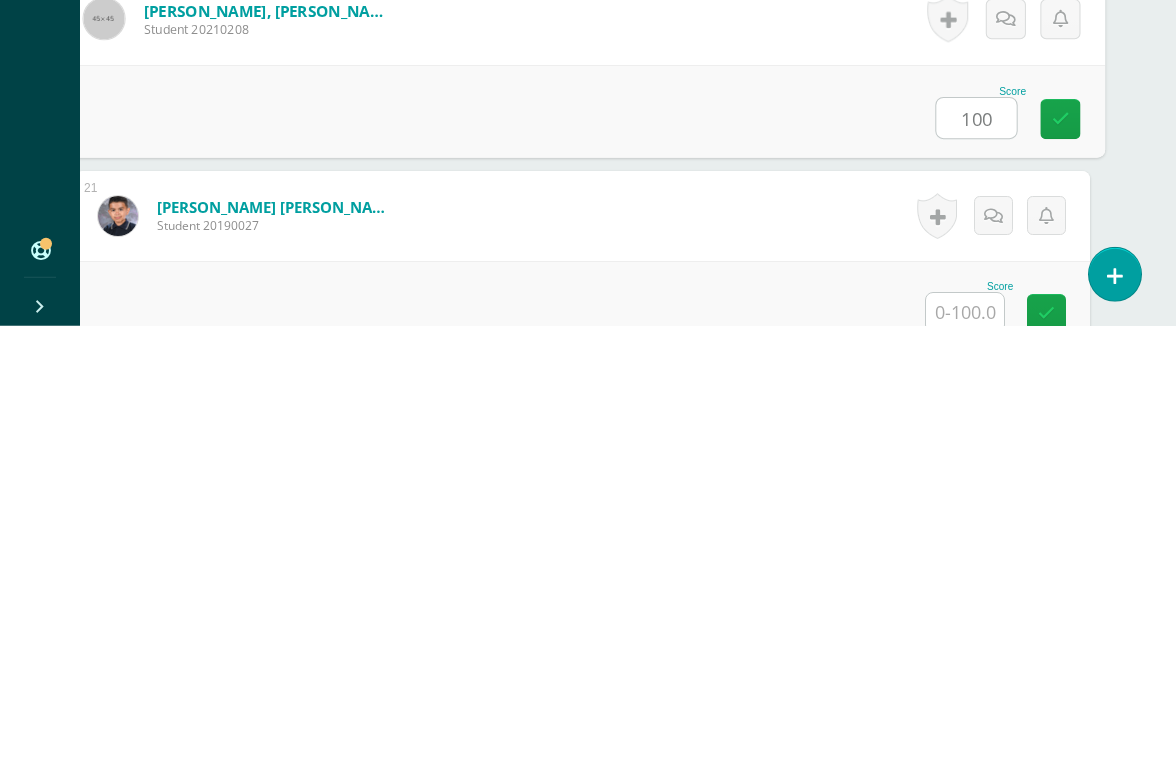 scroll, scrollTop: 4020, scrollLeft: 46, axis: both 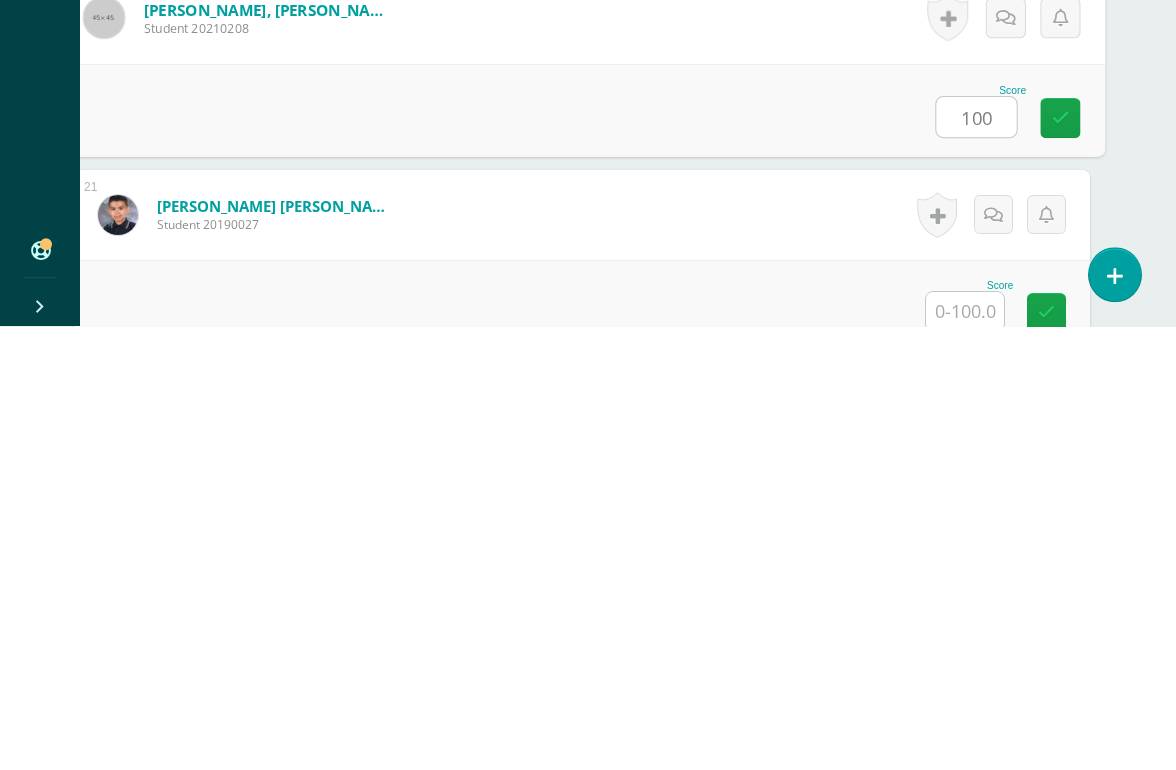 type on "100" 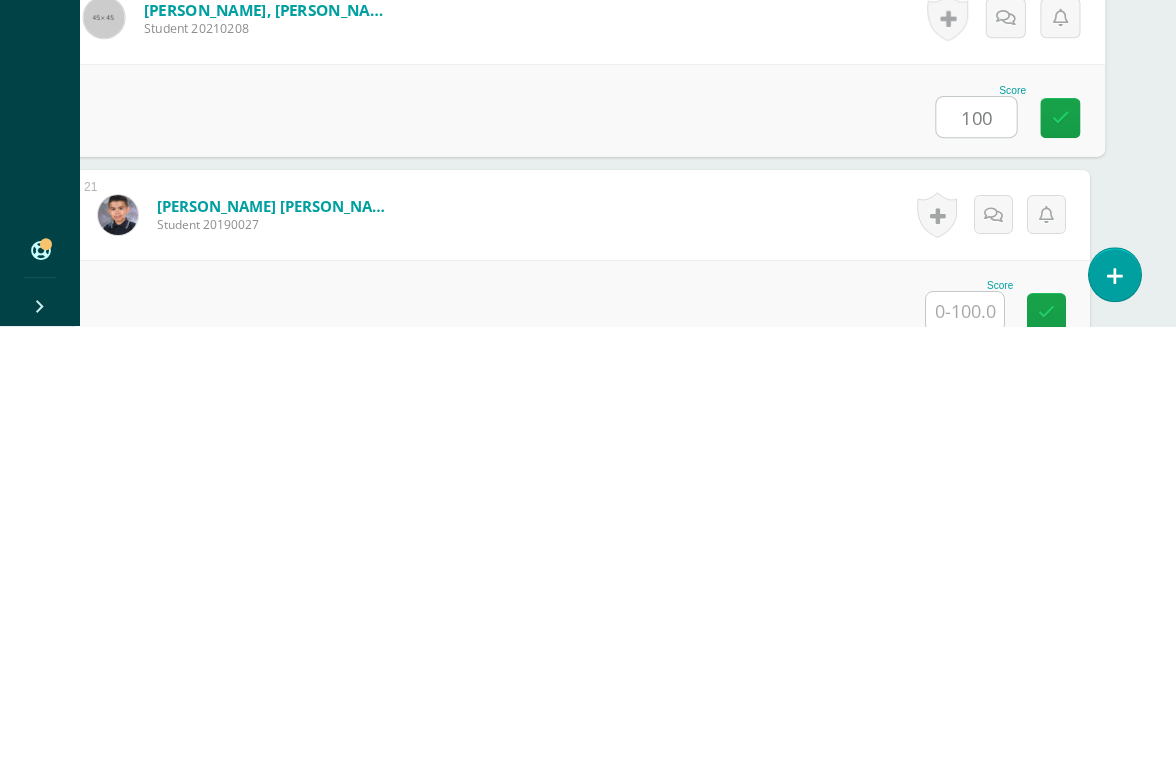 click at bounding box center [965, 755] 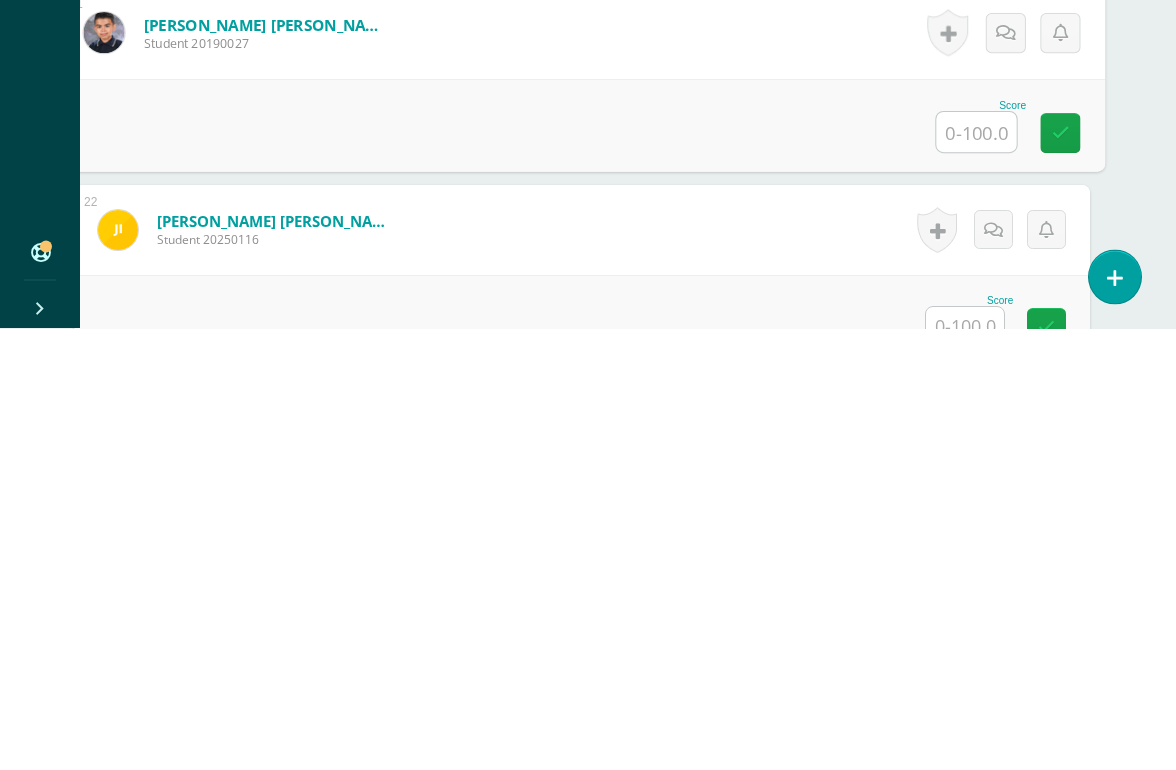 click at bounding box center [965, 768] 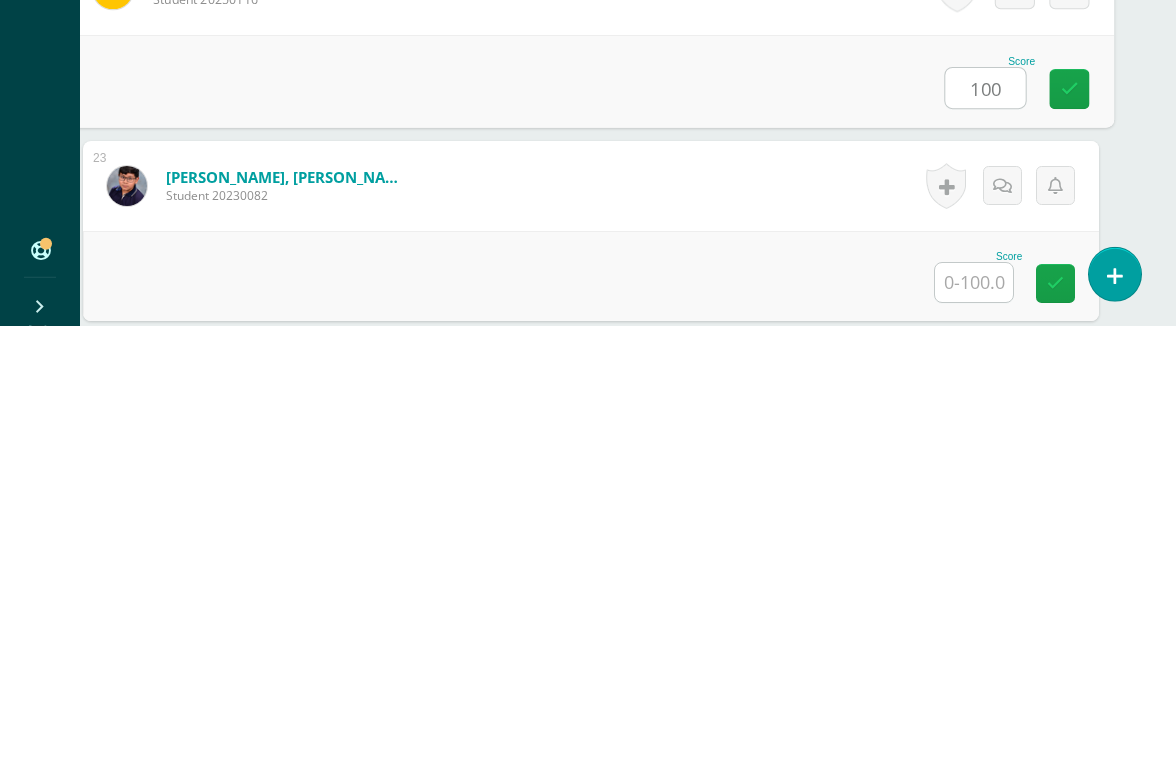 scroll, scrollTop: 4453, scrollLeft: 31, axis: both 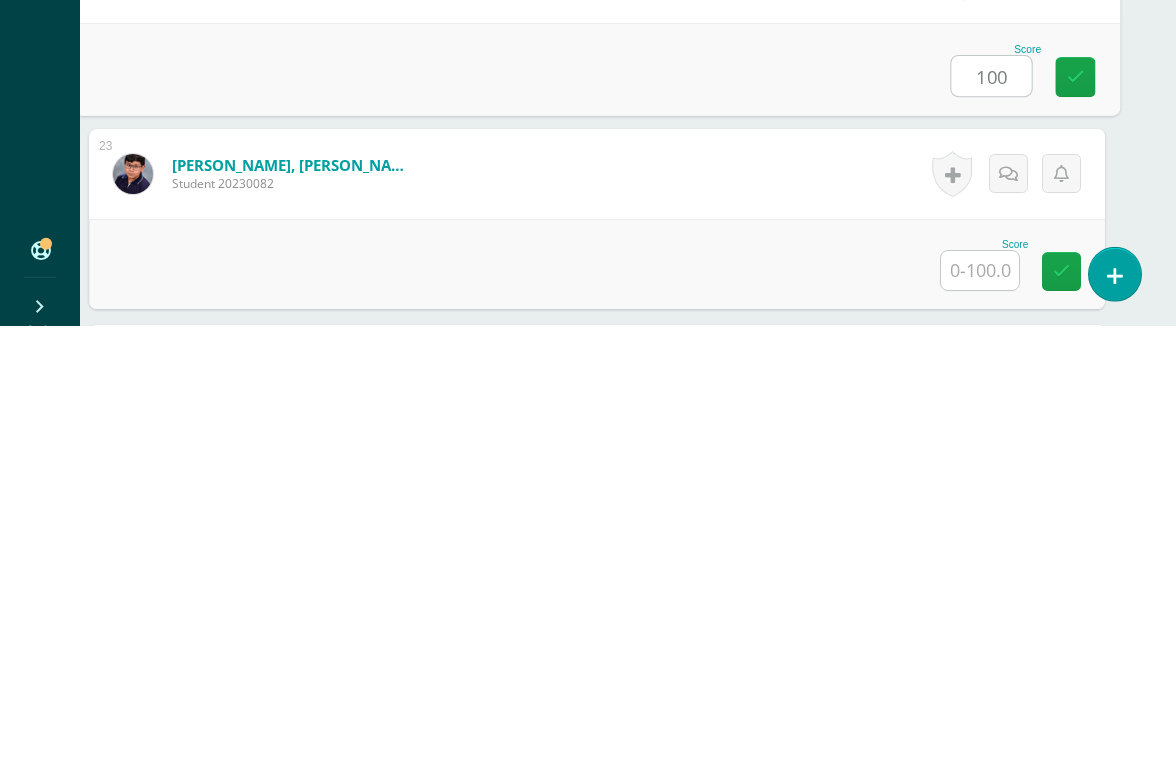 type on "100" 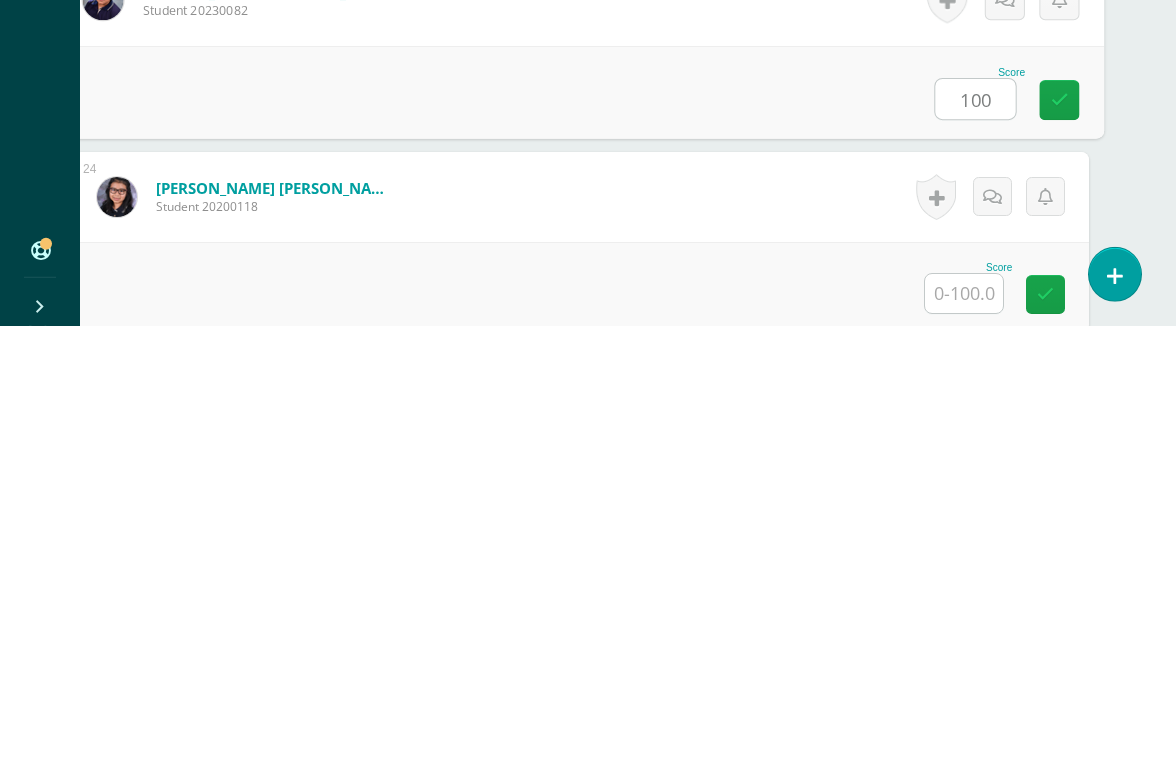 scroll, scrollTop: 4629, scrollLeft: 47, axis: both 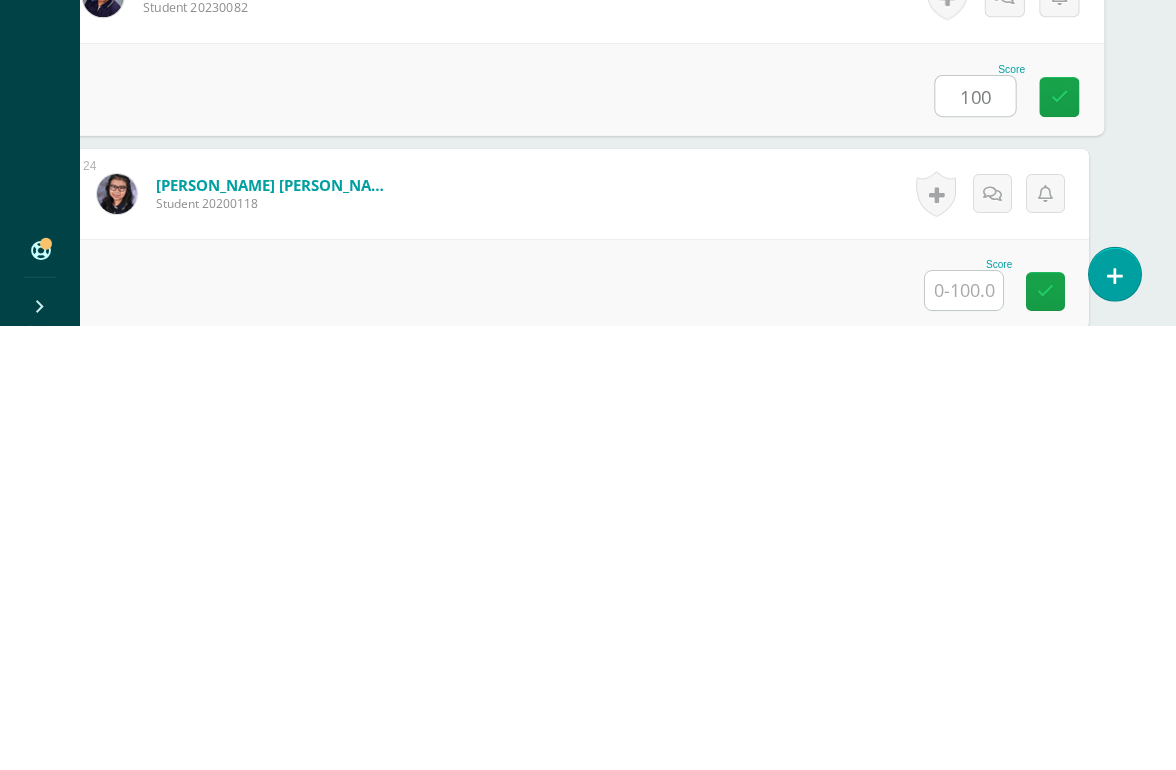 click at bounding box center (964, 734) 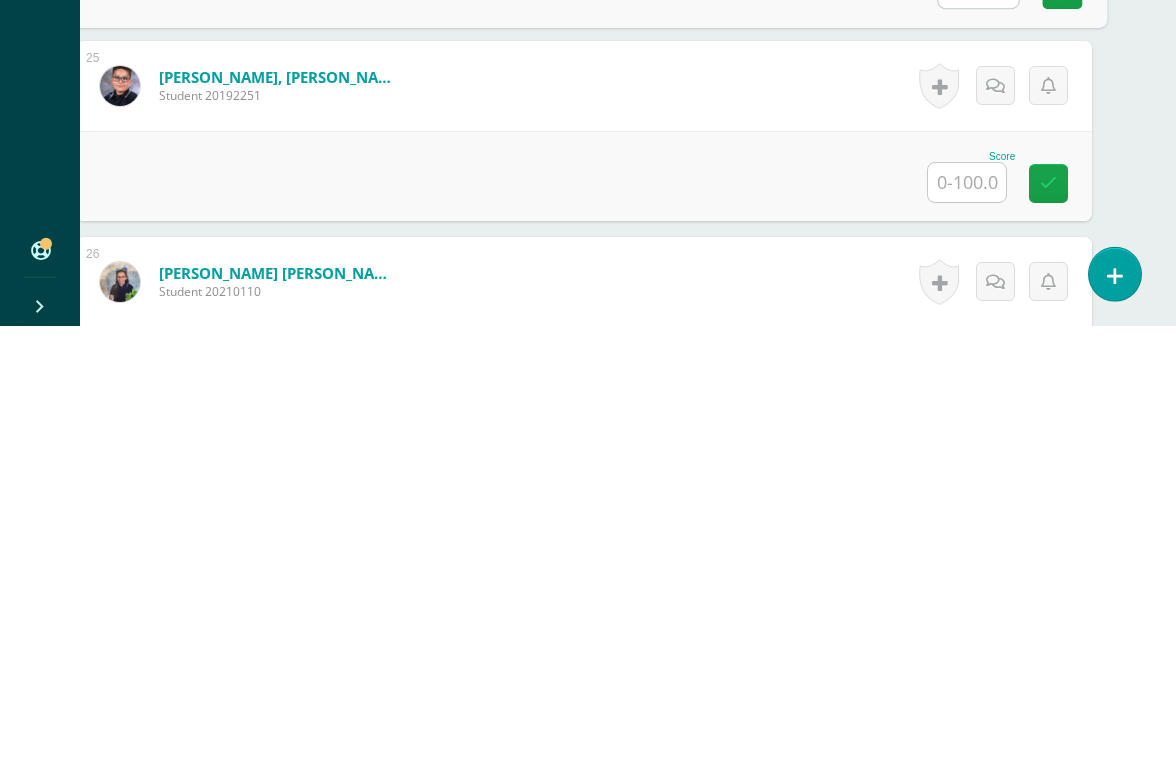 type on "100" 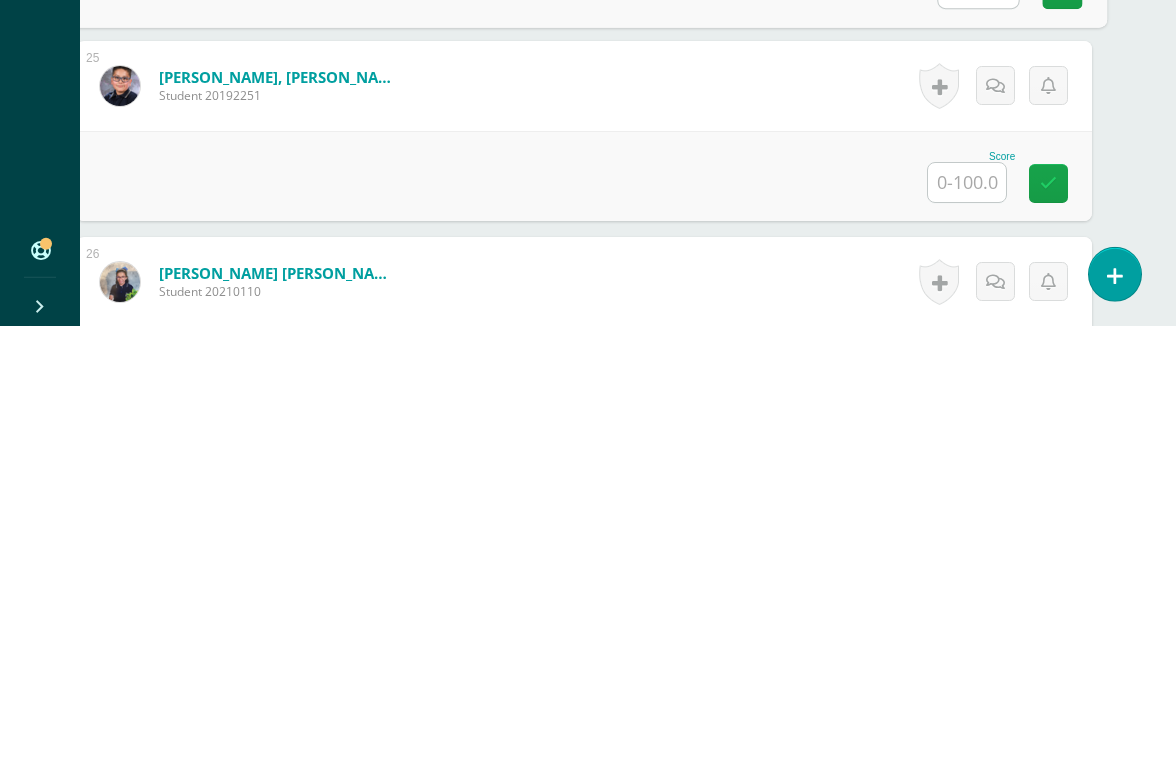 click at bounding box center [967, 822] 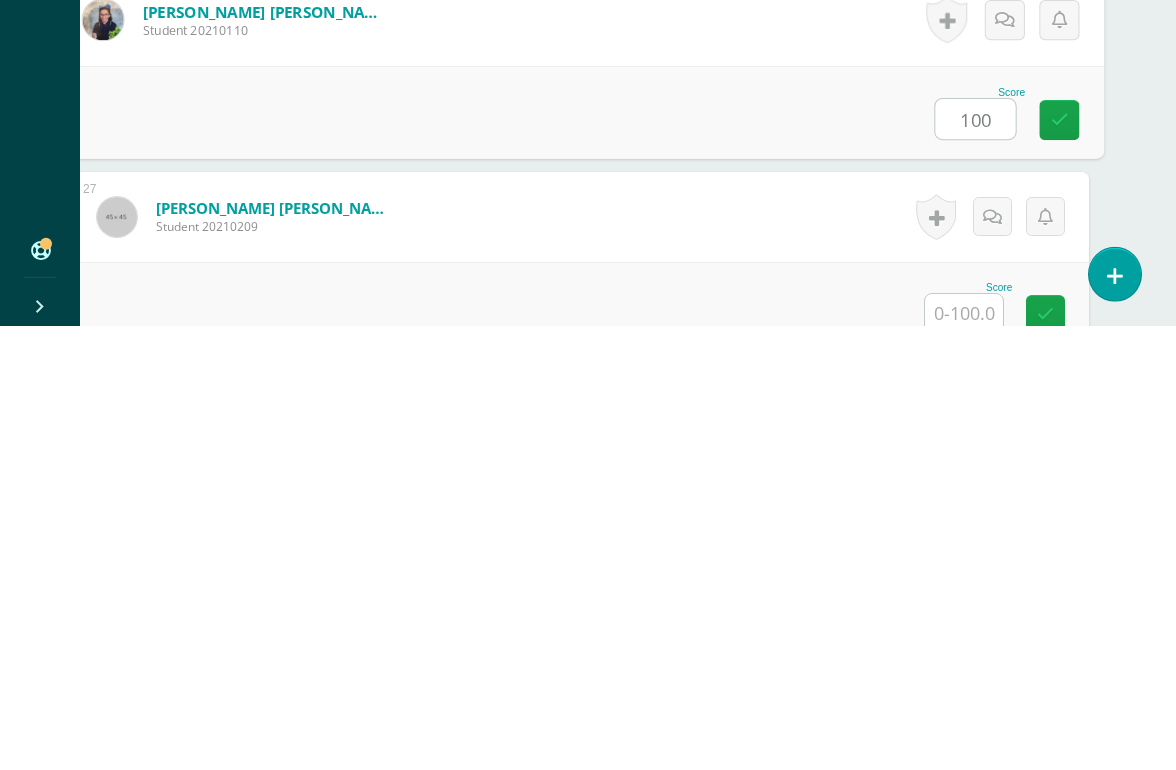 scroll, scrollTop: 5241, scrollLeft: 47, axis: both 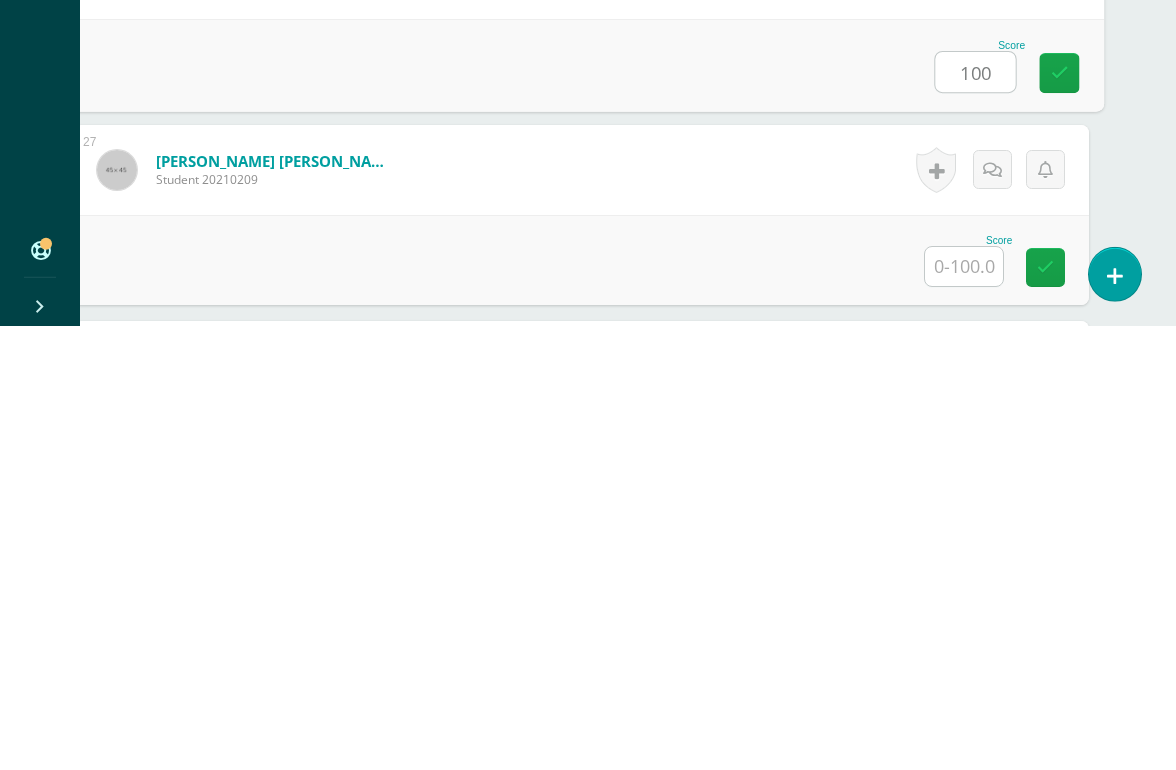 type on "100" 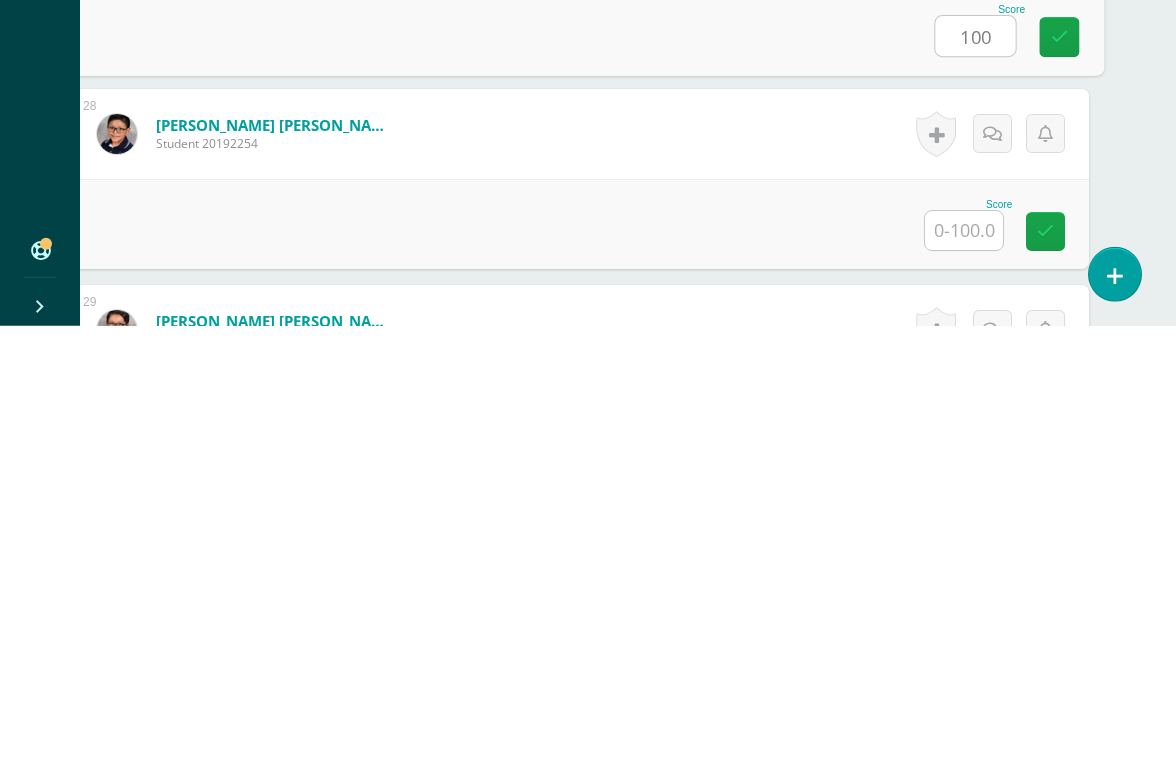 scroll, scrollTop: 5474, scrollLeft: 47, axis: both 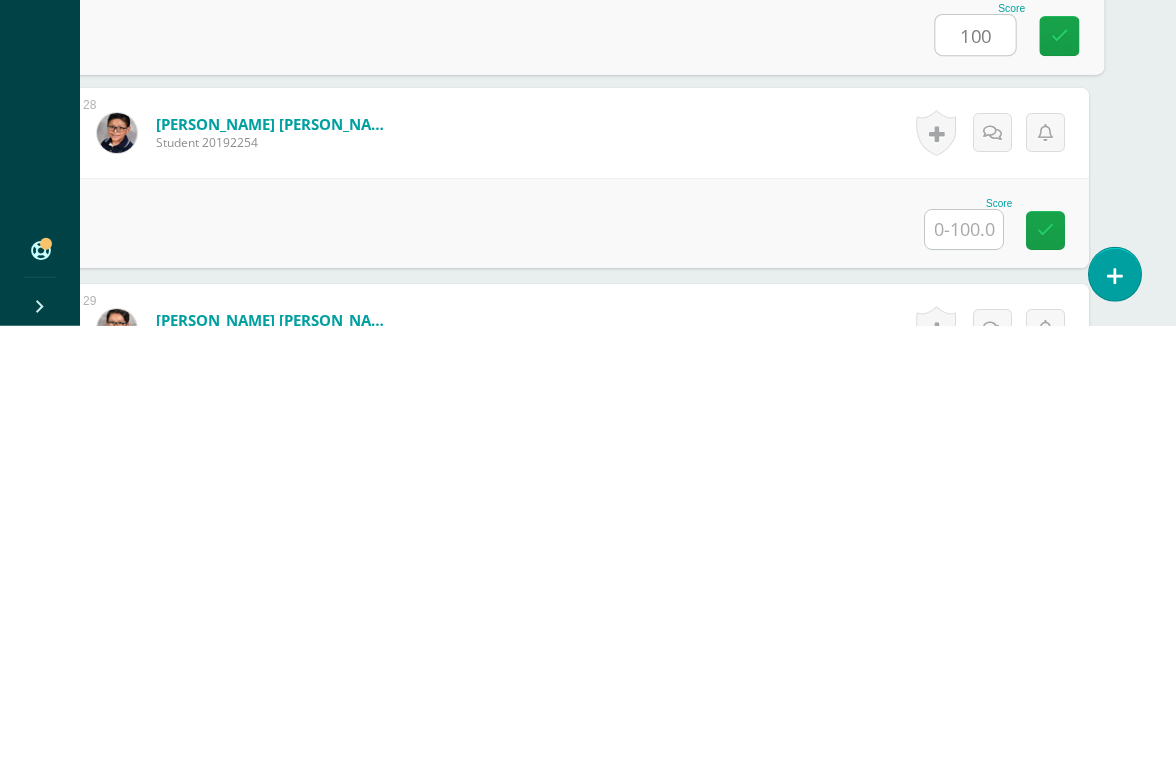 type on "100" 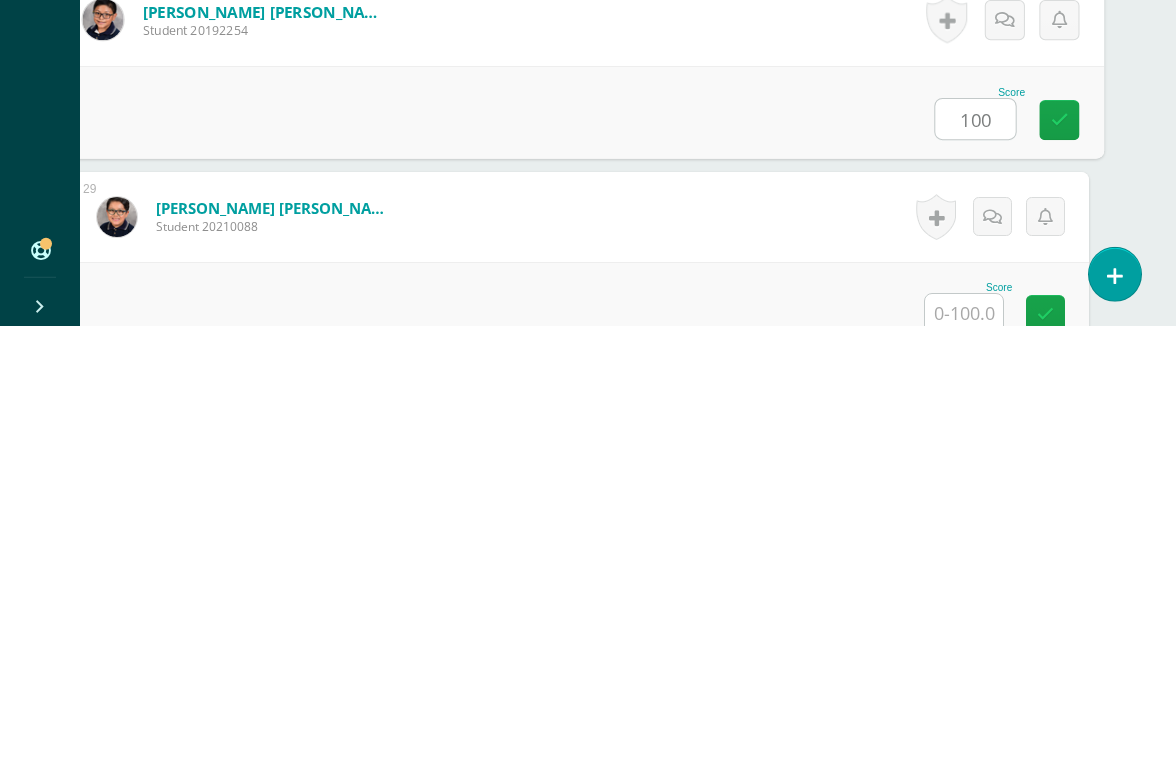 scroll, scrollTop: 5586, scrollLeft: 47, axis: both 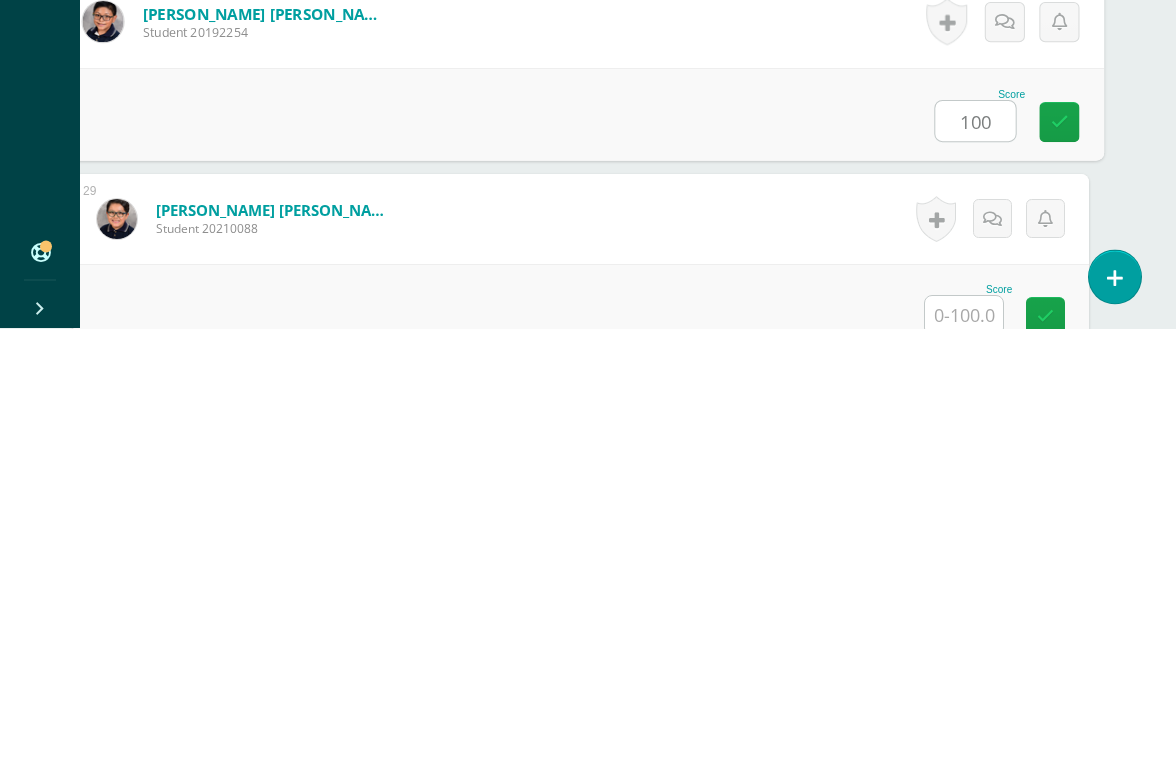 type on "100" 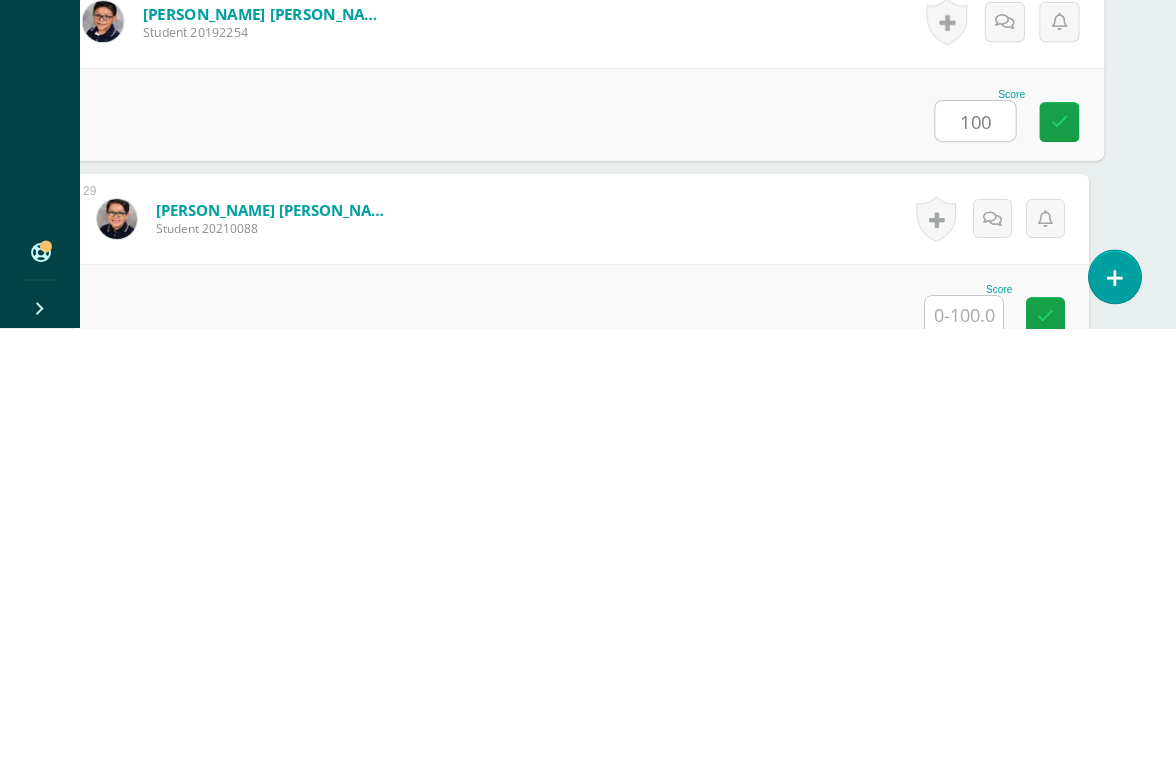 click at bounding box center (964, 757) 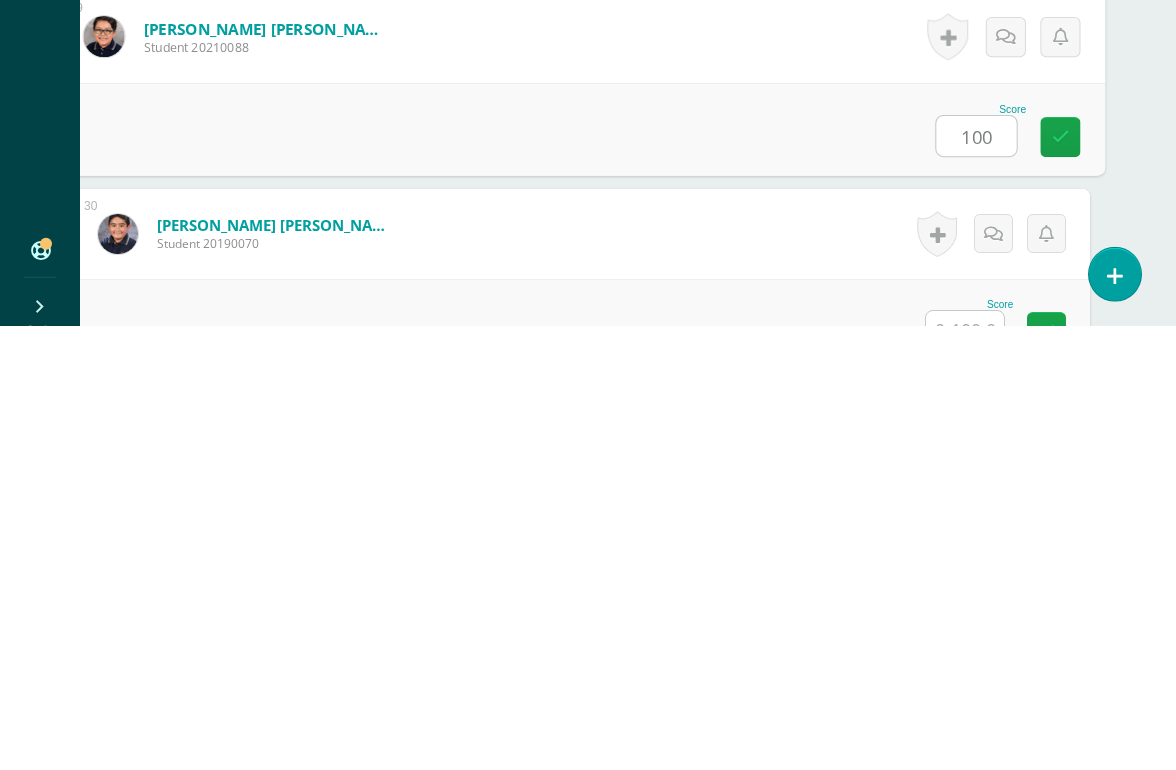 type on "100" 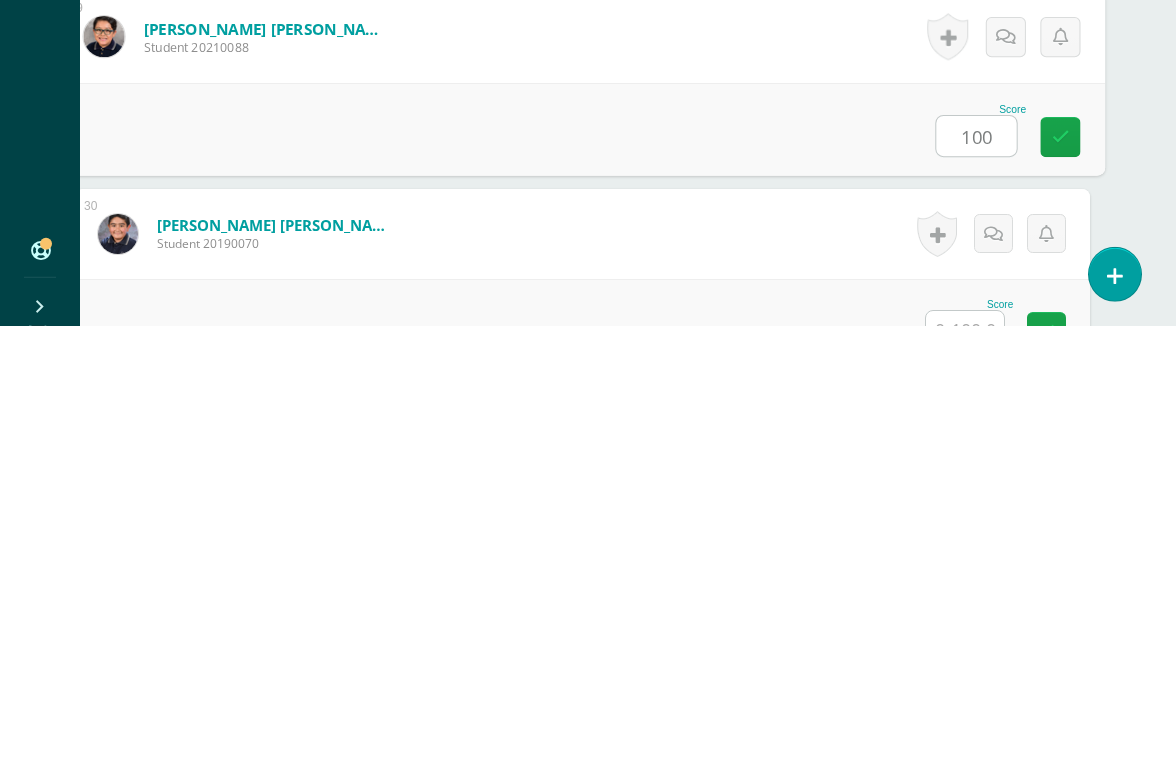 click at bounding box center [965, 774] 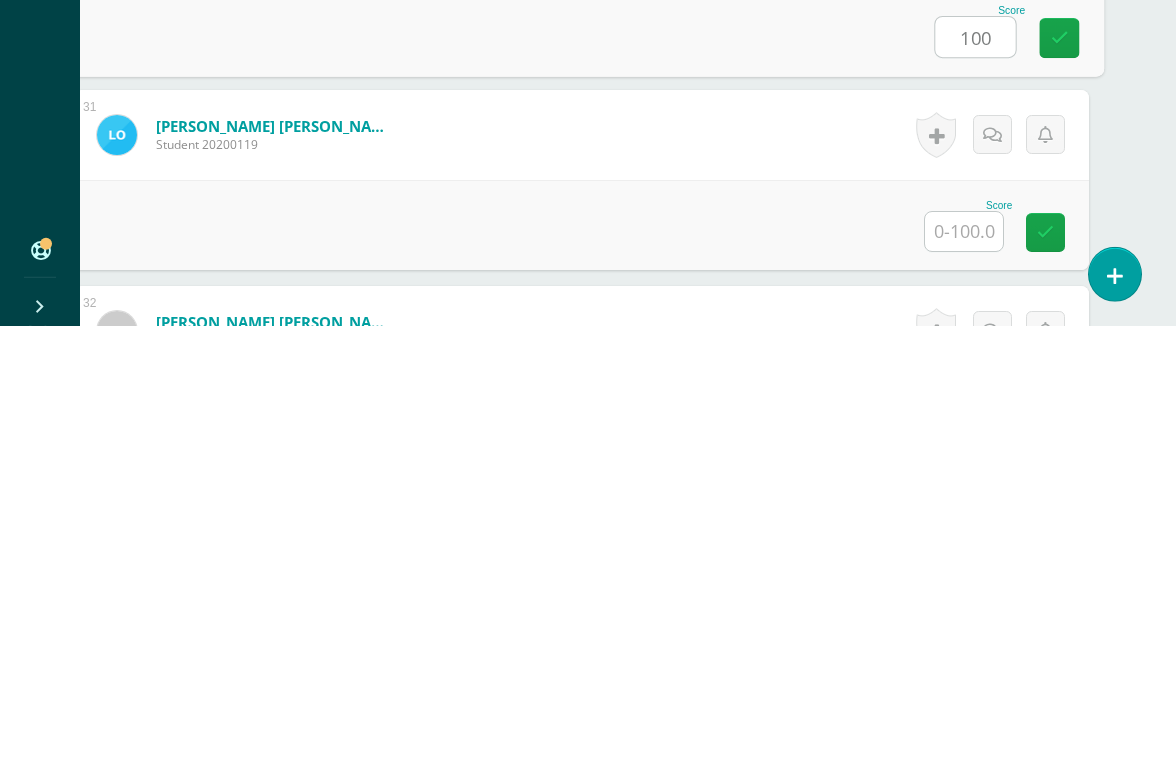 scroll, scrollTop: 6064, scrollLeft: 47, axis: both 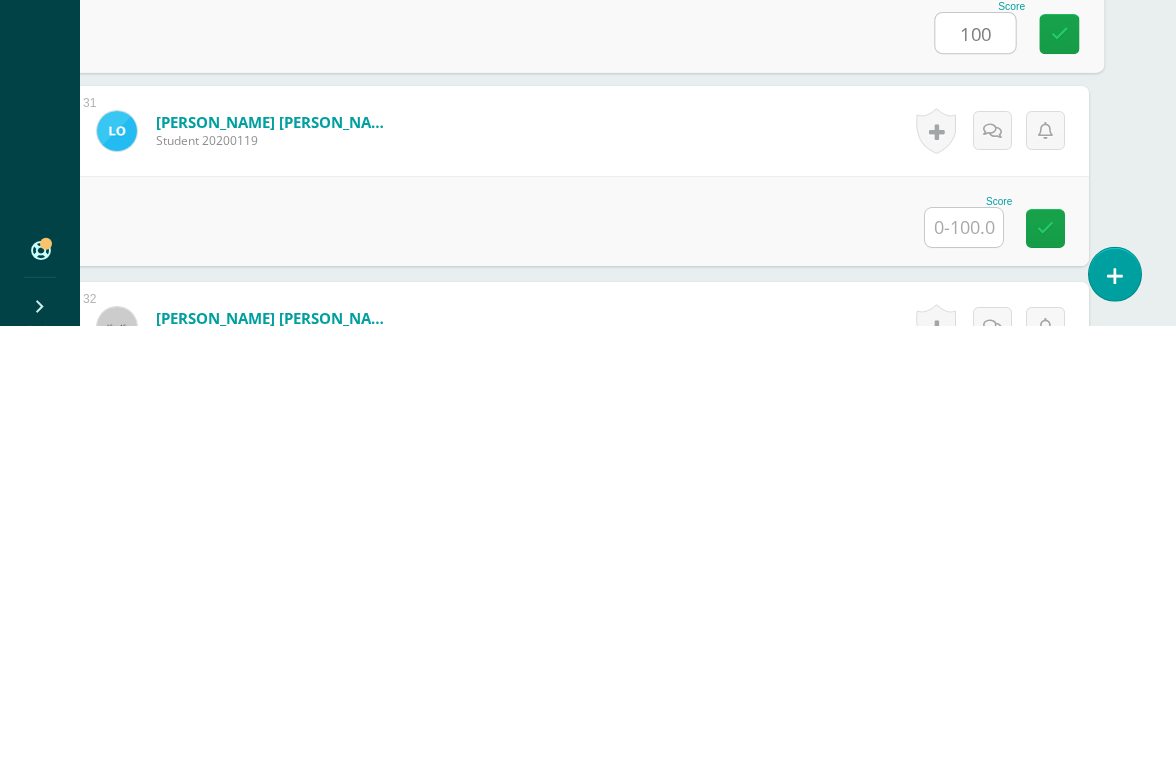 type on "100" 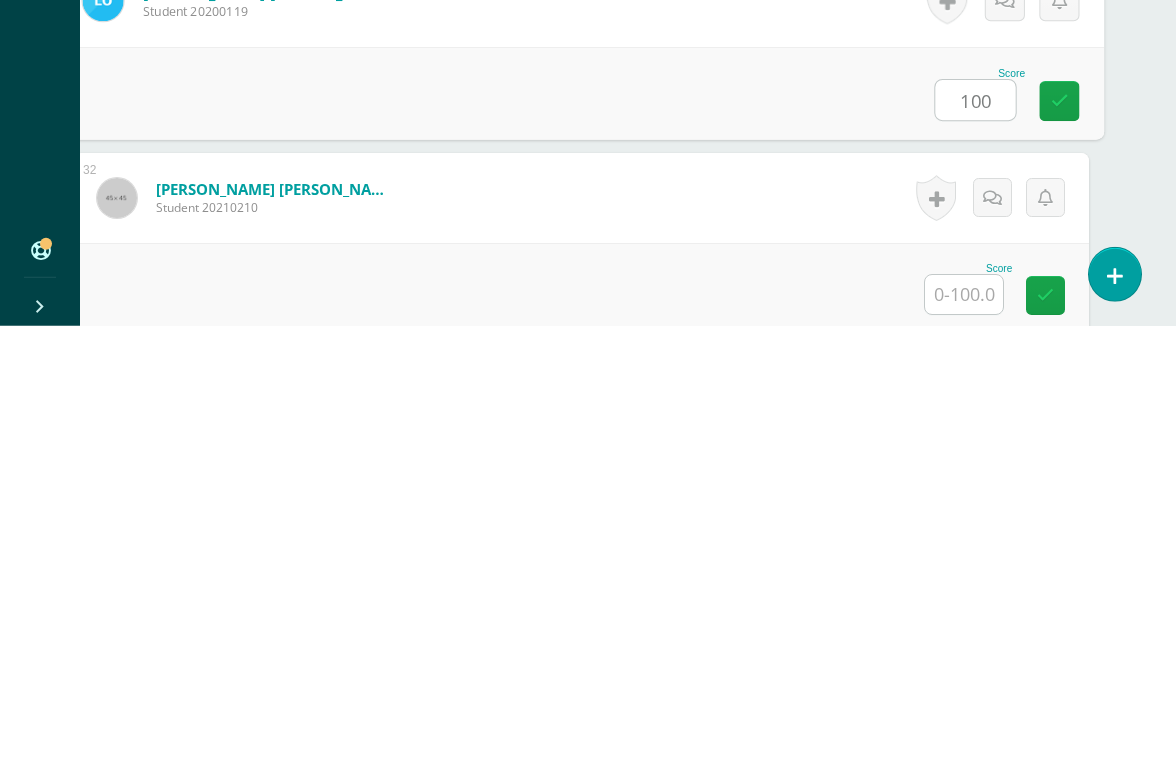 scroll, scrollTop: 6194, scrollLeft: 47, axis: both 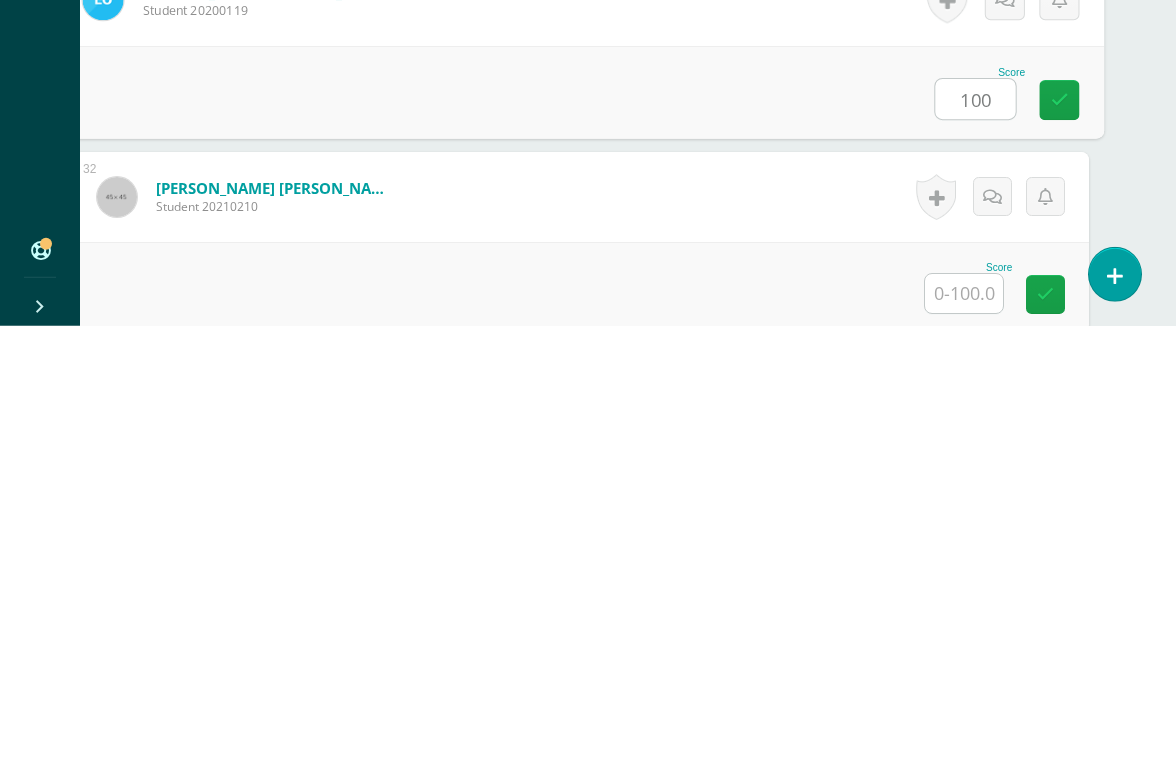 type on "100" 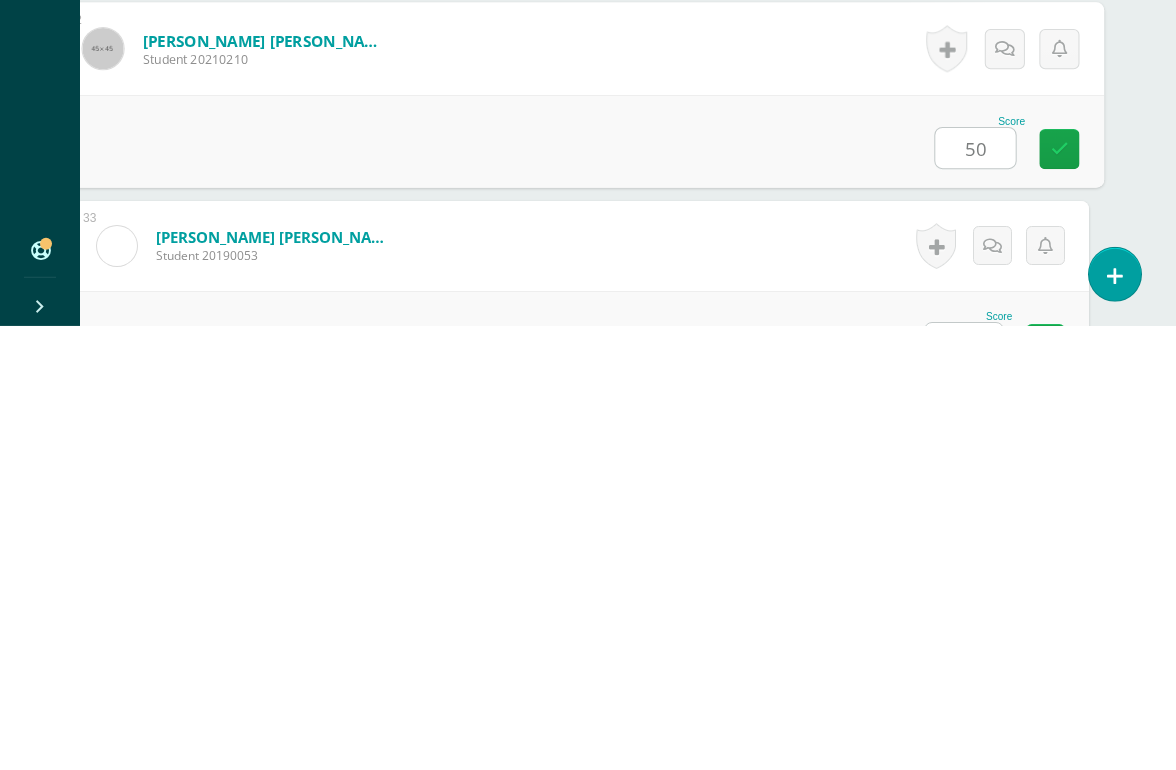 type on "50" 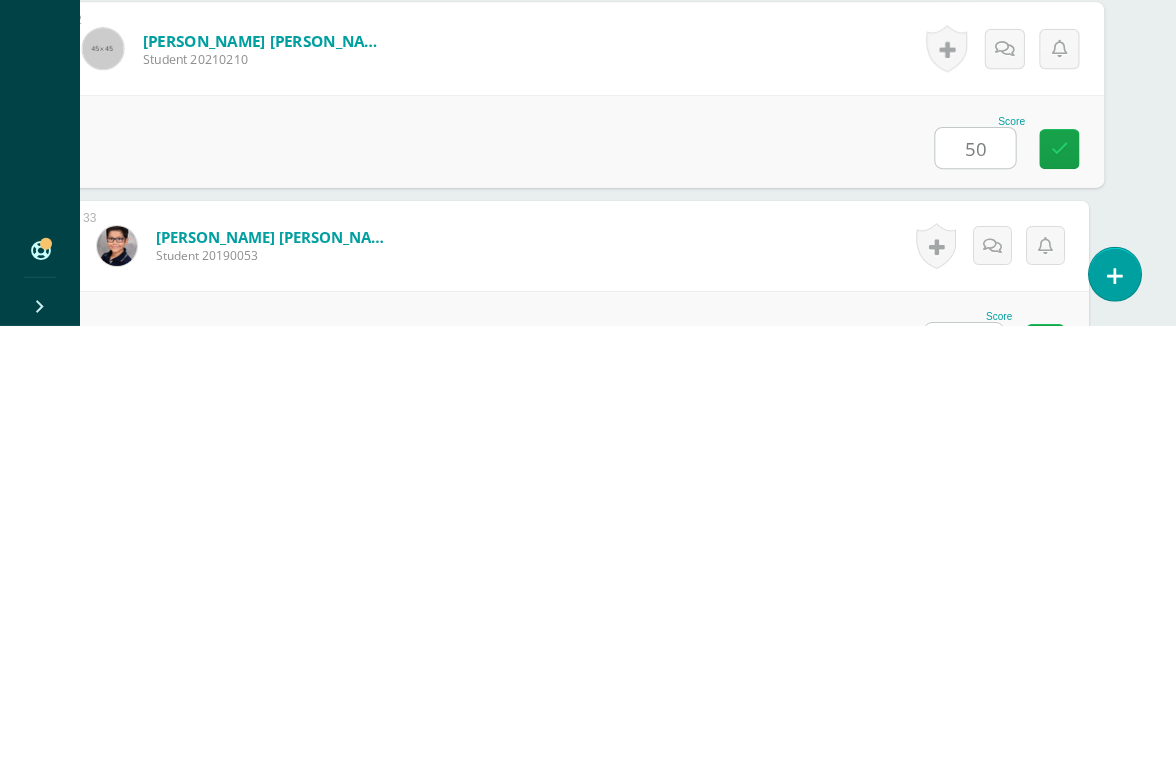 click at bounding box center (964, 786) 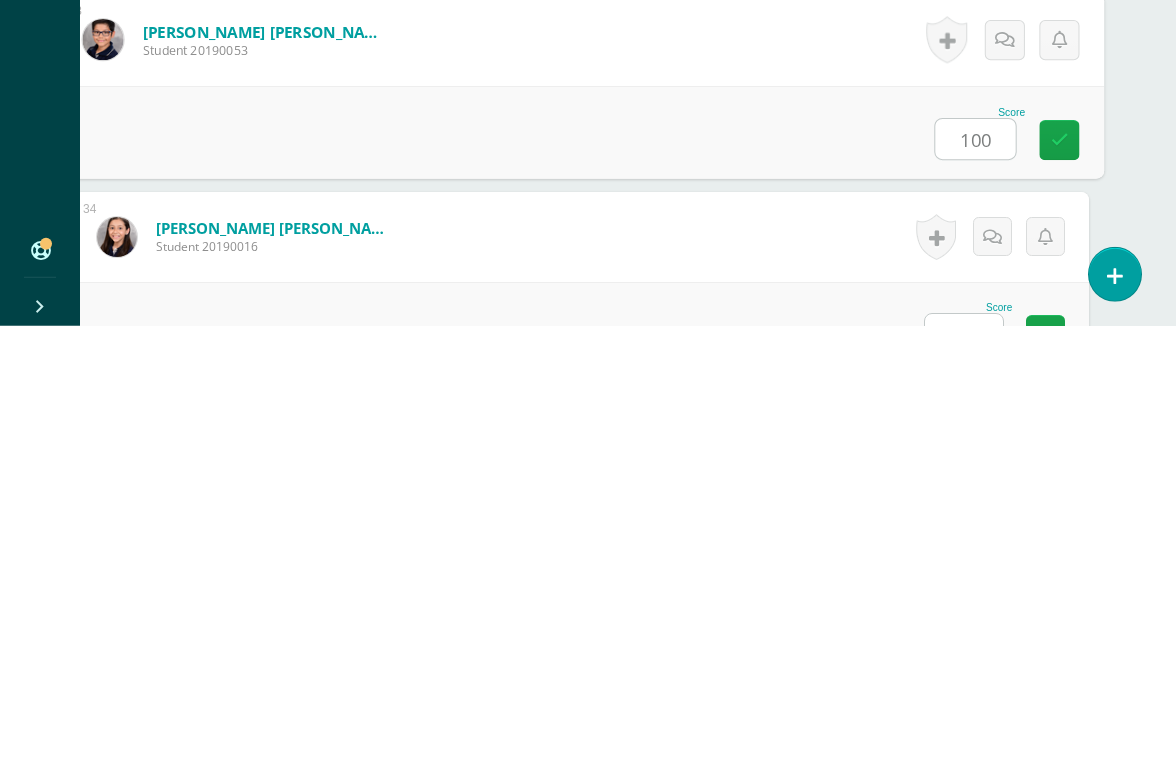 scroll, scrollTop: 6613, scrollLeft: 47, axis: both 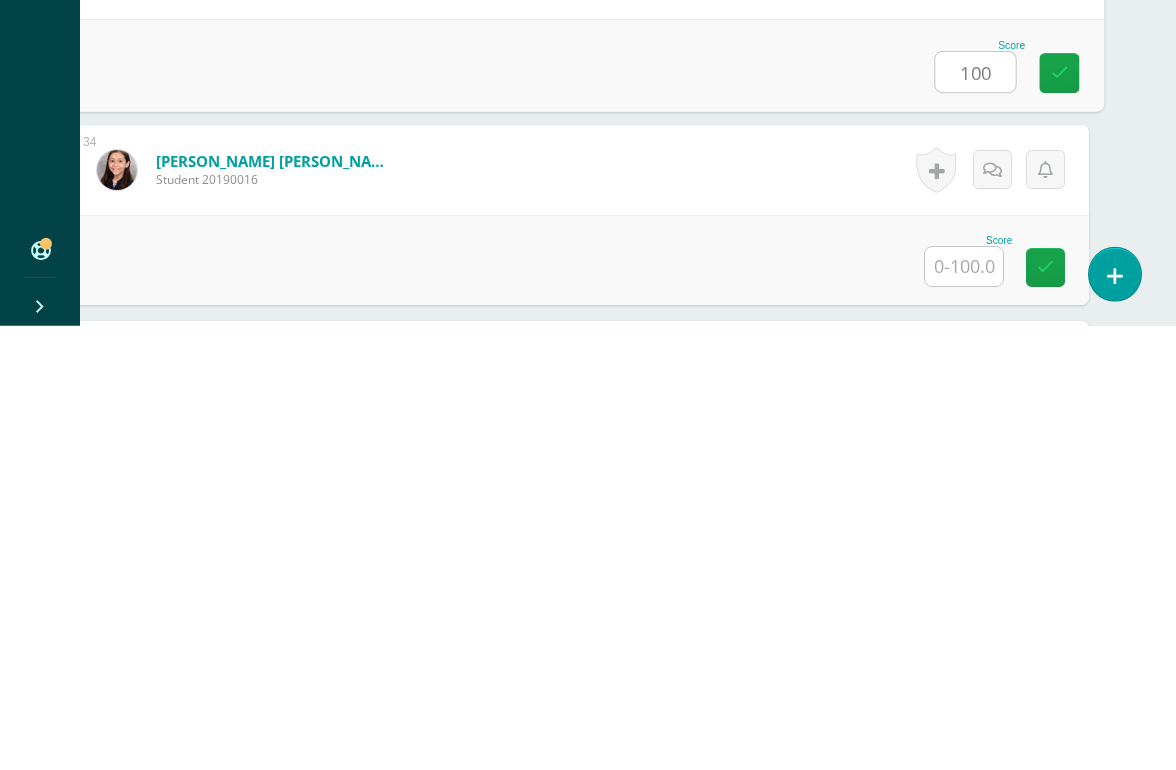 type on "100" 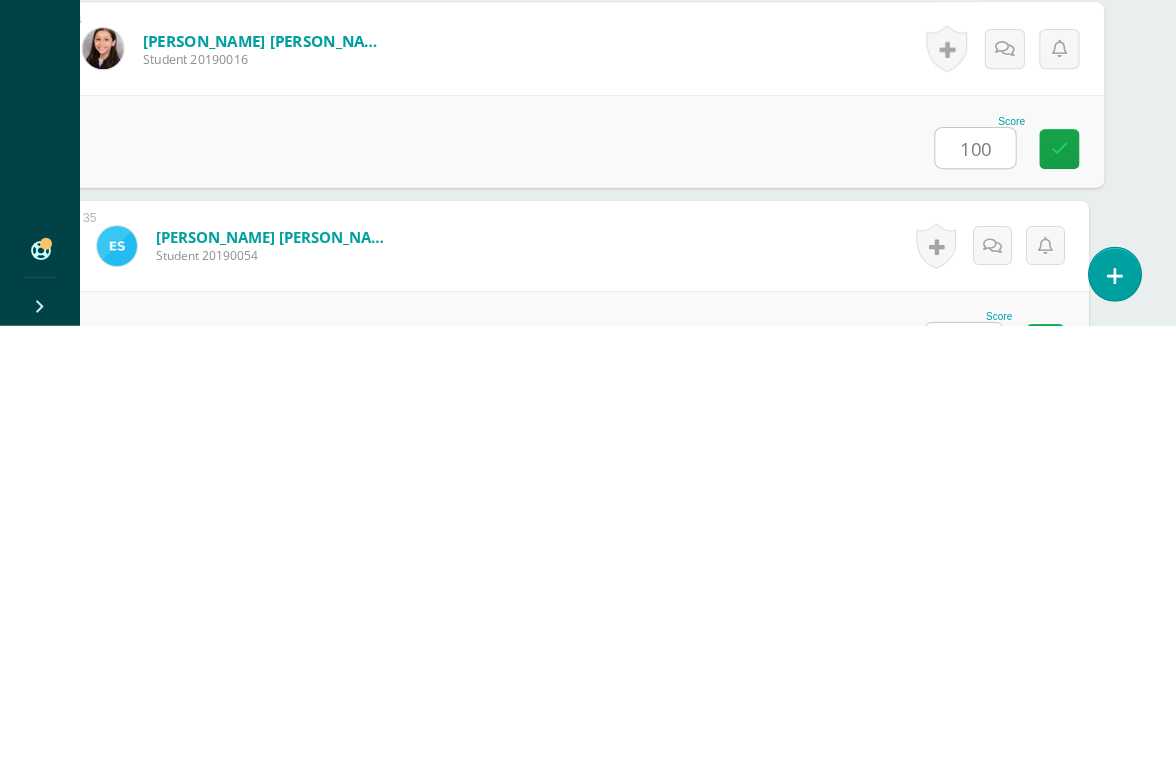 type on "100" 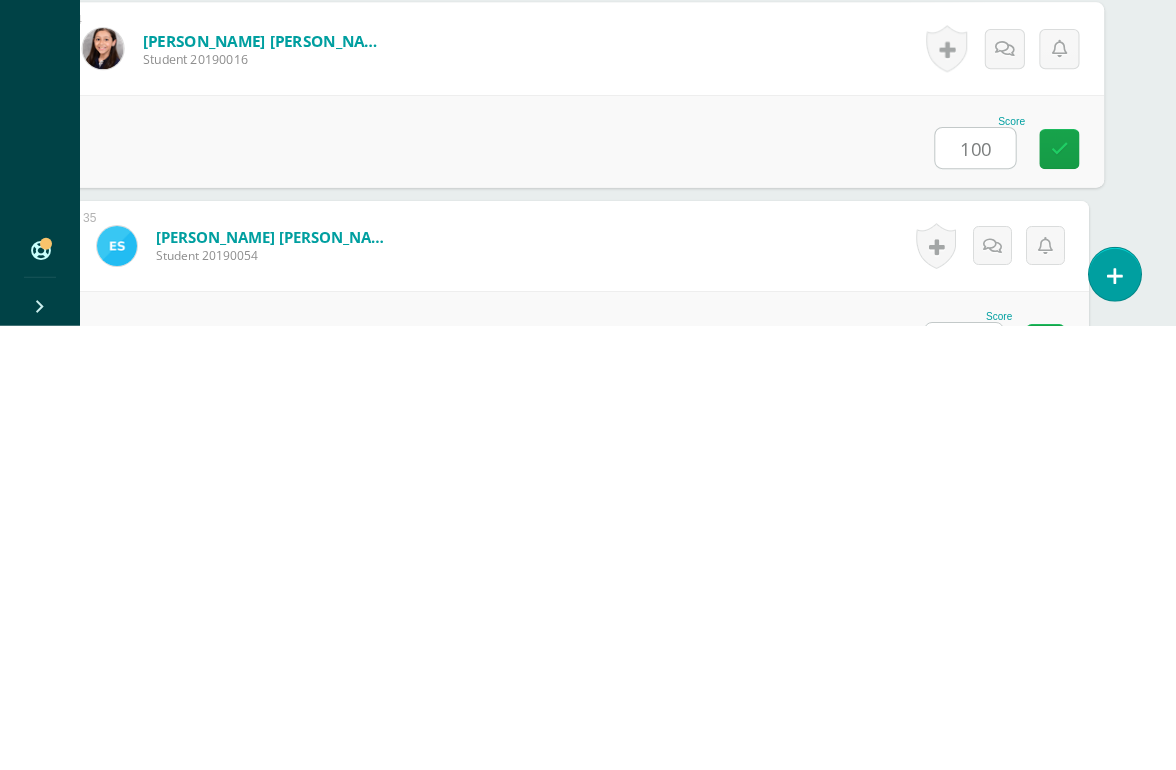 click at bounding box center (964, 786) 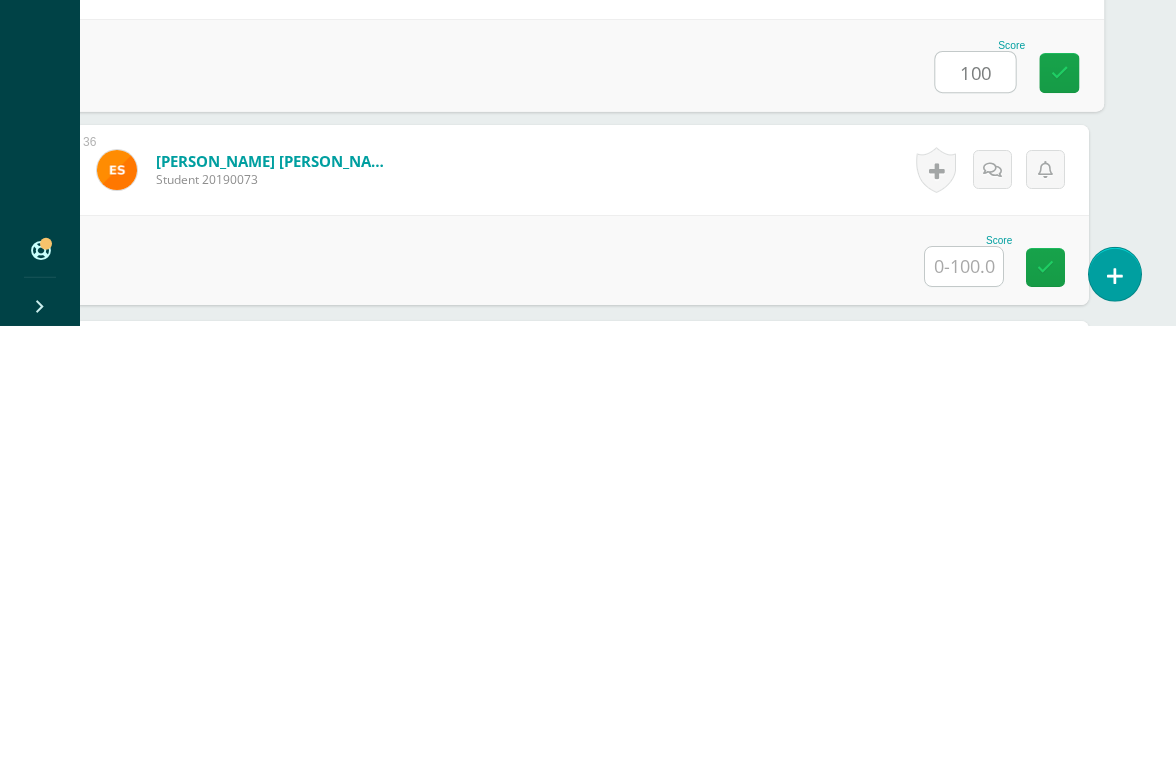 scroll, scrollTop: 7011, scrollLeft: 47, axis: both 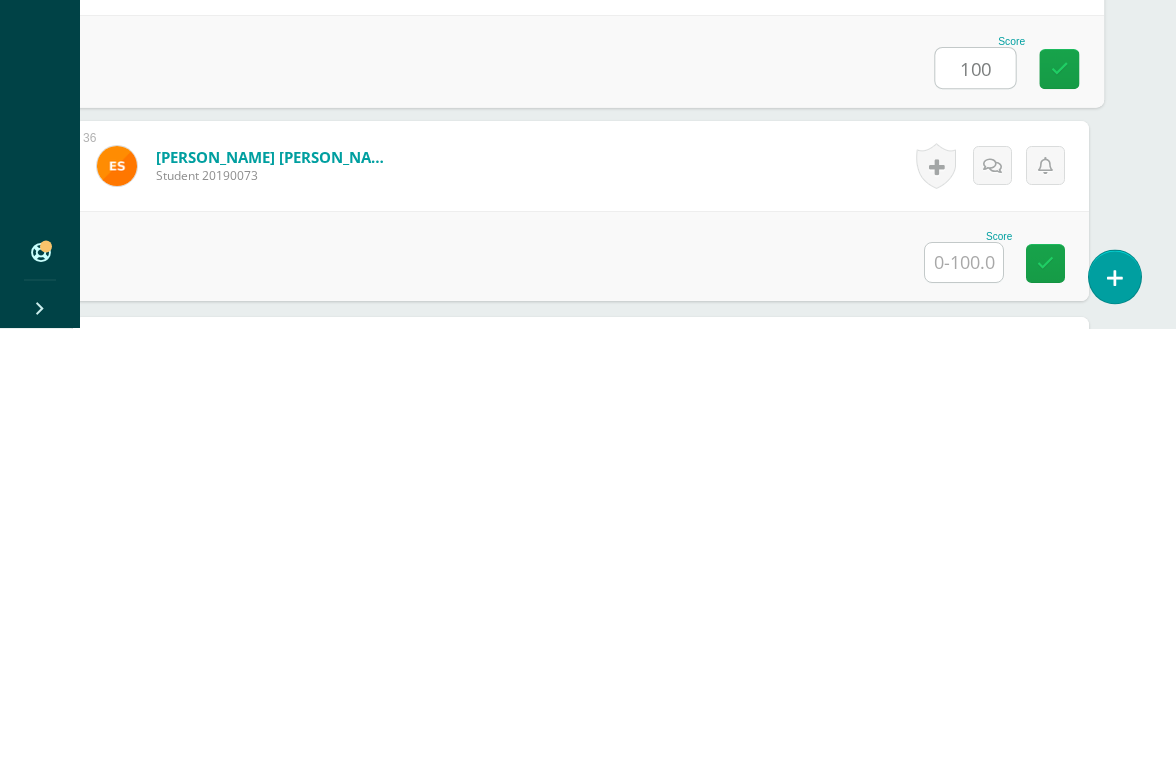 type on "100" 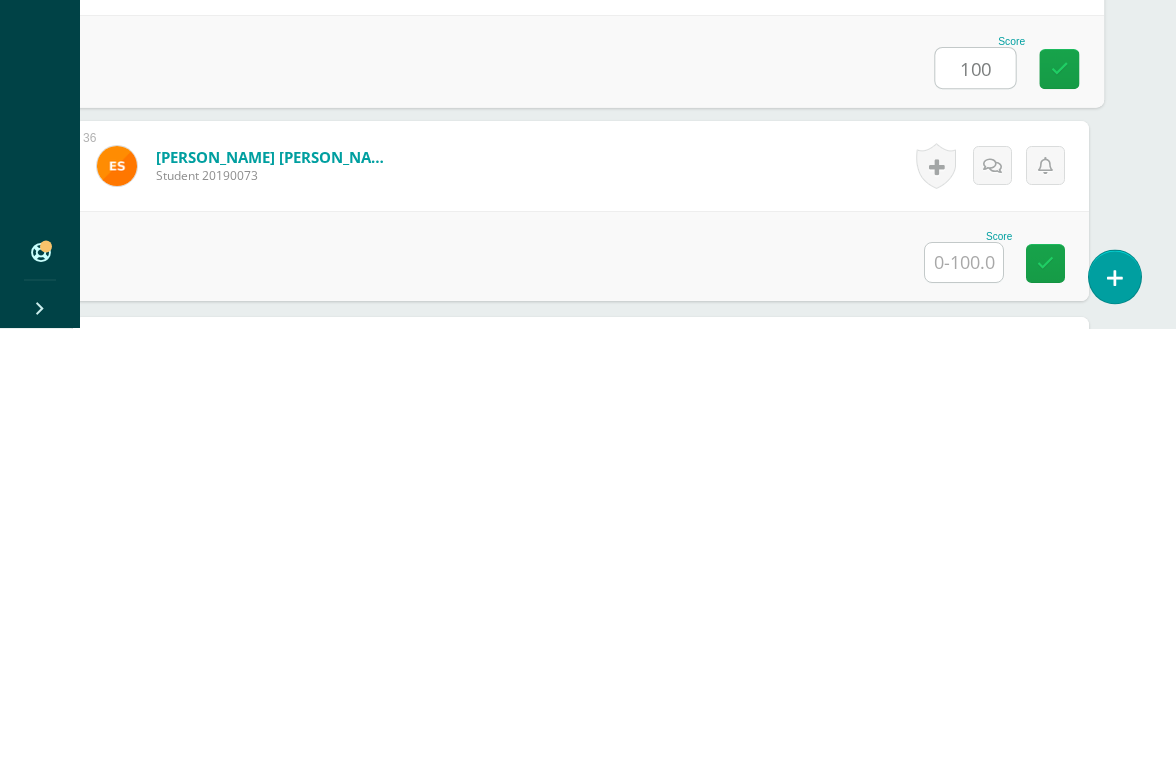 click at bounding box center (964, 704) 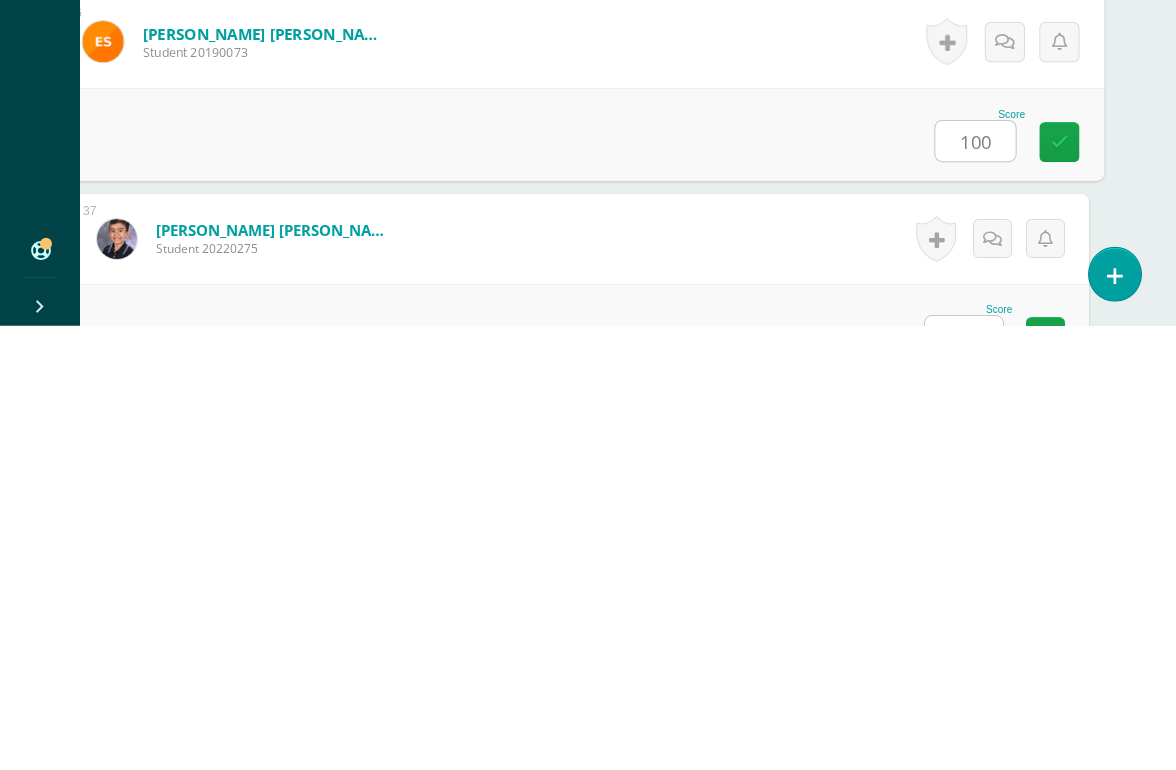 type on "100" 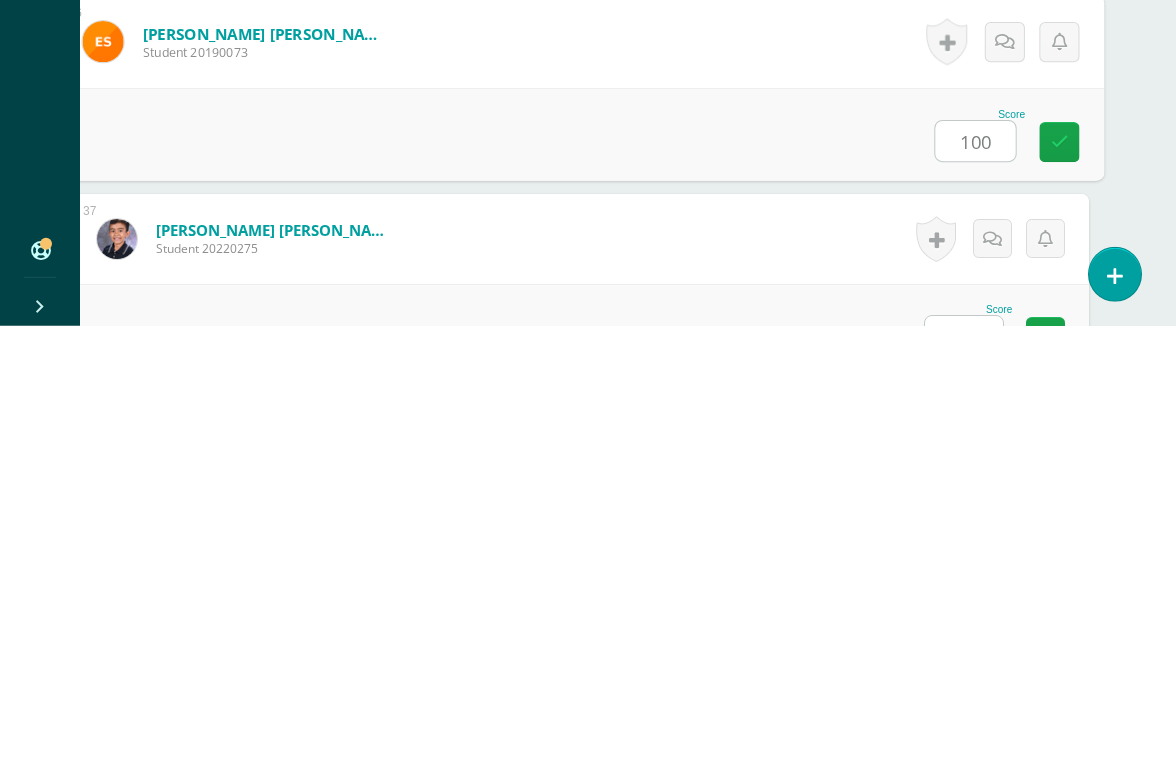 click at bounding box center [964, 779] 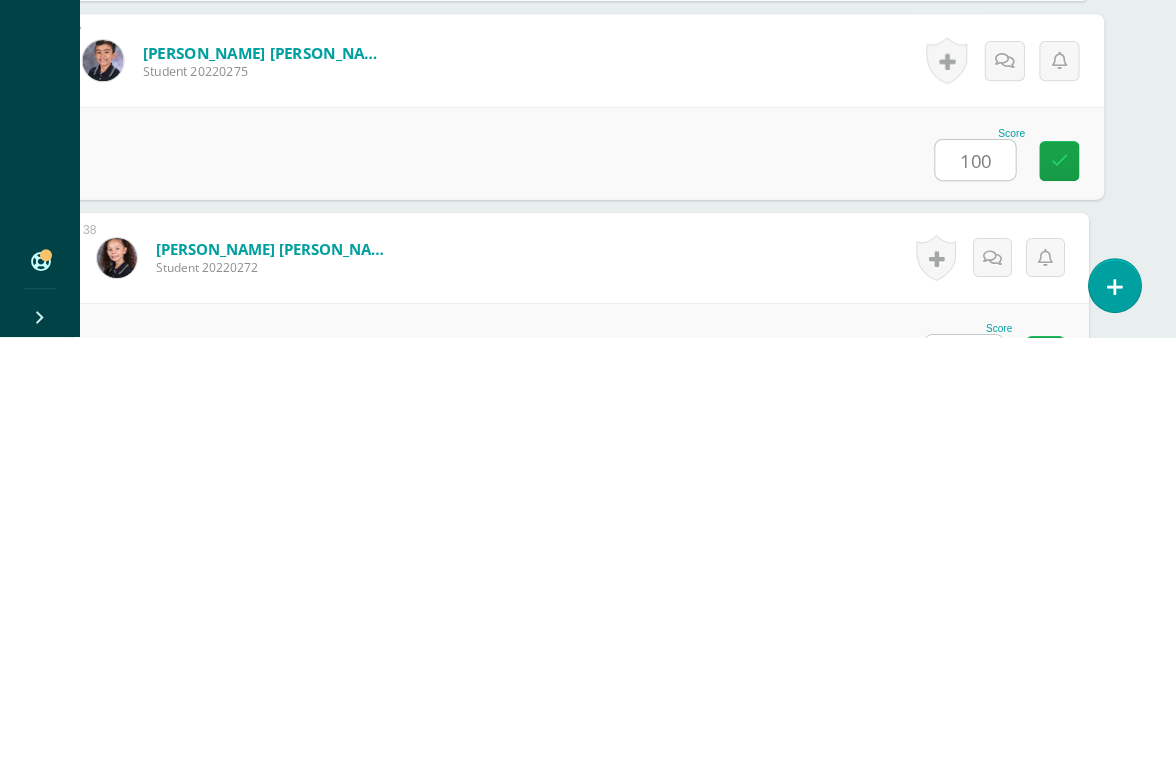 scroll, scrollTop: 7412, scrollLeft: 47, axis: both 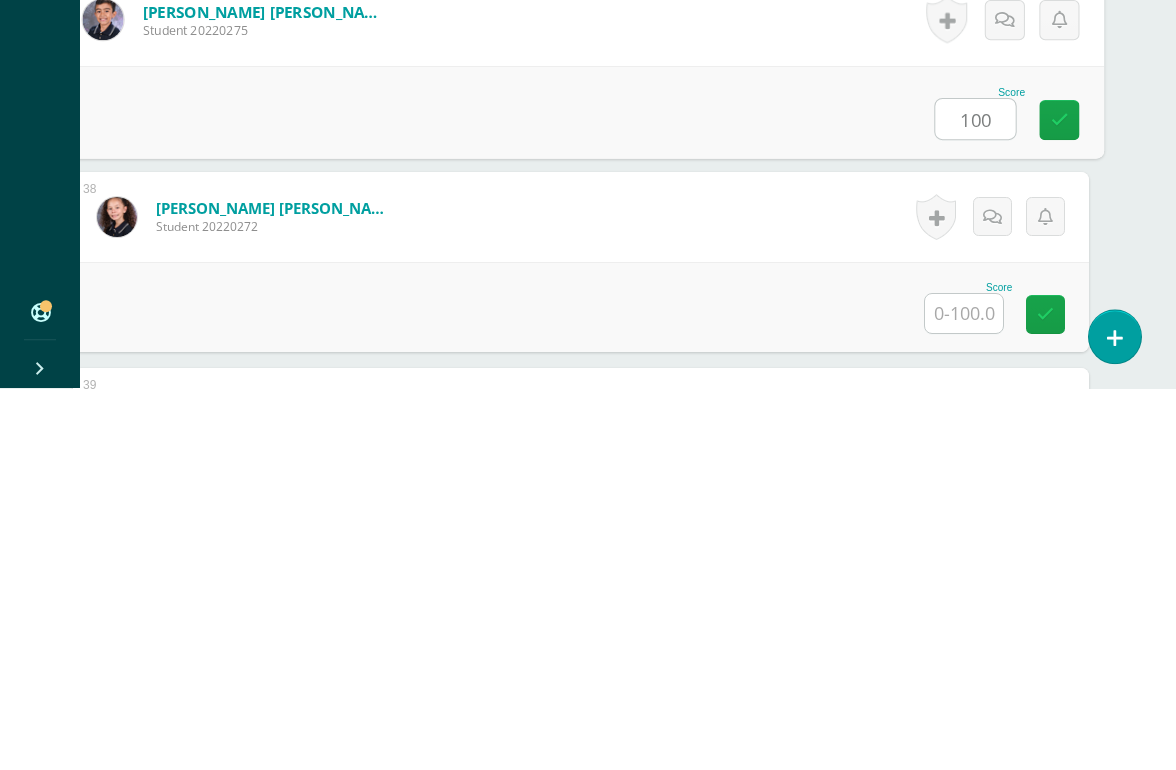 type on "100" 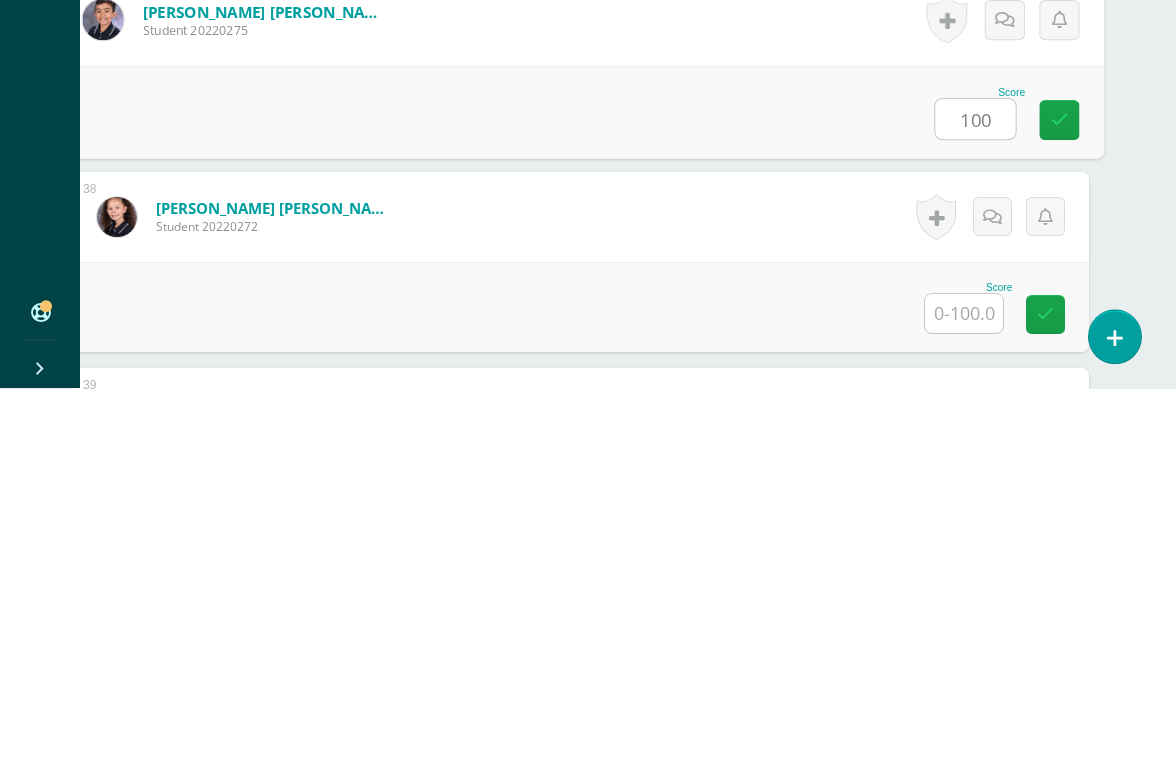 click at bounding box center (964, 695) 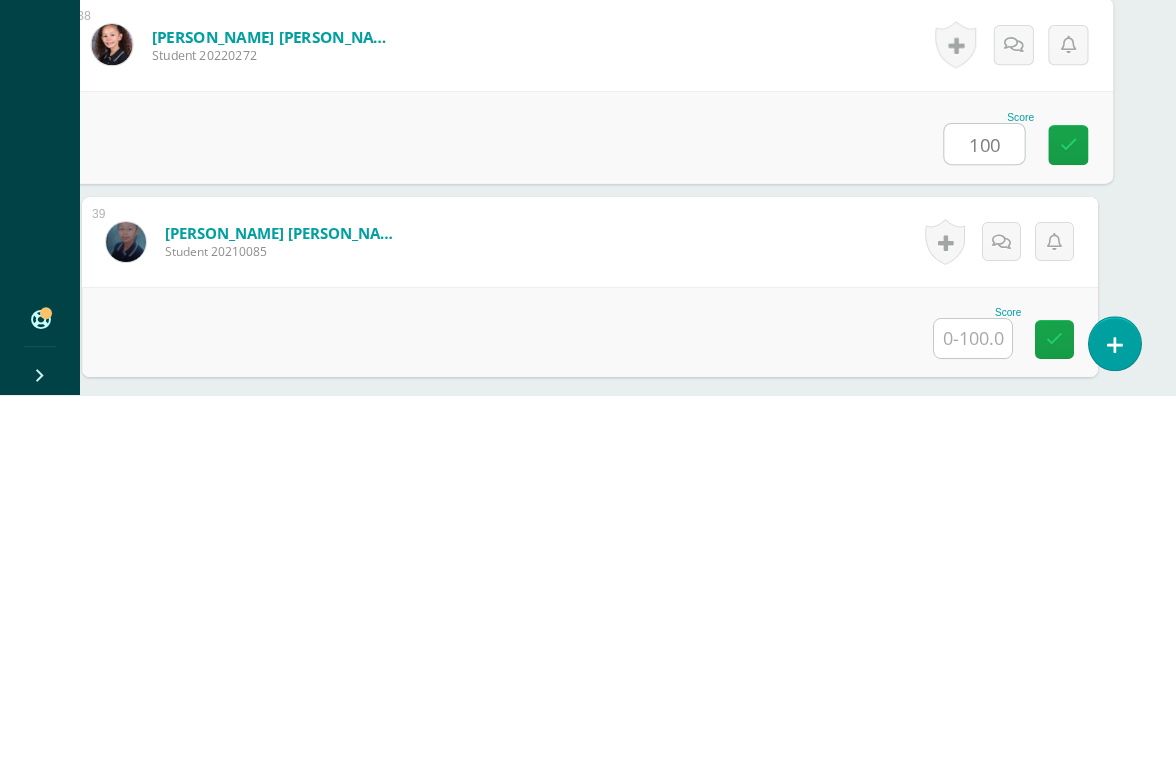 scroll, scrollTop: 7590, scrollLeft: 37, axis: both 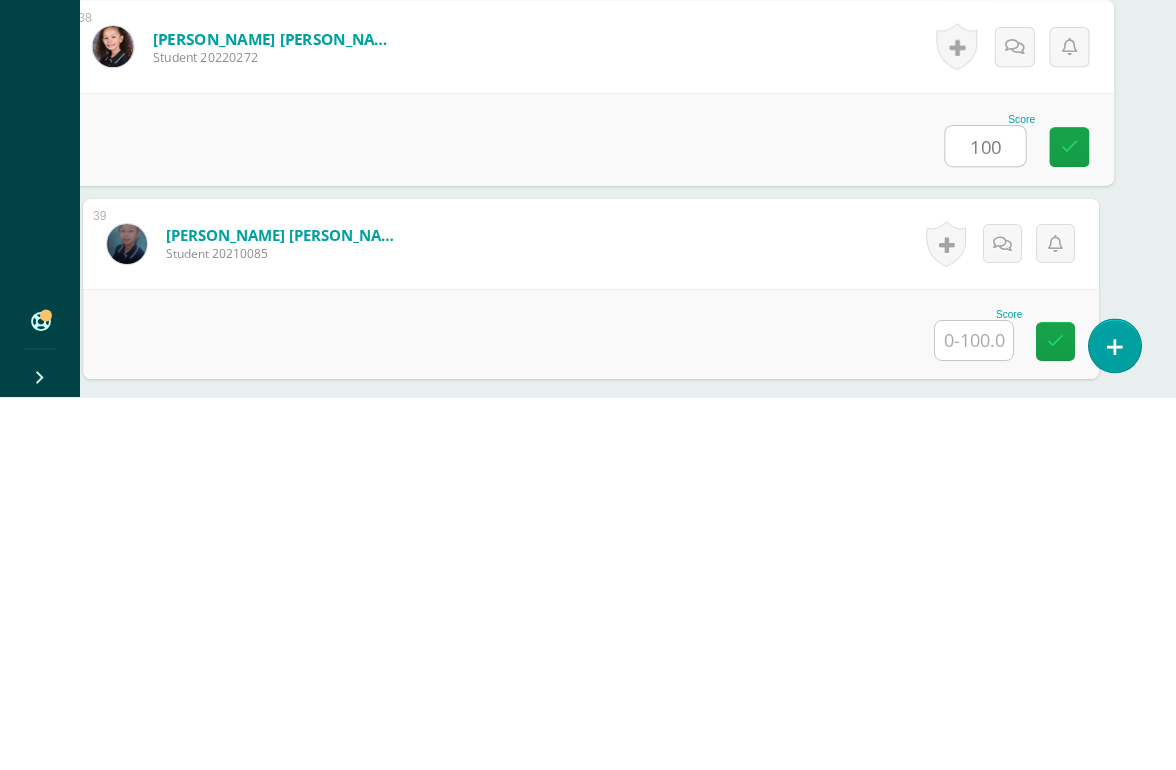 type on "100" 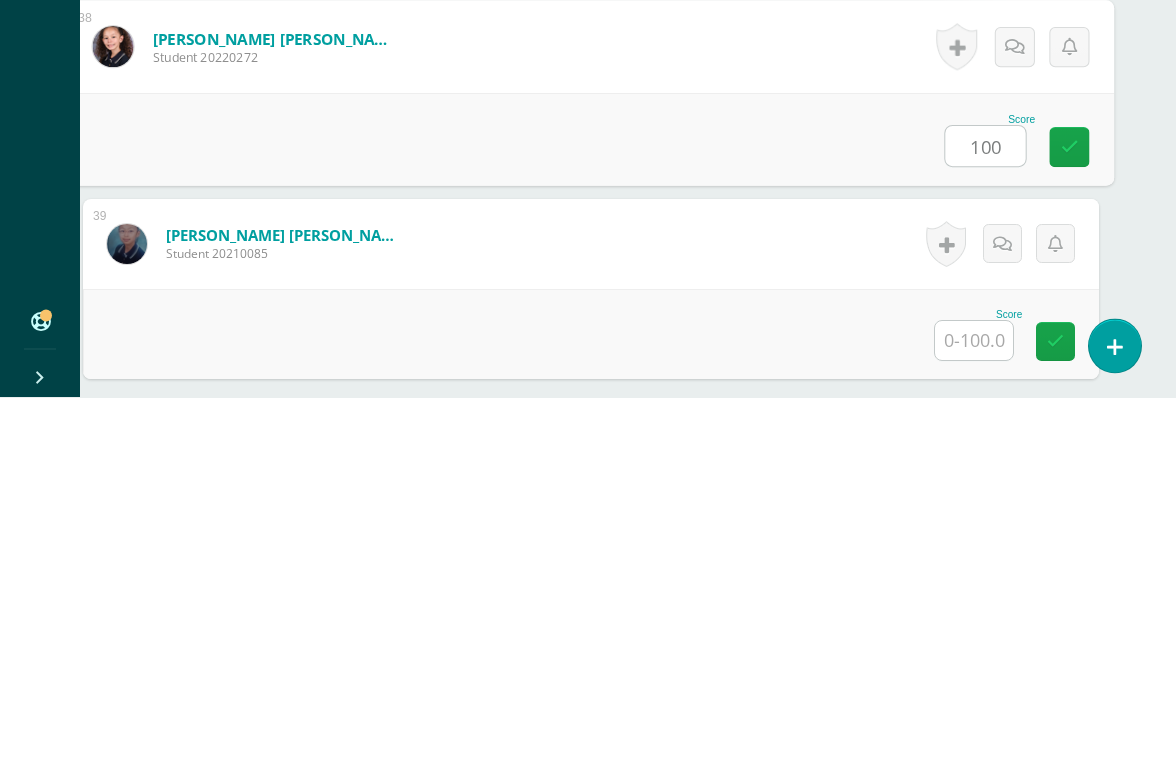 click at bounding box center (974, 713) 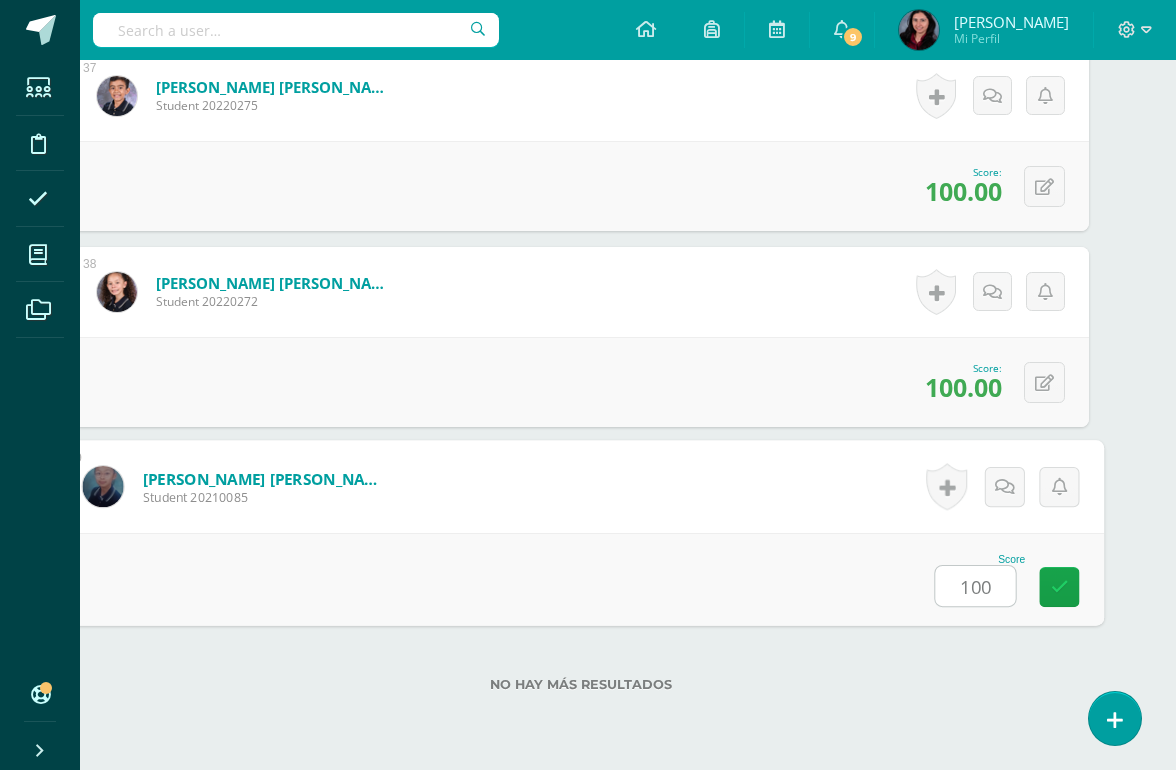 scroll, scrollTop: 7626, scrollLeft: 47, axis: both 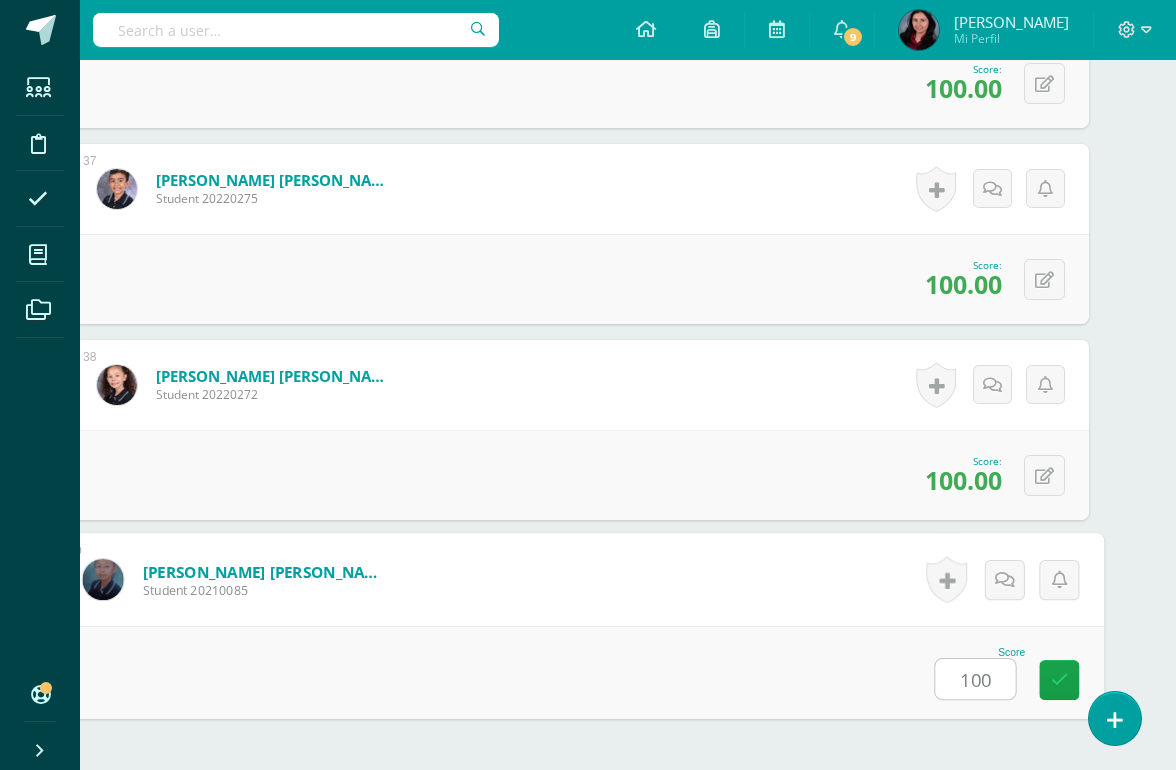 type on "100" 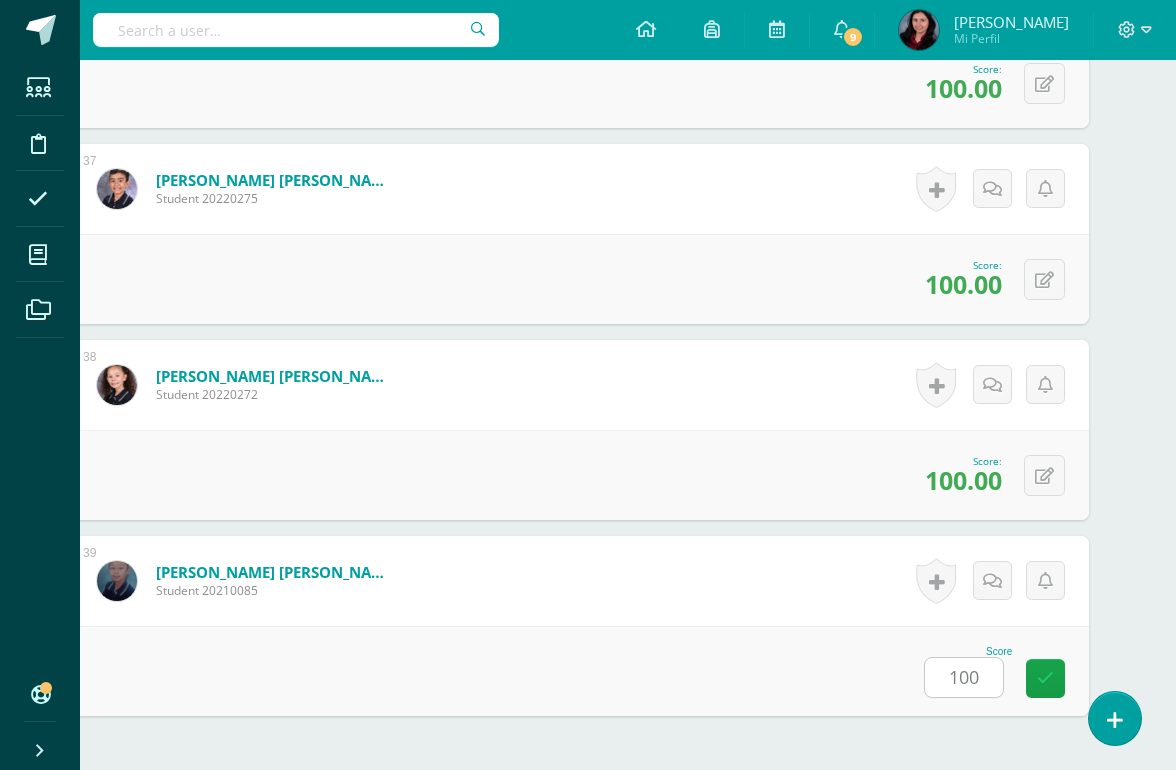 scroll, scrollTop: 7626, scrollLeft: 48, axis: both 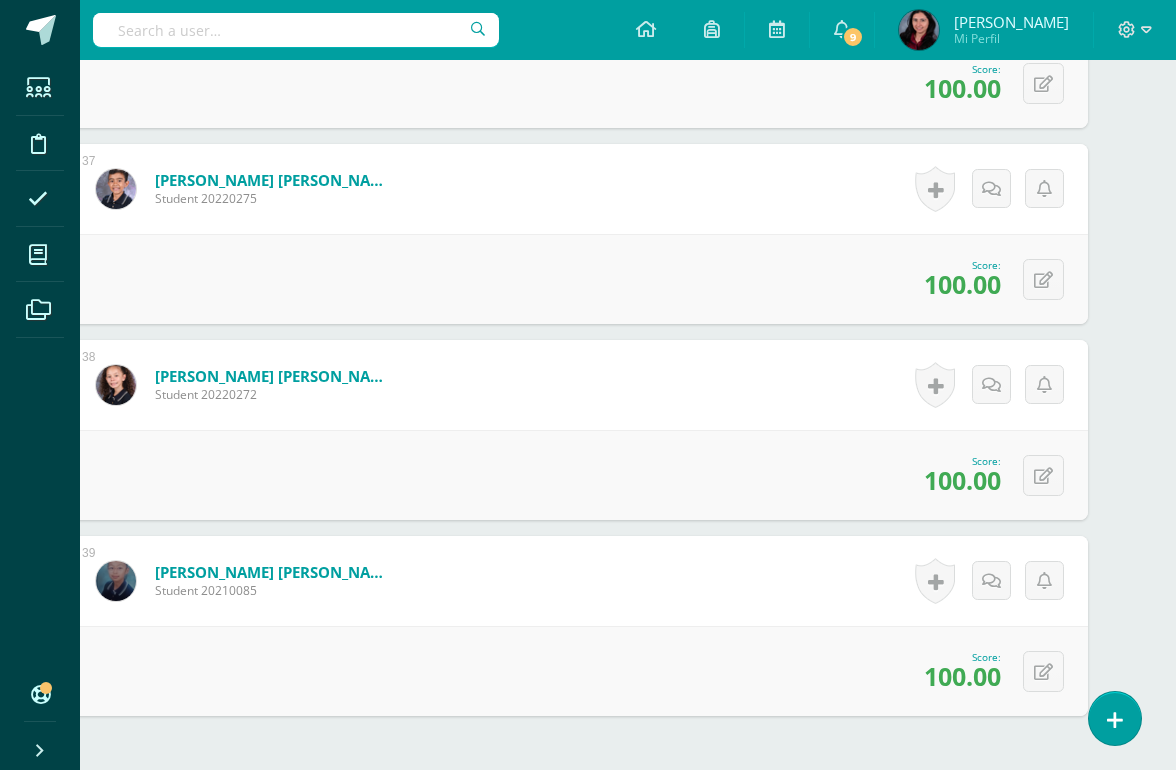 click on "100.00" at bounding box center (962, 284) 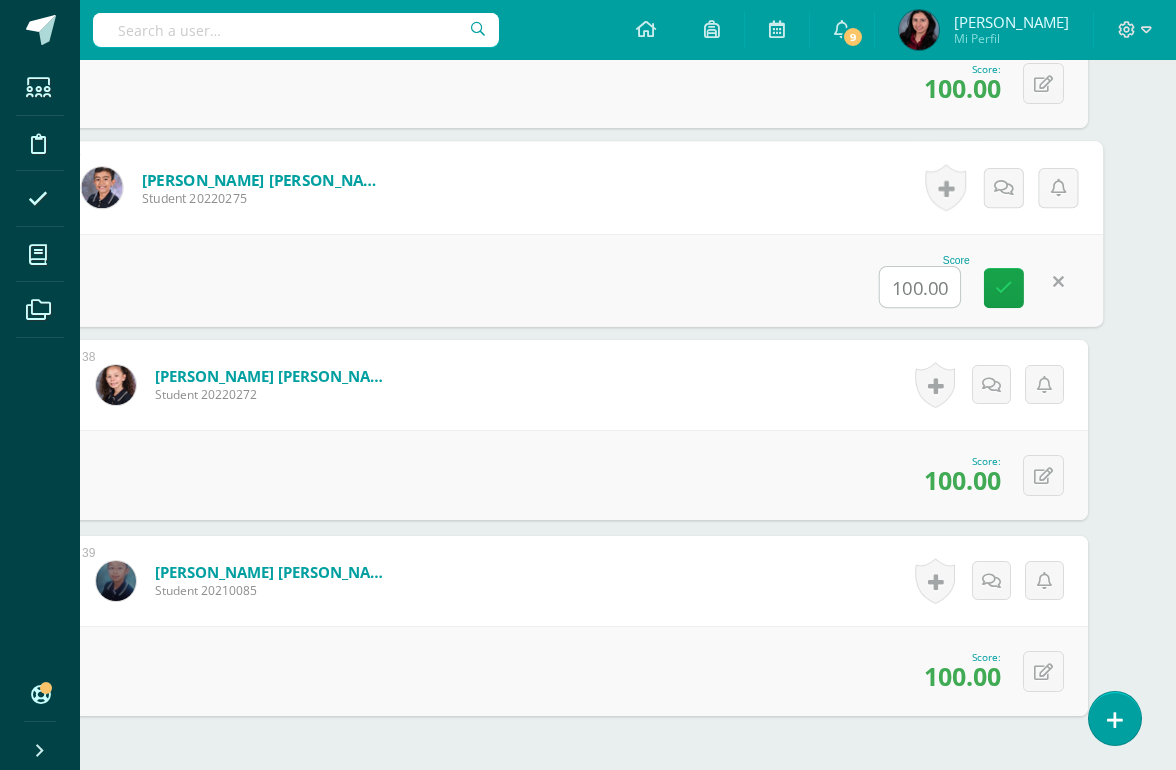 click on "100.00" at bounding box center (920, 287) 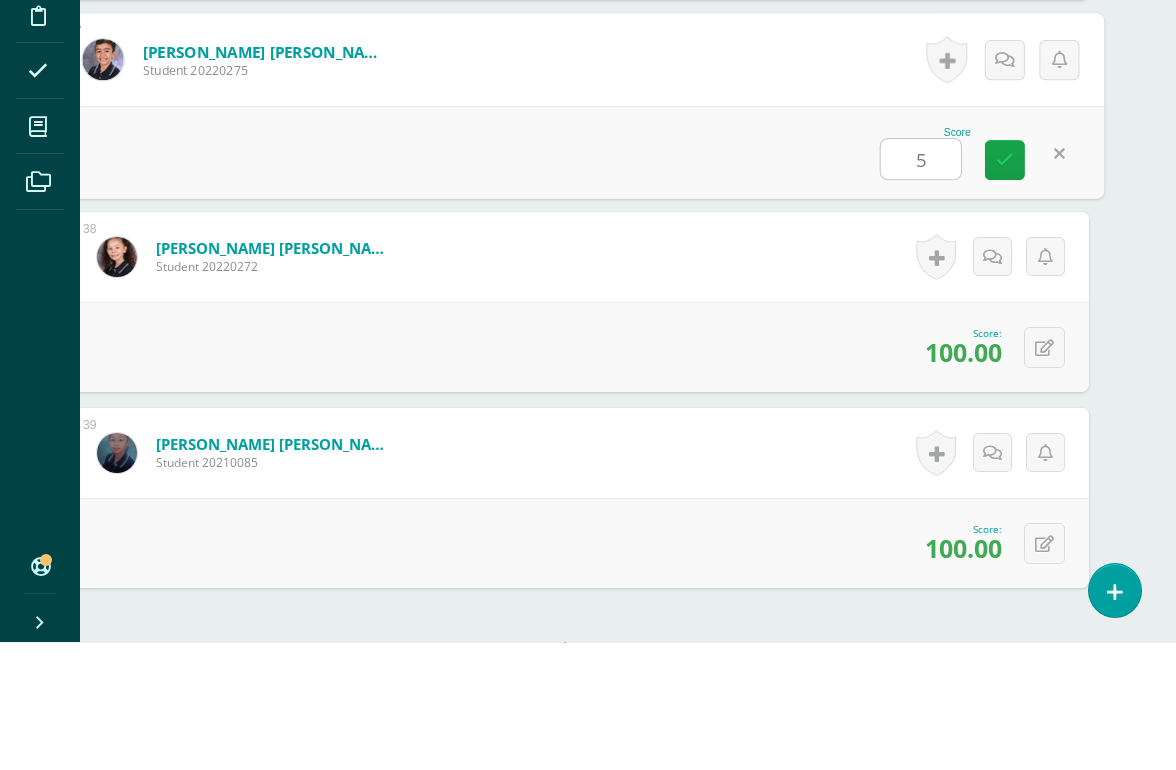 type on "50" 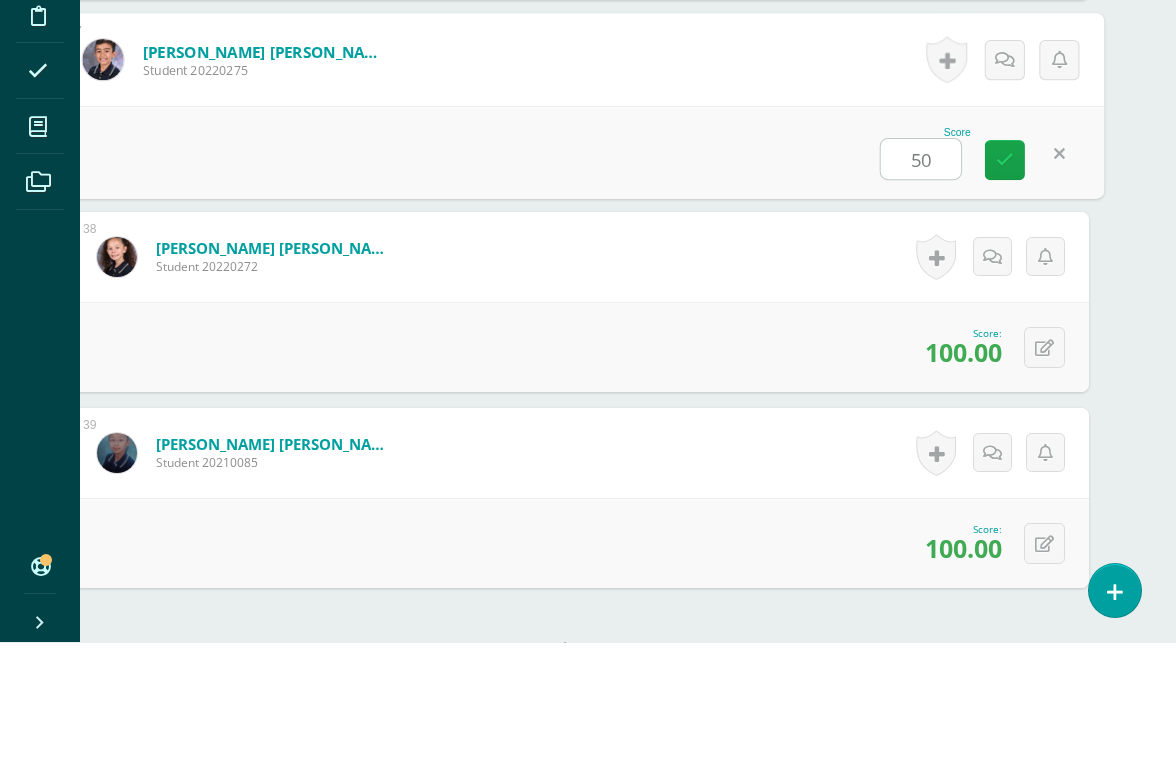 click at bounding box center (1005, 288) 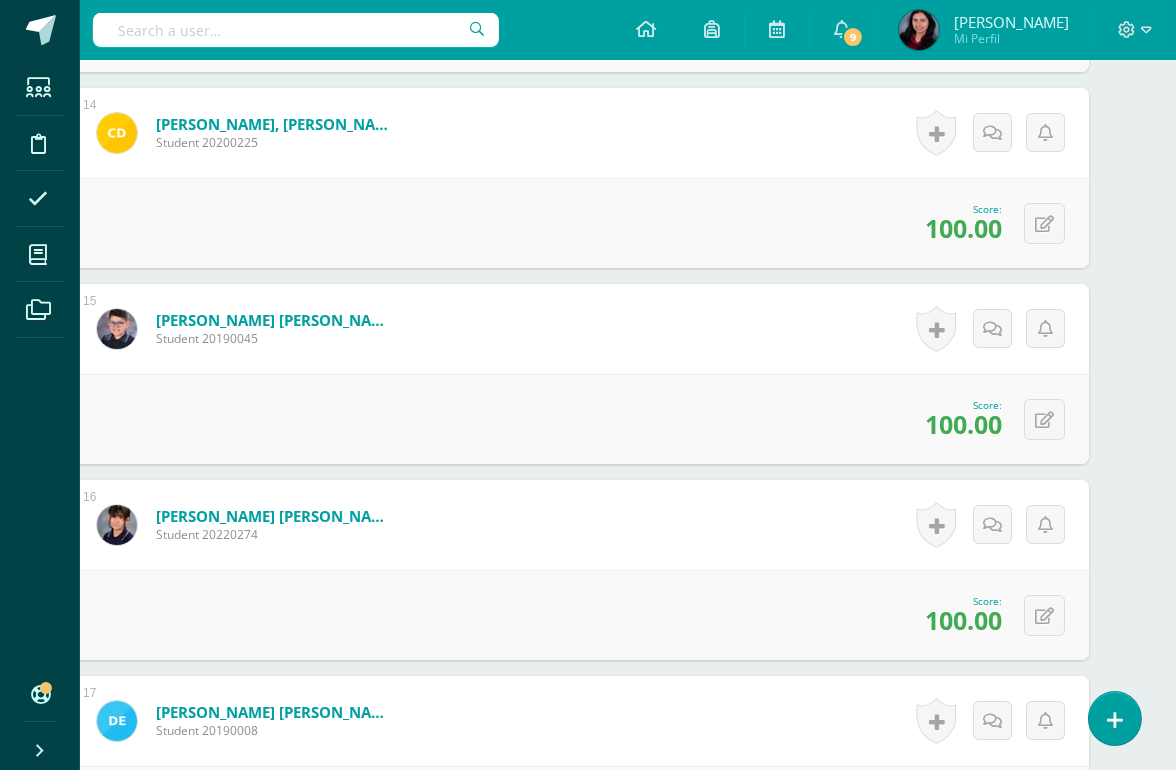 scroll, scrollTop: 3156, scrollLeft: 48, axis: both 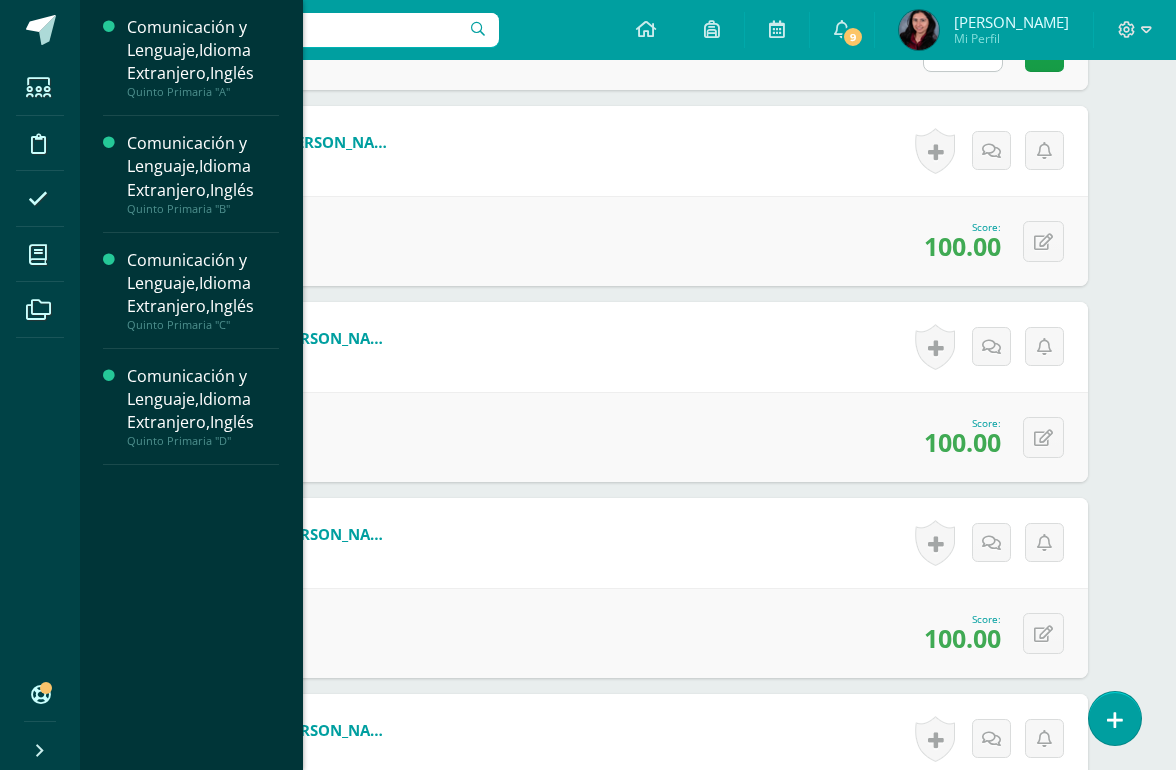 click at bounding box center [38, 254] 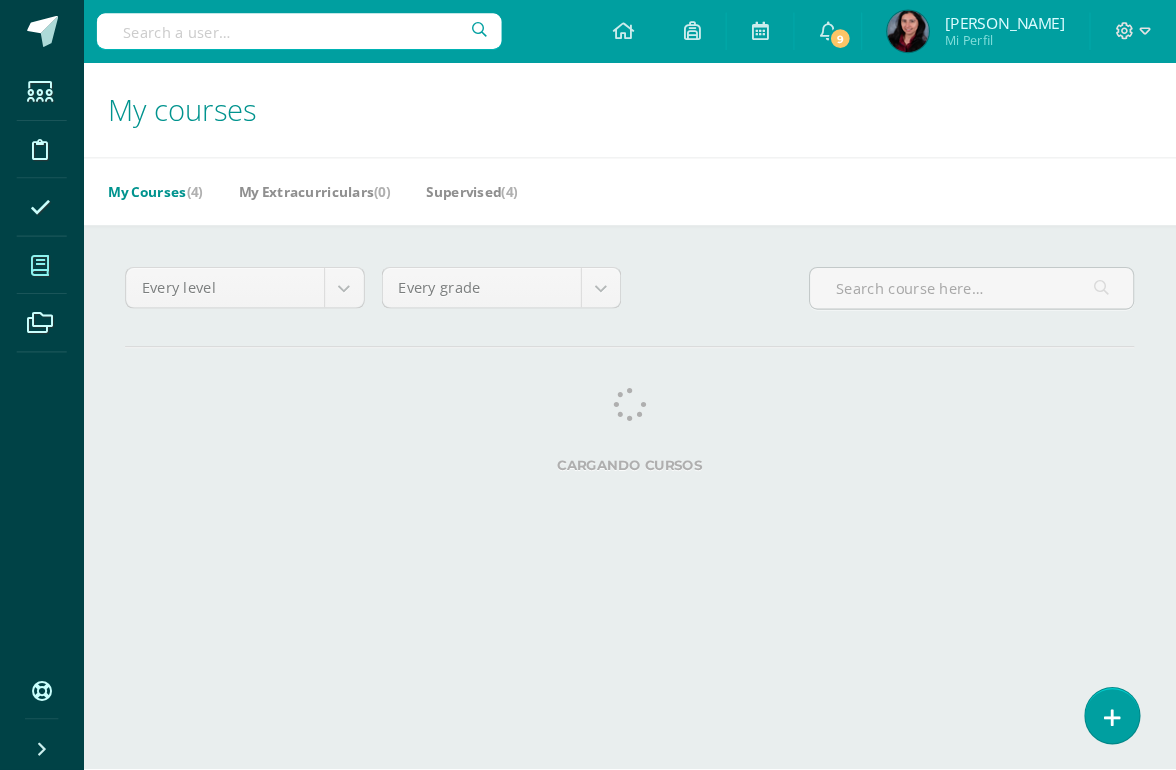 scroll, scrollTop: 0, scrollLeft: 0, axis: both 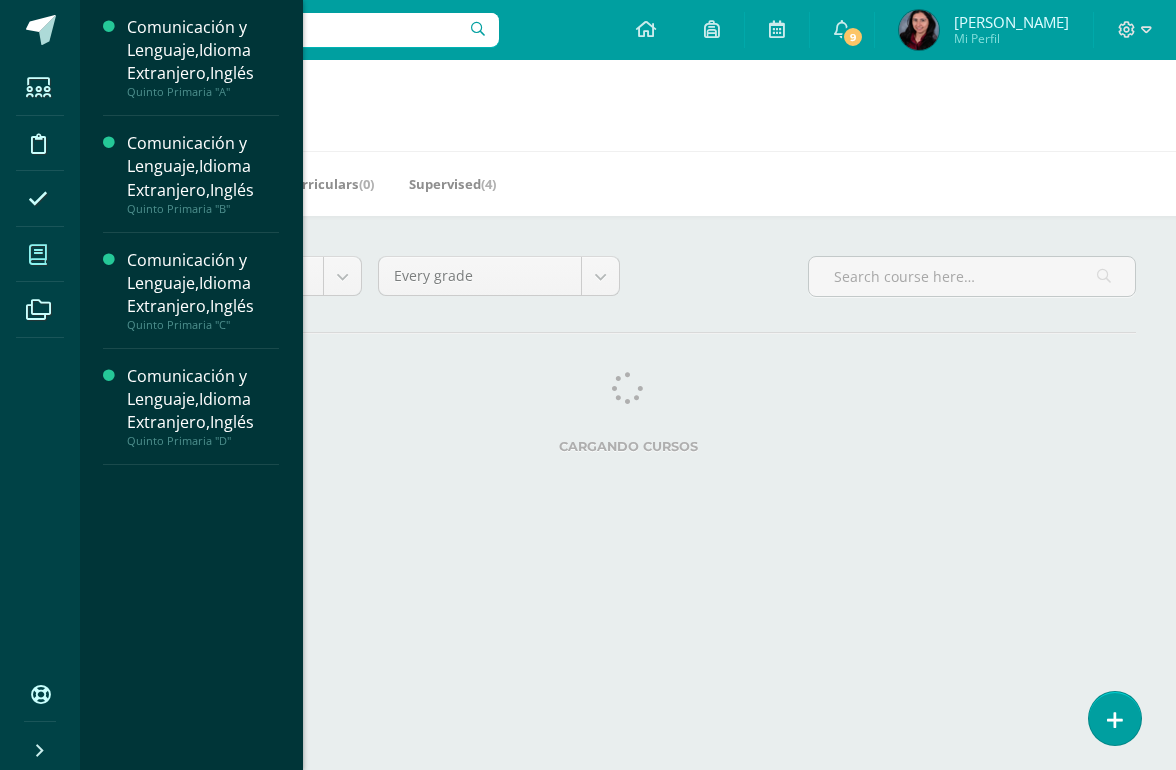 click on "Comunicación y Lenguaje,Idioma Extranjero,Inglés" at bounding box center [203, 166] 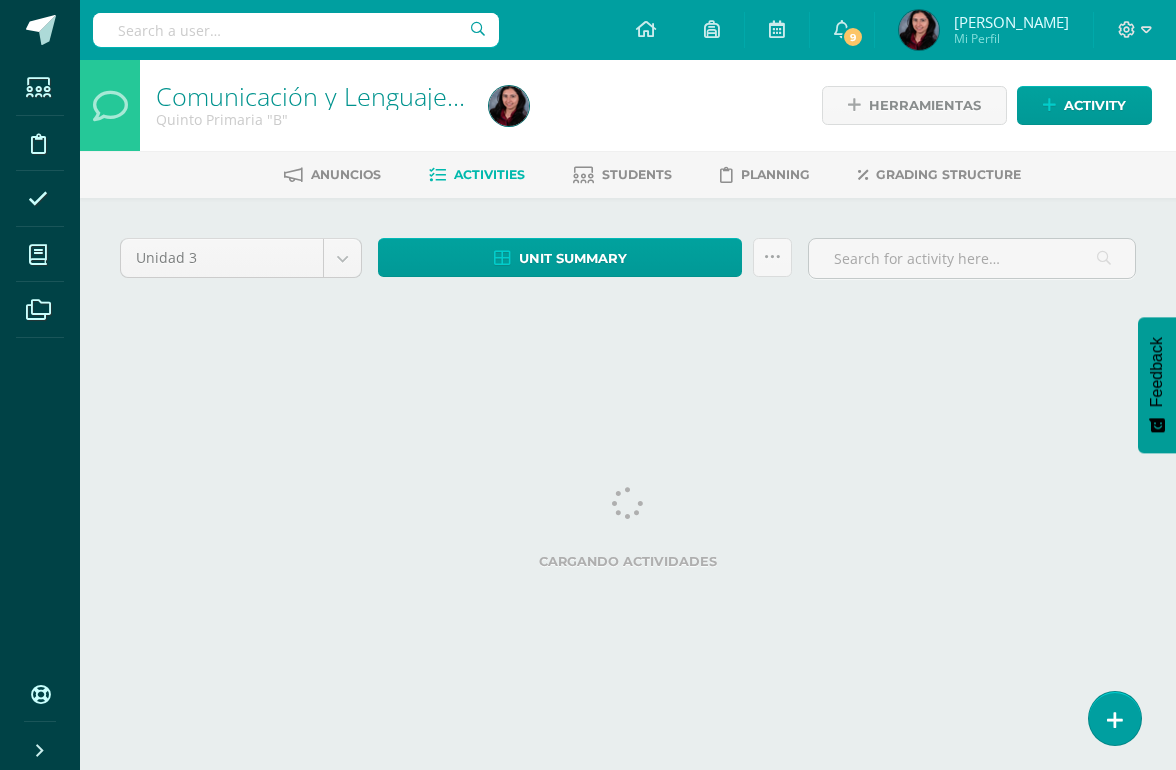 scroll, scrollTop: 0, scrollLeft: 0, axis: both 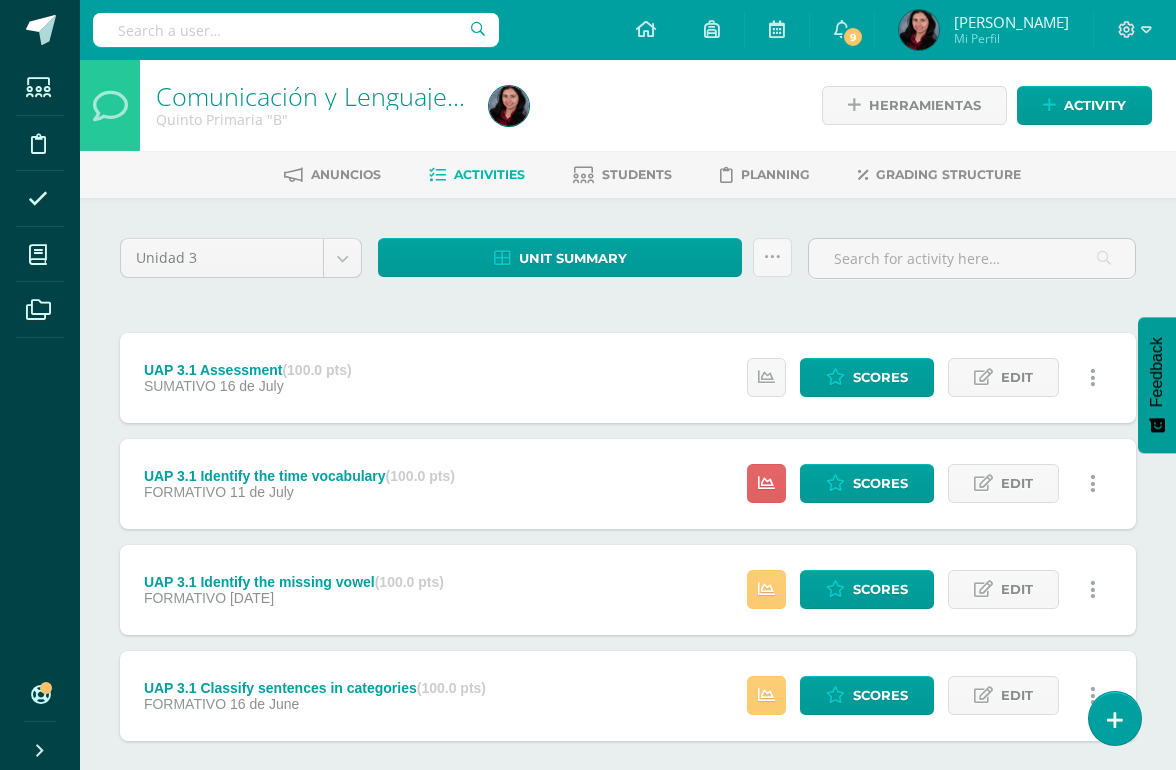 click on "Scores" at bounding box center (880, 483) 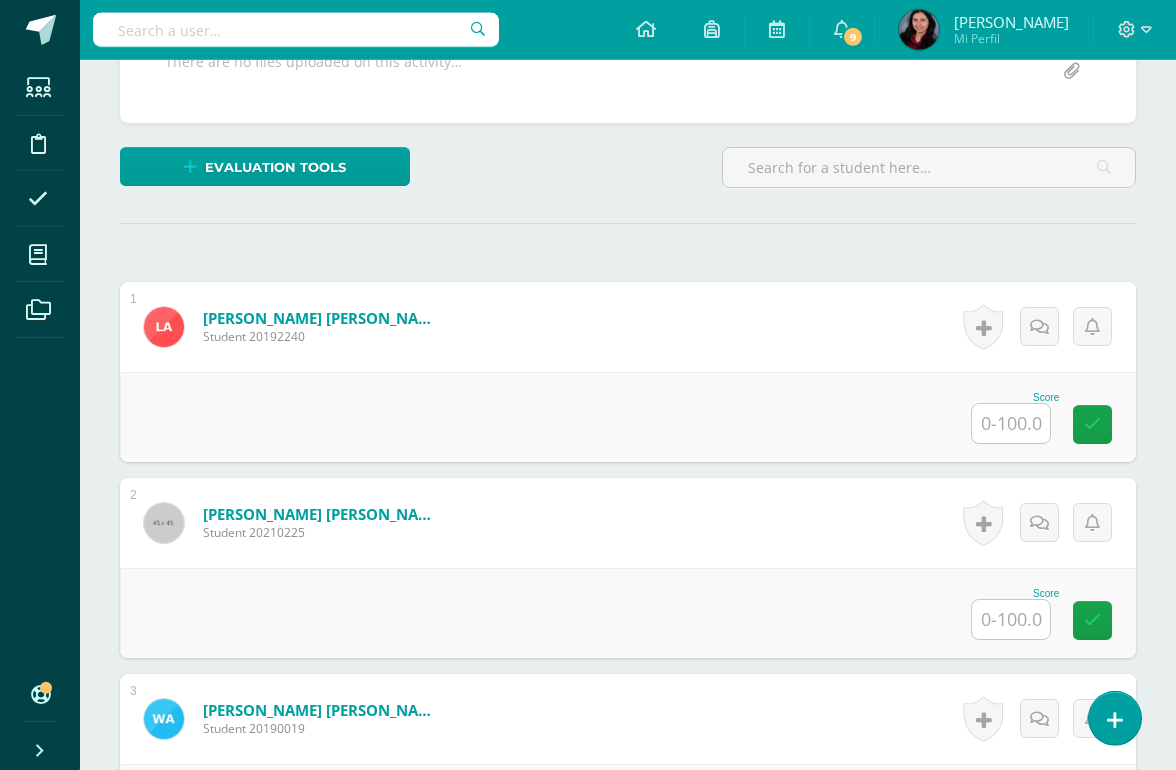 scroll, scrollTop: 433, scrollLeft: 0, axis: vertical 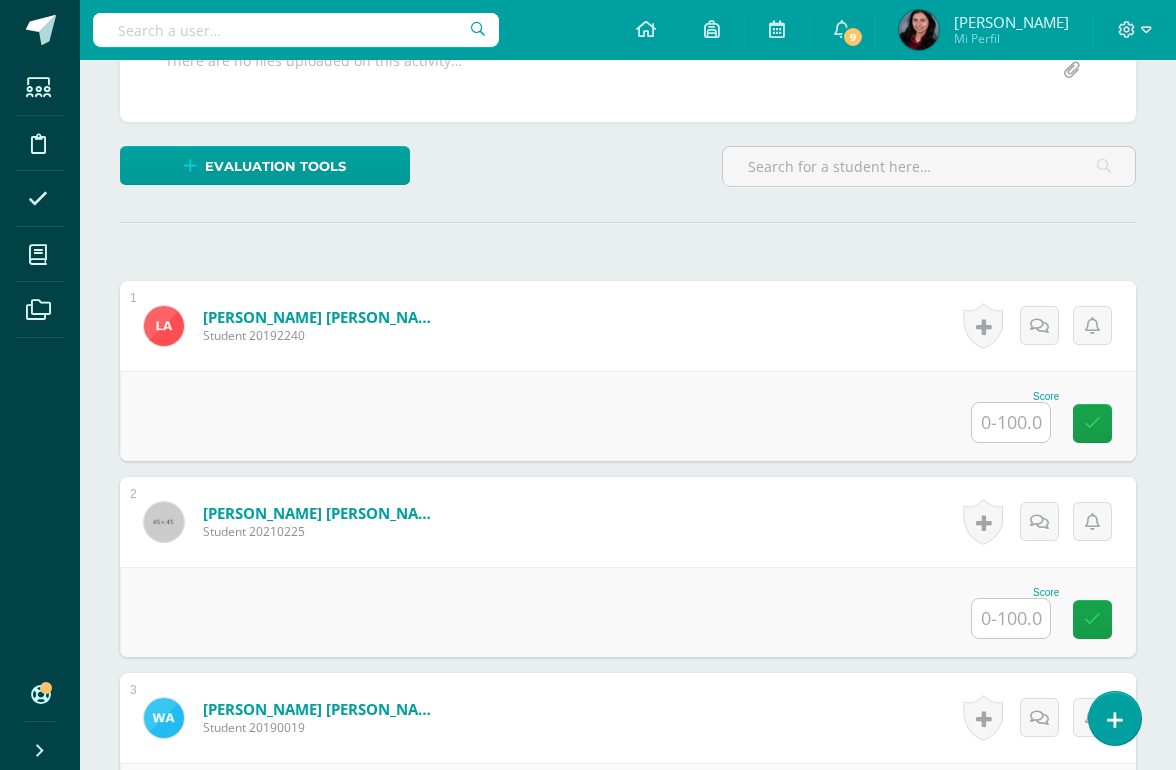 click at bounding box center (1011, 422) 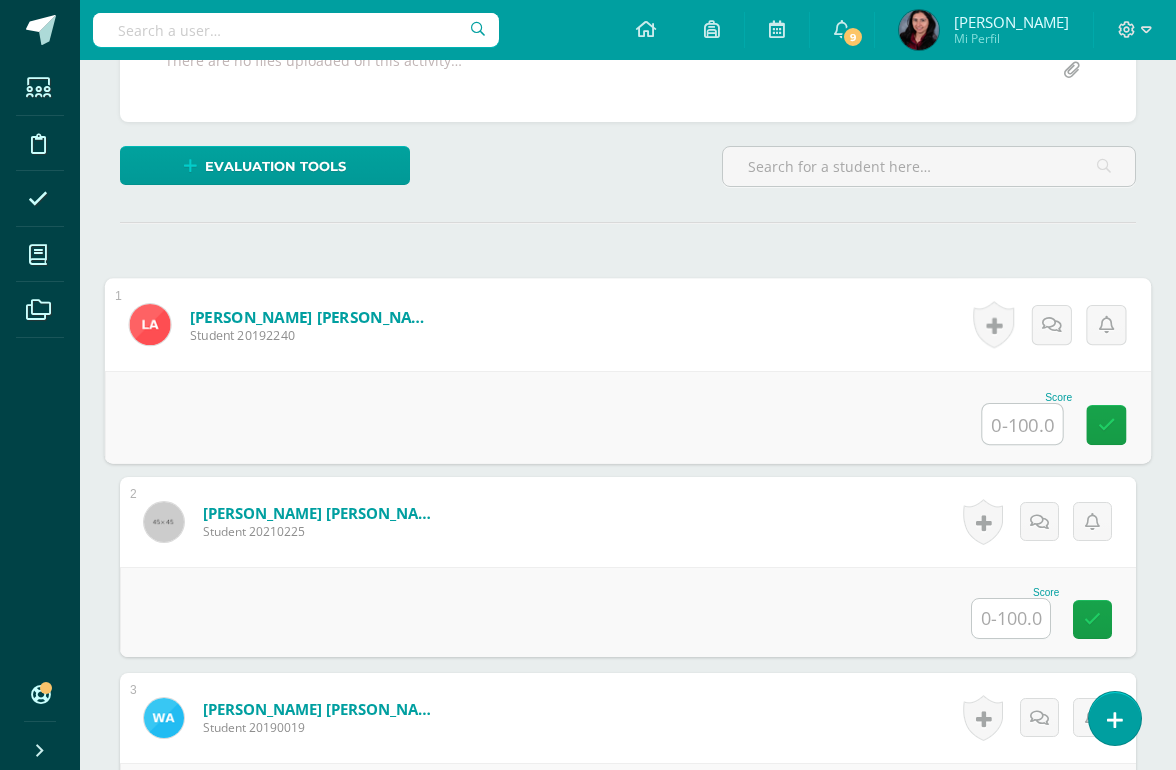 scroll, scrollTop: 432, scrollLeft: 47, axis: both 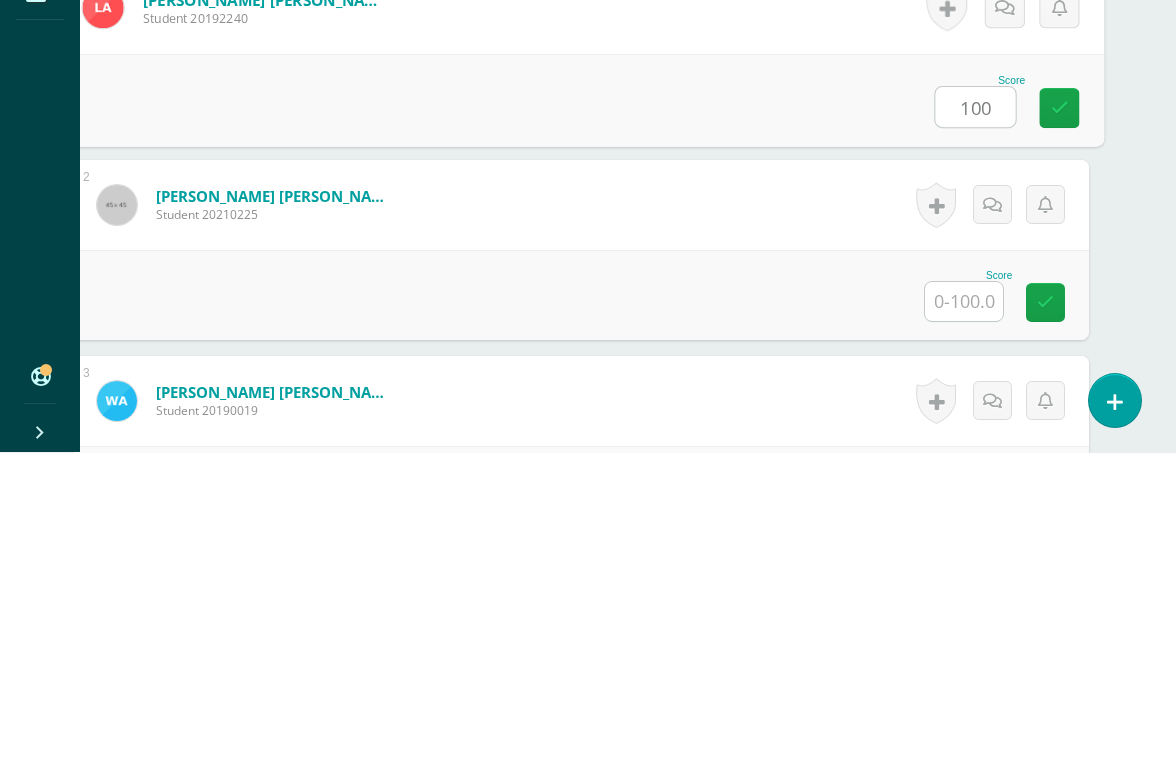type on "100" 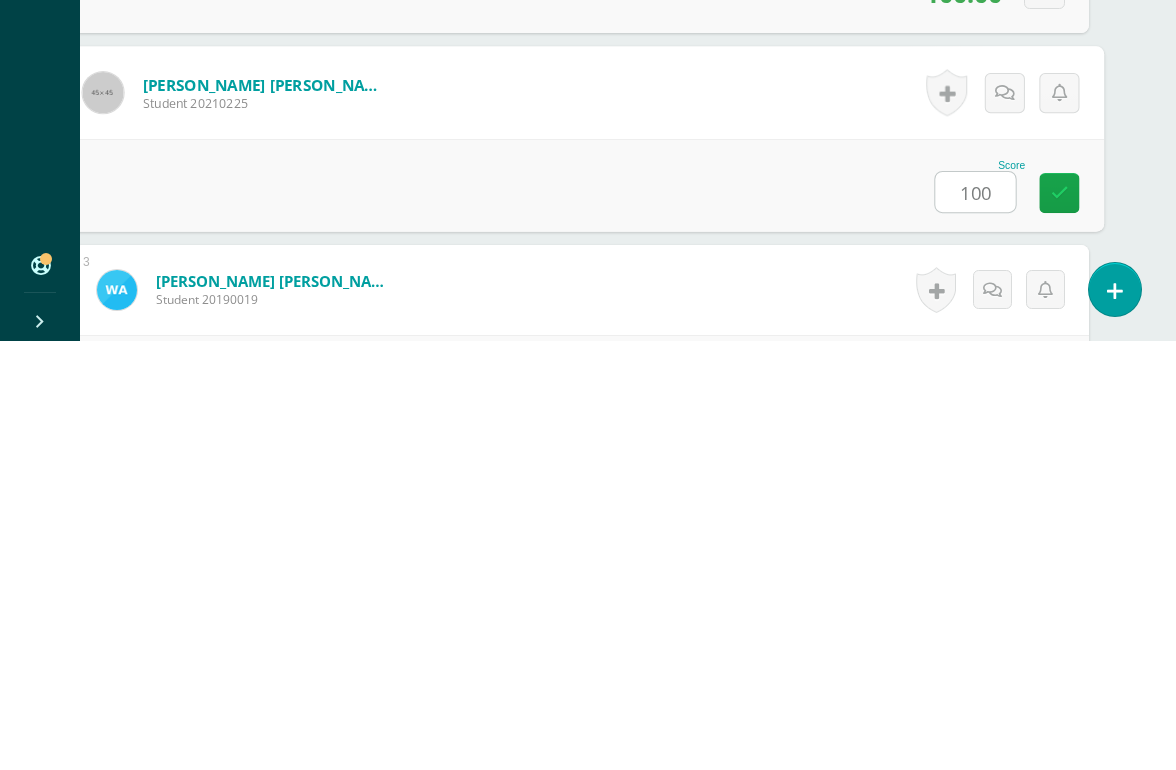 type on "100" 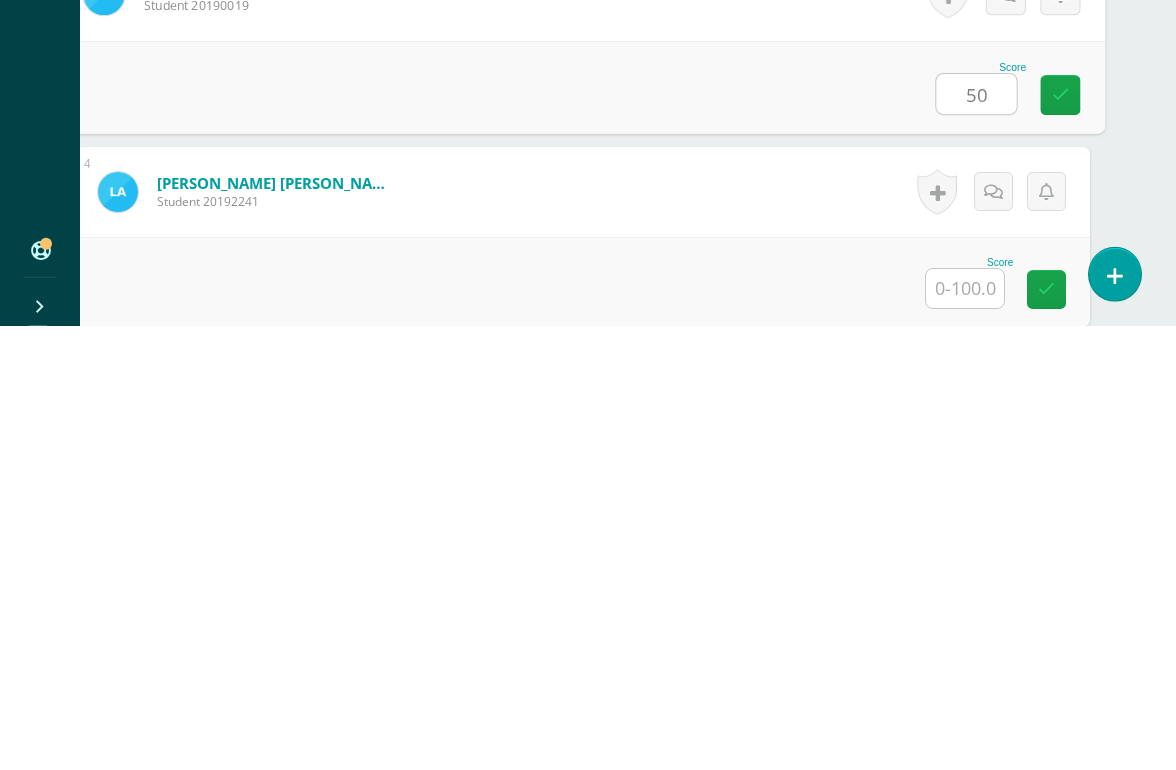 scroll, scrollTop: 711, scrollLeft: 44, axis: both 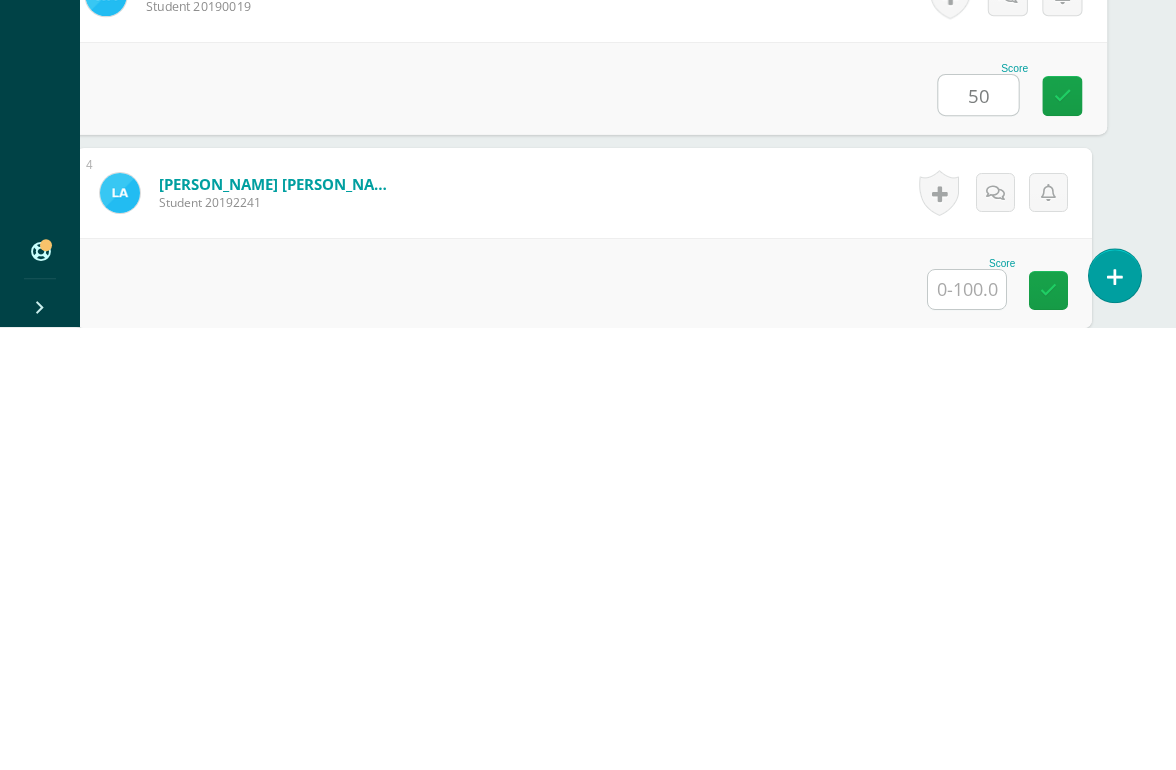 type on "50" 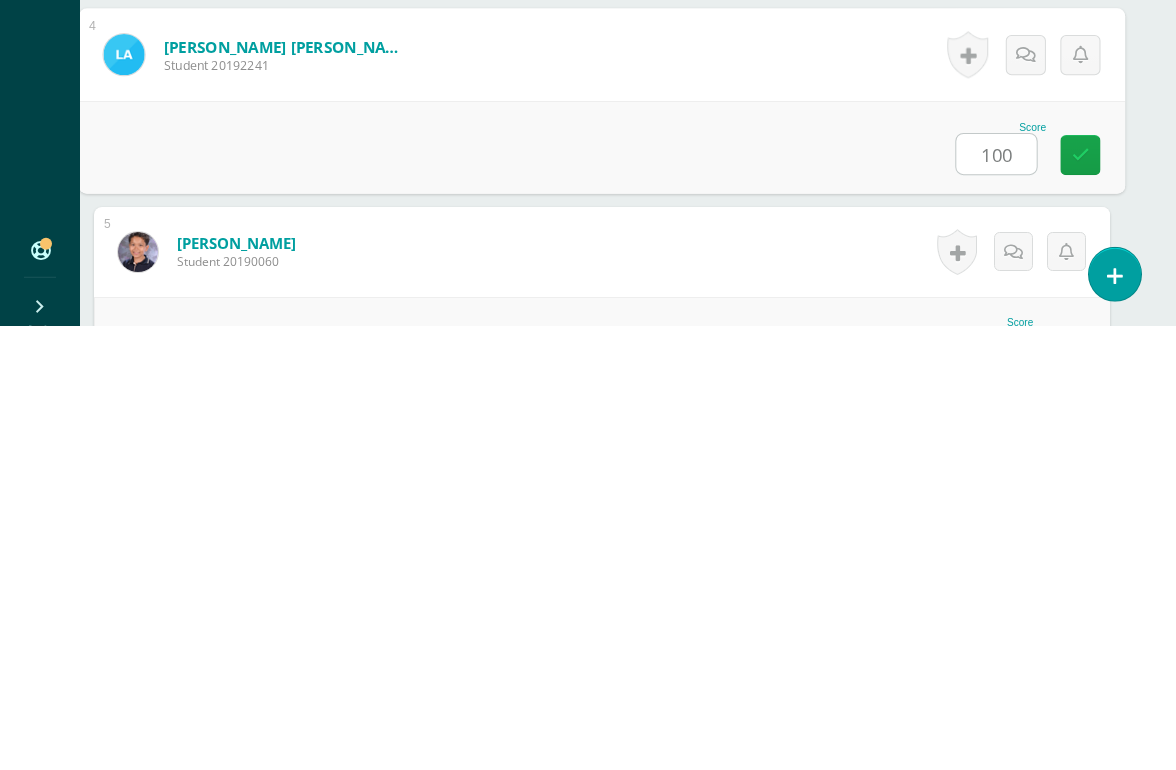 type on "100" 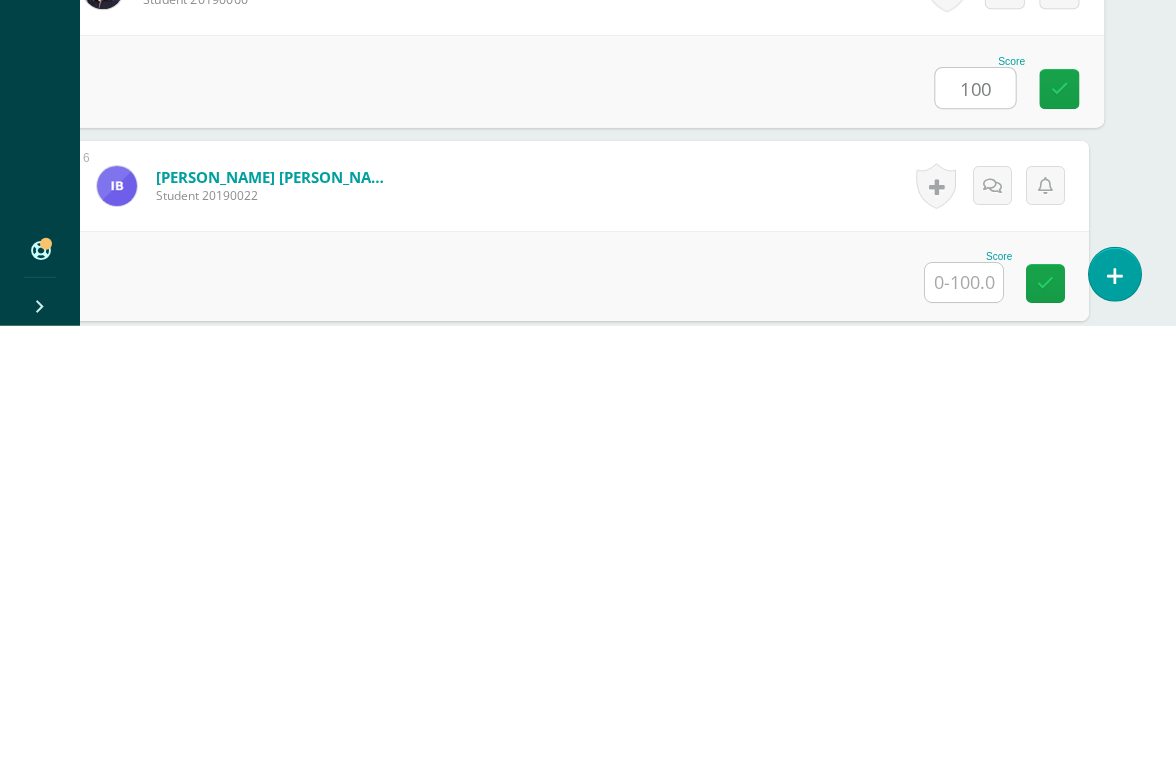 scroll, scrollTop: 1110, scrollLeft: 47, axis: both 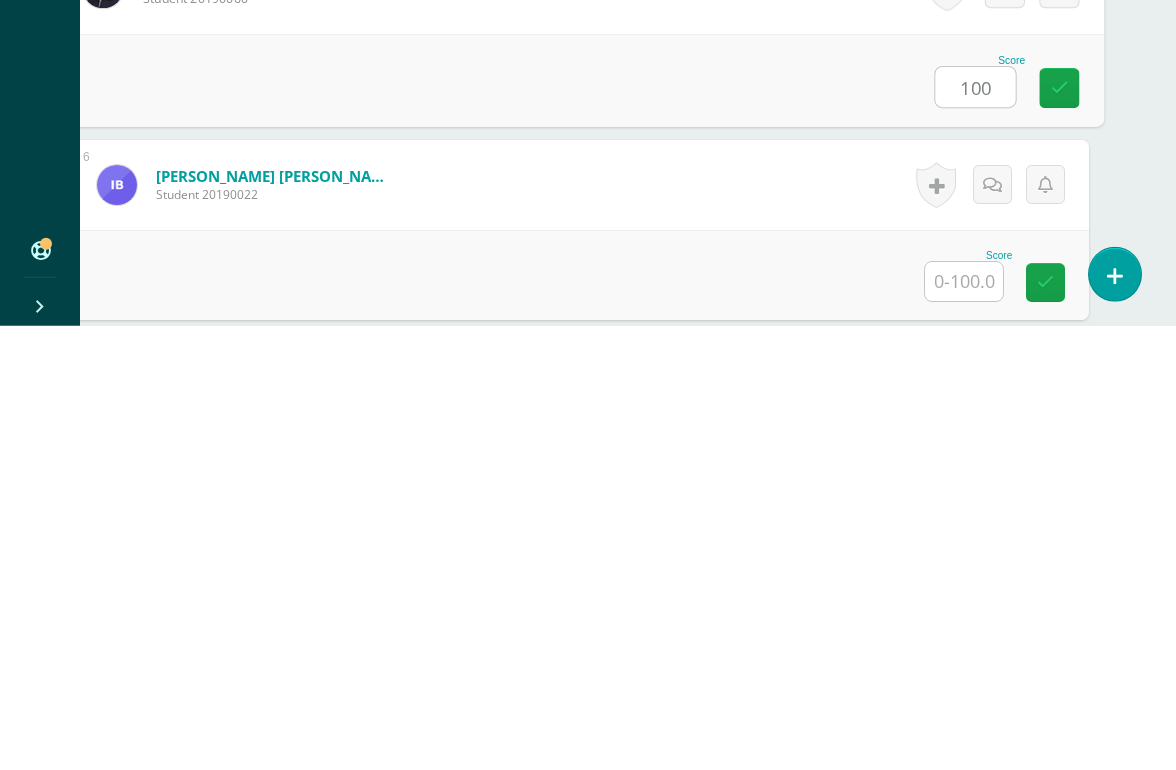 type on "100" 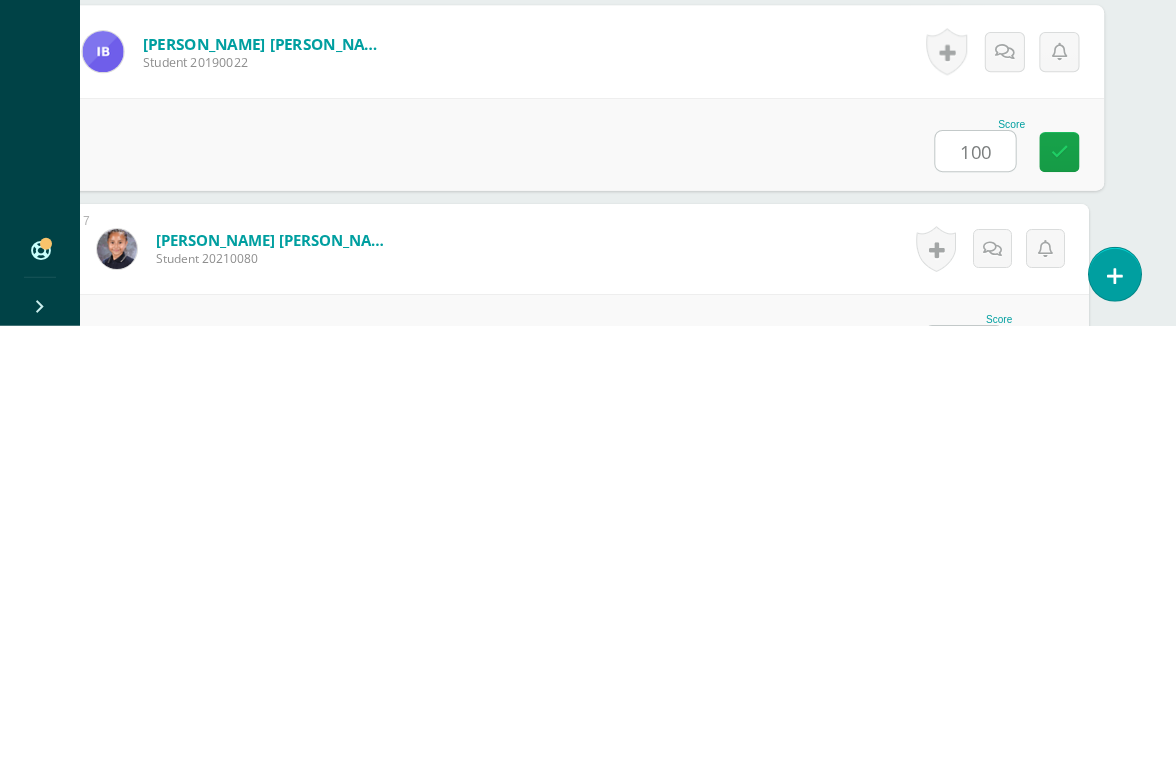 type on "100" 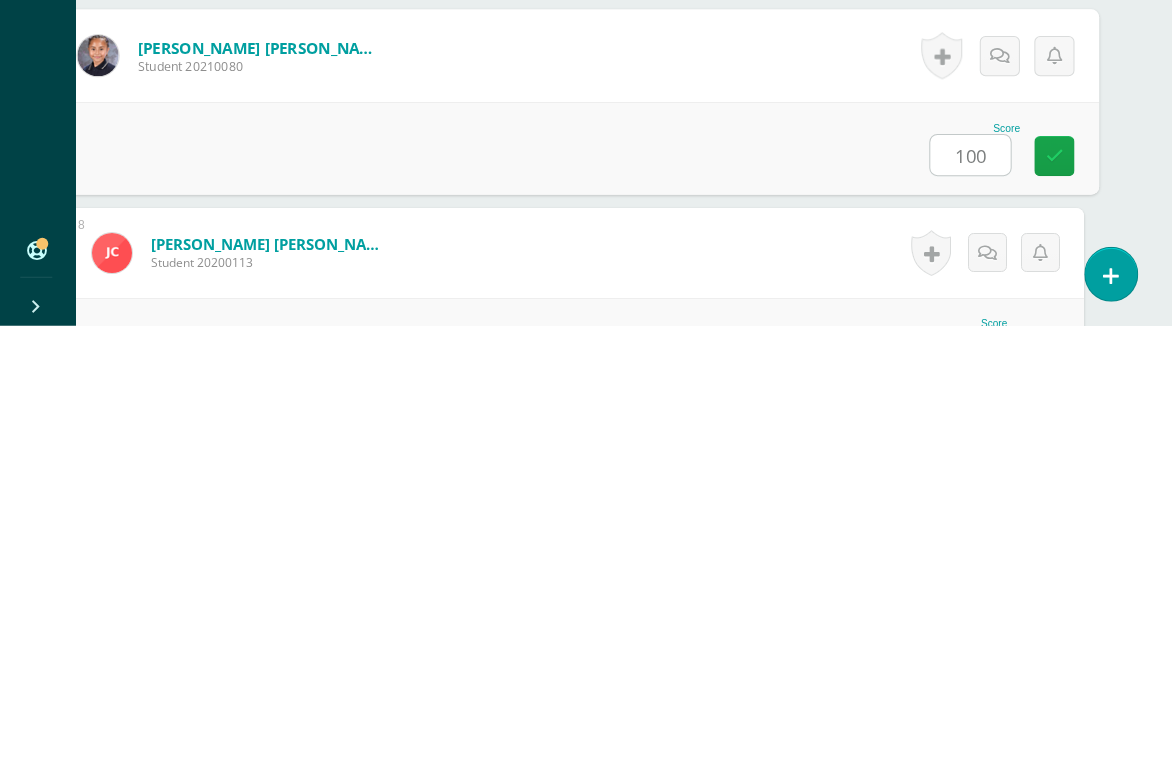 scroll, scrollTop: 1503, scrollLeft: 41, axis: both 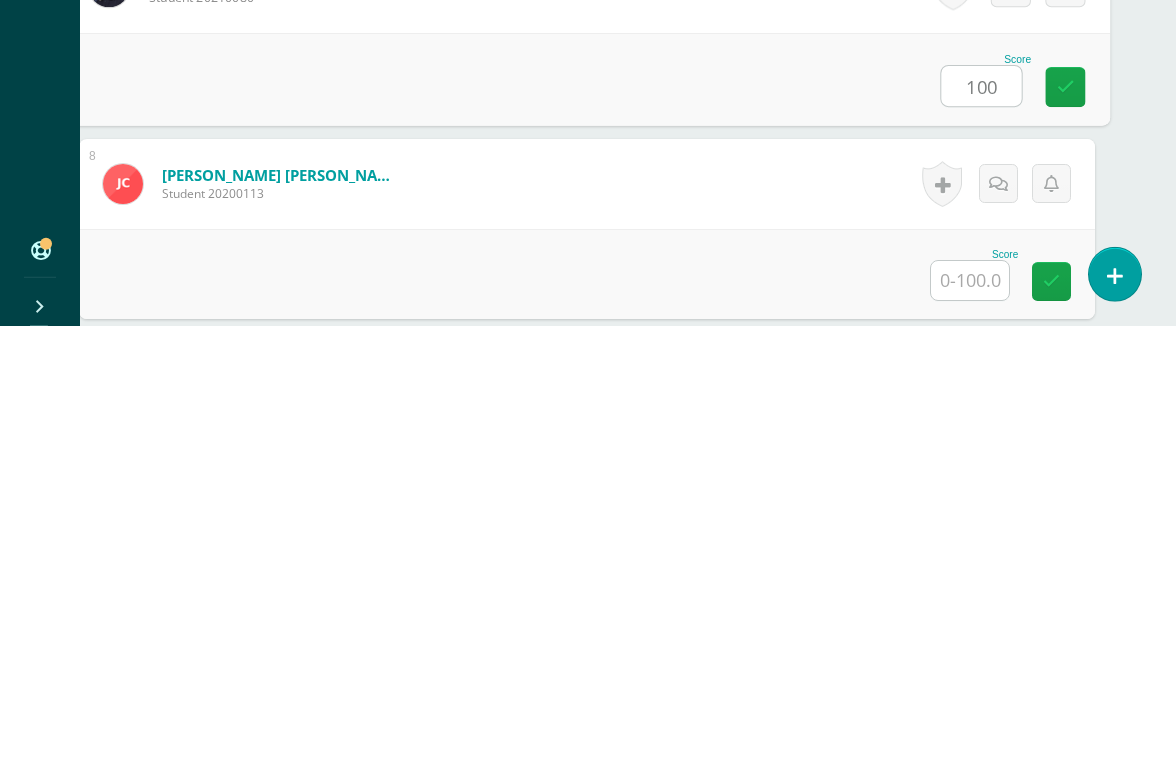 type on "100" 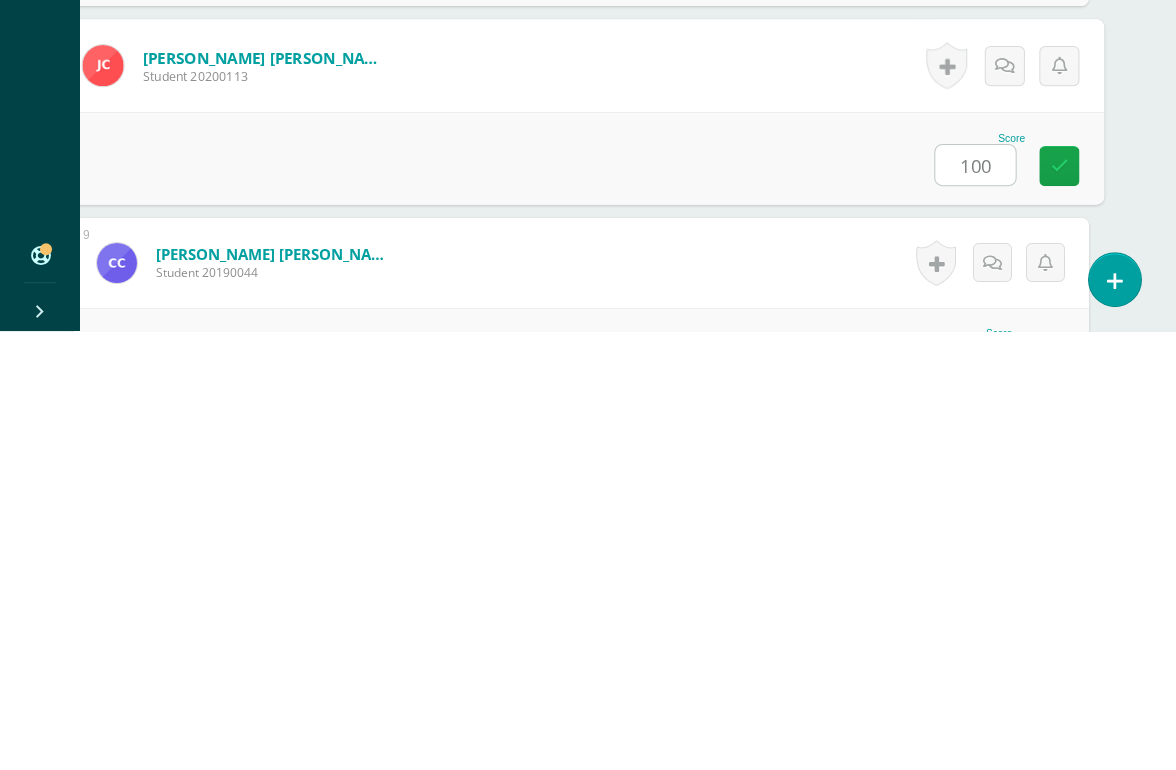 type on "100" 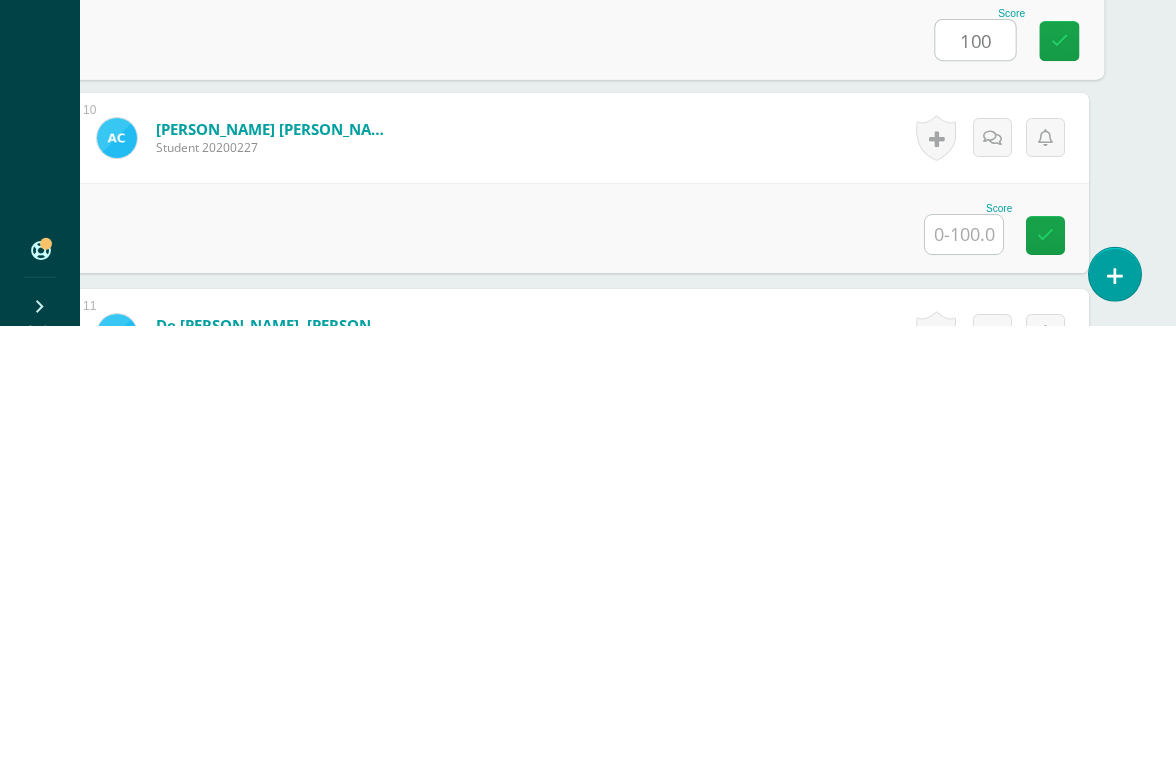 scroll, scrollTop: 1944, scrollLeft: 47, axis: both 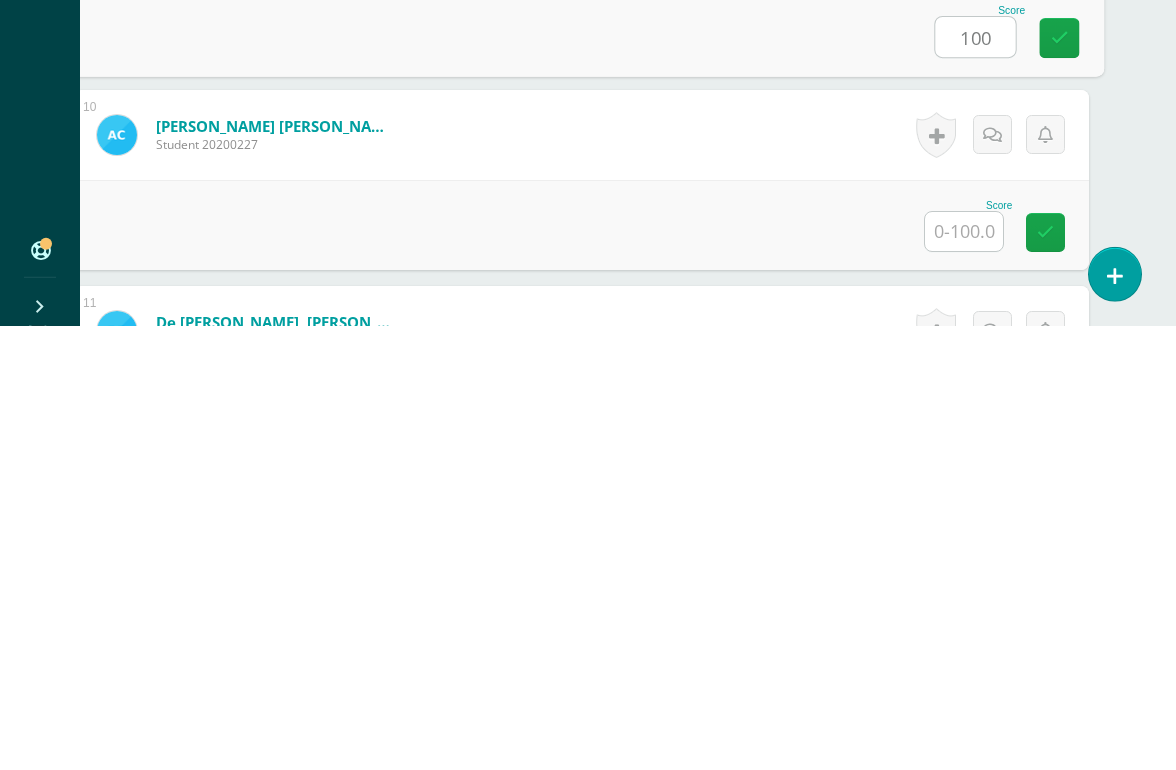 type on "100" 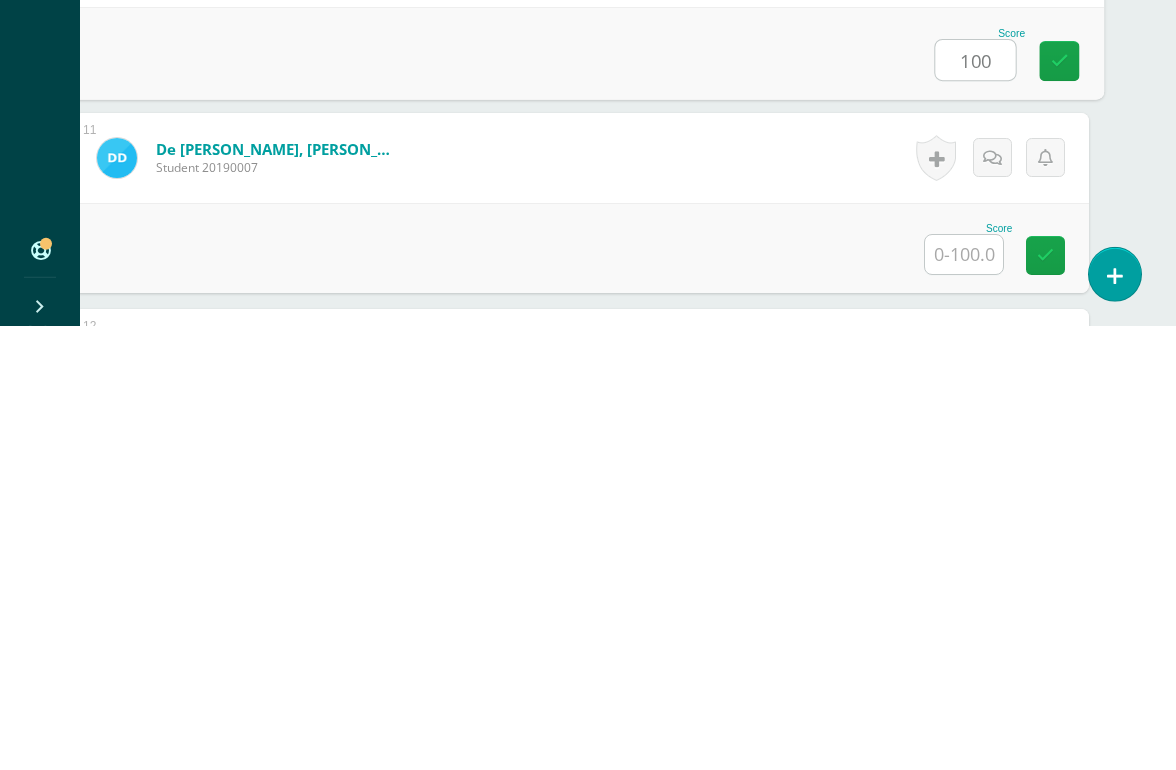 scroll, scrollTop: 2118, scrollLeft: 47, axis: both 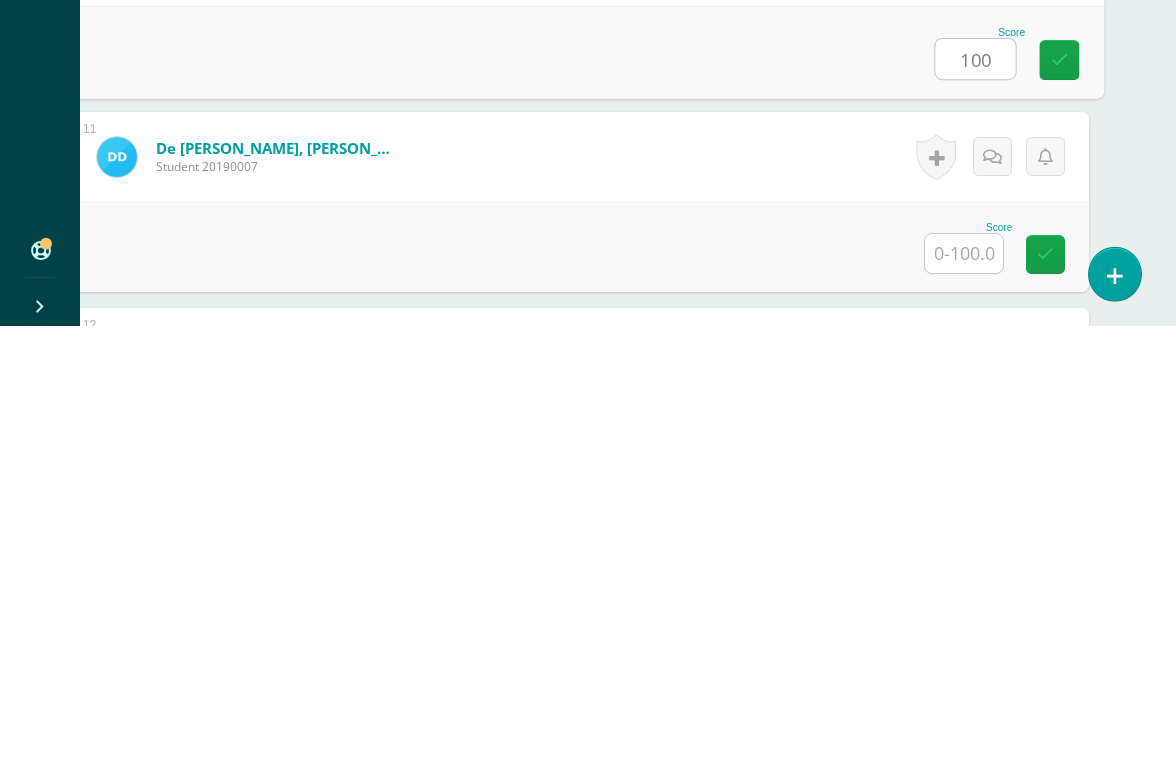 type on "100" 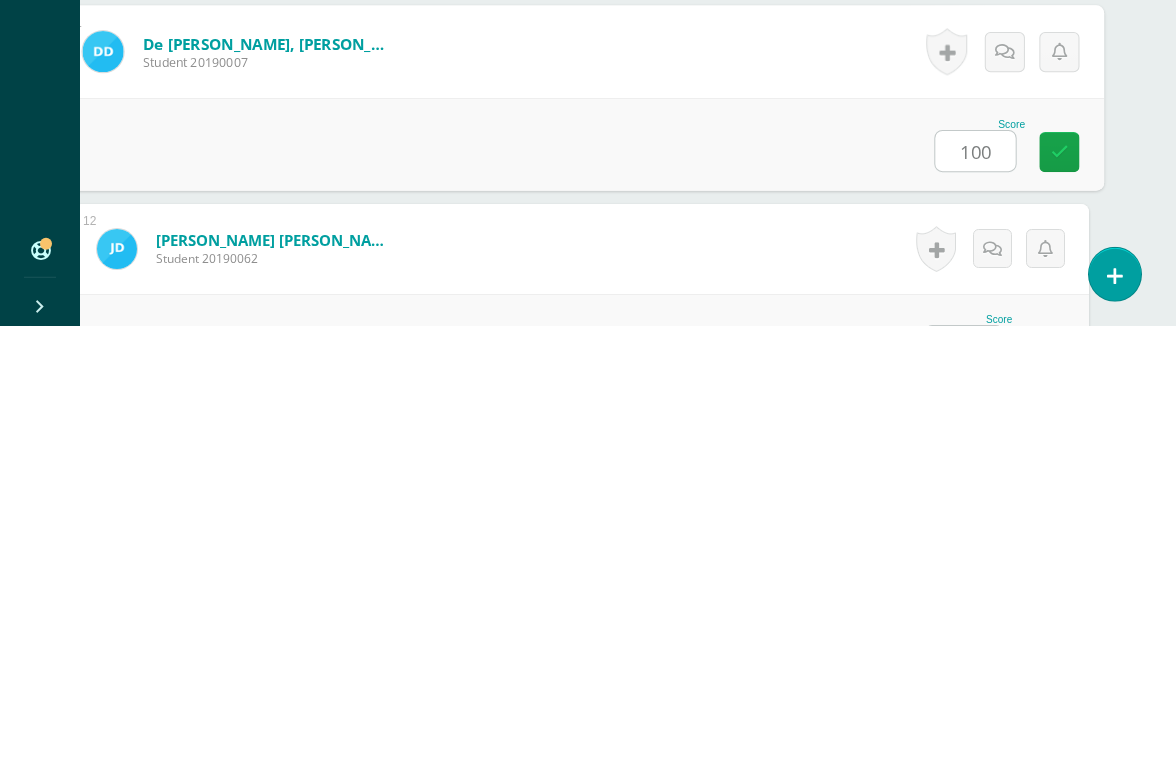 type on "100" 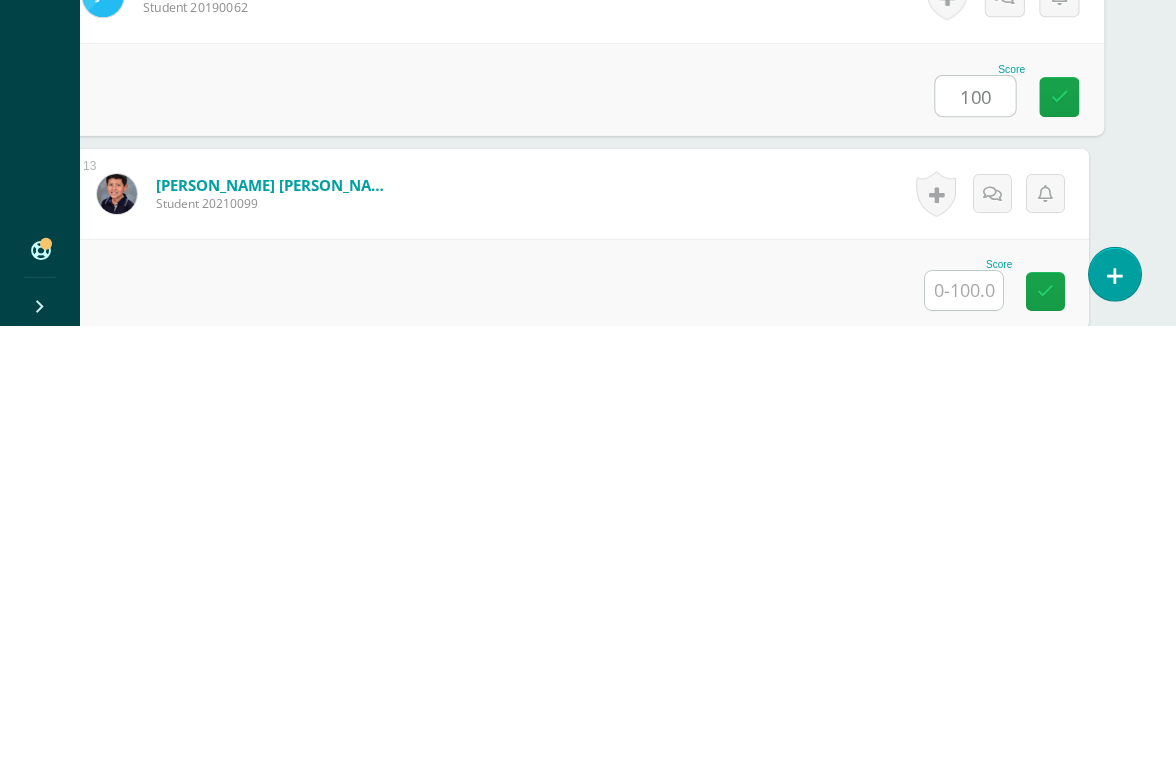 scroll, scrollTop: 2476, scrollLeft: 47, axis: both 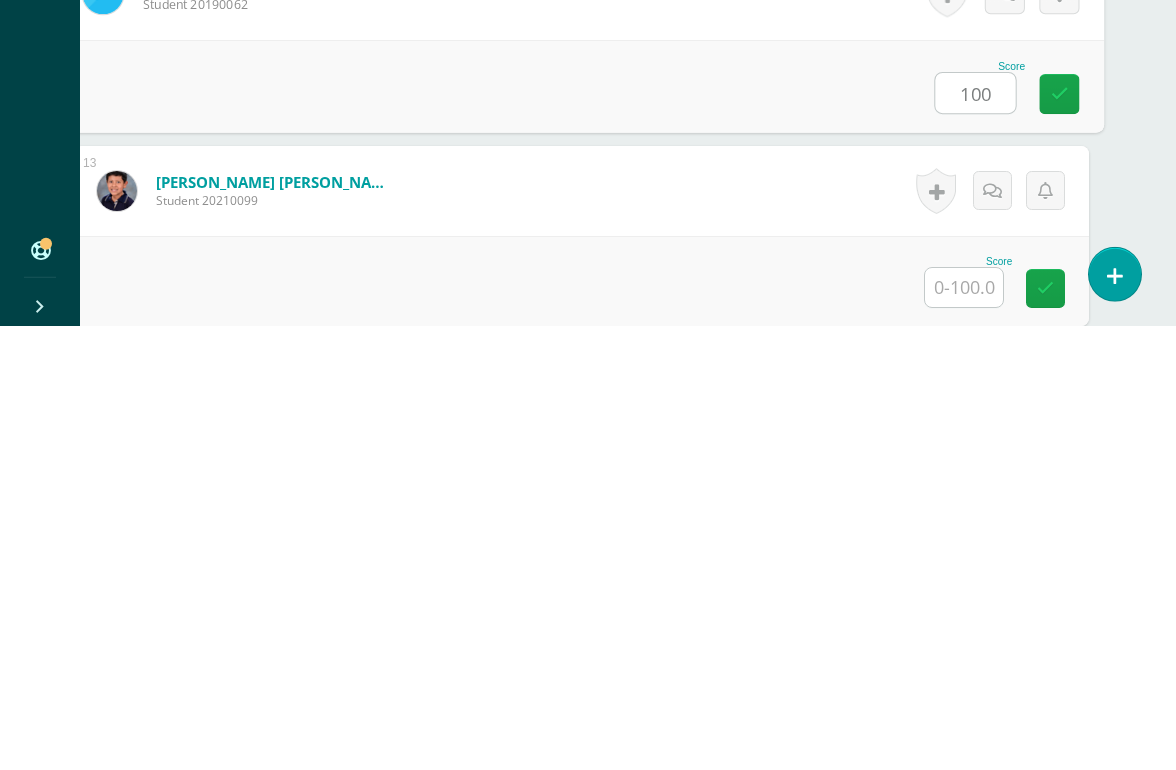 type on "100" 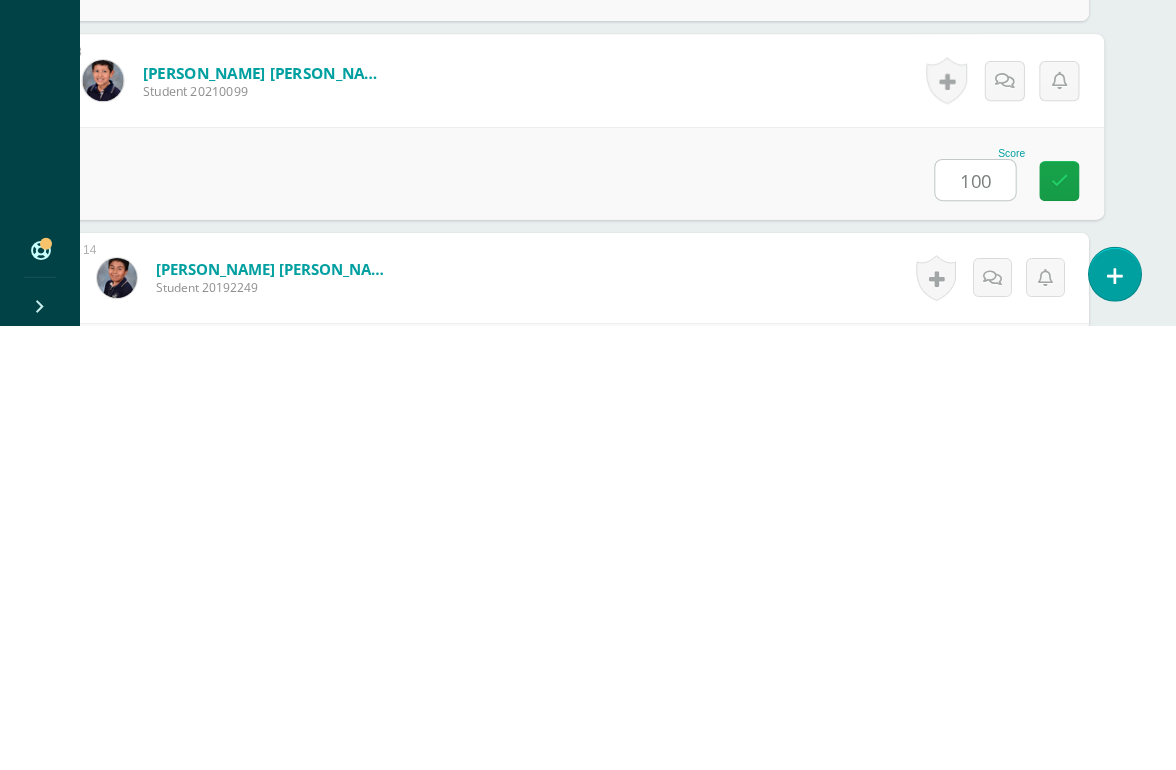 type on "100" 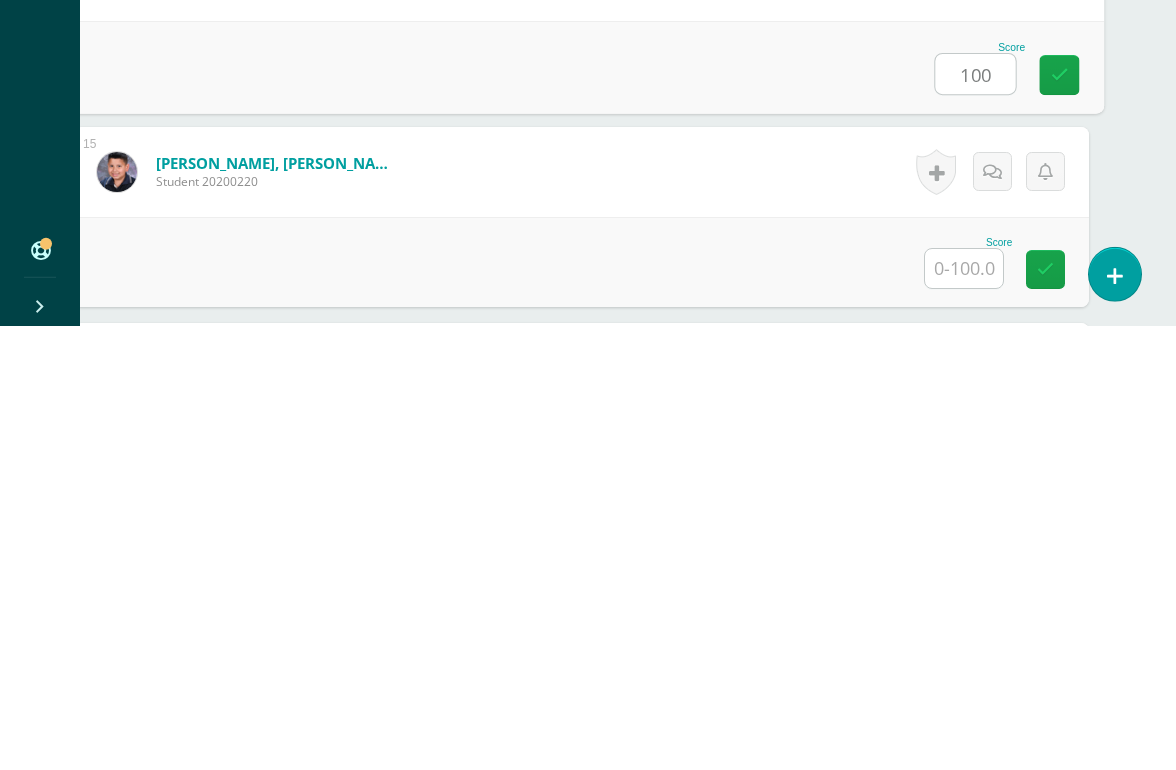 scroll, scrollTop: 2891, scrollLeft: 47, axis: both 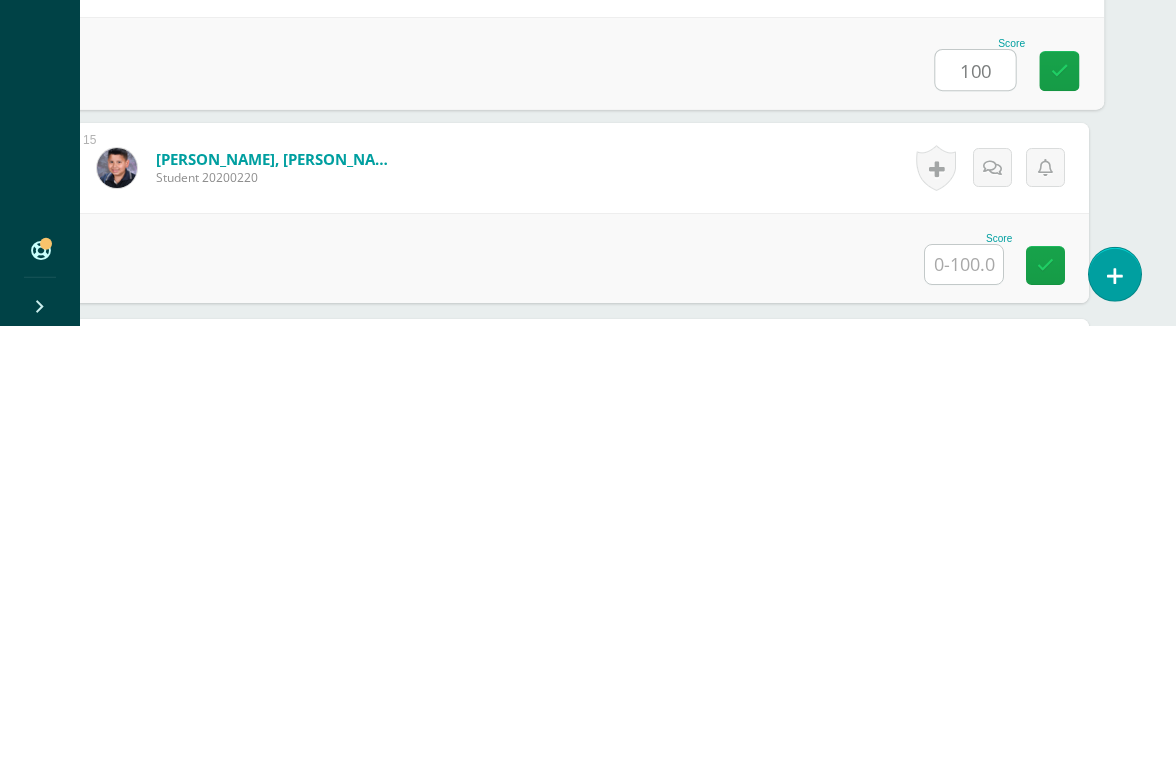 type on "100" 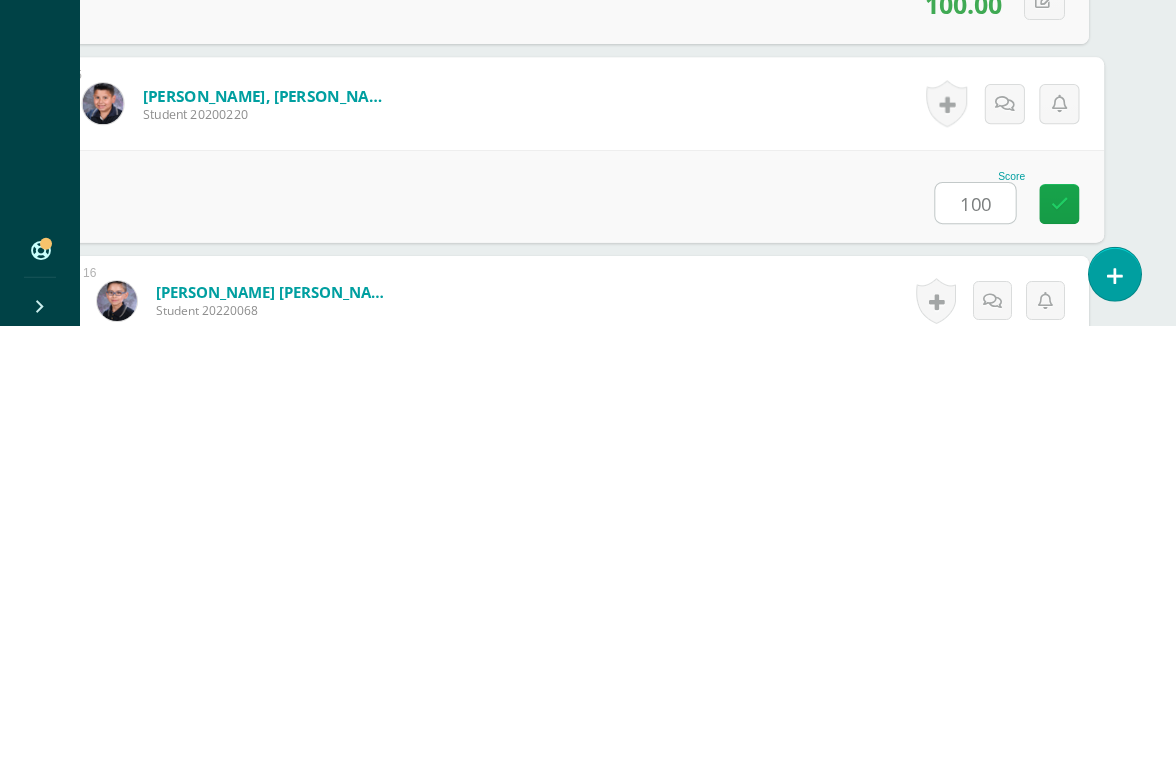 scroll, scrollTop: 2996, scrollLeft: 47, axis: both 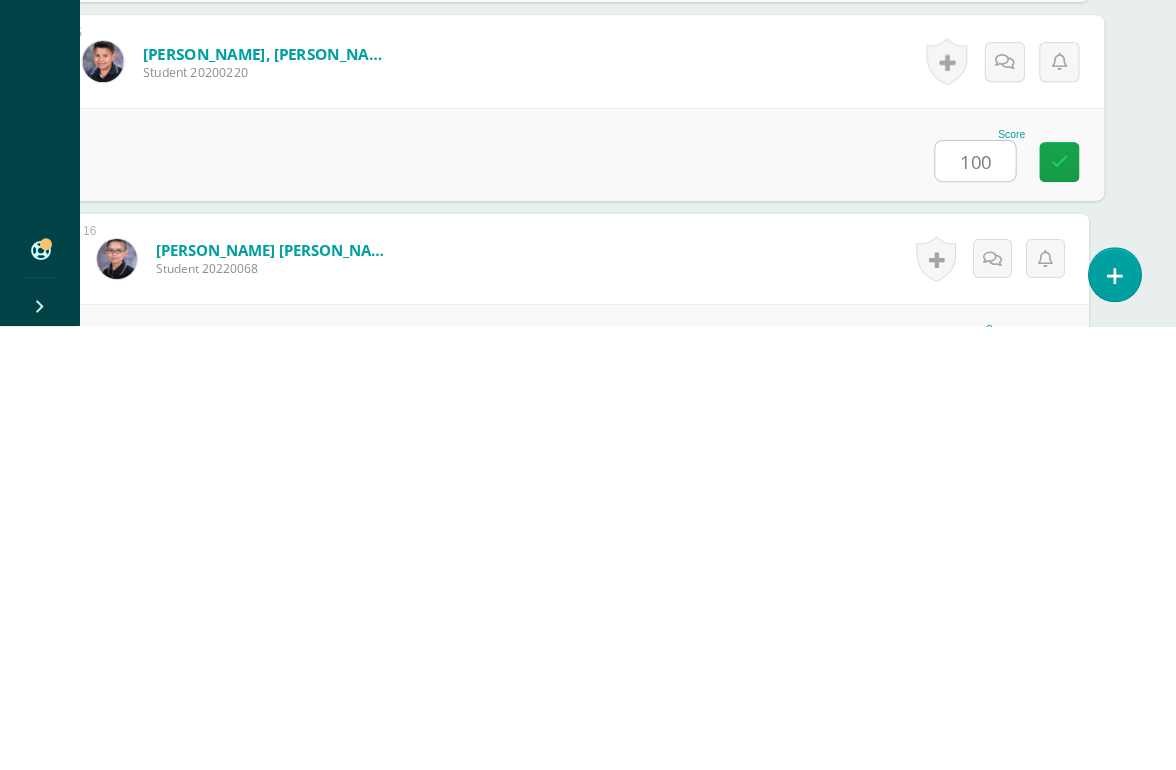 type on "100" 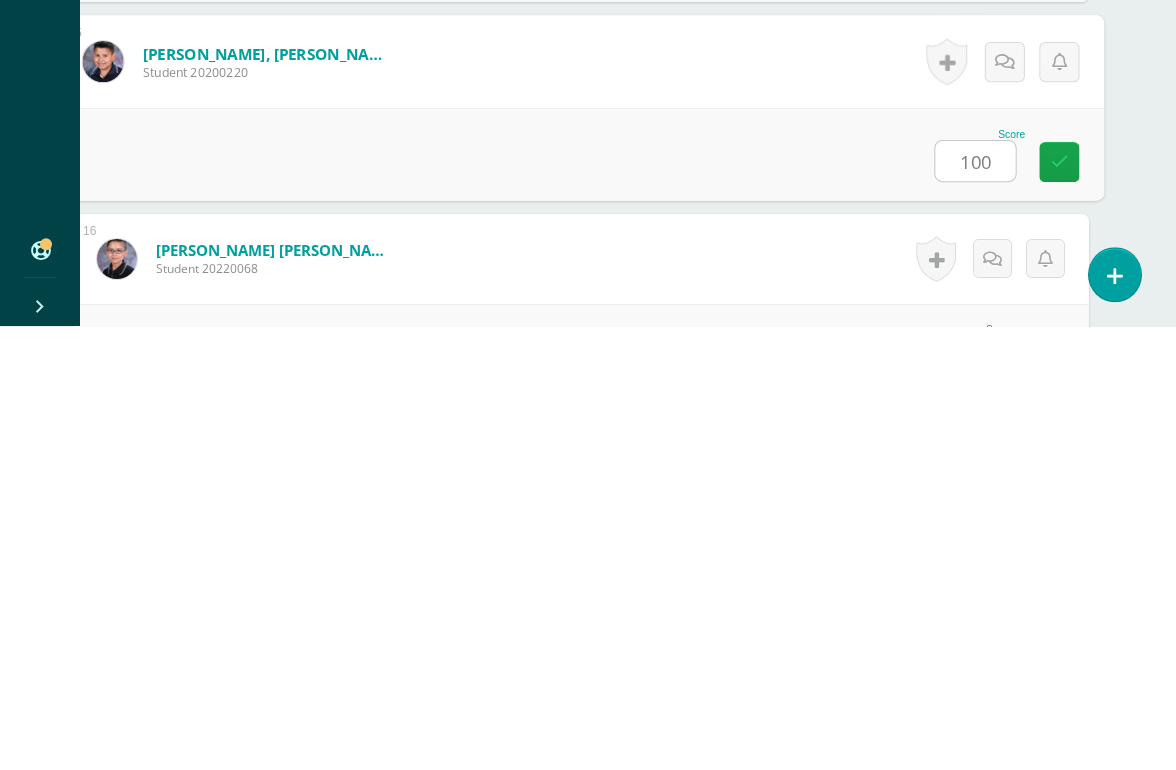 click at bounding box center [964, 799] 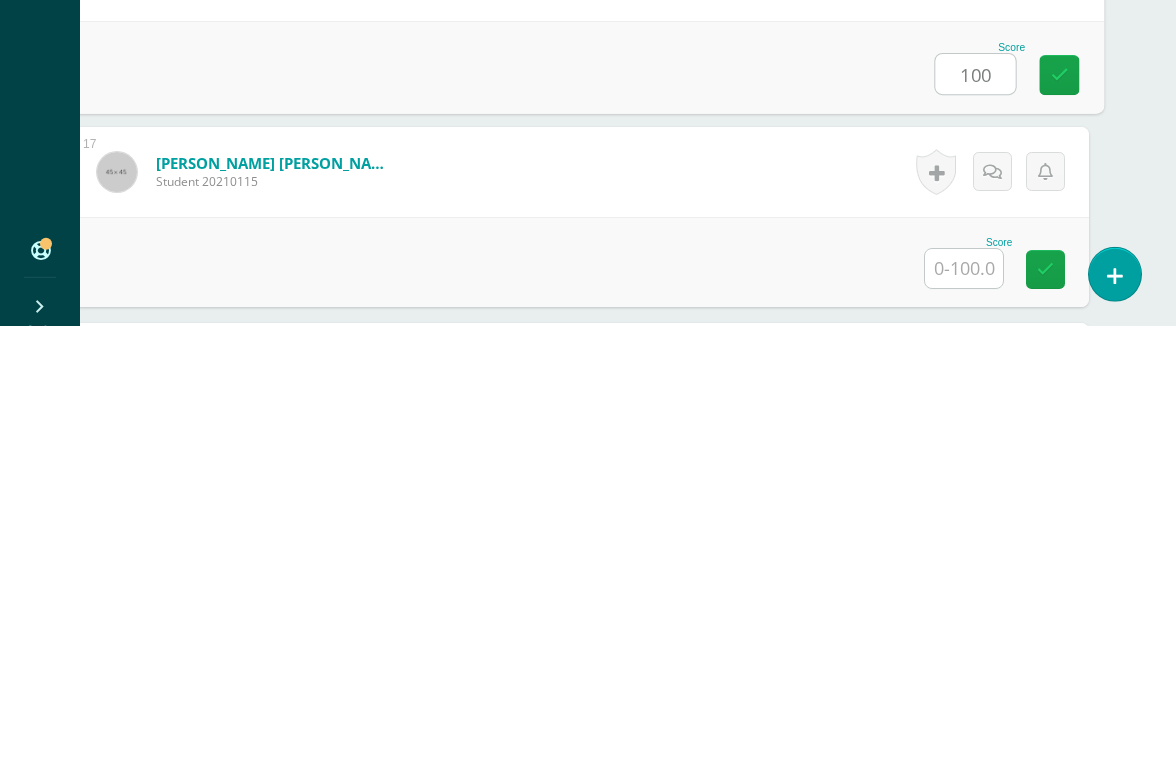 scroll, scrollTop: 3288, scrollLeft: 47, axis: both 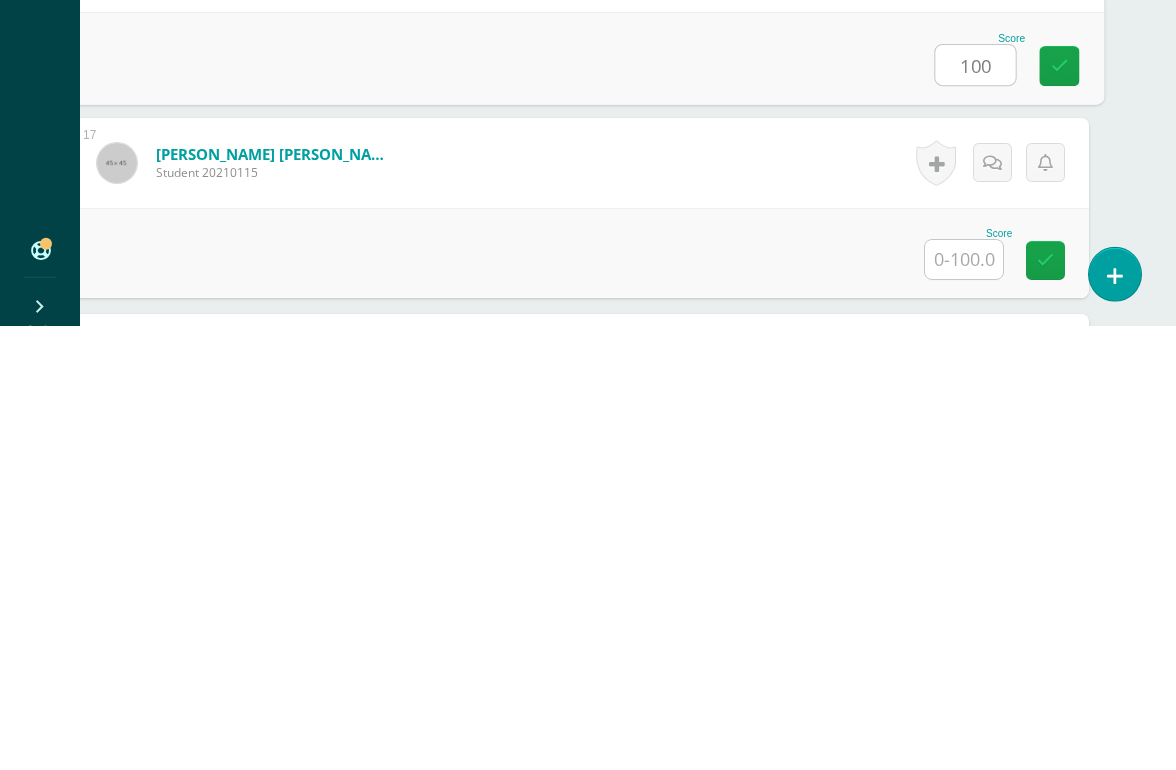 type on "100" 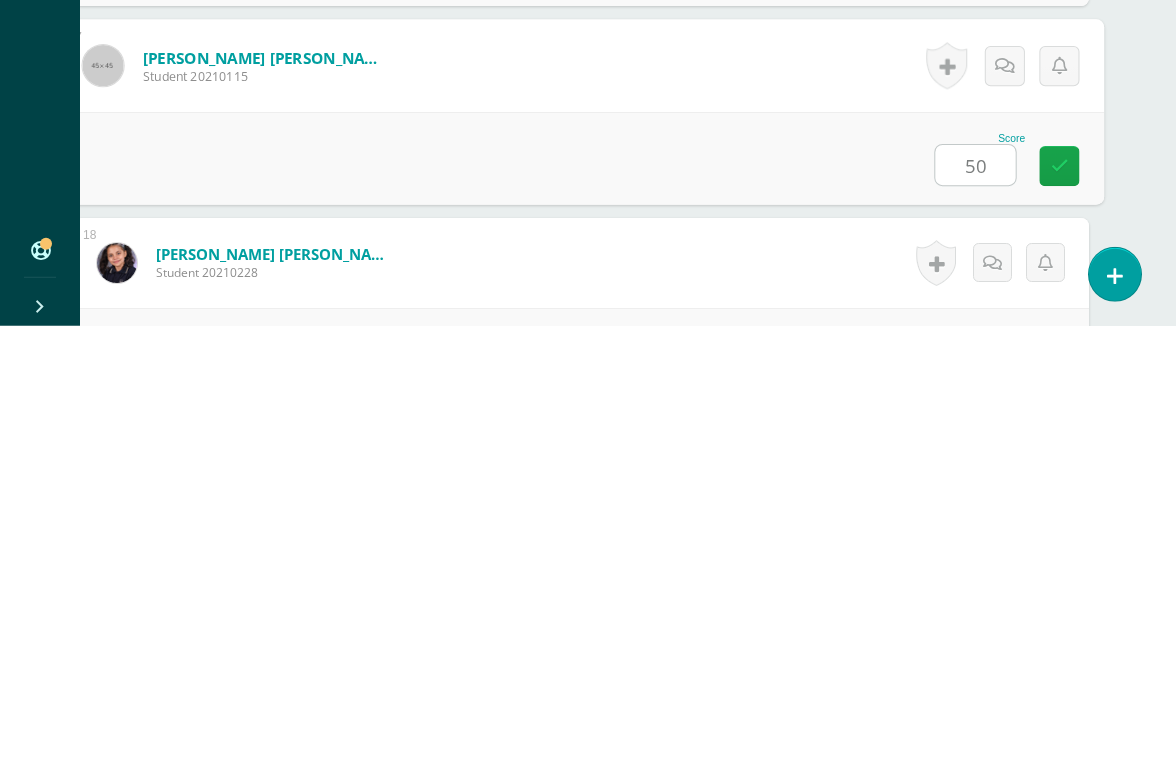 type on "50" 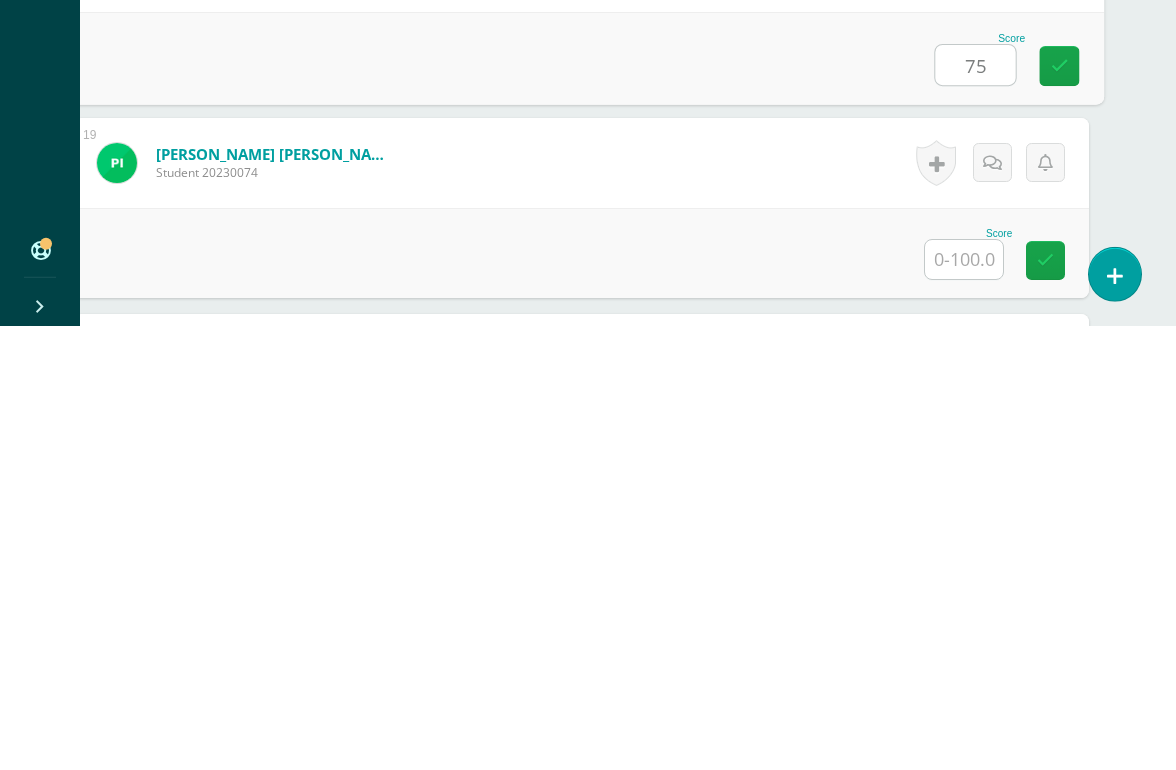scroll, scrollTop: 3685, scrollLeft: 47, axis: both 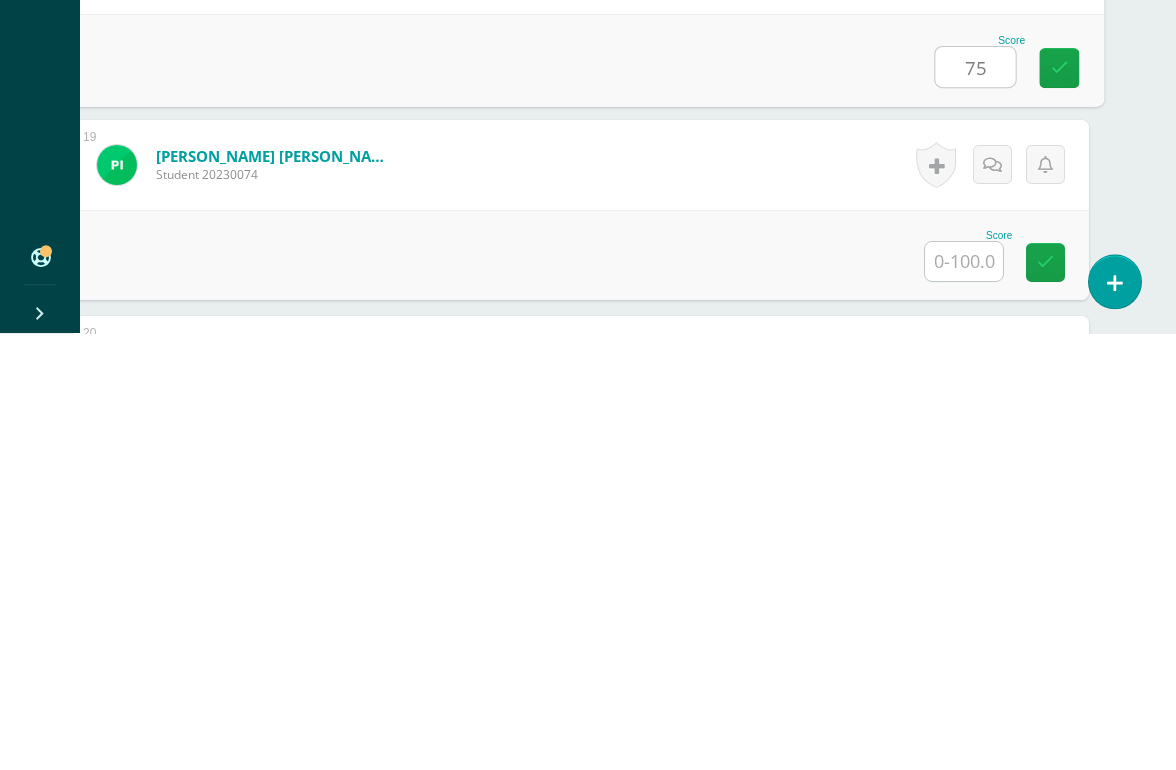 type on "75" 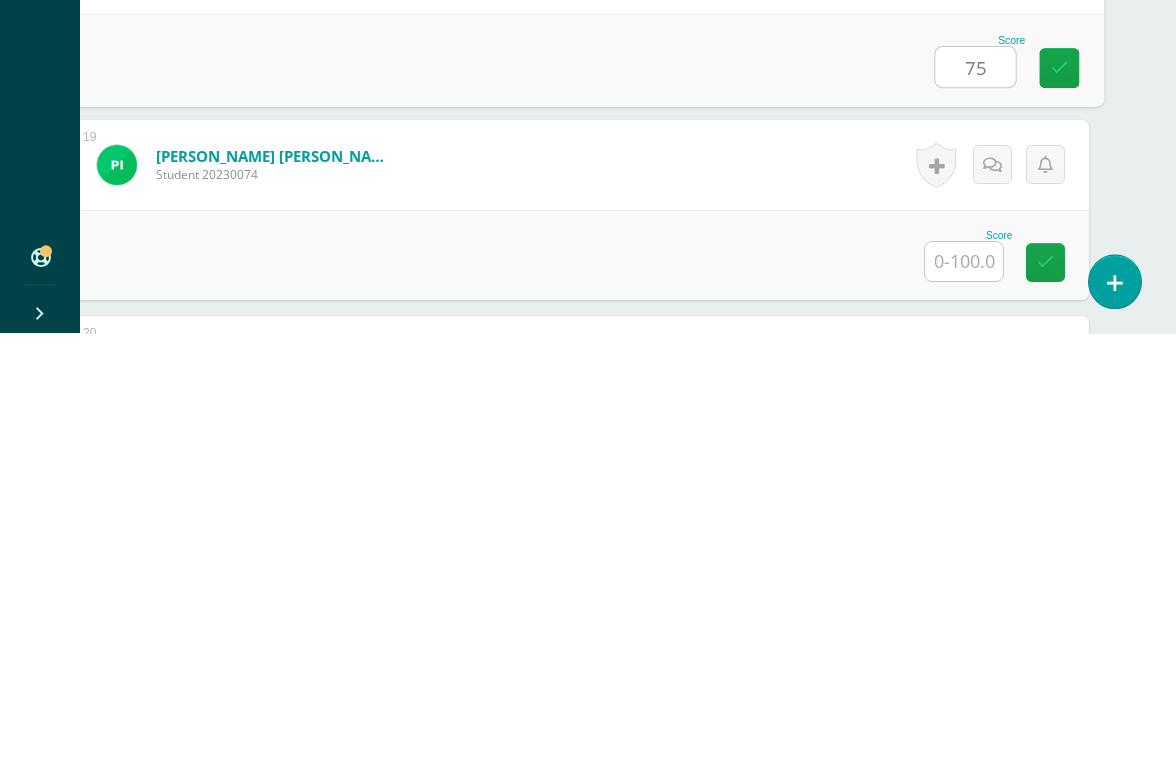 click at bounding box center [964, 698] 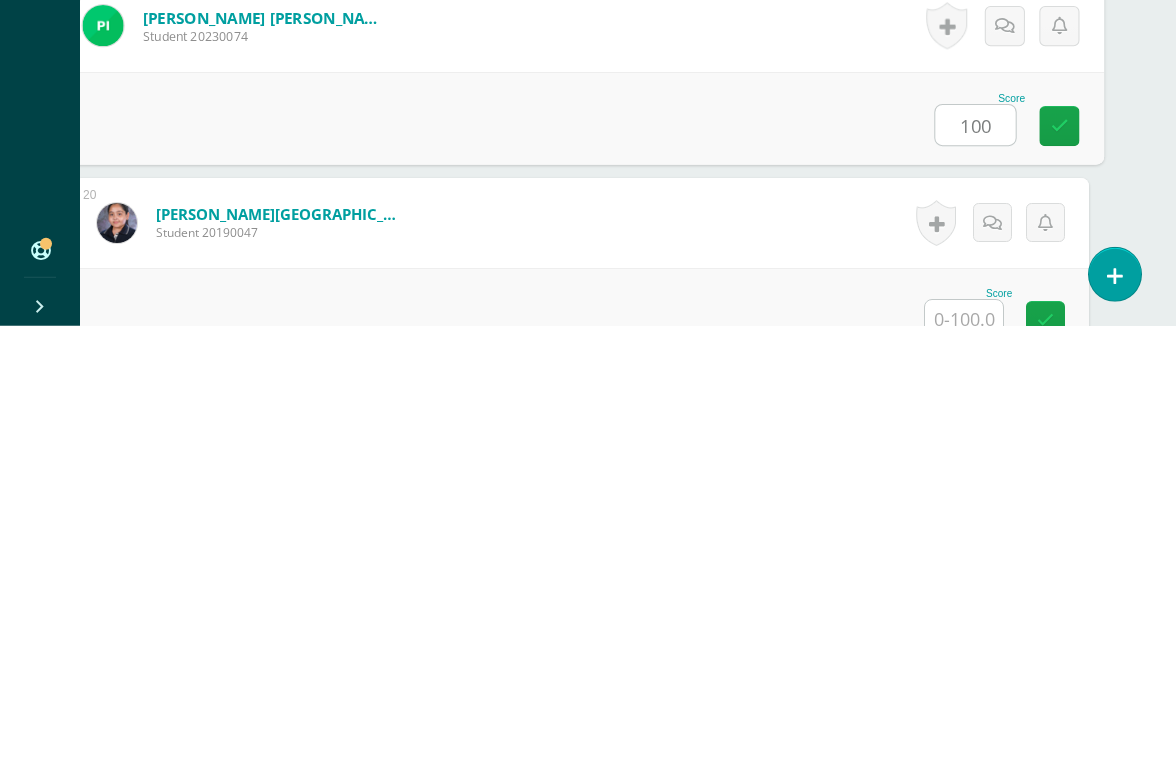 scroll, scrollTop: 3816, scrollLeft: 47, axis: both 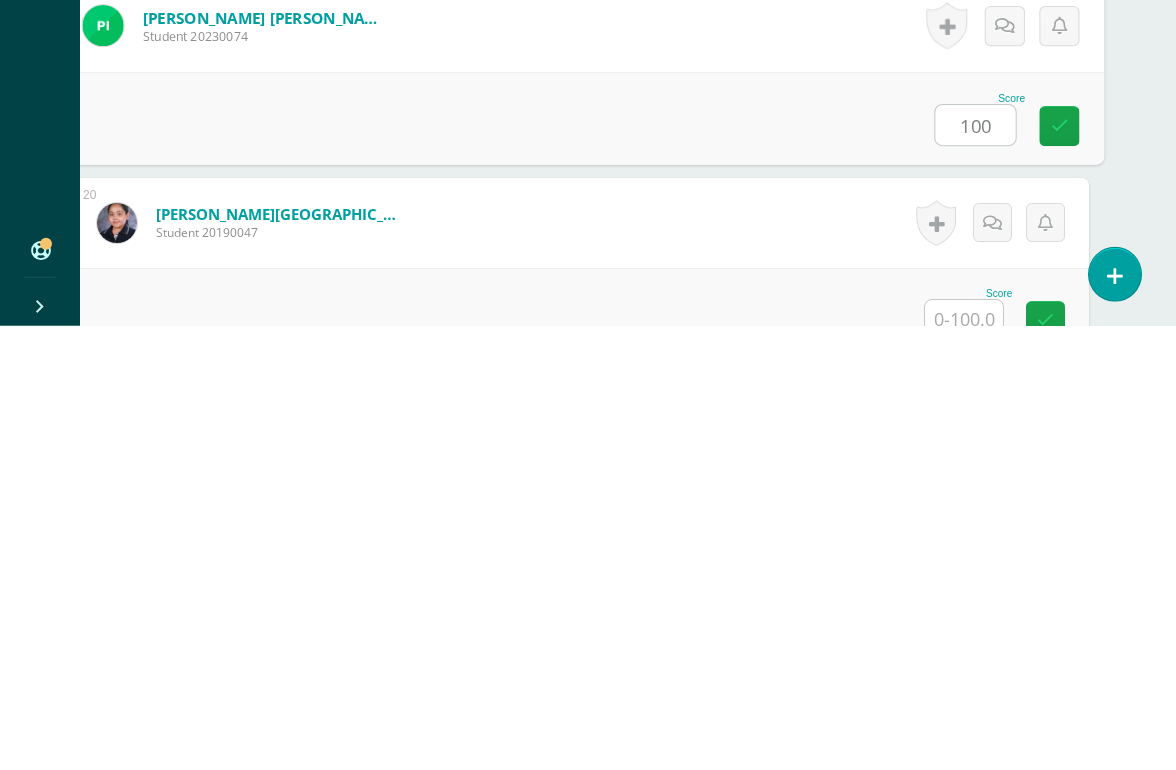 type on "100" 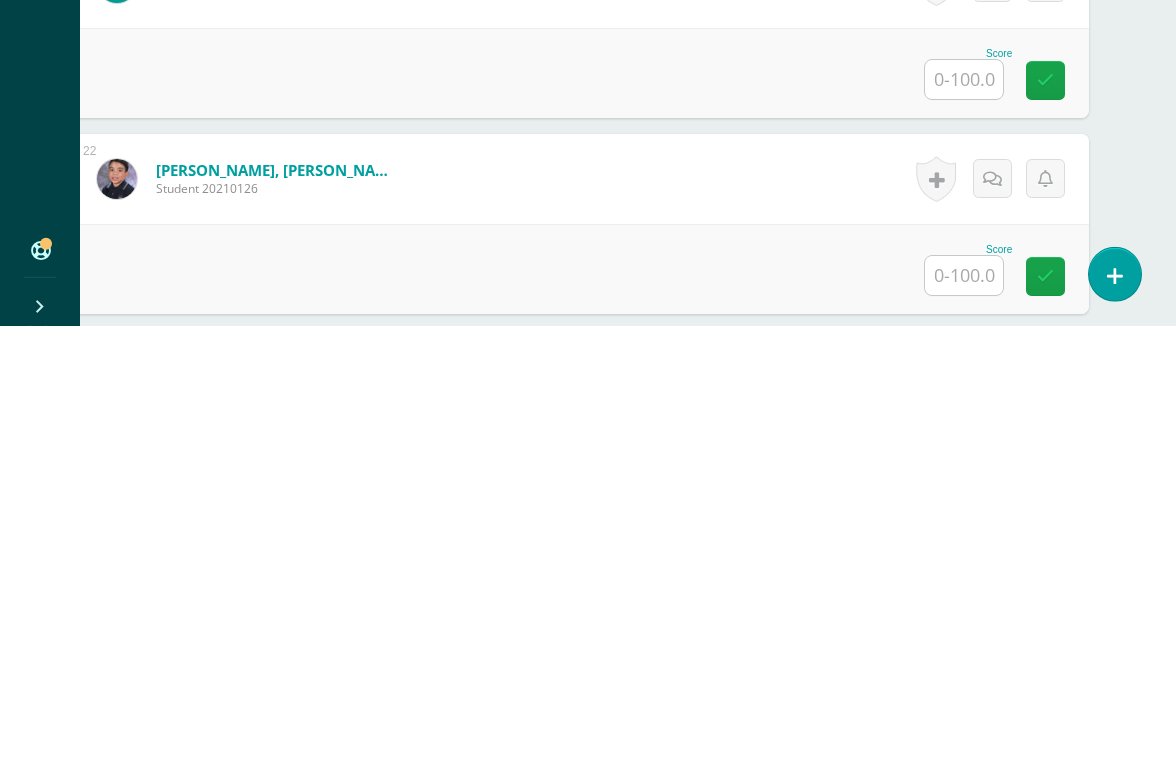 scroll, scrollTop: 4258, scrollLeft: 47, axis: both 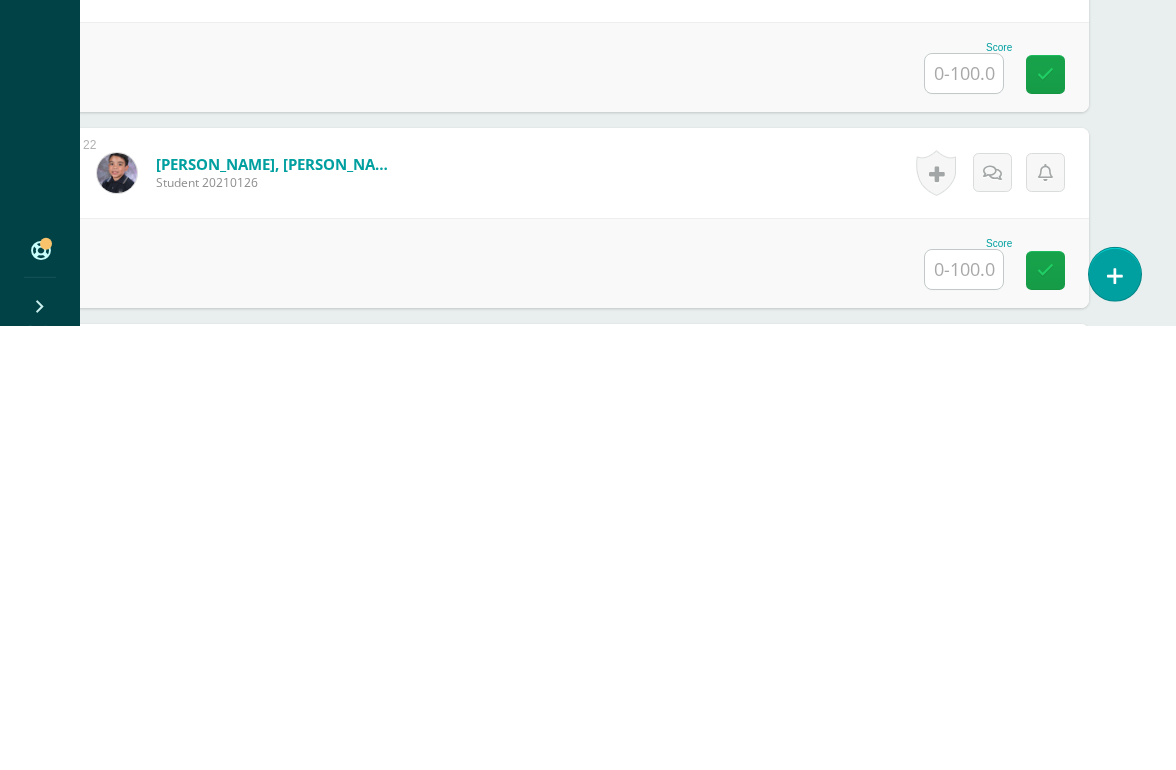 type on "100" 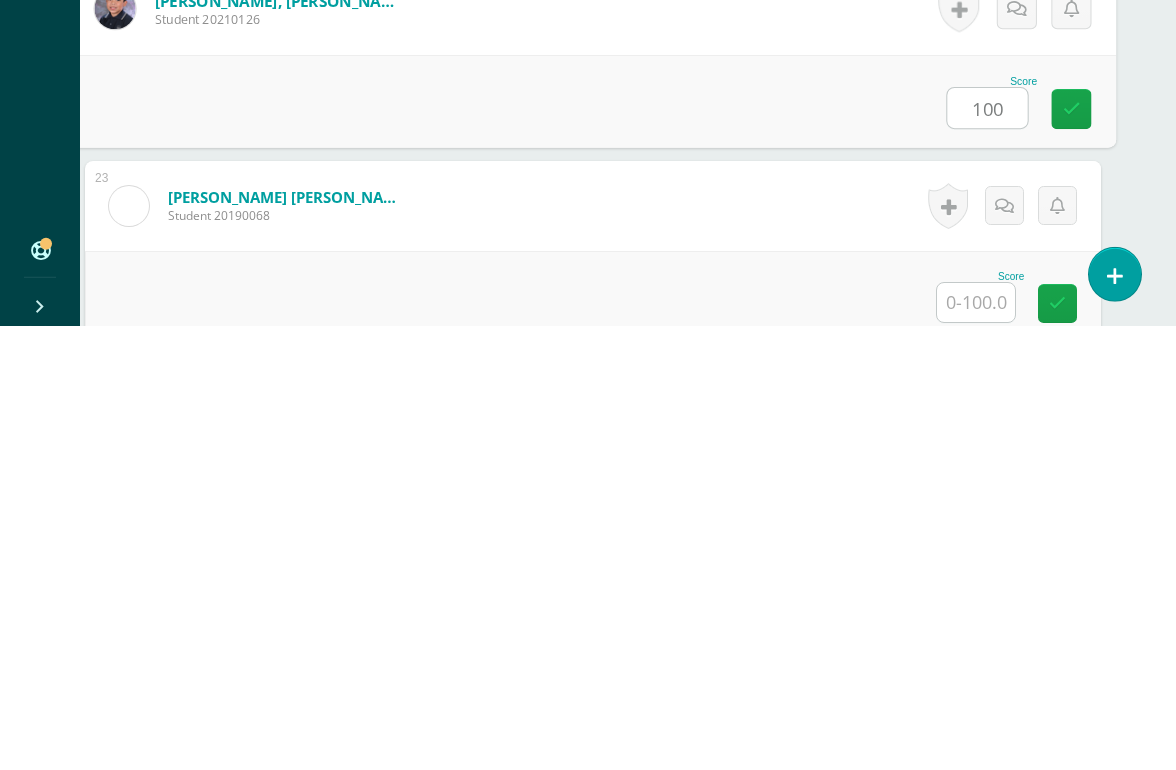 scroll, scrollTop: 4421, scrollLeft: 31, axis: both 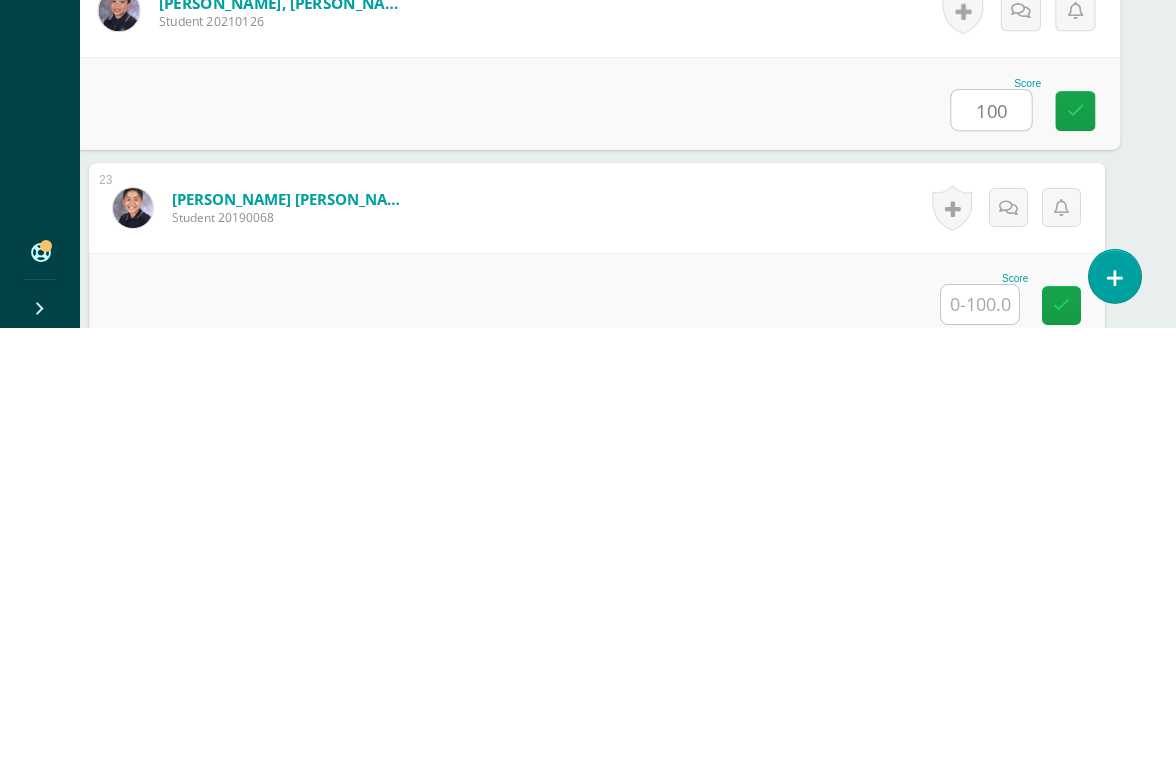type on "100" 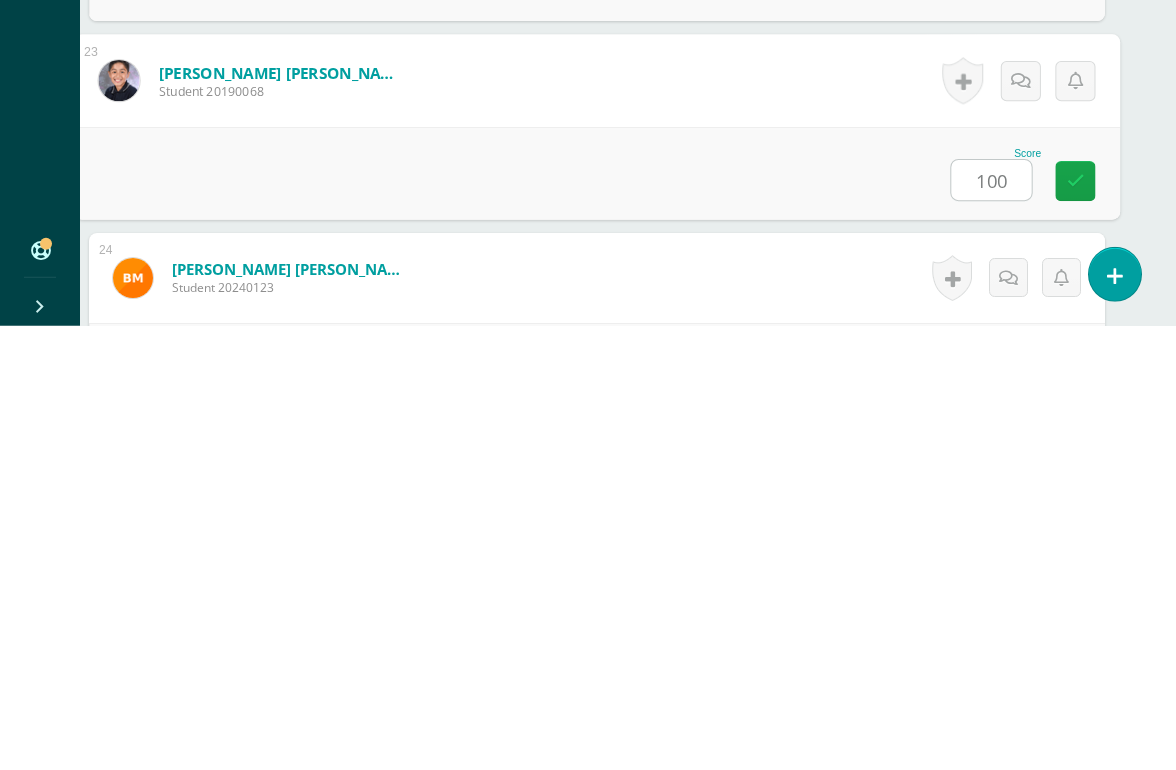 type on "100" 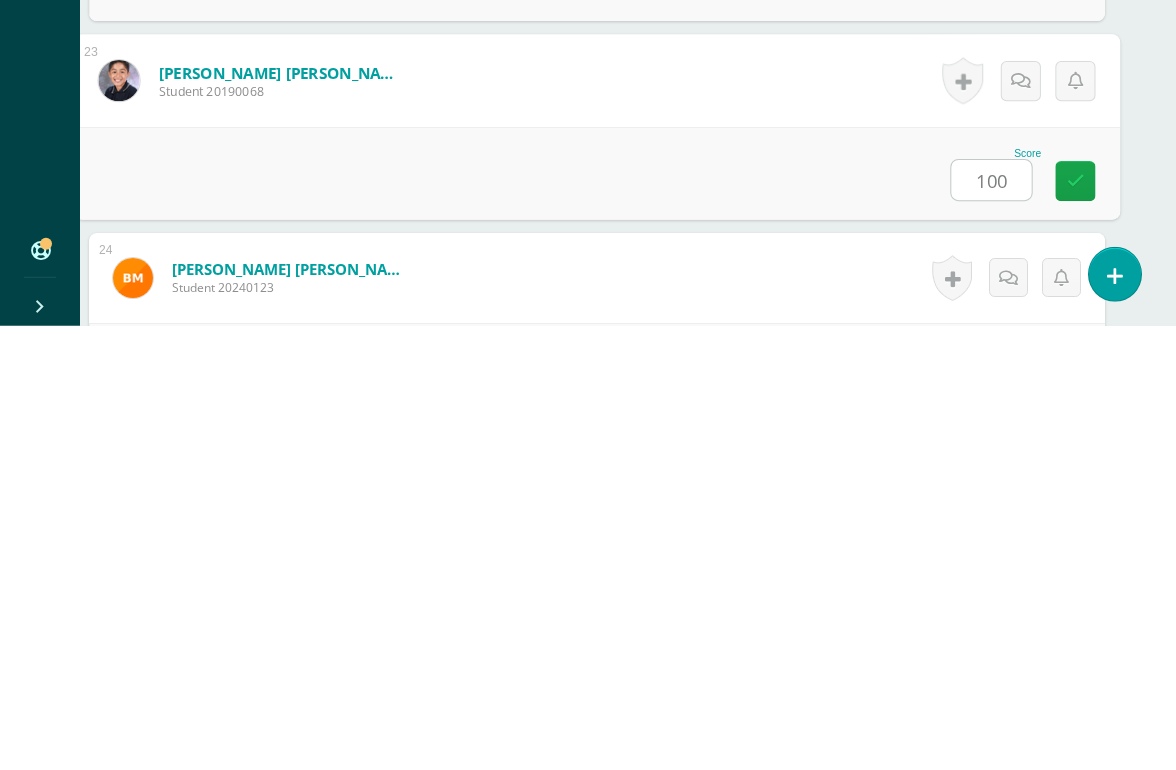 click at bounding box center (980, 818) 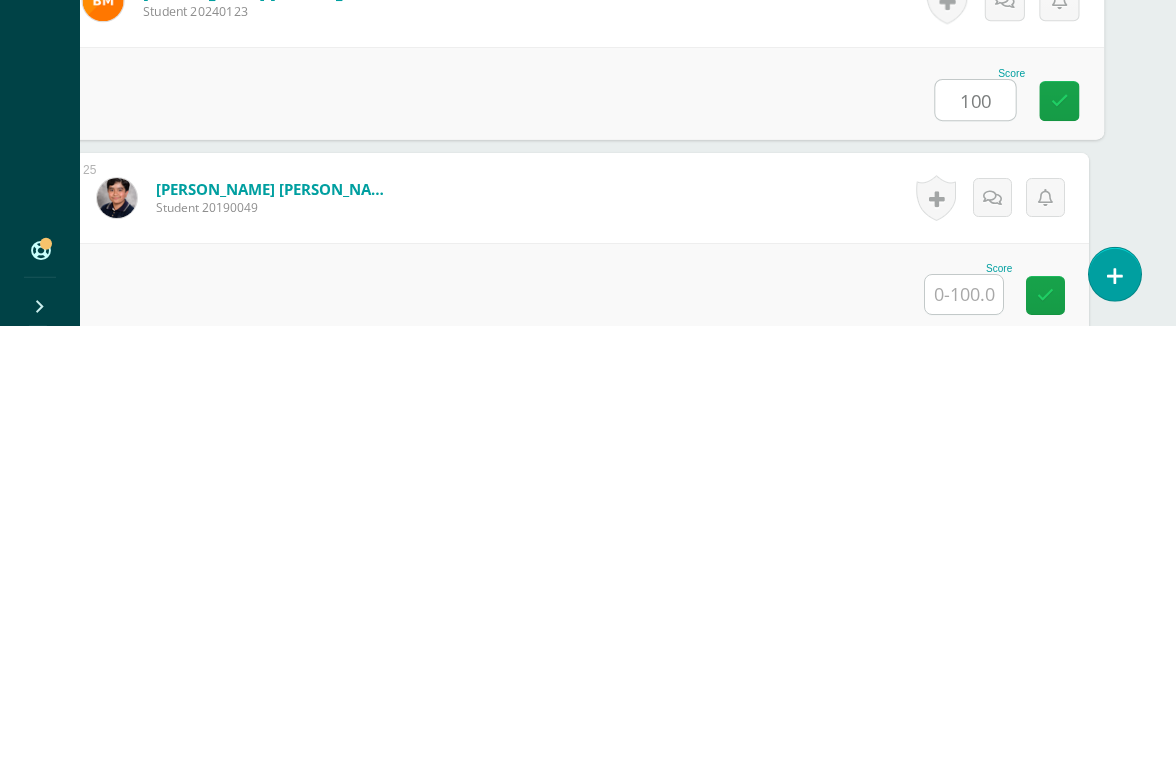 scroll, scrollTop: 4822, scrollLeft: 47, axis: both 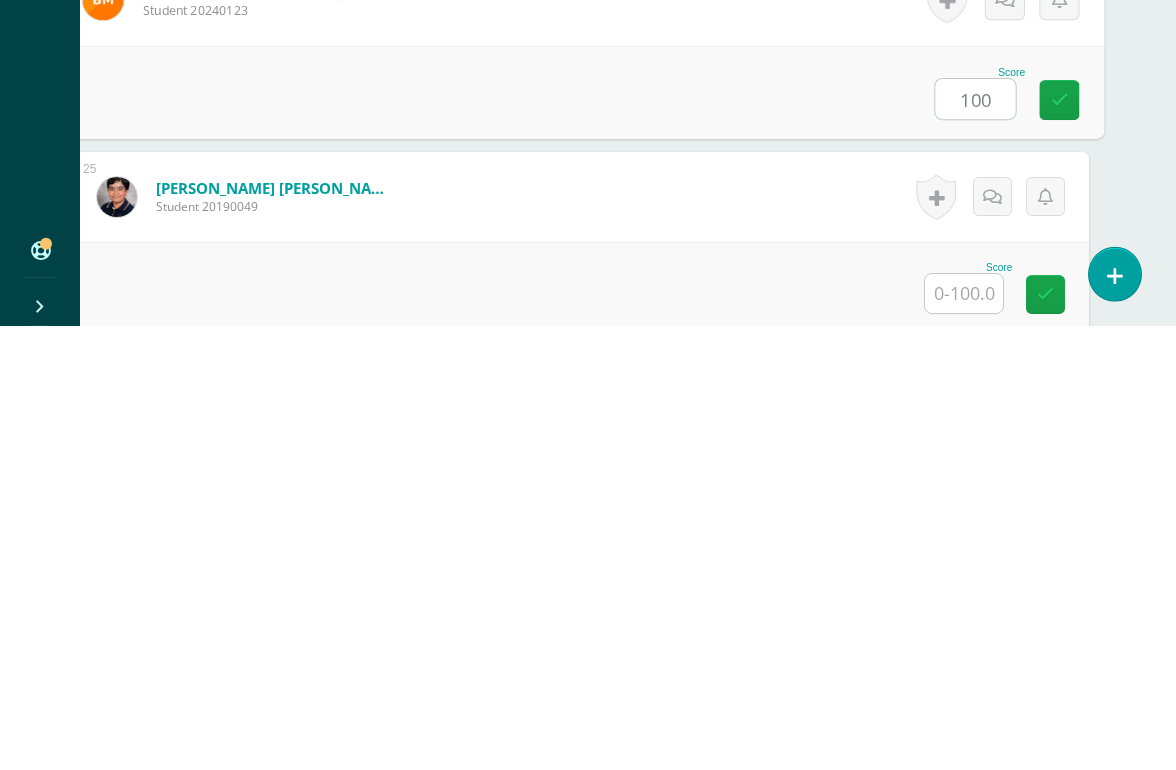type on "100" 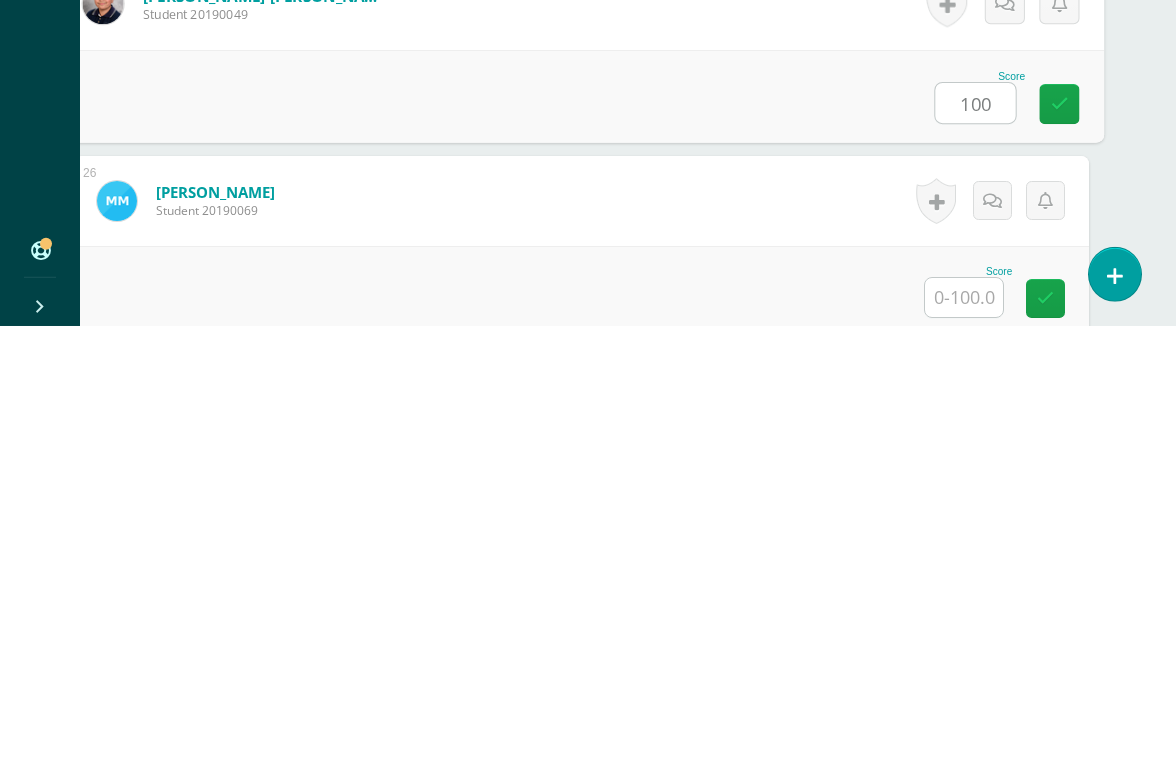 scroll, scrollTop: 5014, scrollLeft: 47, axis: both 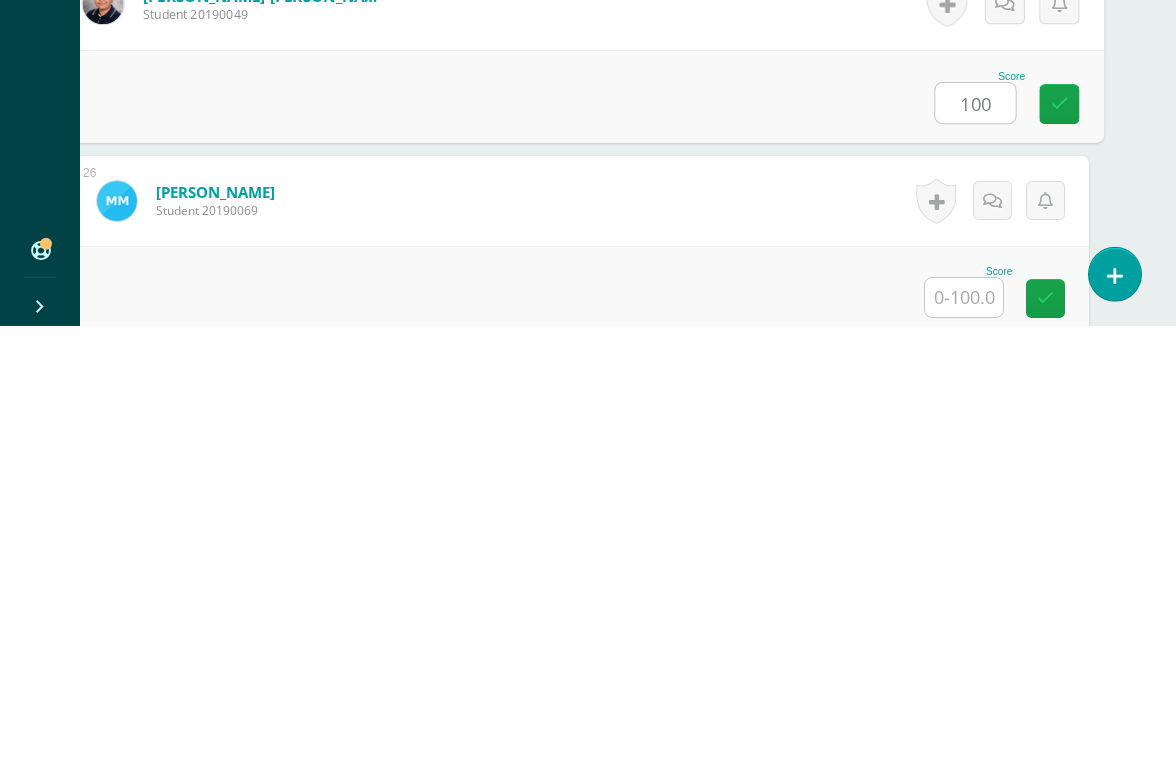 type on "100" 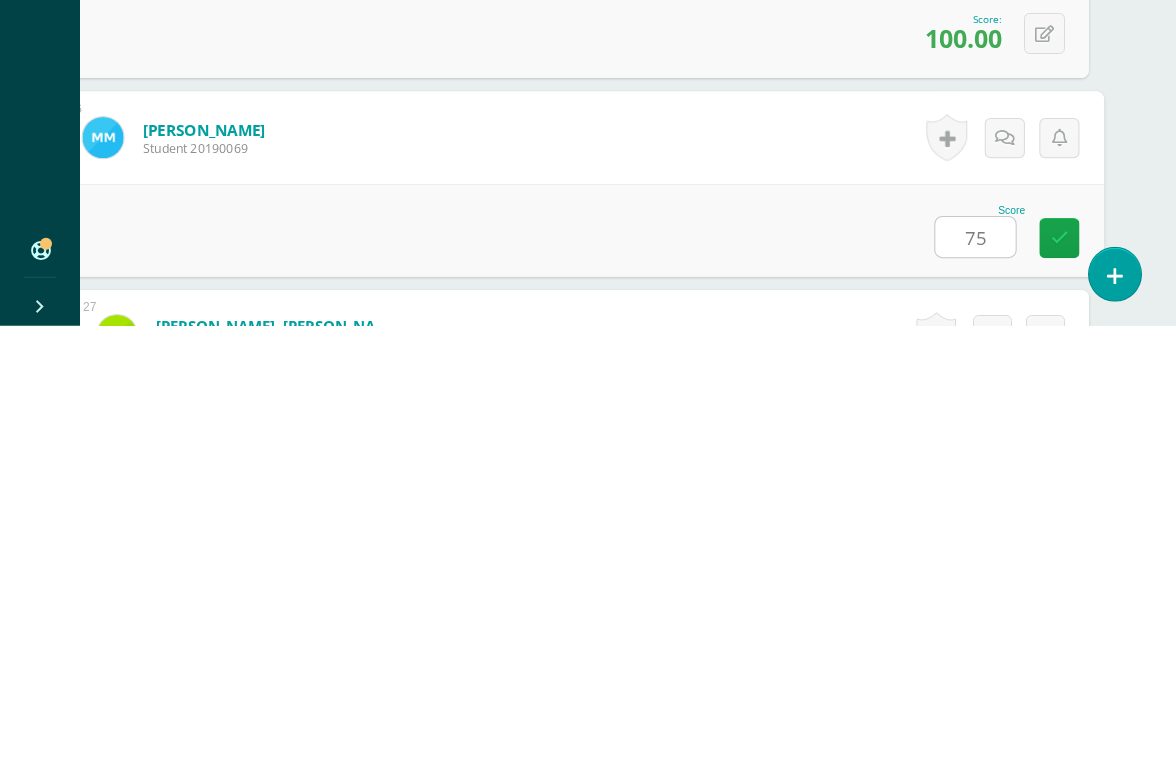 scroll, scrollTop: 5157, scrollLeft: 47, axis: both 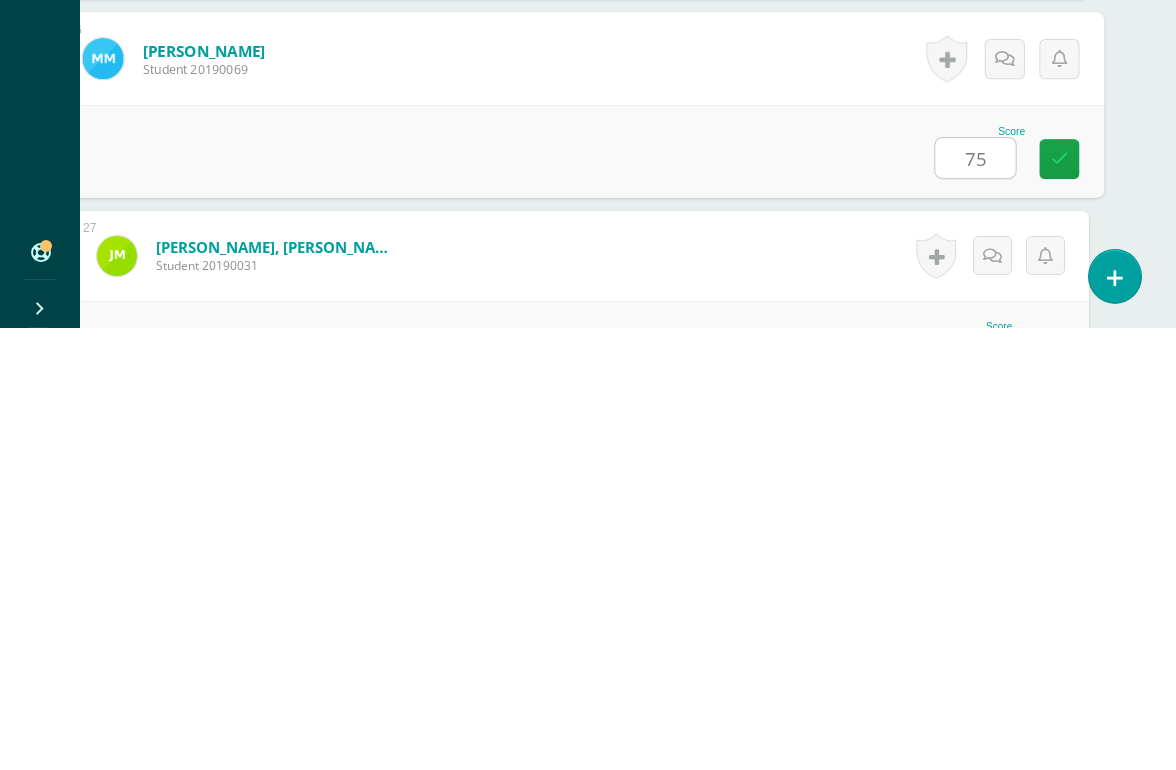 type on "75" 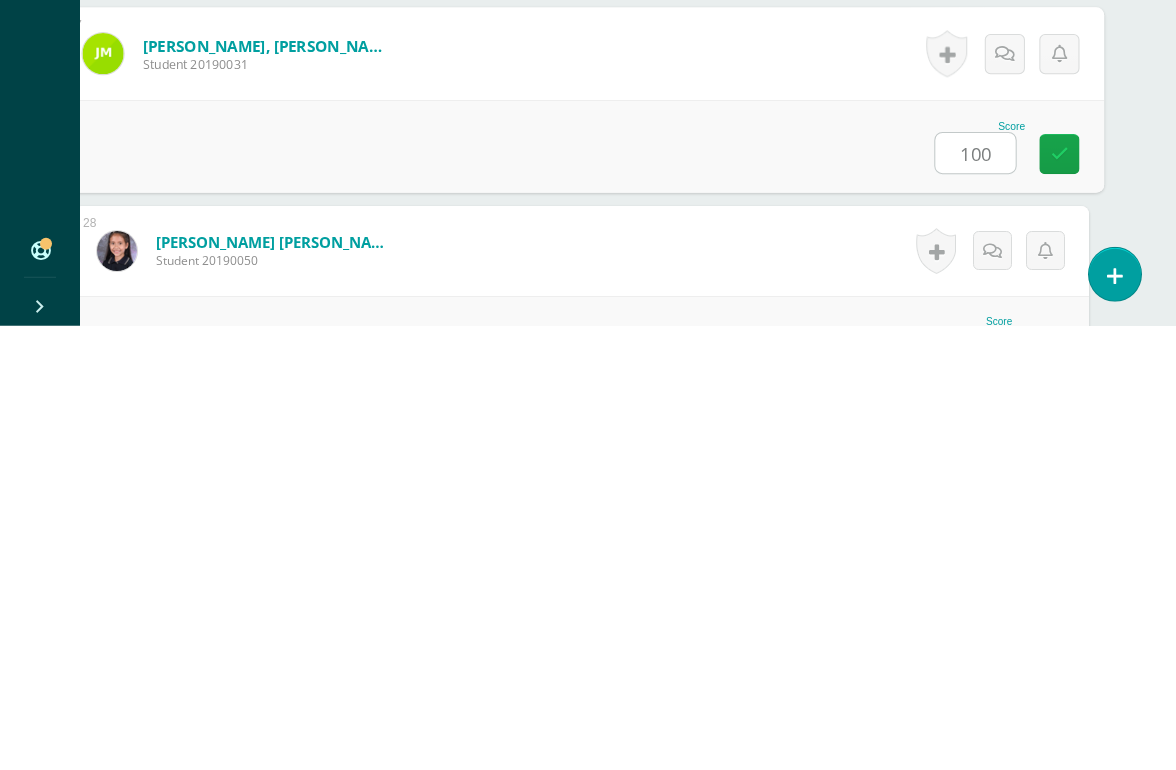 scroll, scrollTop: 5388, scrollLeft: 47, axis: both 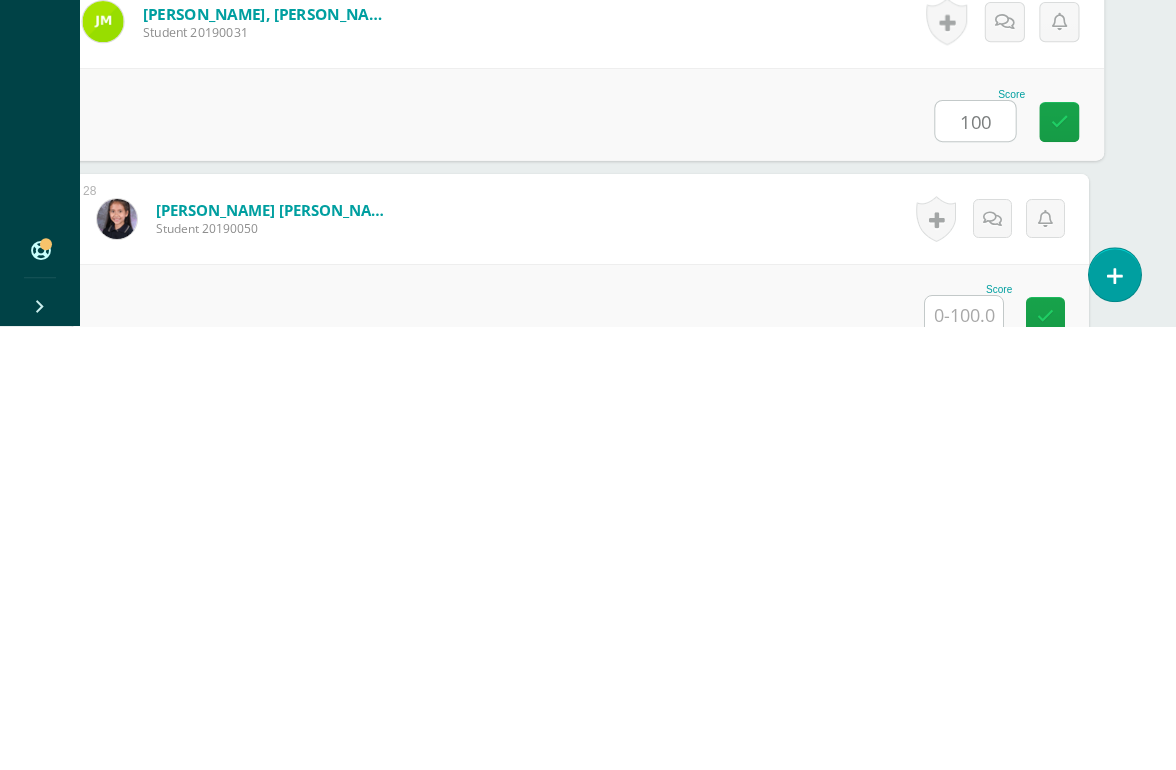 type on "100" 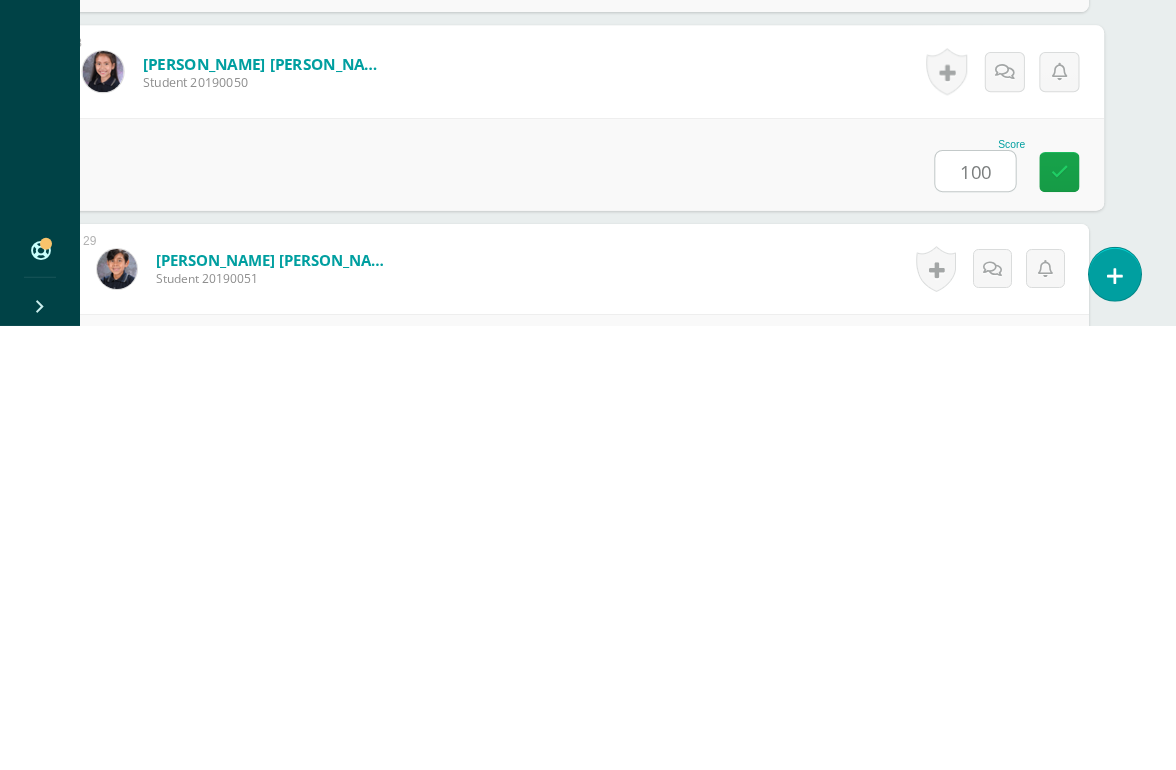 type on "100" 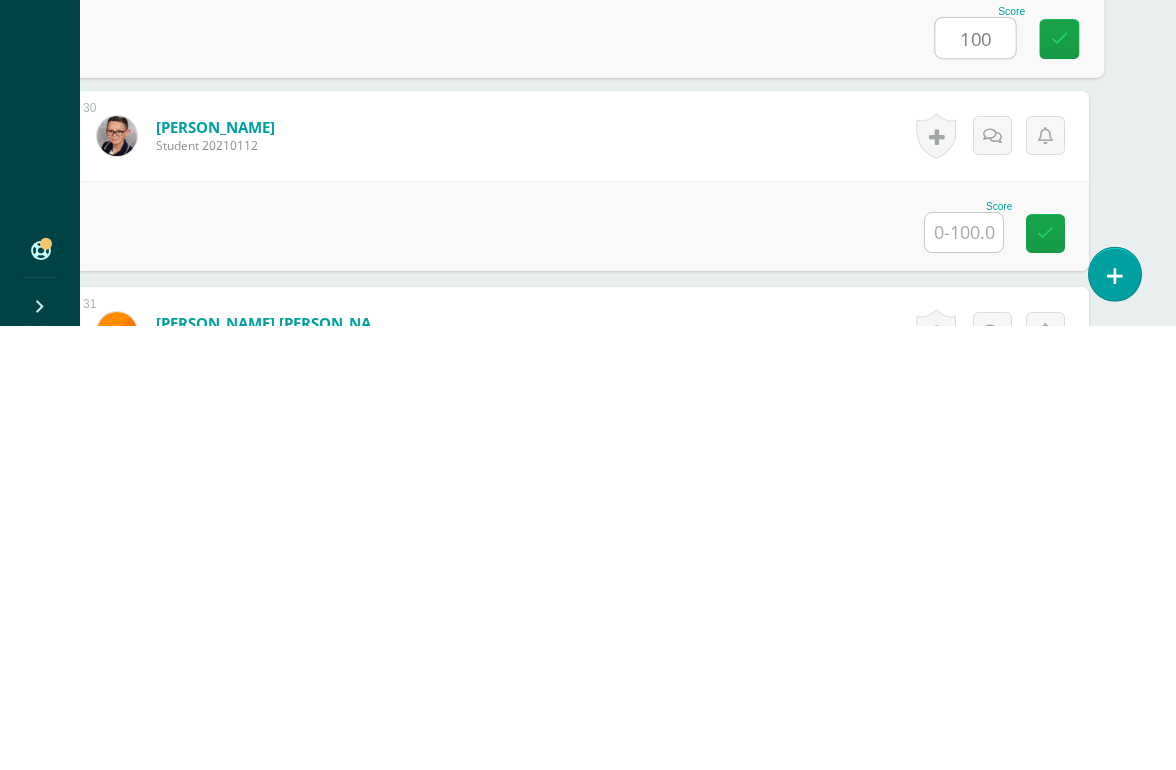 scroll, scrollTop: 5902, scrollLeft: 47, axis: both 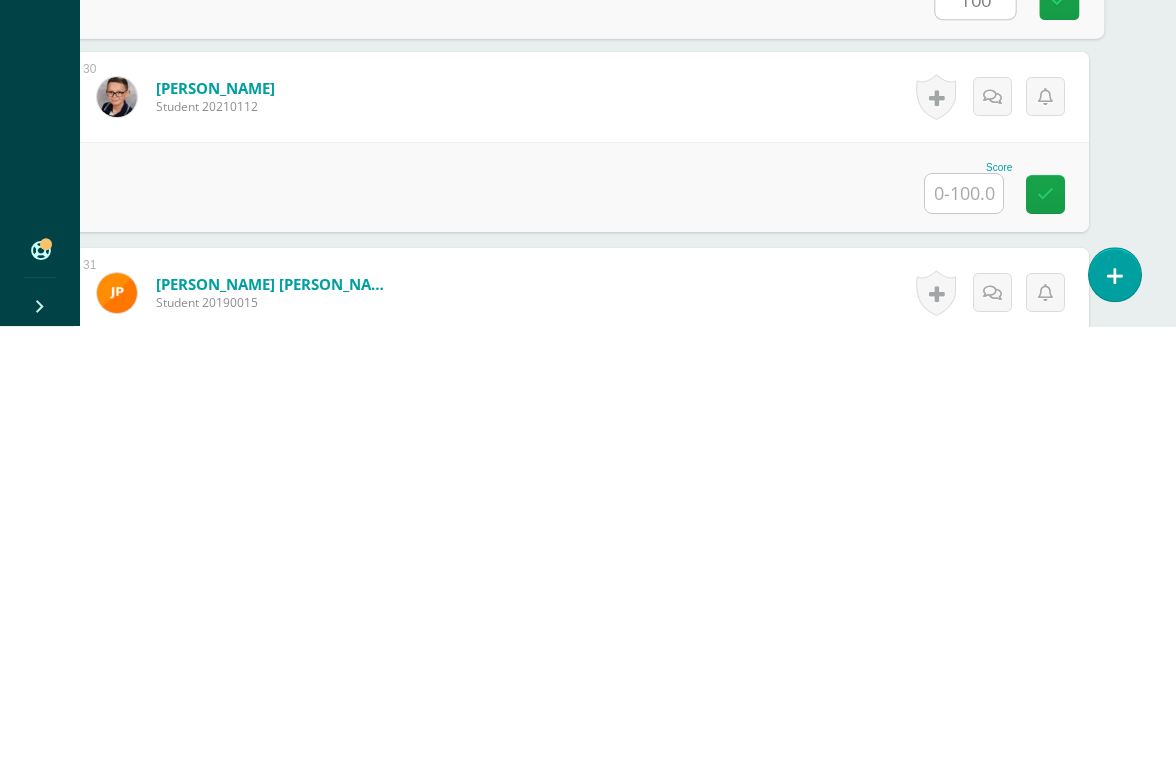 type on "100" 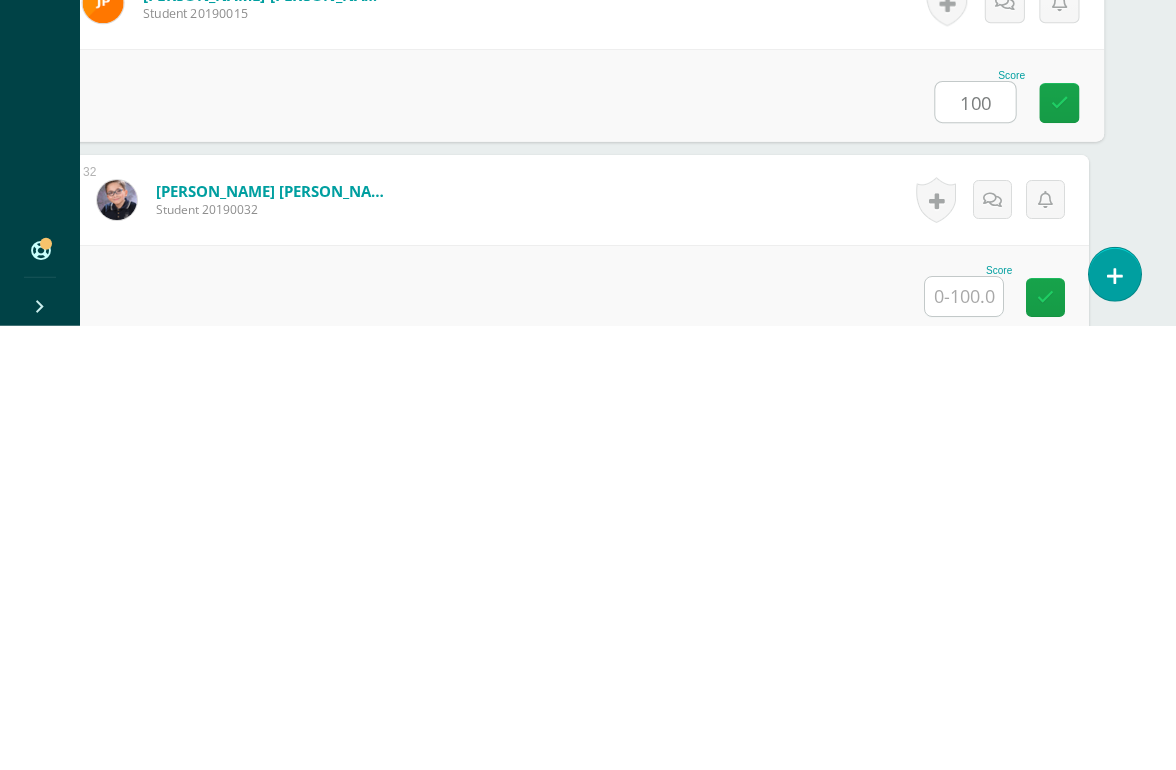 scroll, scrollTop: 6191, scrollLeft: 47, axis: both 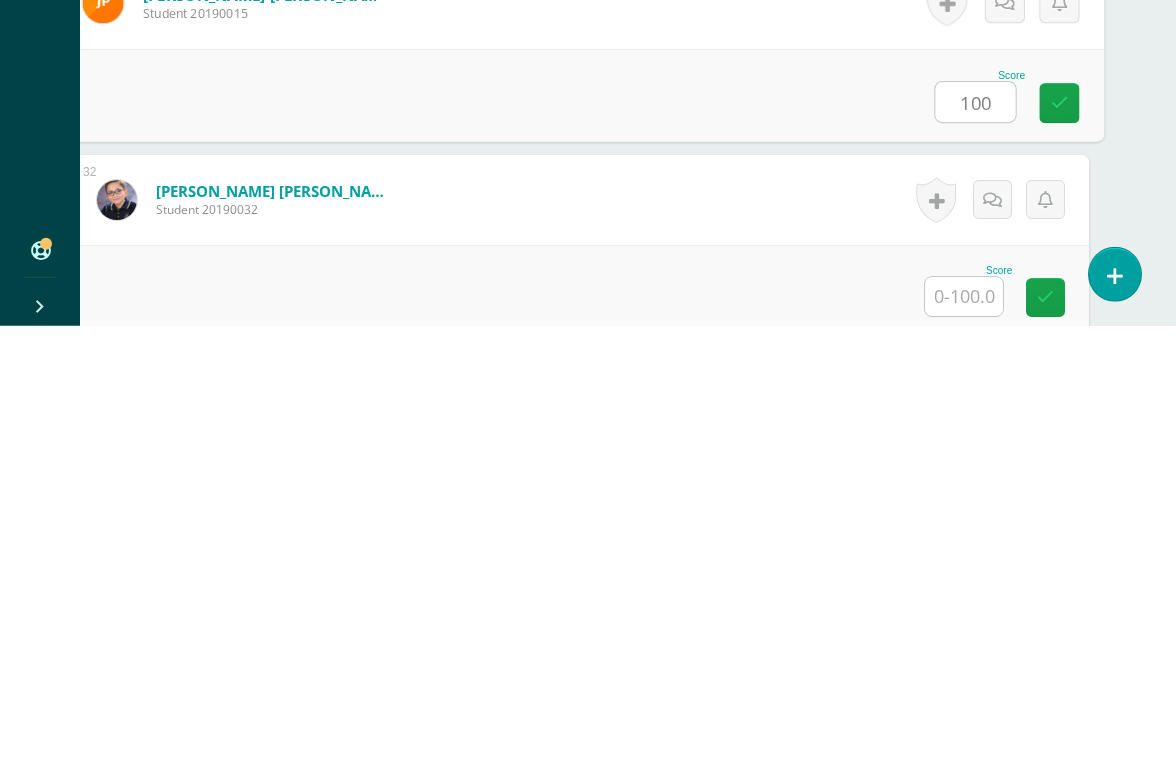 type on "100" 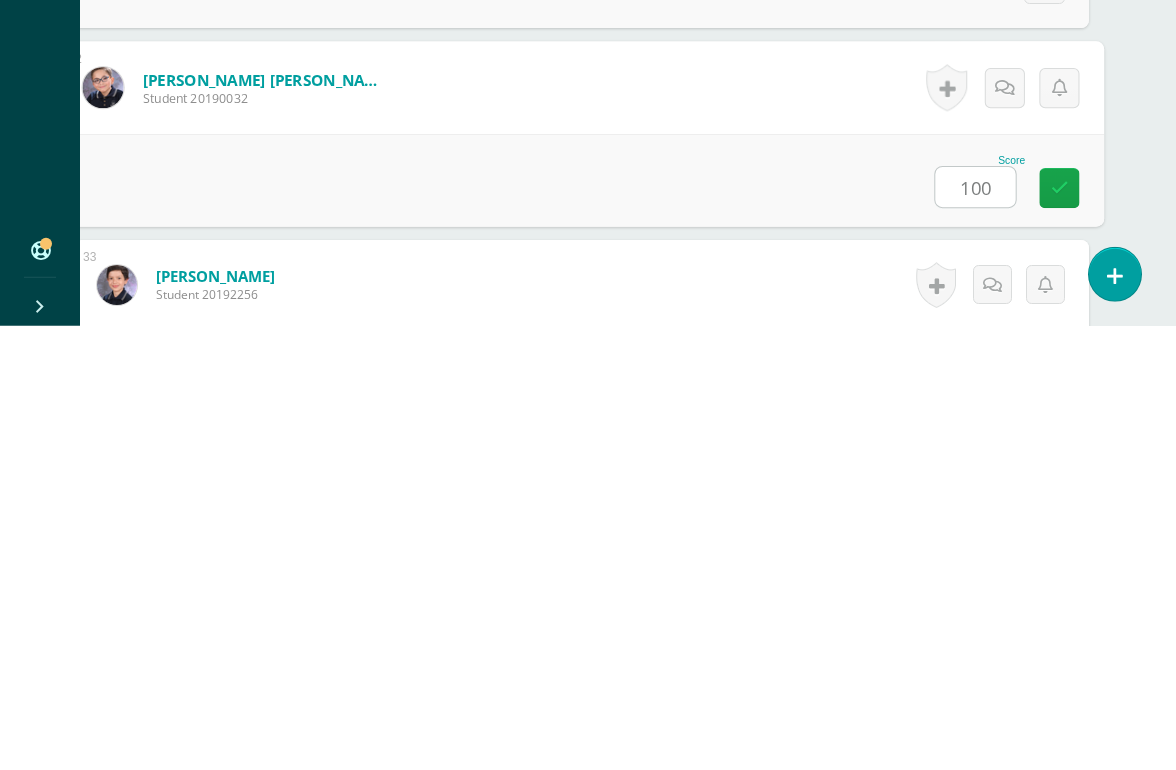 type on "100" 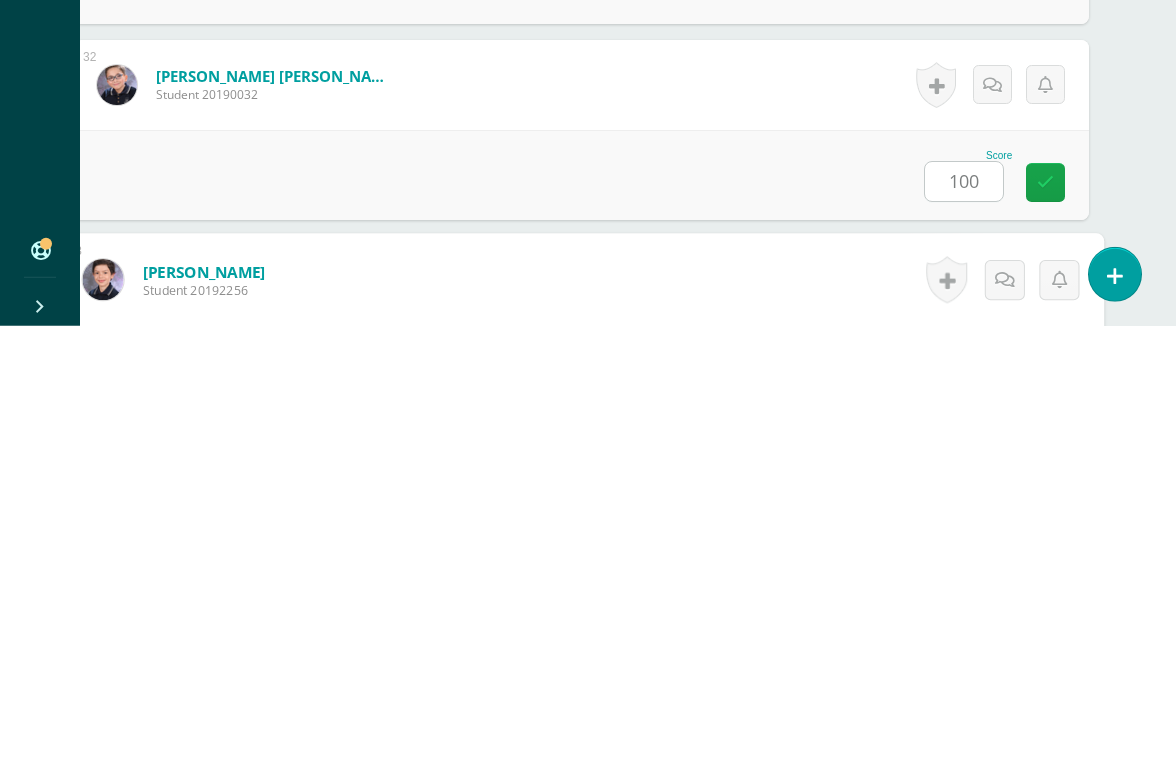 scroll, scrollTop: 6489, scrollLeft: 47, axis: both 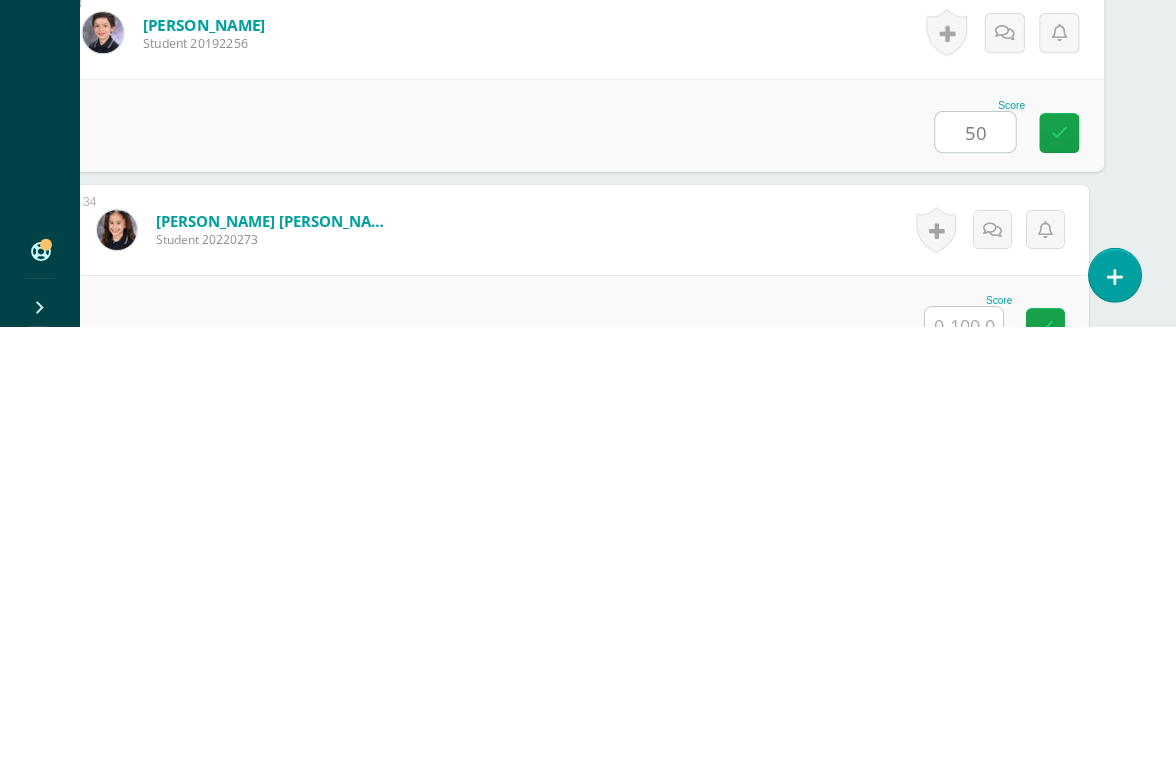 type on "50" 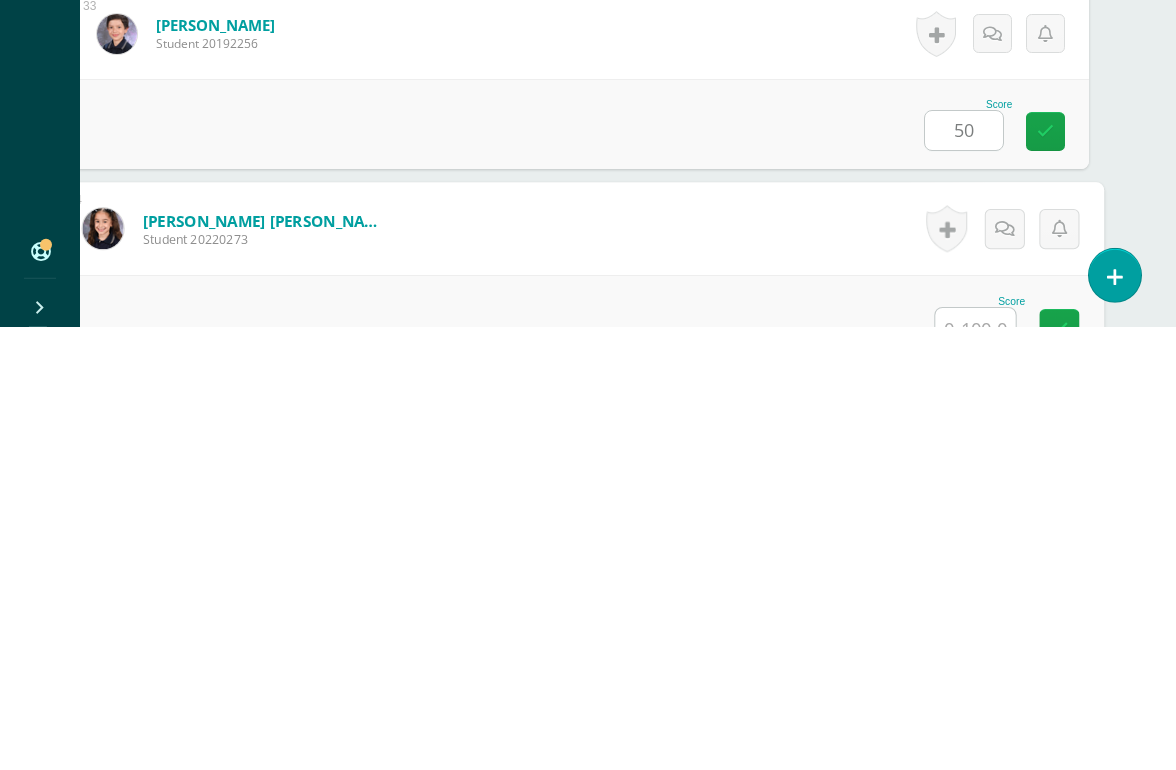 scroll, scrollTop: 6685, scrollLeft: 47, axis: both 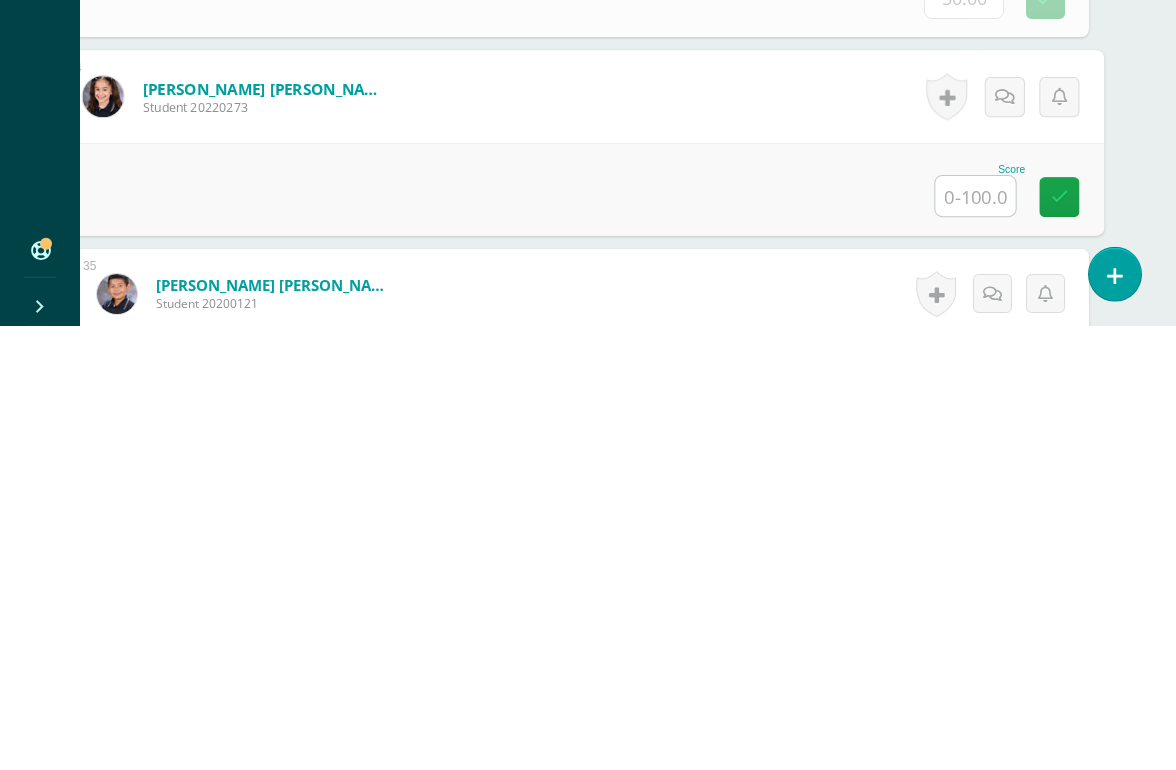 type on "Q" 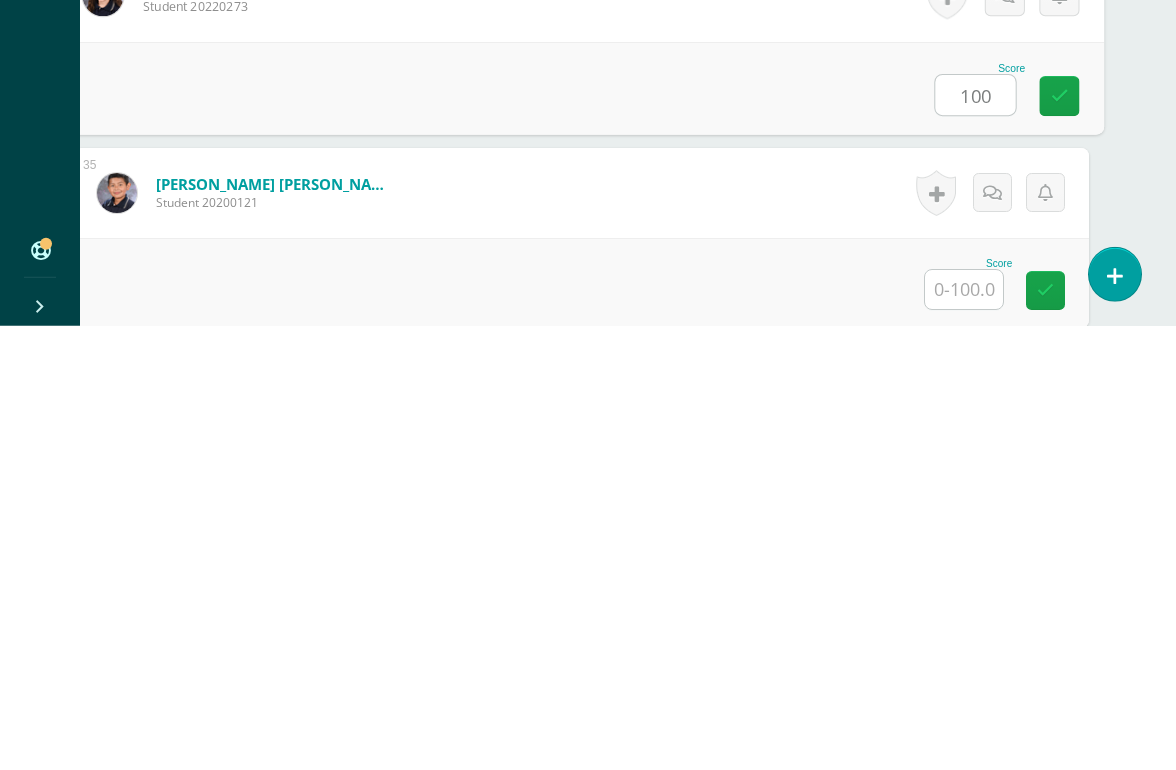 scroll, scrollTop: 6790, scrollLeft: 47, axis: both 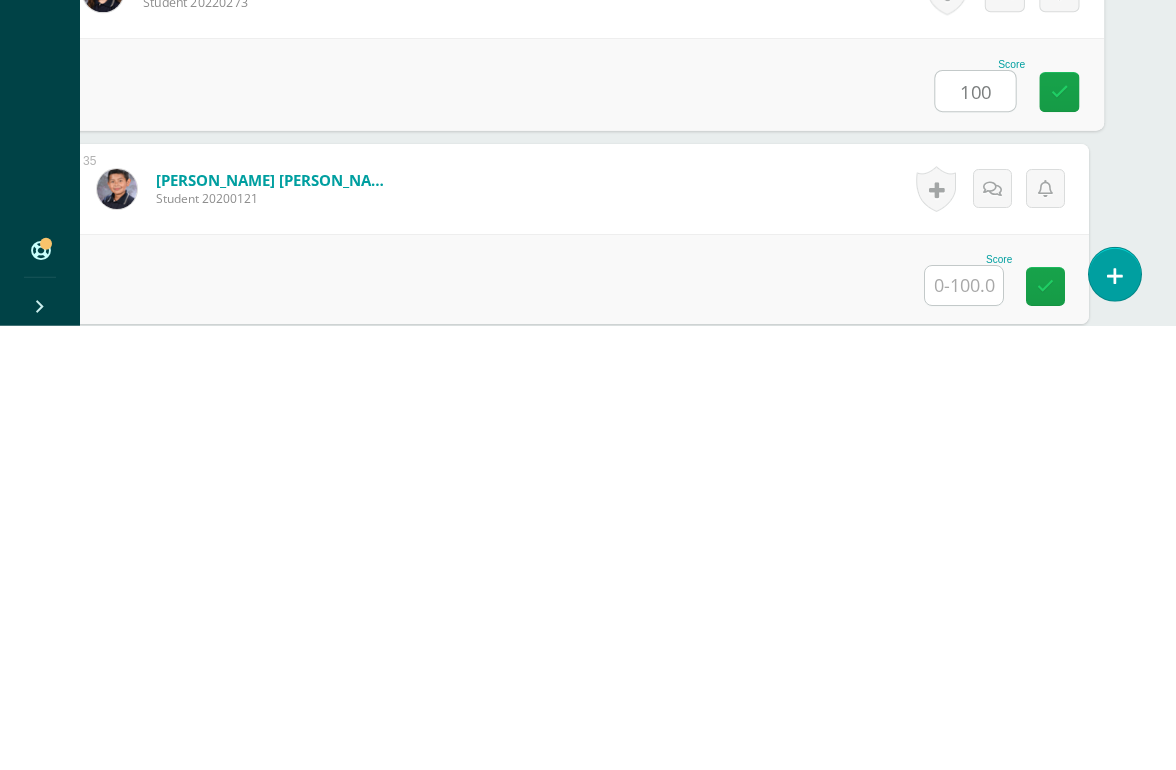 type on "100" 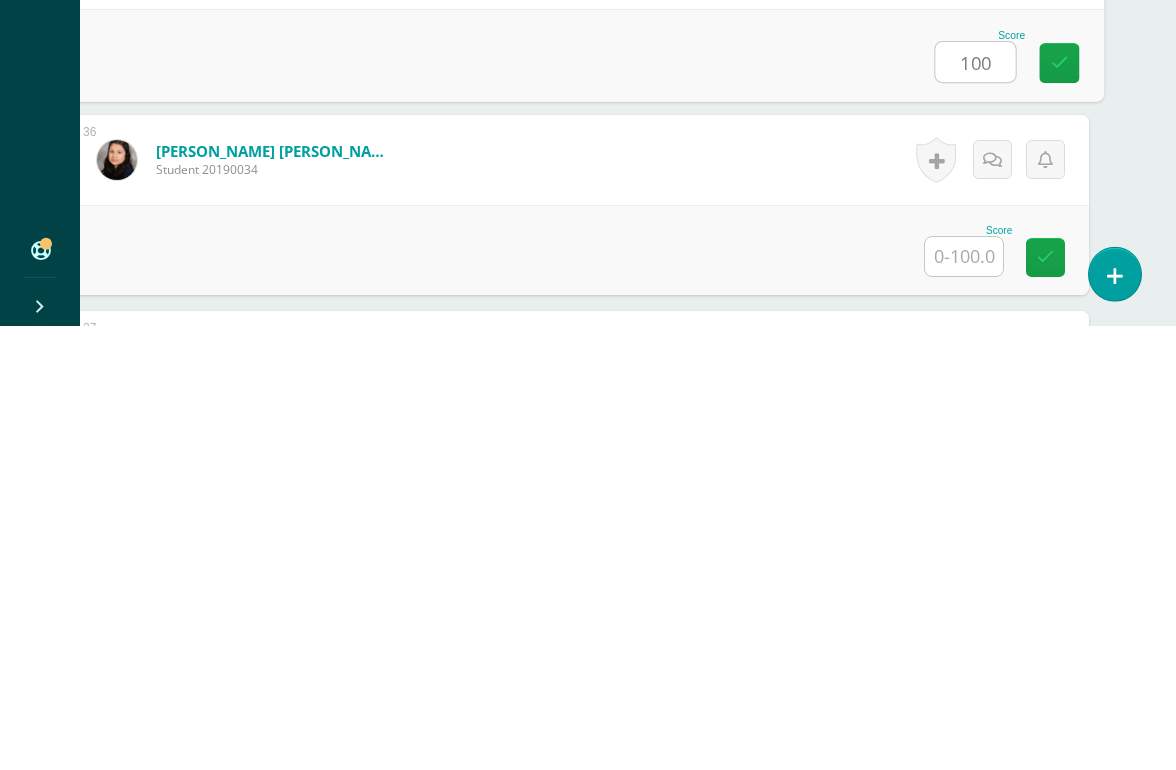 scroll, scrollTop: 7035, scrollLeft: 47, axis: both 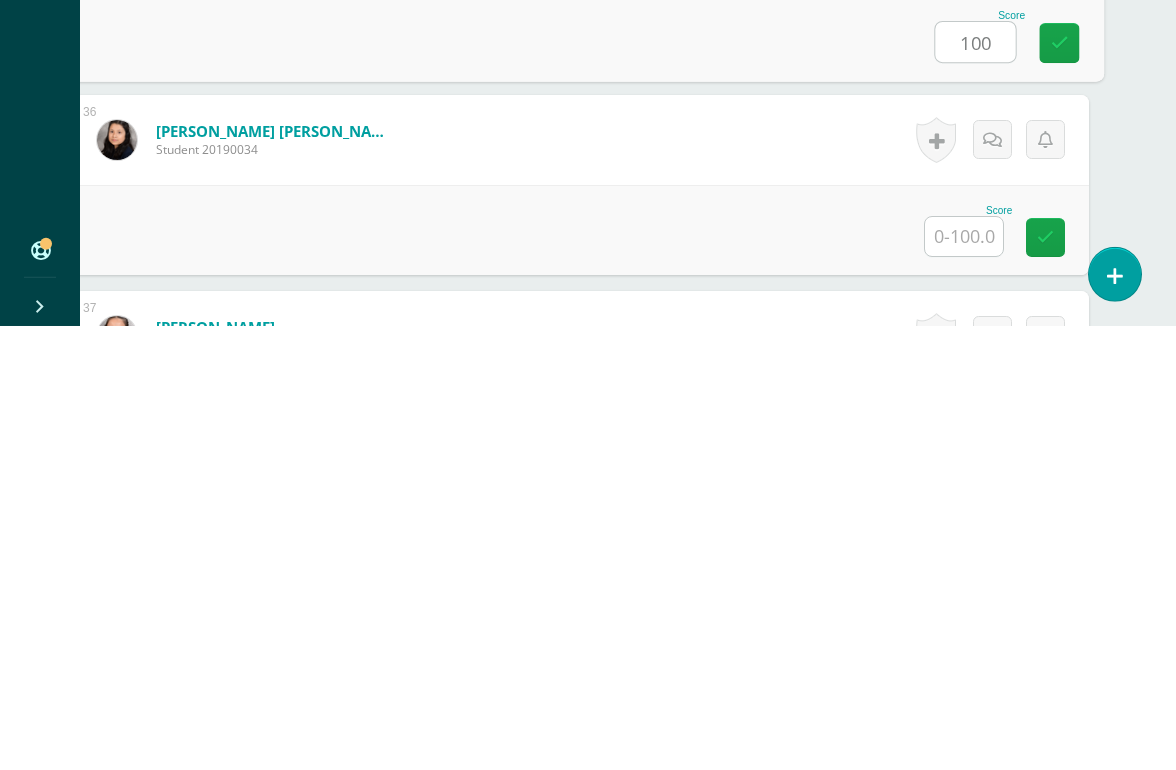 type on "100" 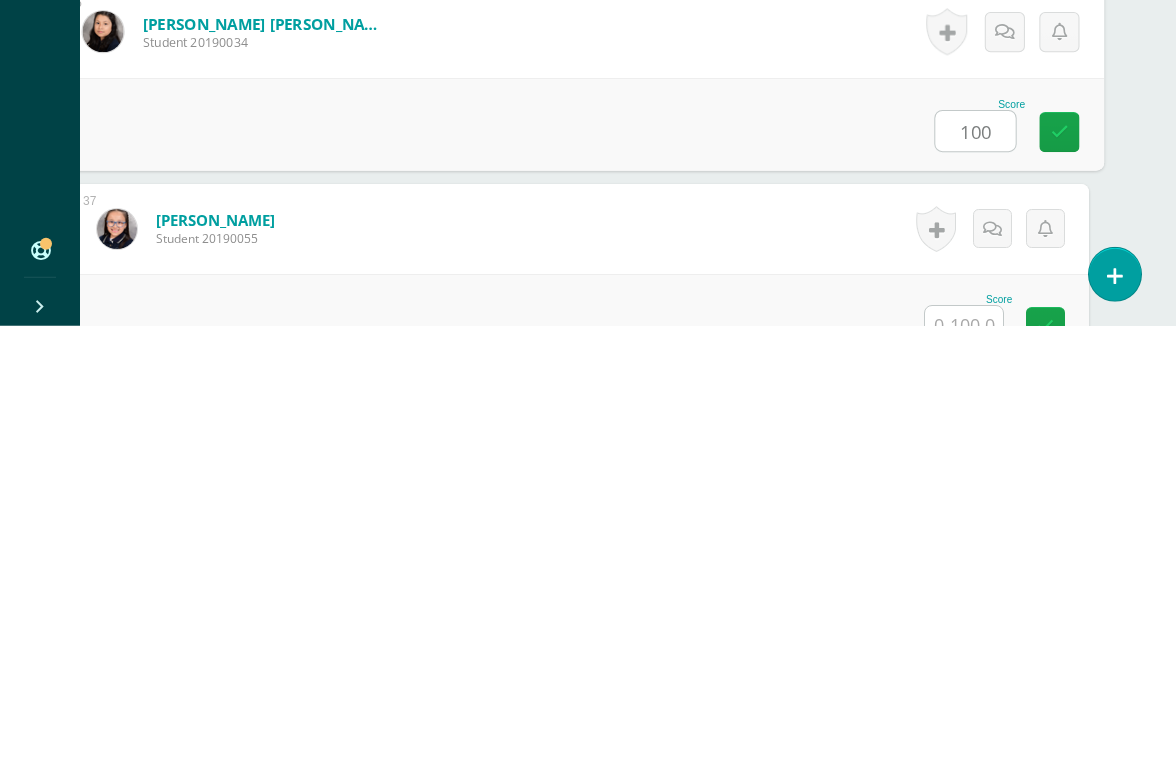 type on "100" 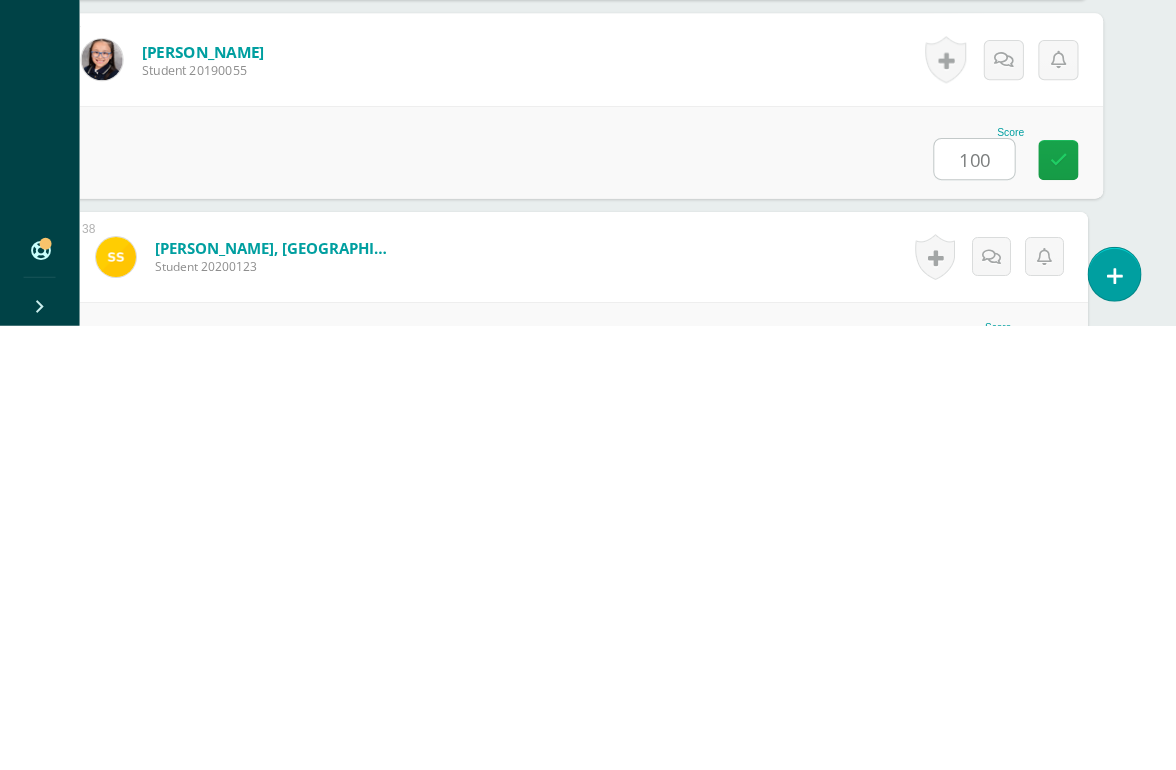 scroll, scrollTop: 7347, scrollLeft: 42, axis: both 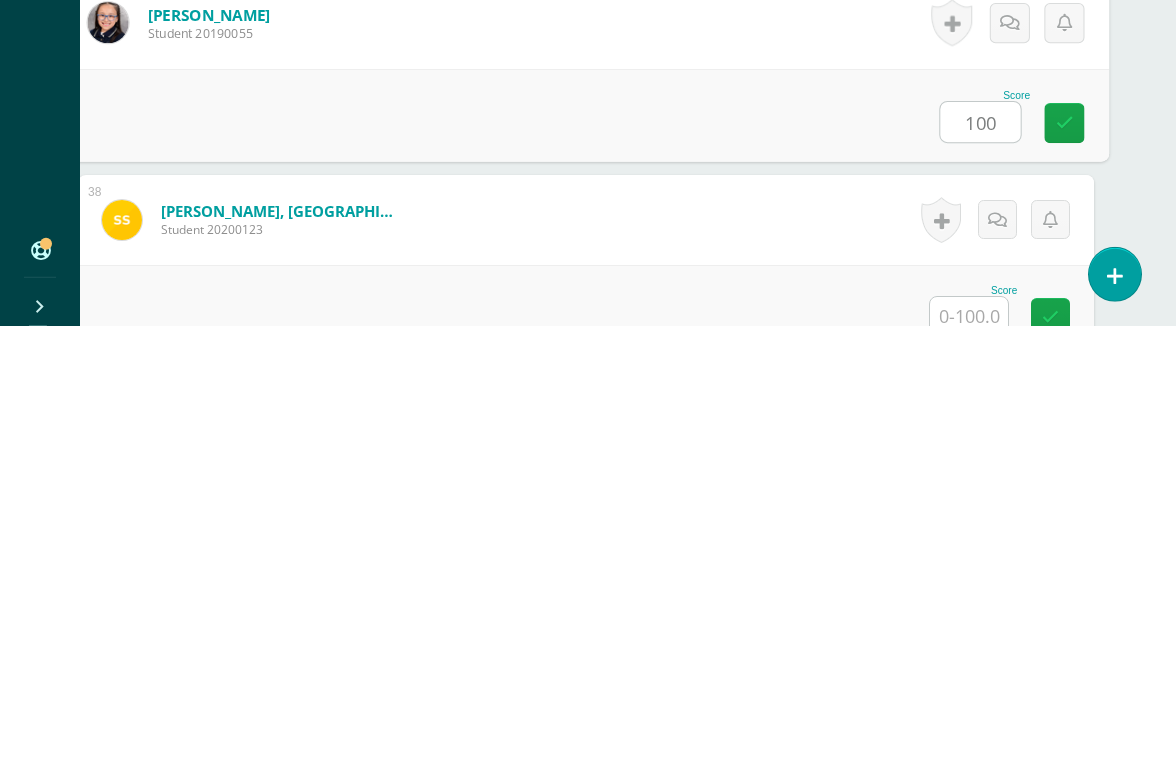 type on "100" 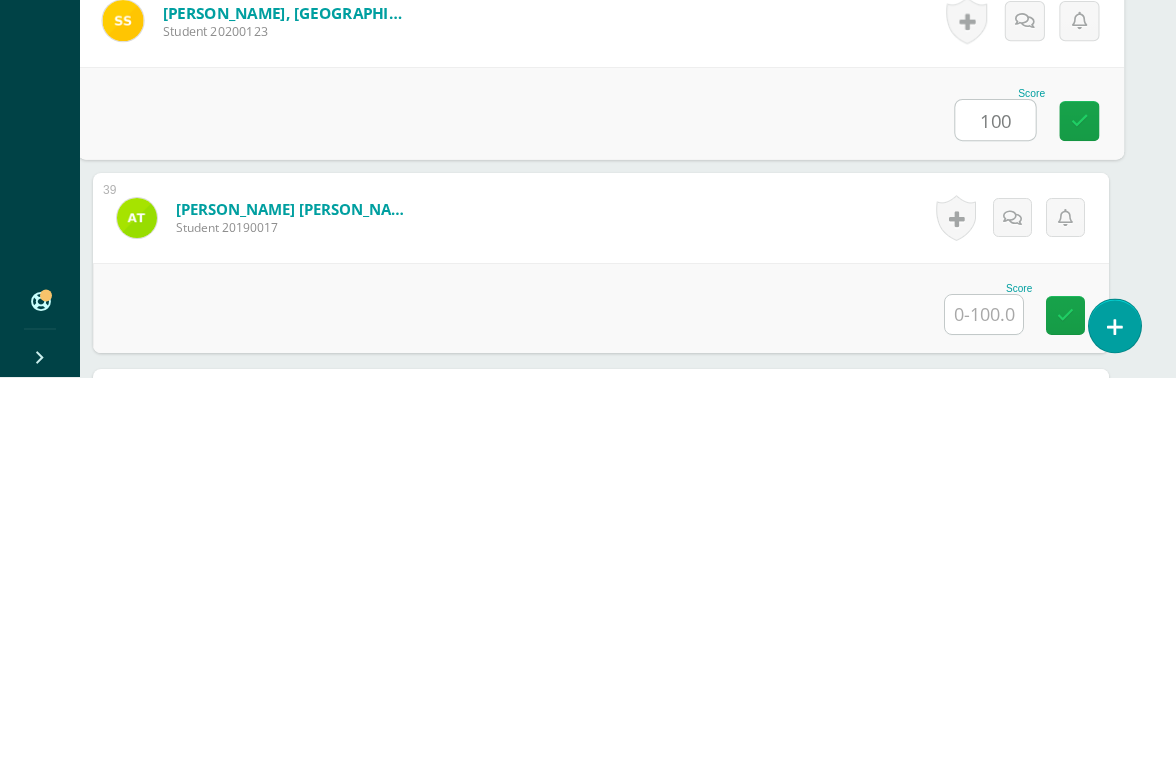 scroll, scrollTop: 7628, scrollLeft: 20, axis: both 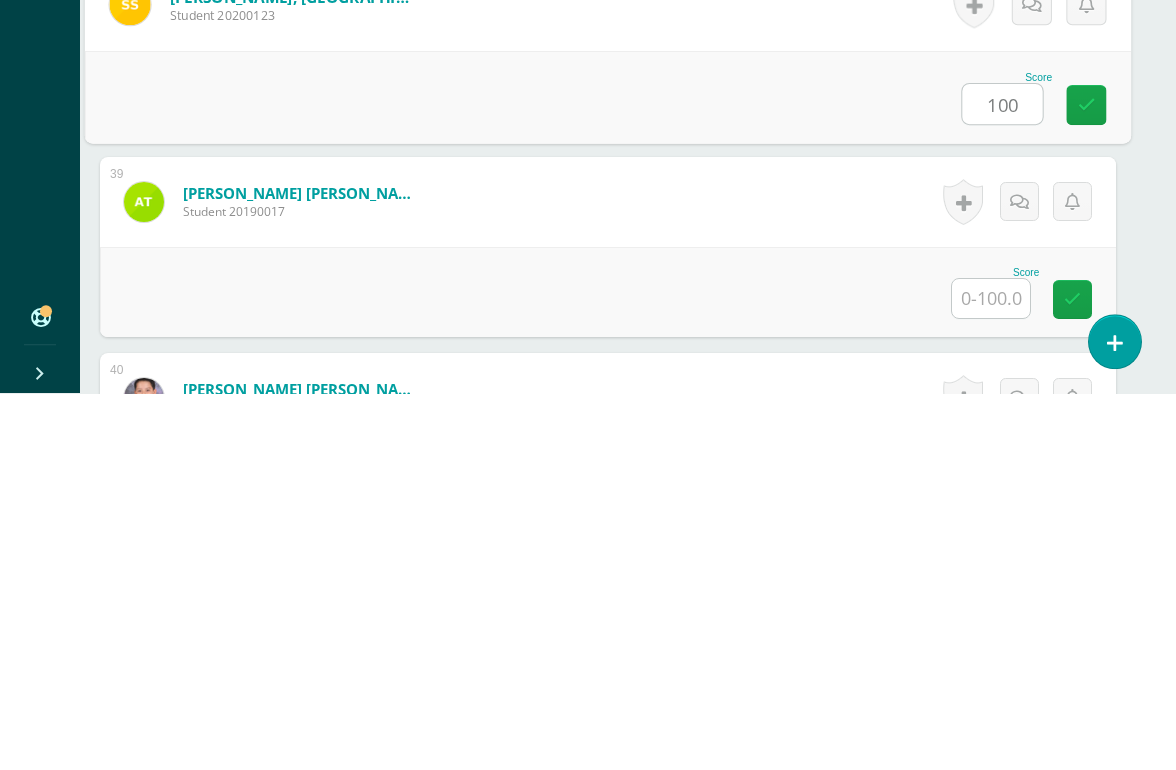type on "100" 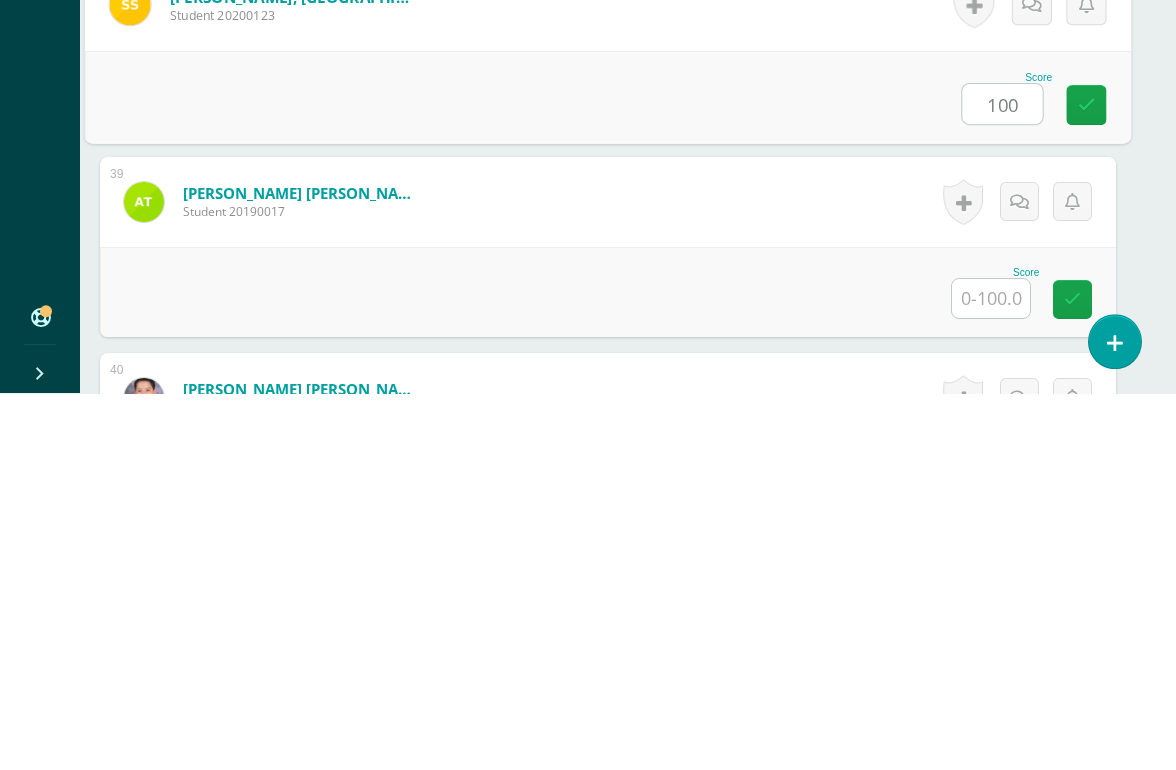 click at bounding box center (991, 675) 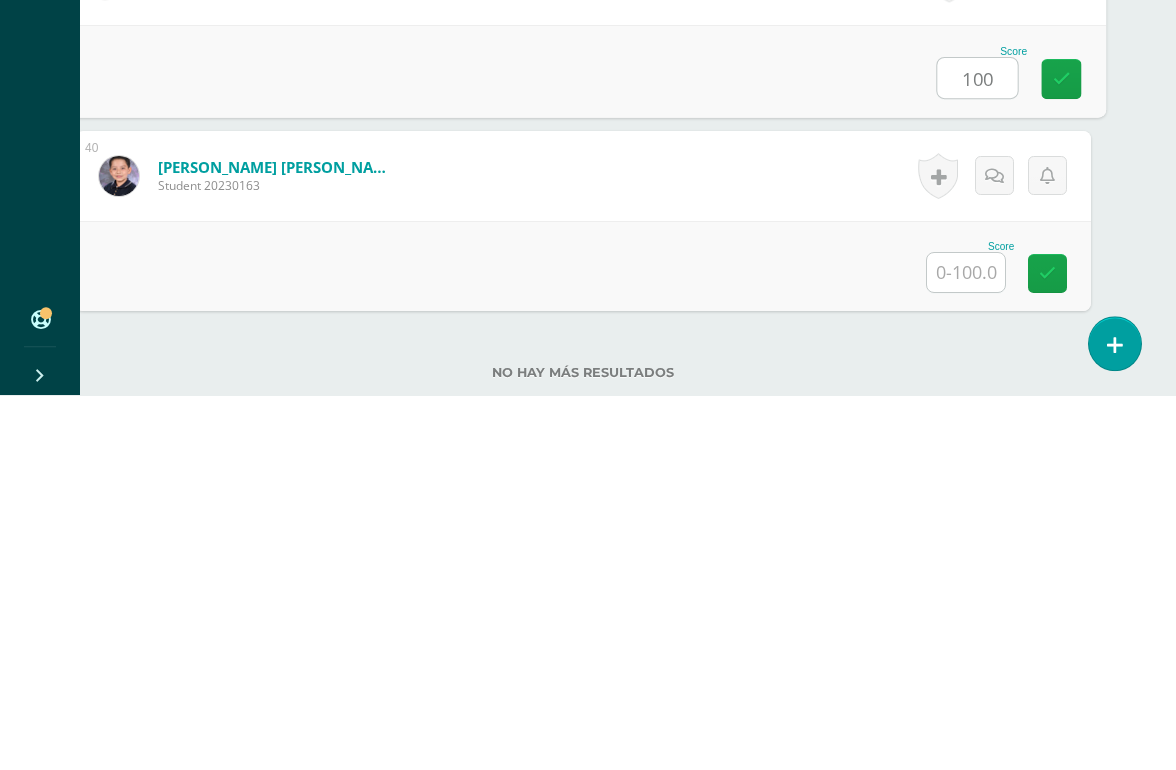 scroll, scrollTop: 7858, scrollLeft: 45, axis: both 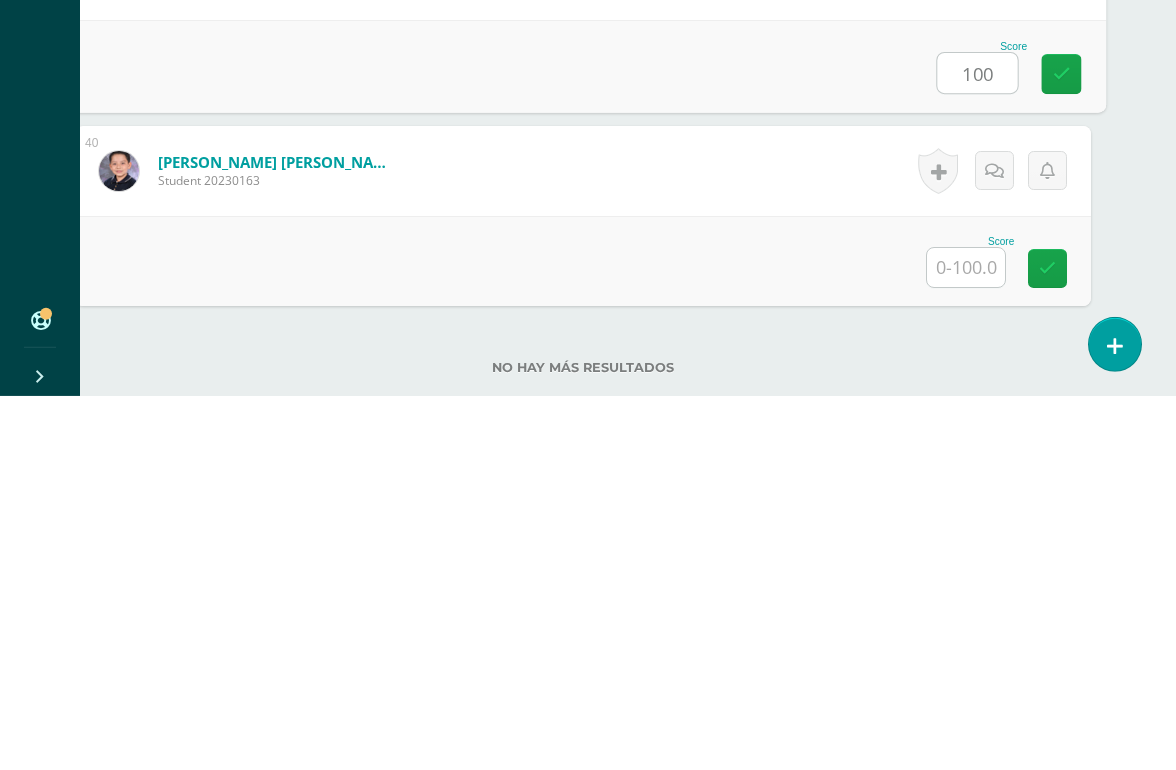 type on "100" 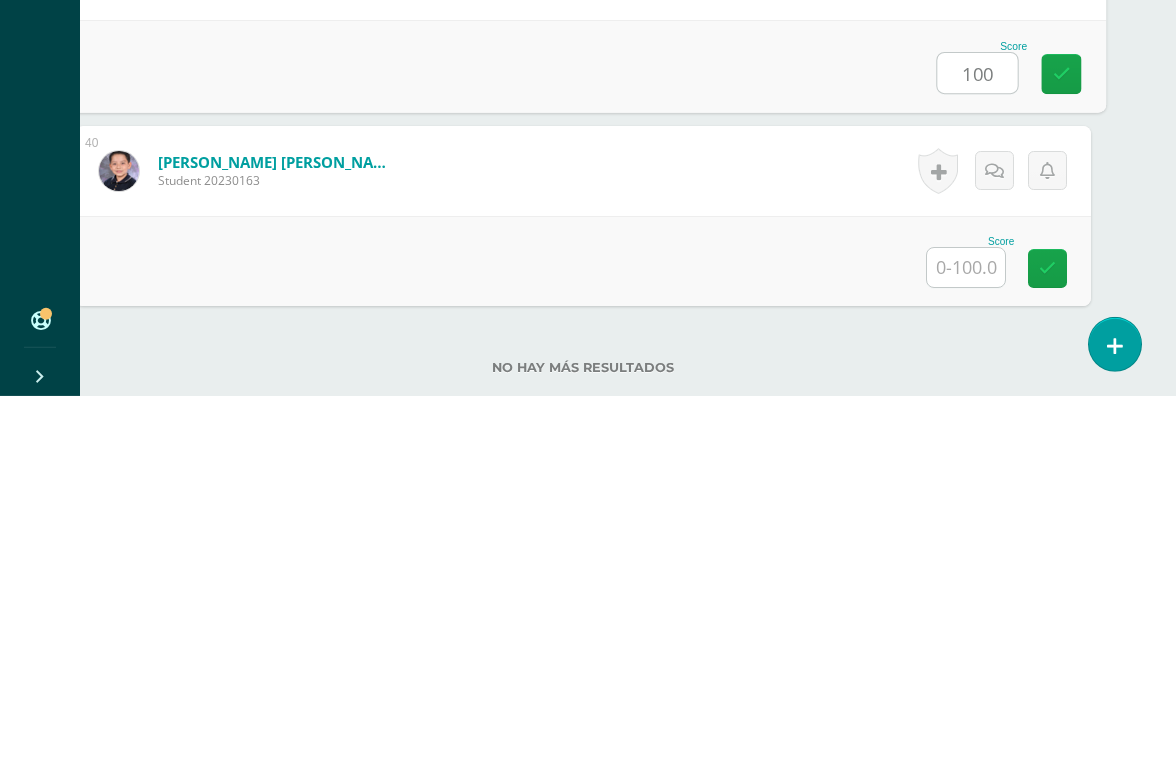 click at bounding box center [966, 641] 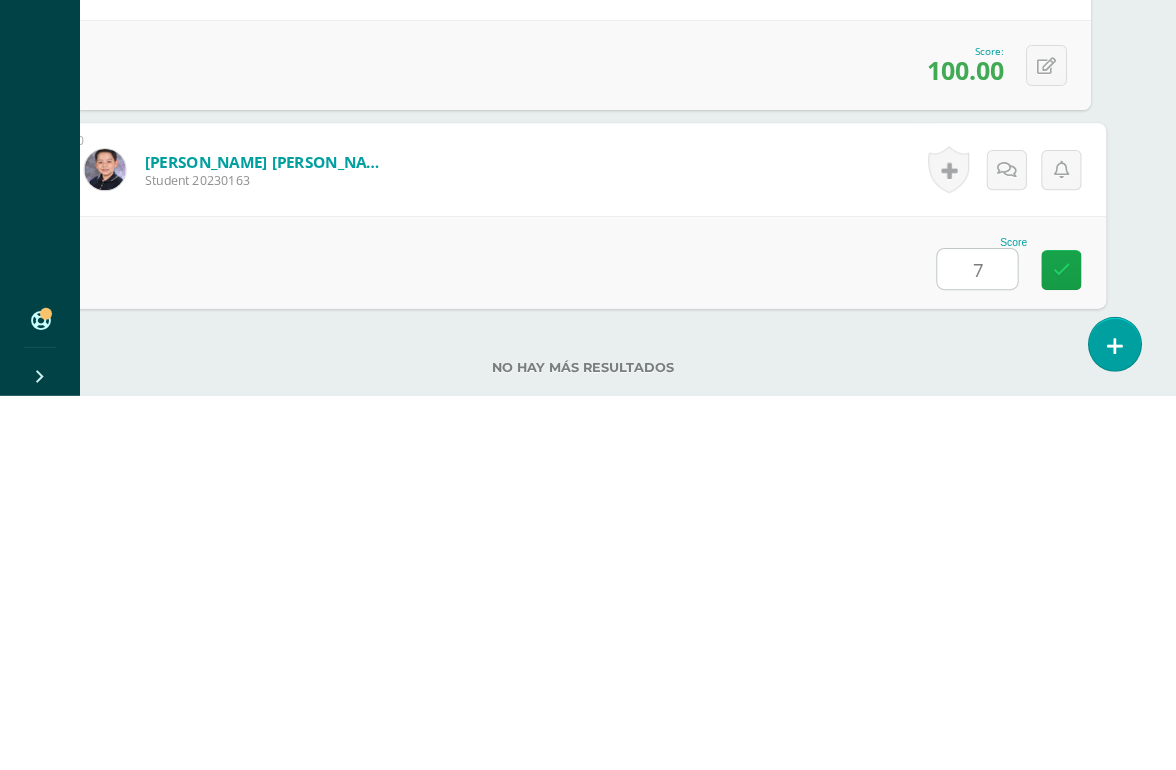 type on "75" 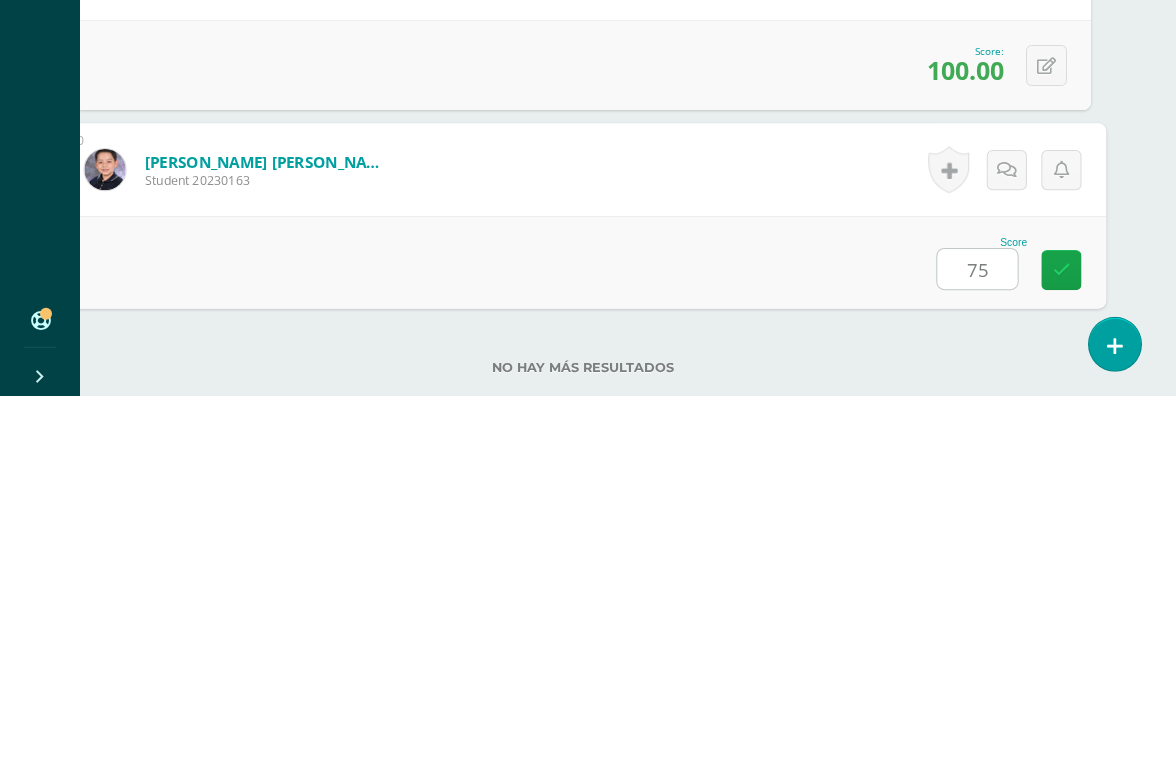 click at bounding box center (1062, 643) 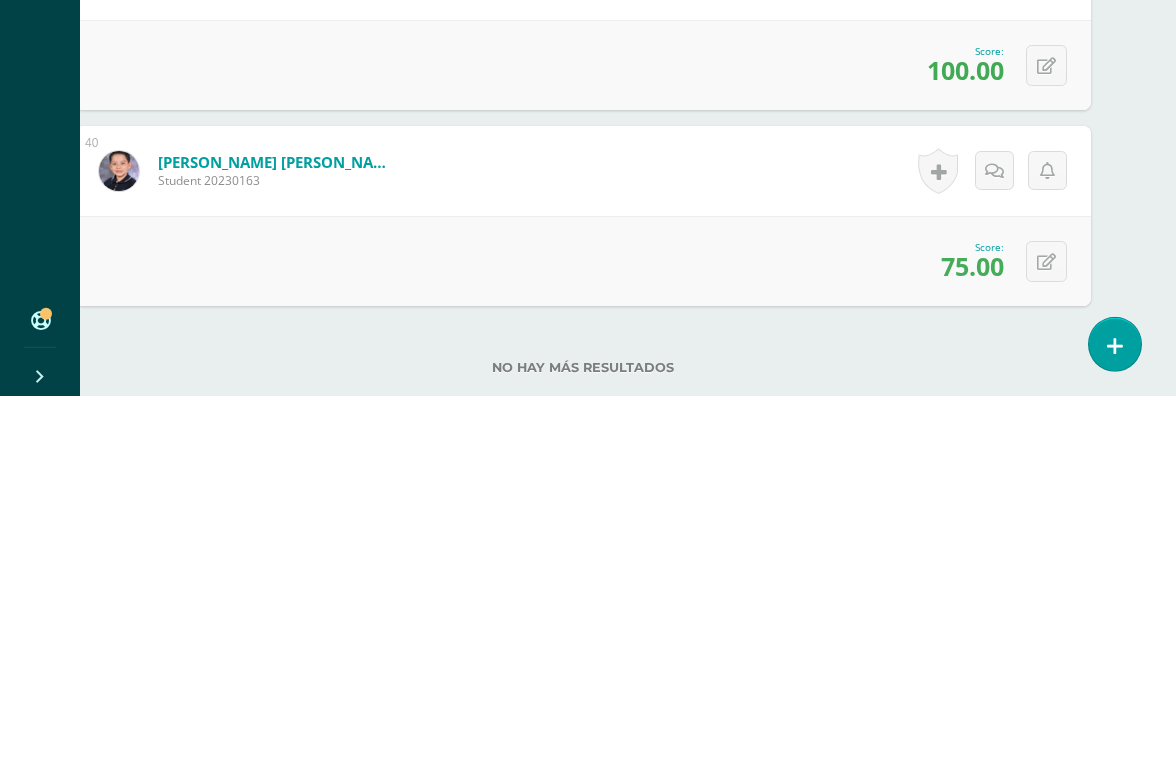 scroll, scrollTop: 7937, scrollLeft: 45, axis: both 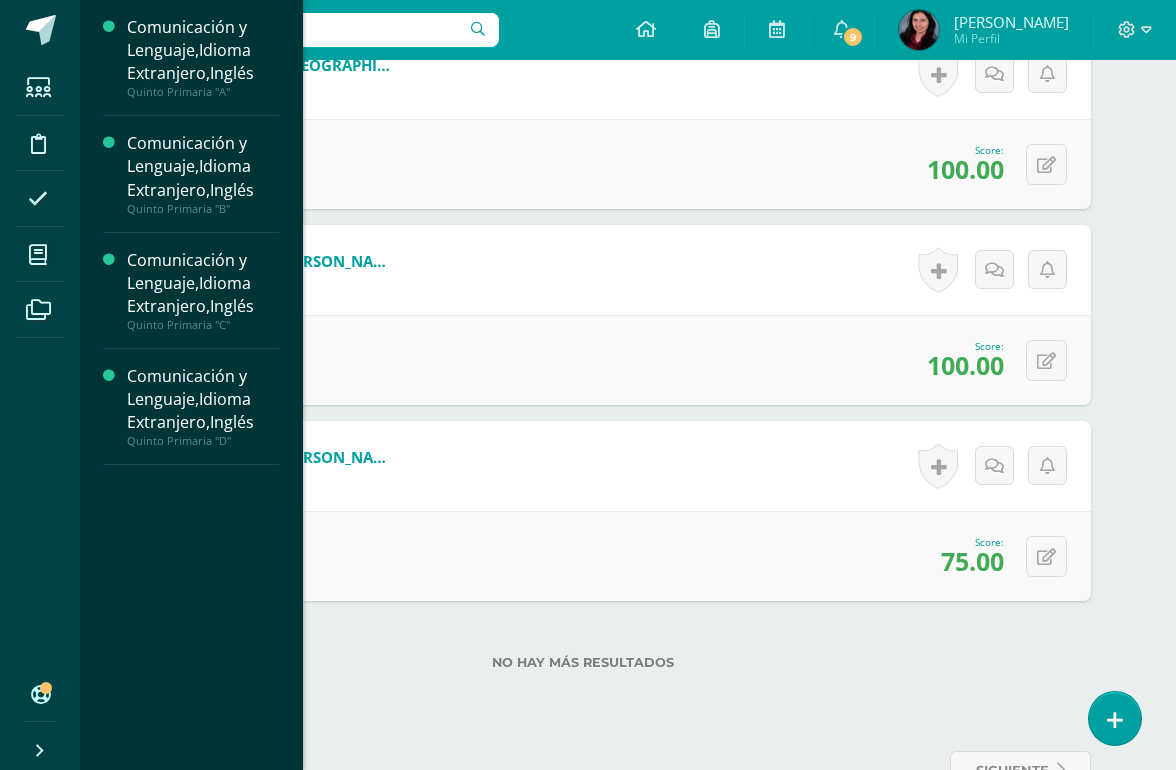 click at bounding box center (38, 255) 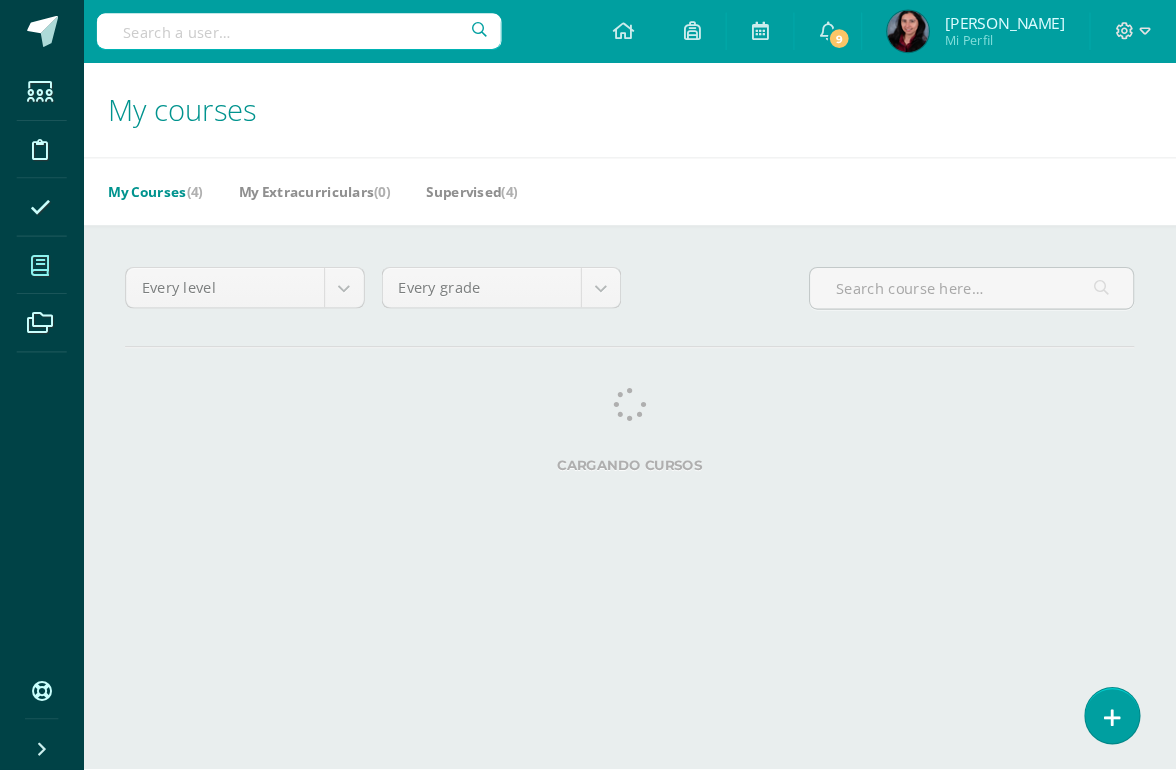 scroll, scrollTop: 0, scrollLeft: 0, axis: both 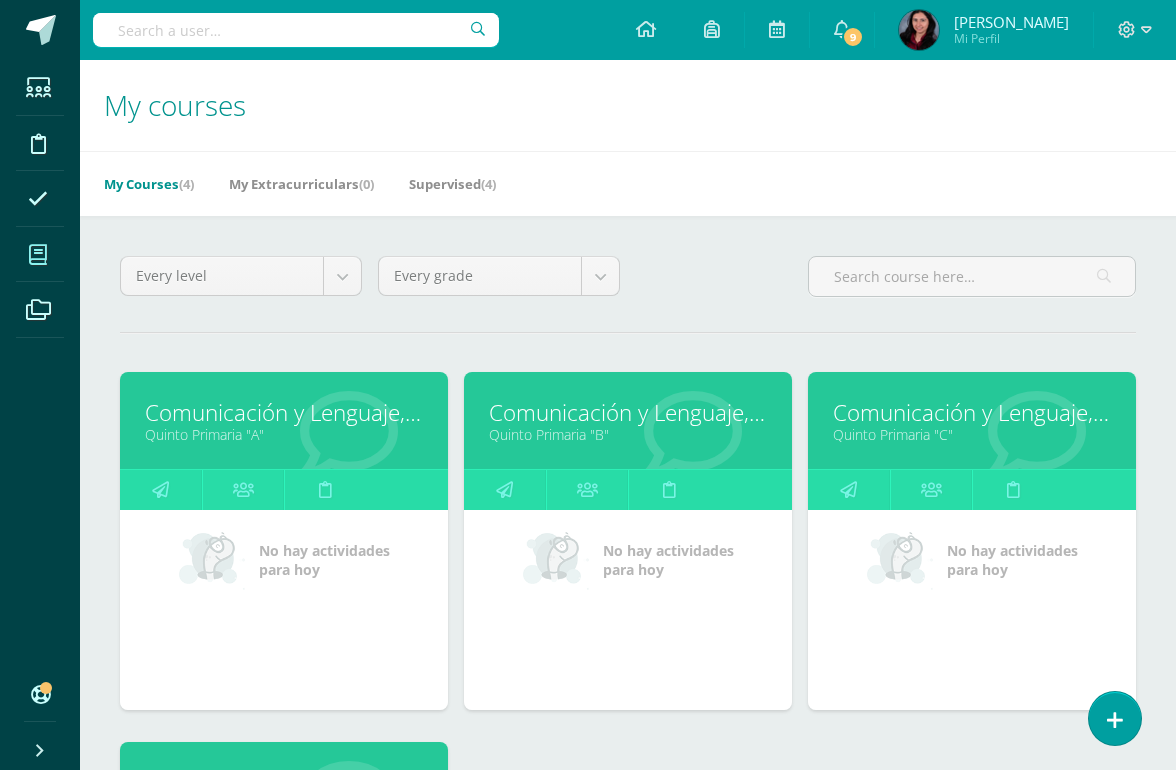 click on "Comunicación y Lenguaje,Idioma Extranjero,Inglés" at bounding box center (972, 412) 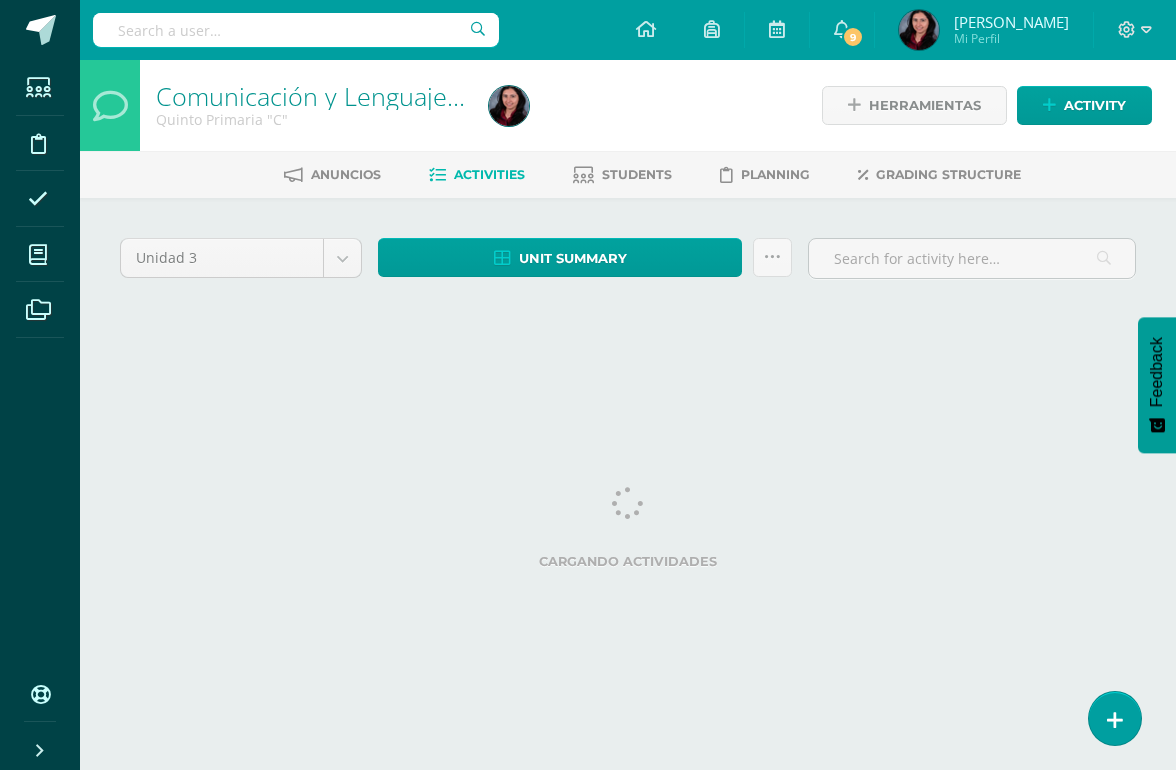 scroll, scrollTop: 0, scrollLeft: 0, axis: both 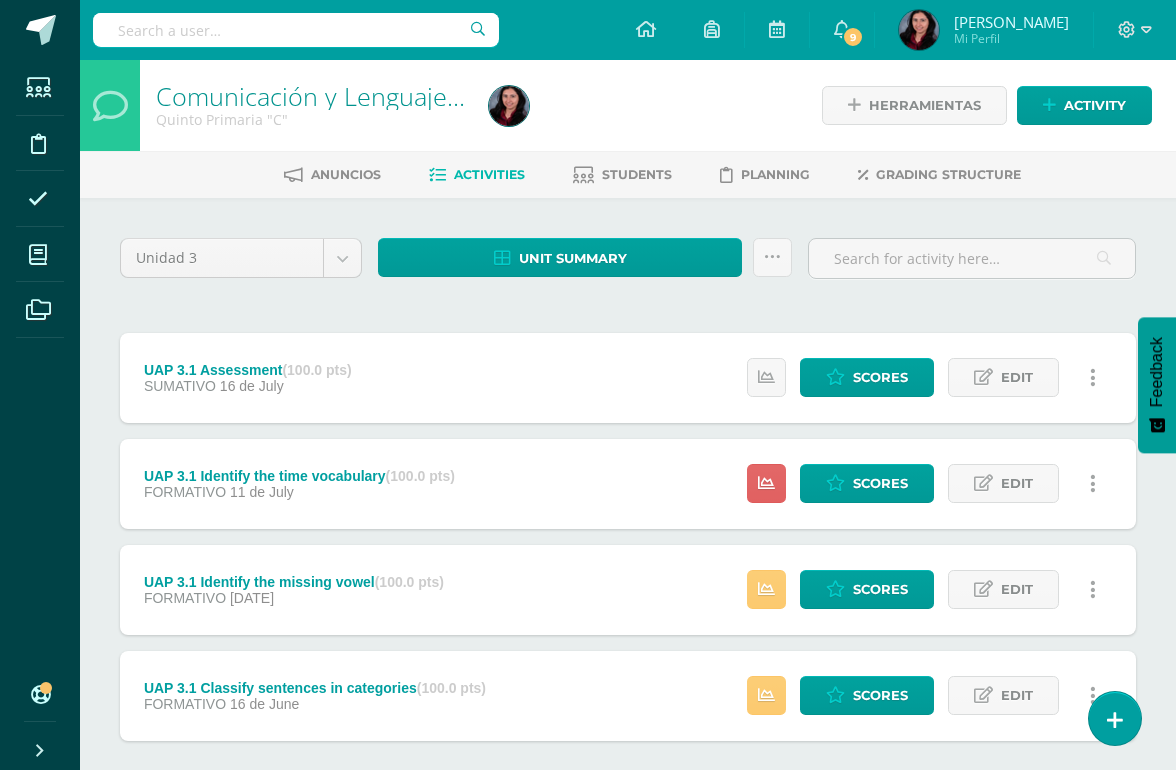 click on "Scores" at bounding box center [880, 483] 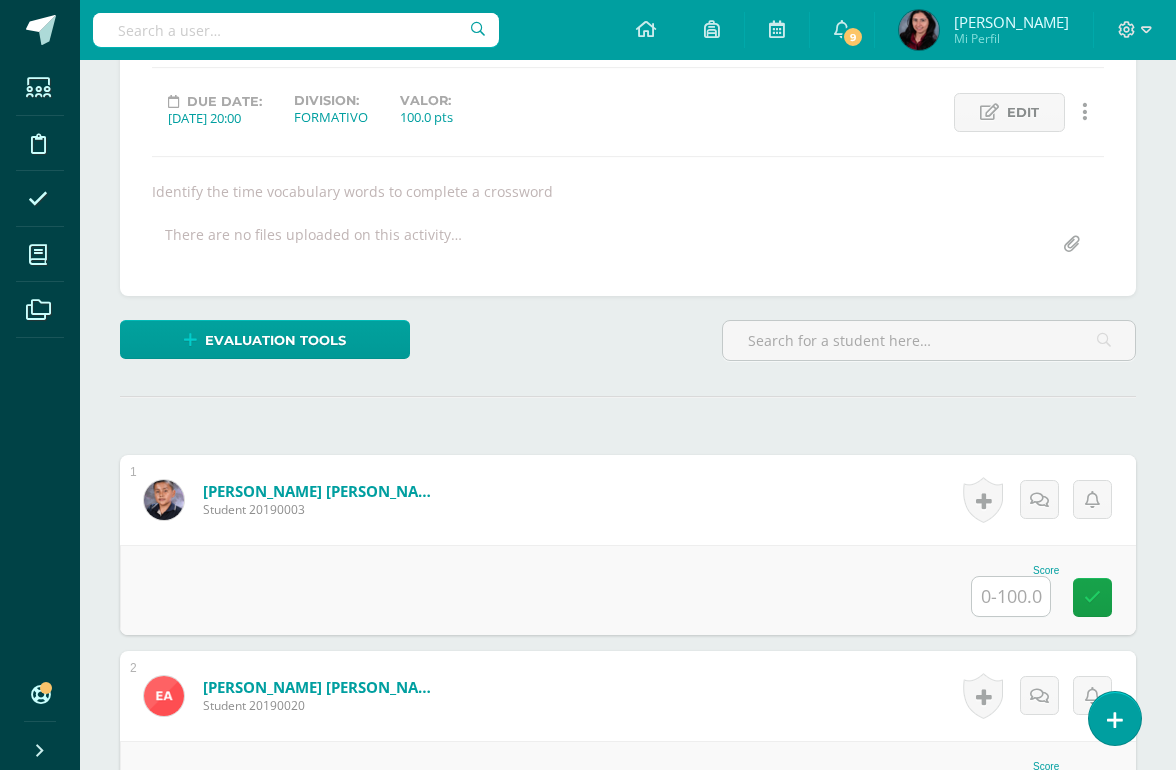 scroll, scrollTop: 260, scrollLeft: 0, axis: vertical 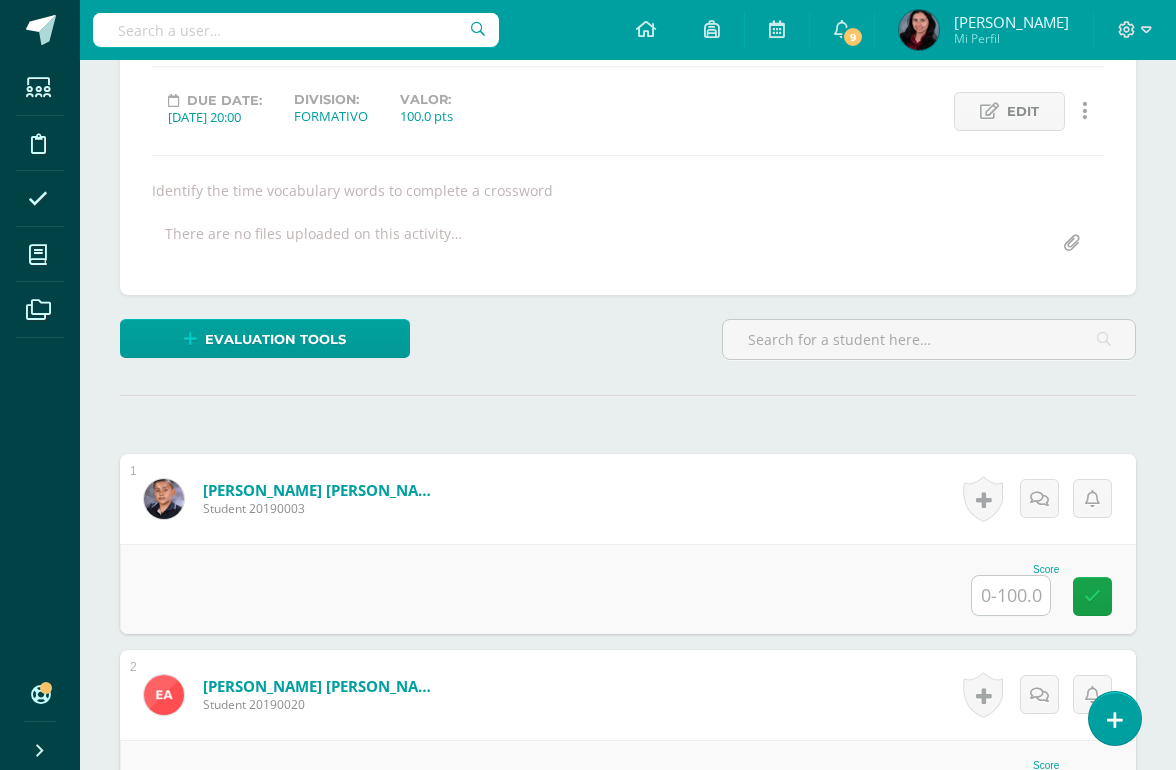 click at bounding box center [1011, 595] 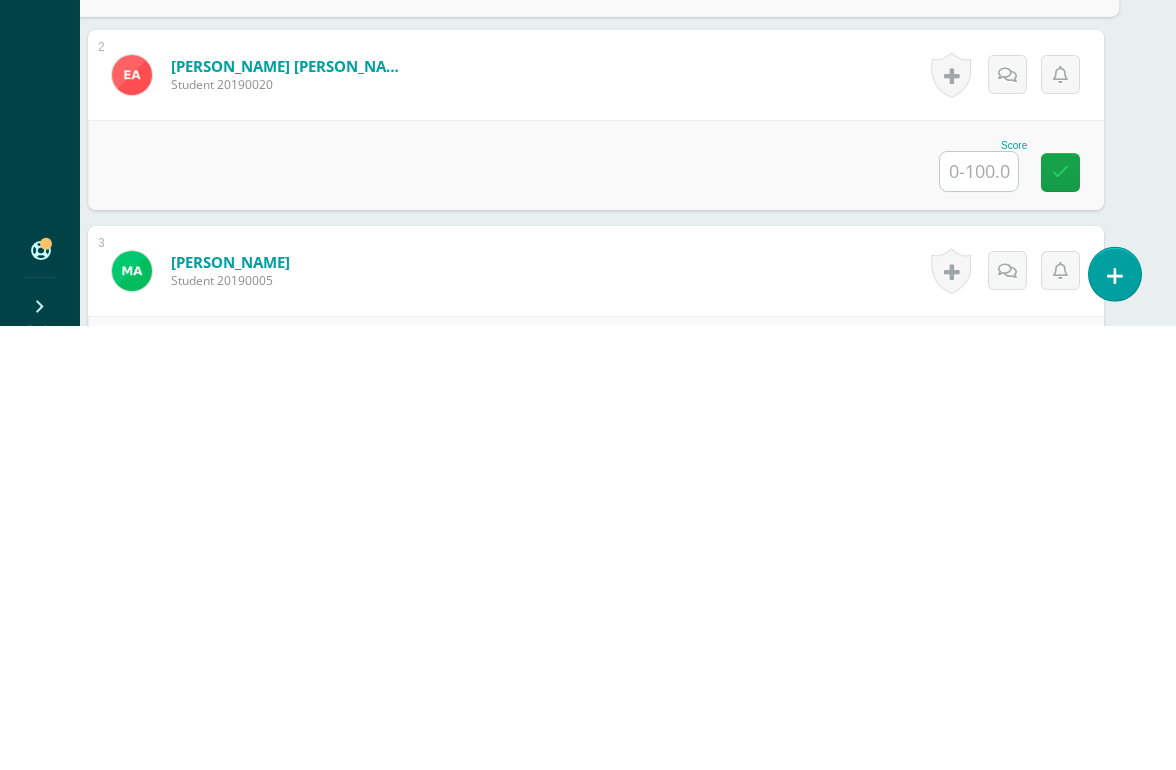 scroll, scrollTop: 436, scrollLeft: 31, axis: both 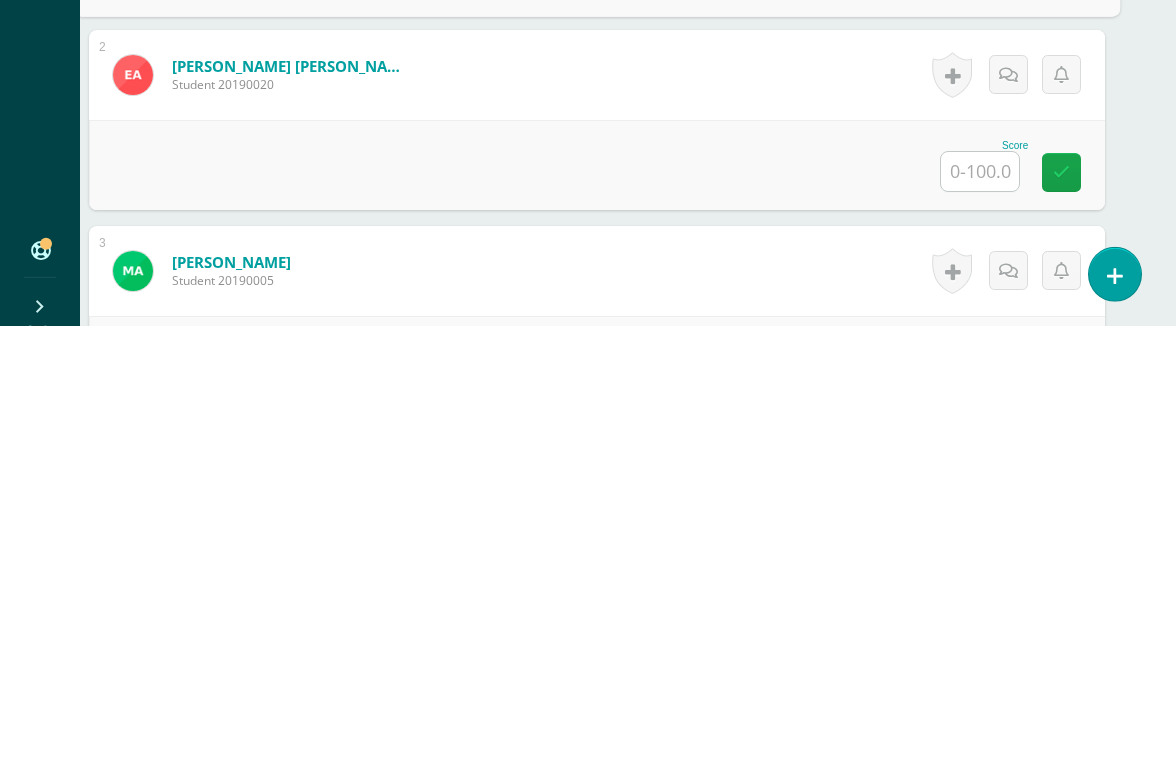 type on "100" 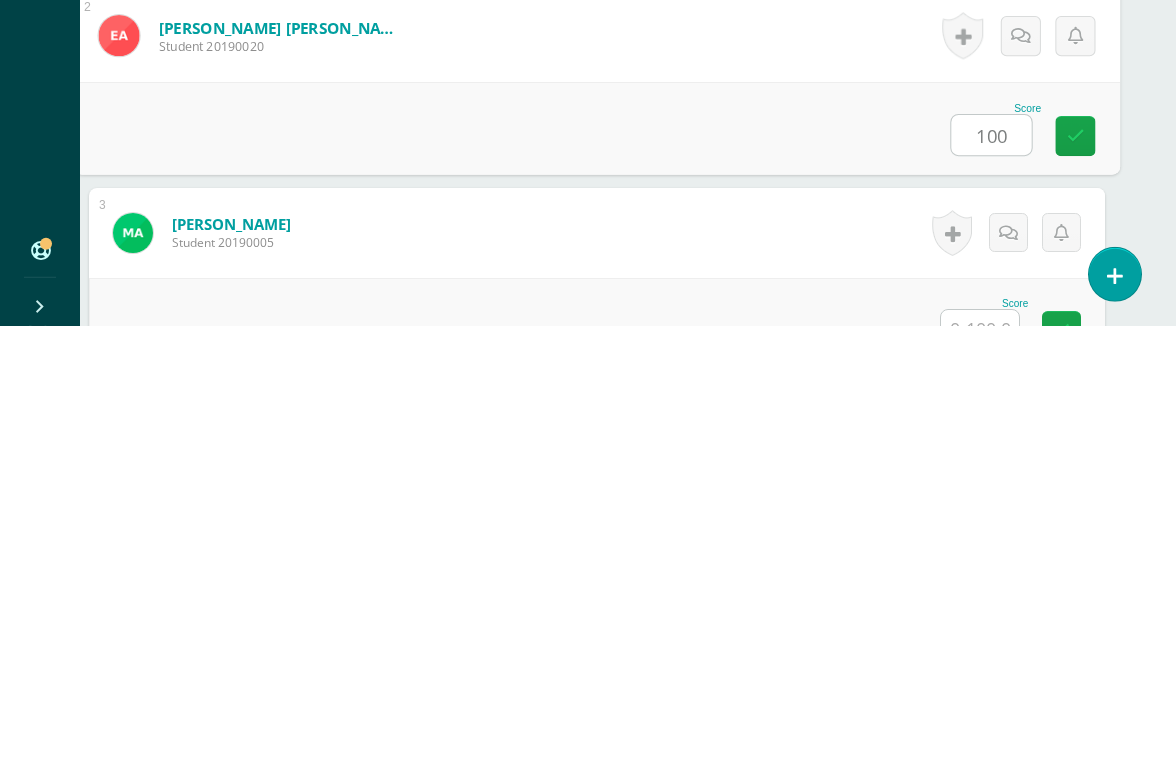 scroll, scrollTop: 548, scrollLeft: 31, axis: both 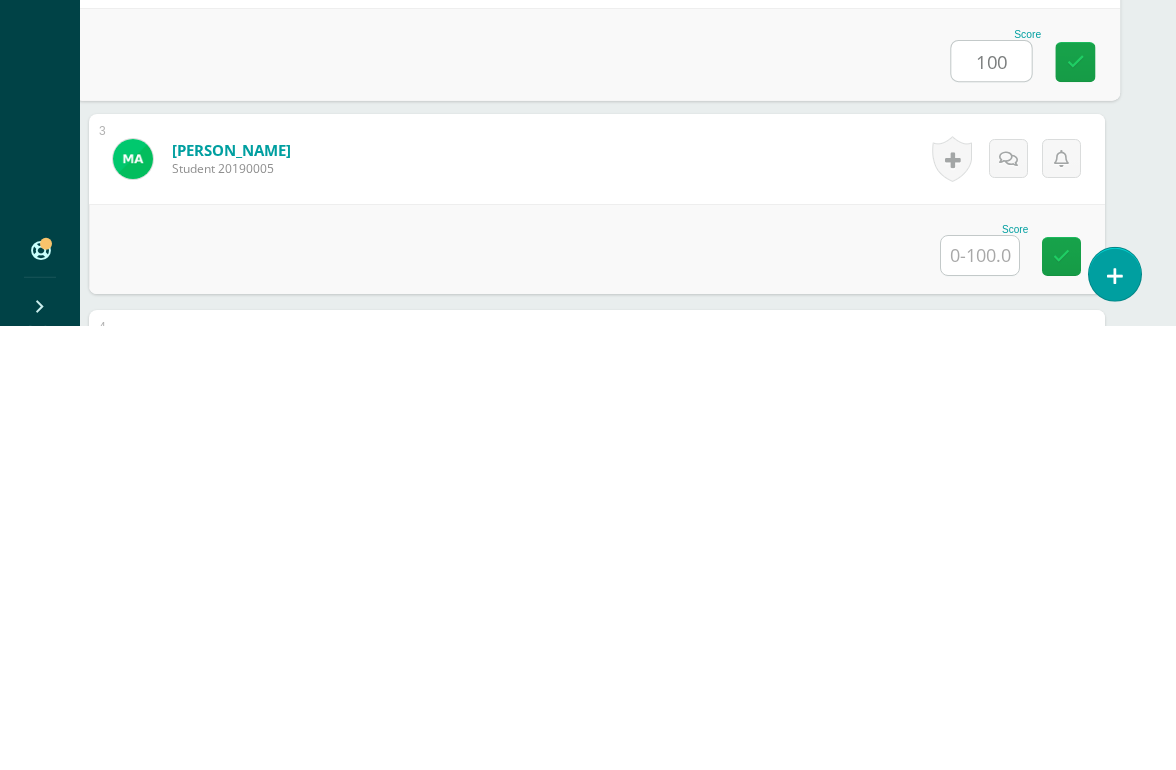 type on "100" 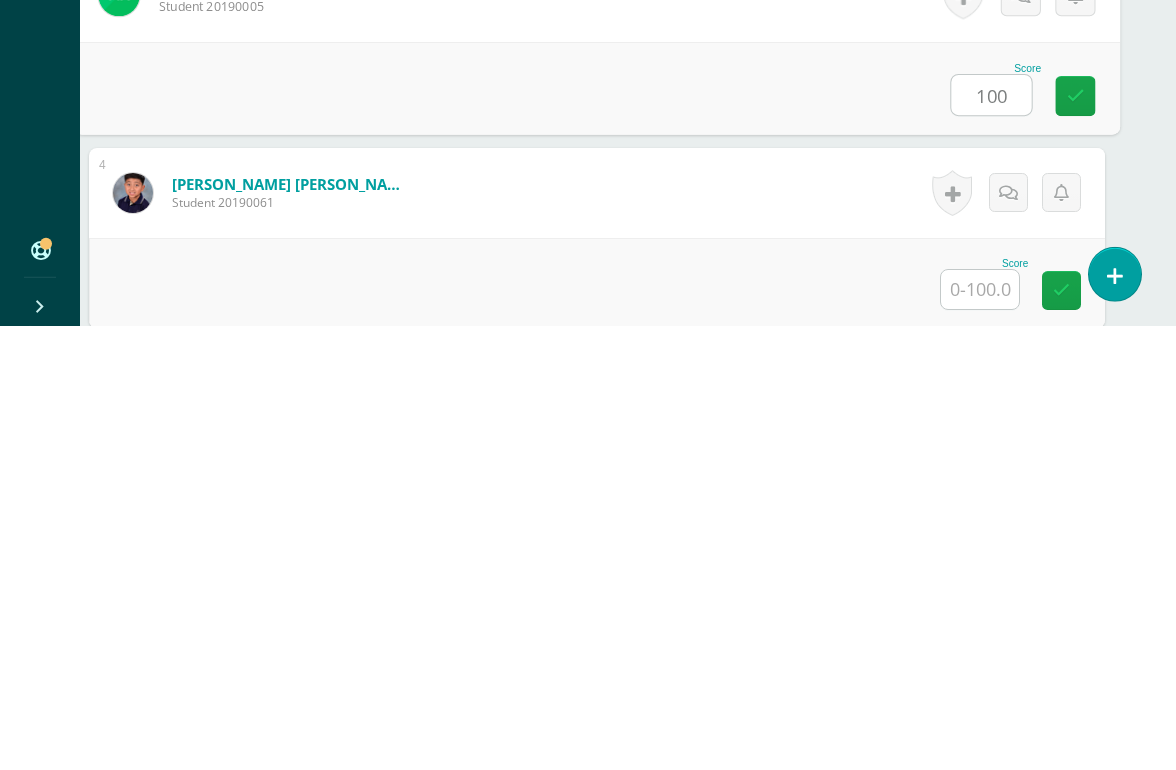 scroll, scrollTop: 717, scrollLeft: 31, axis: both 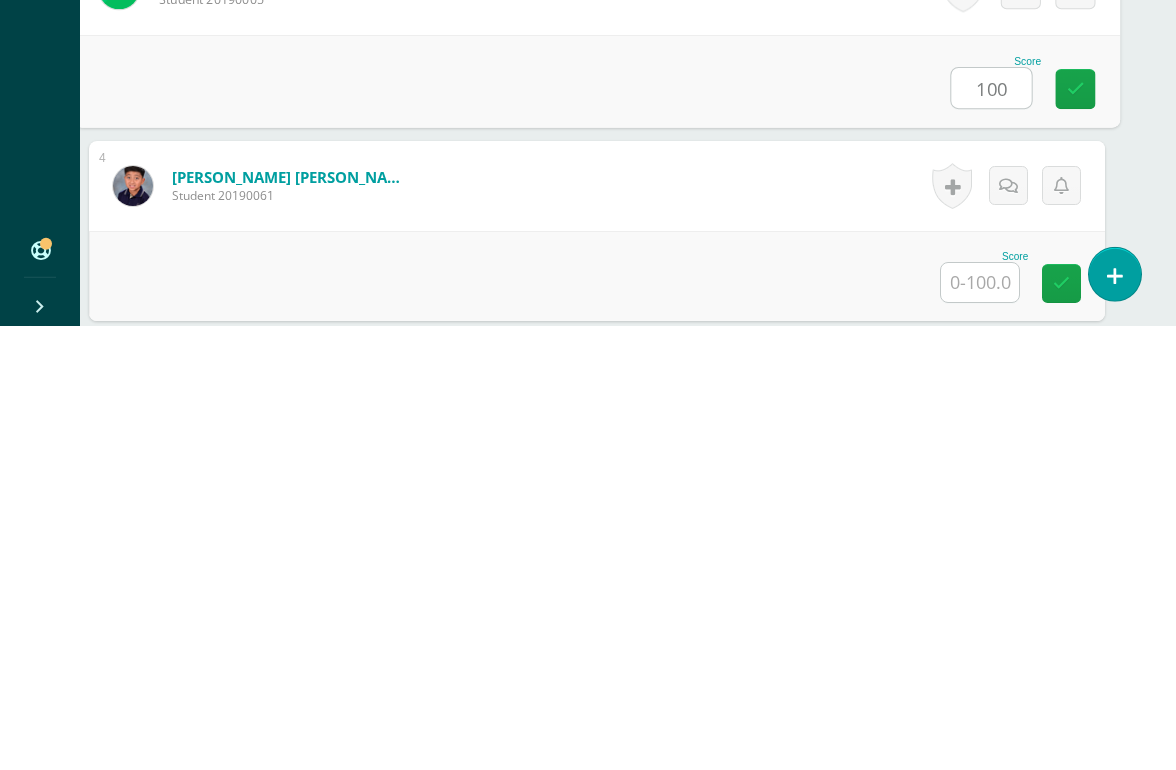 type on "100" 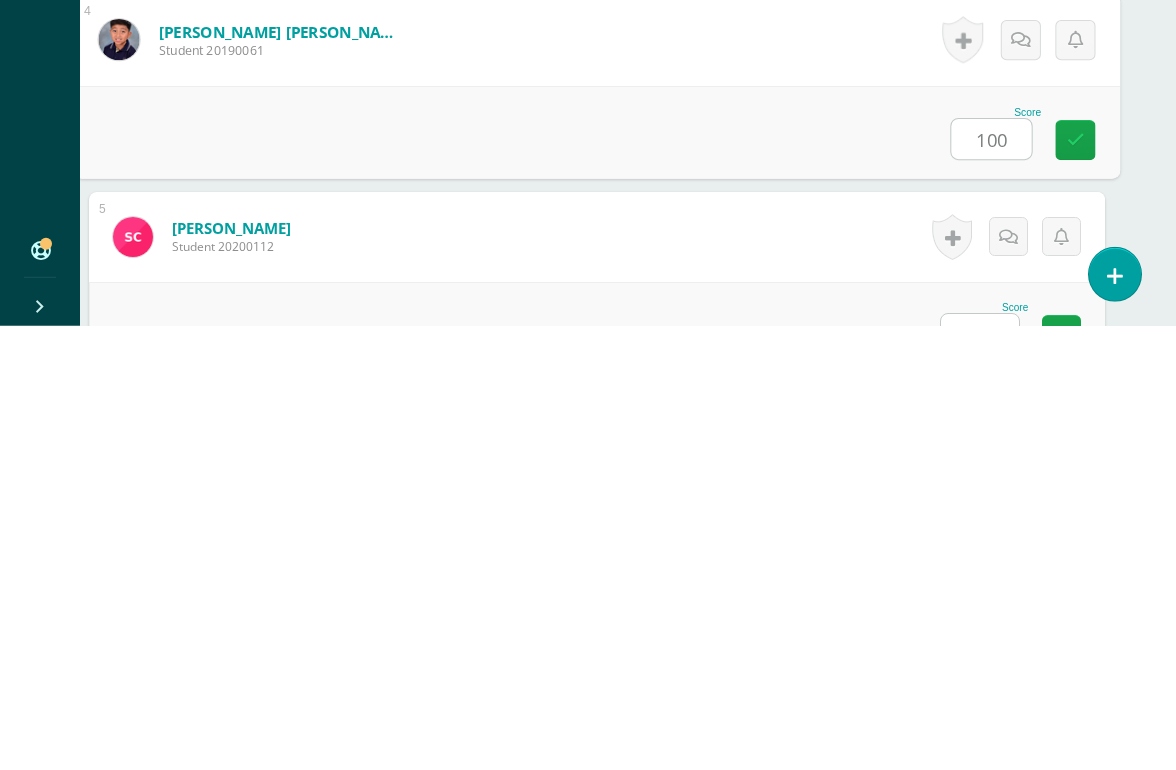 type on "100" 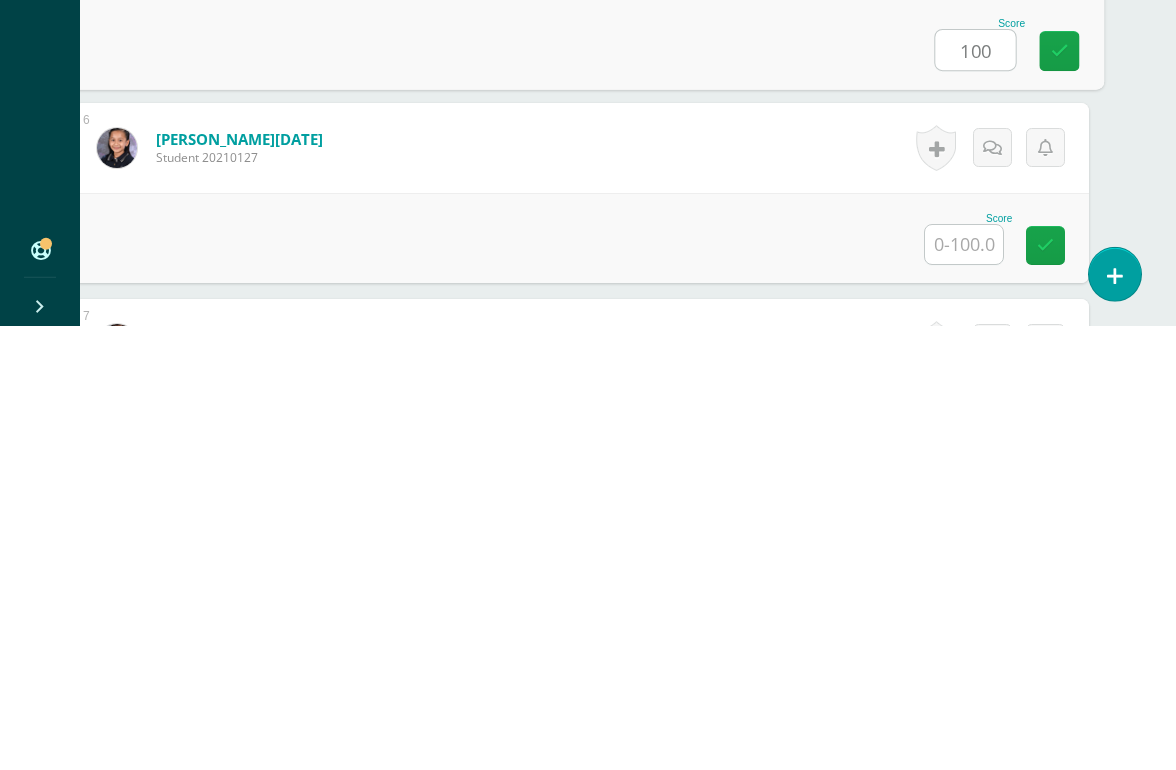 scroll, scrollTop: 1149, scrollLeft: 47, axis: both 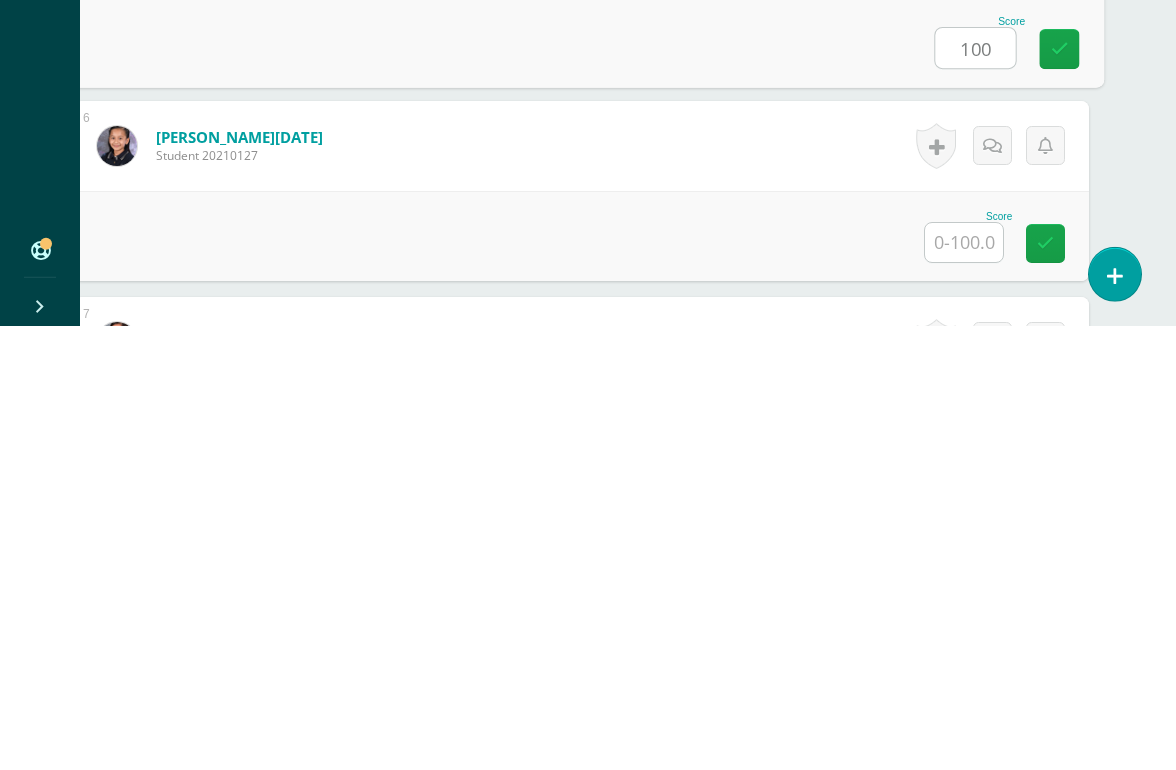 type on "100" 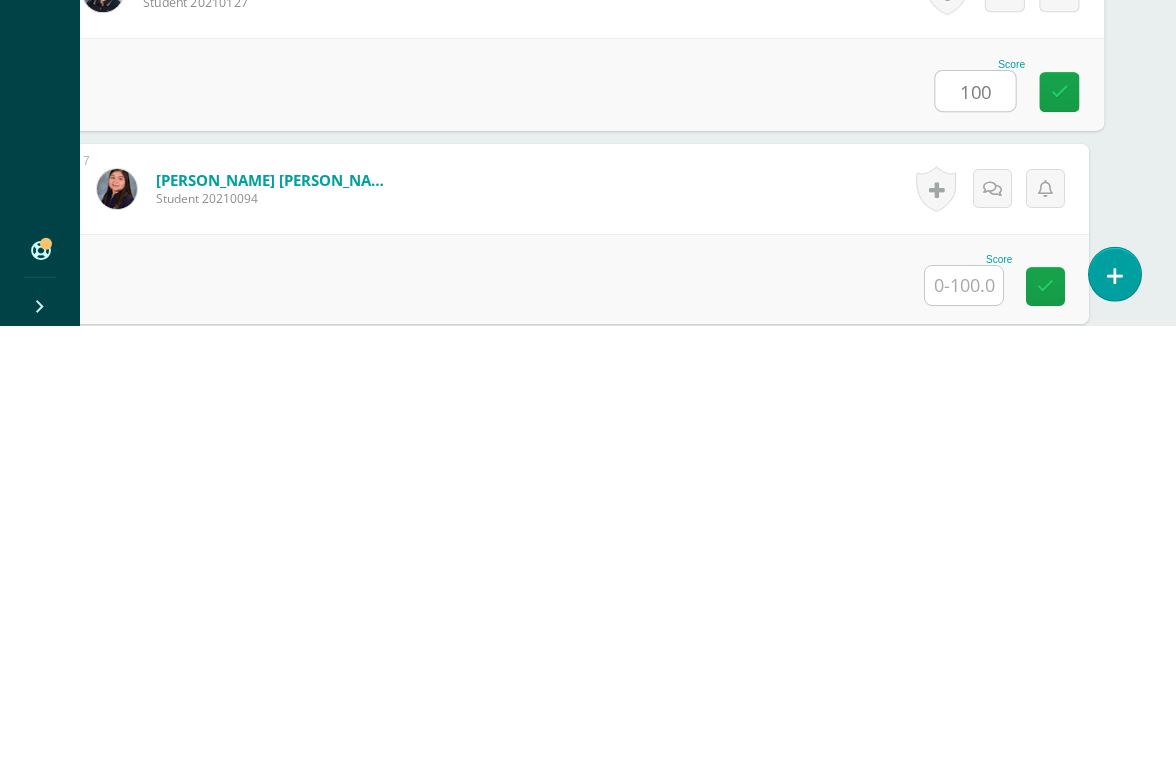 scroll, scrollTop: 1306, scrollLeft: 47, axis: both 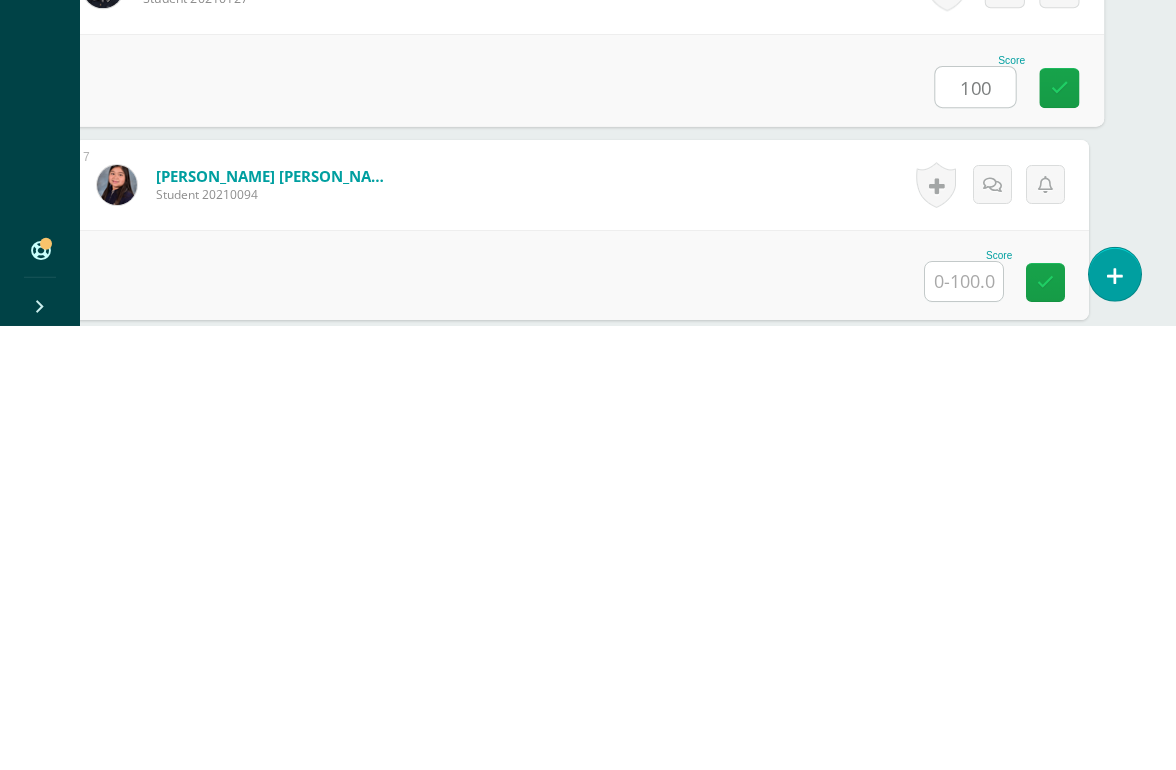 type on "100" 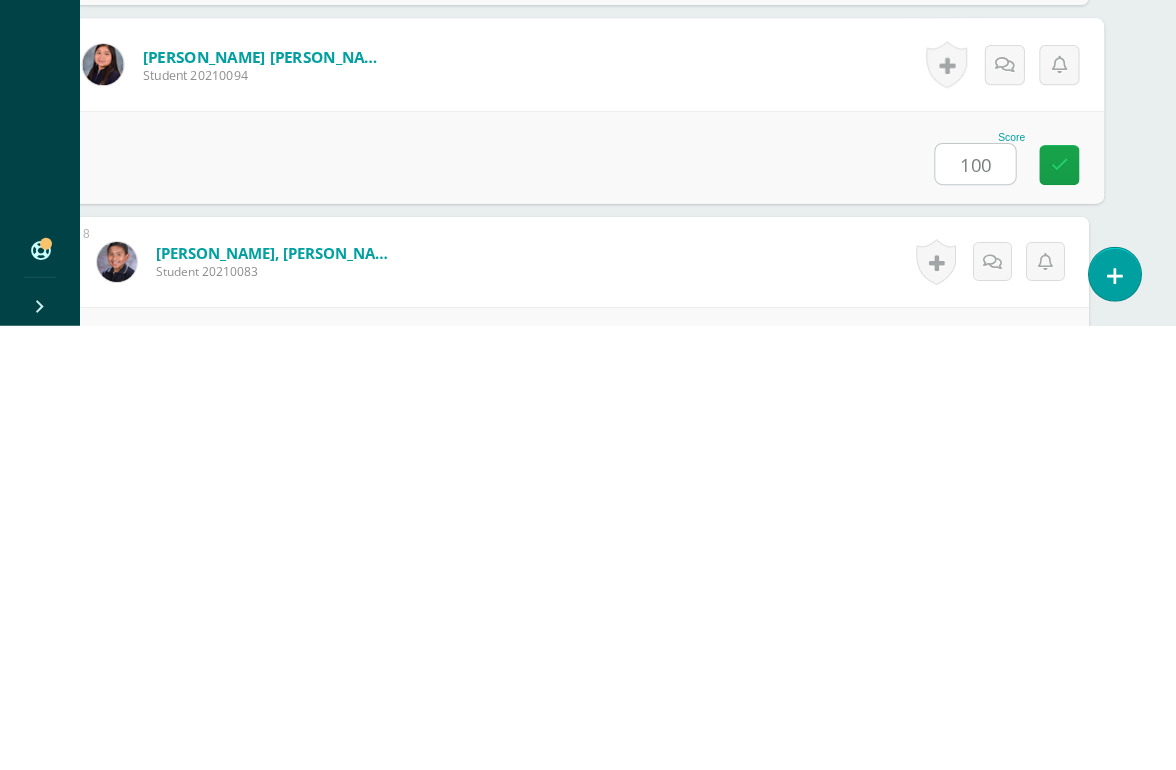 type on "100" 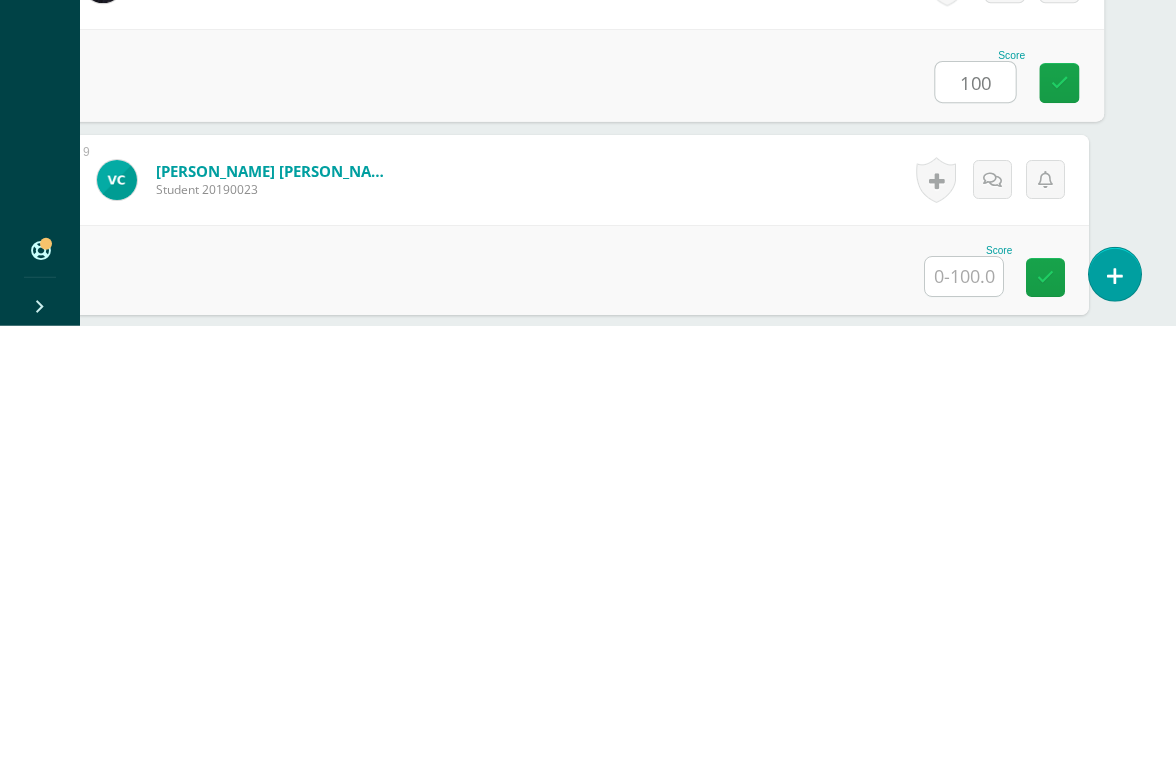 scroll, scrollTop: 1715, scrollLeft: 47, axis: both 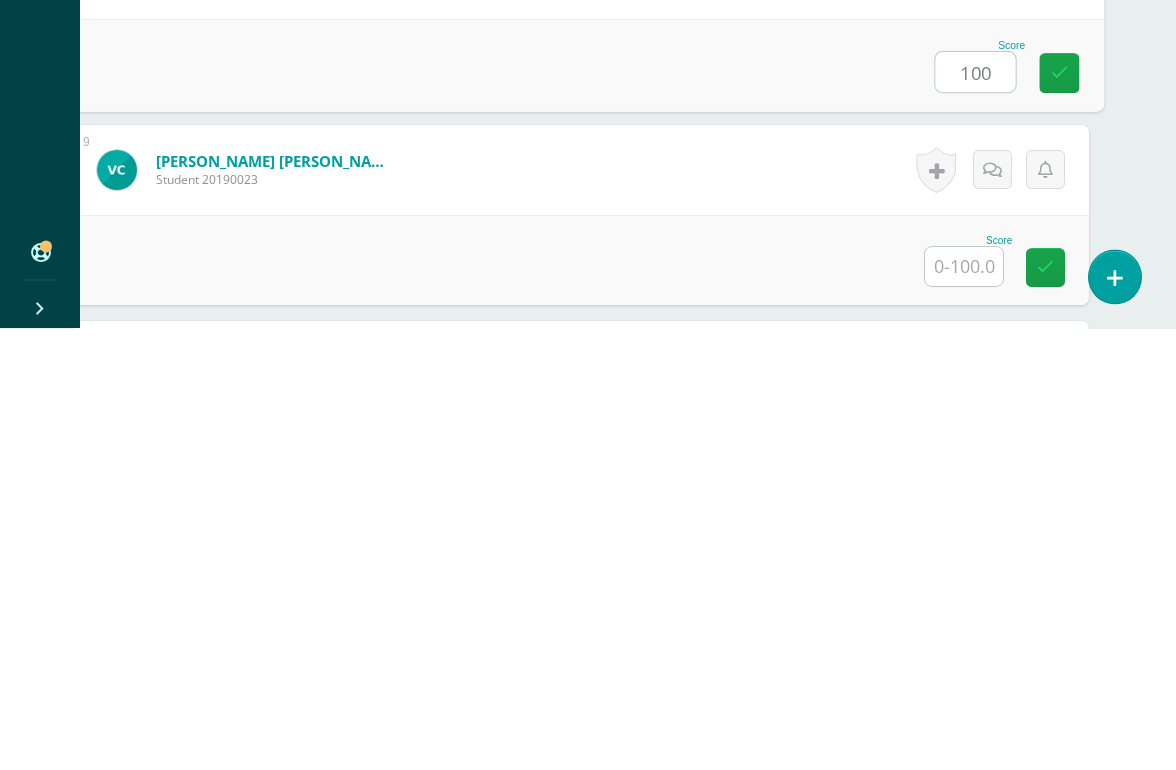 type on "100" 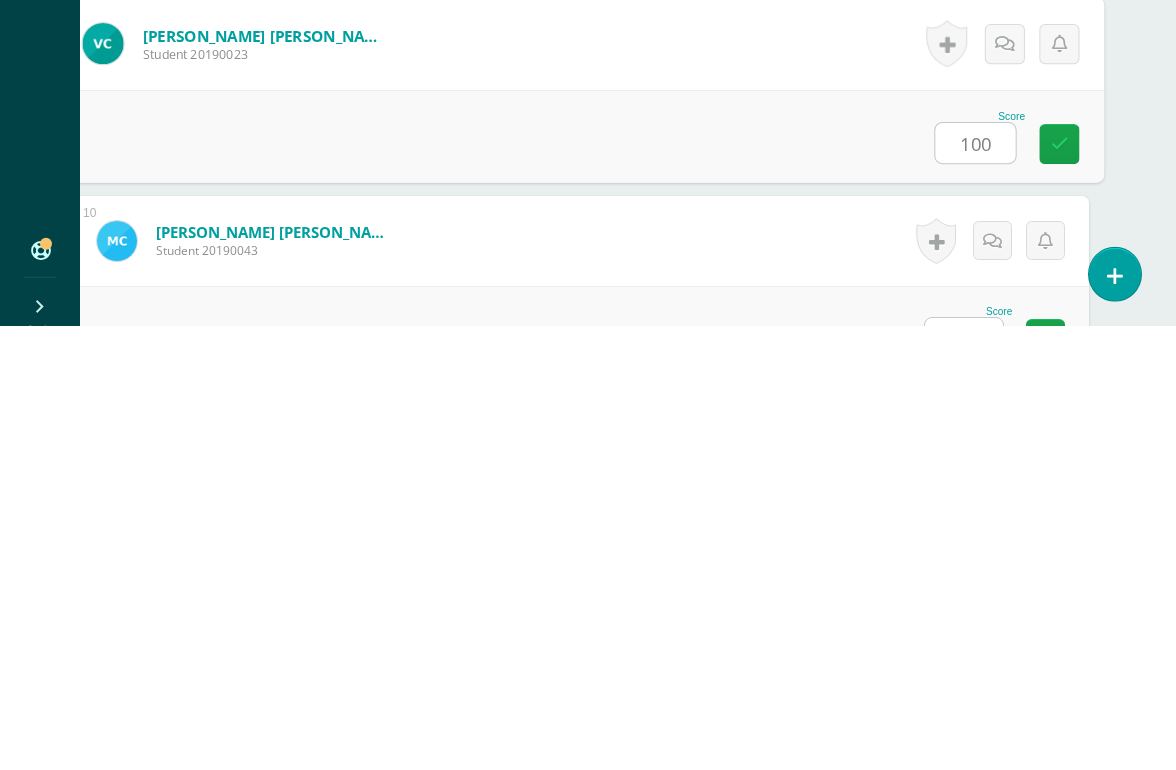 scroll, scrollTop: 1866, scrollLeft: 47, axis: both 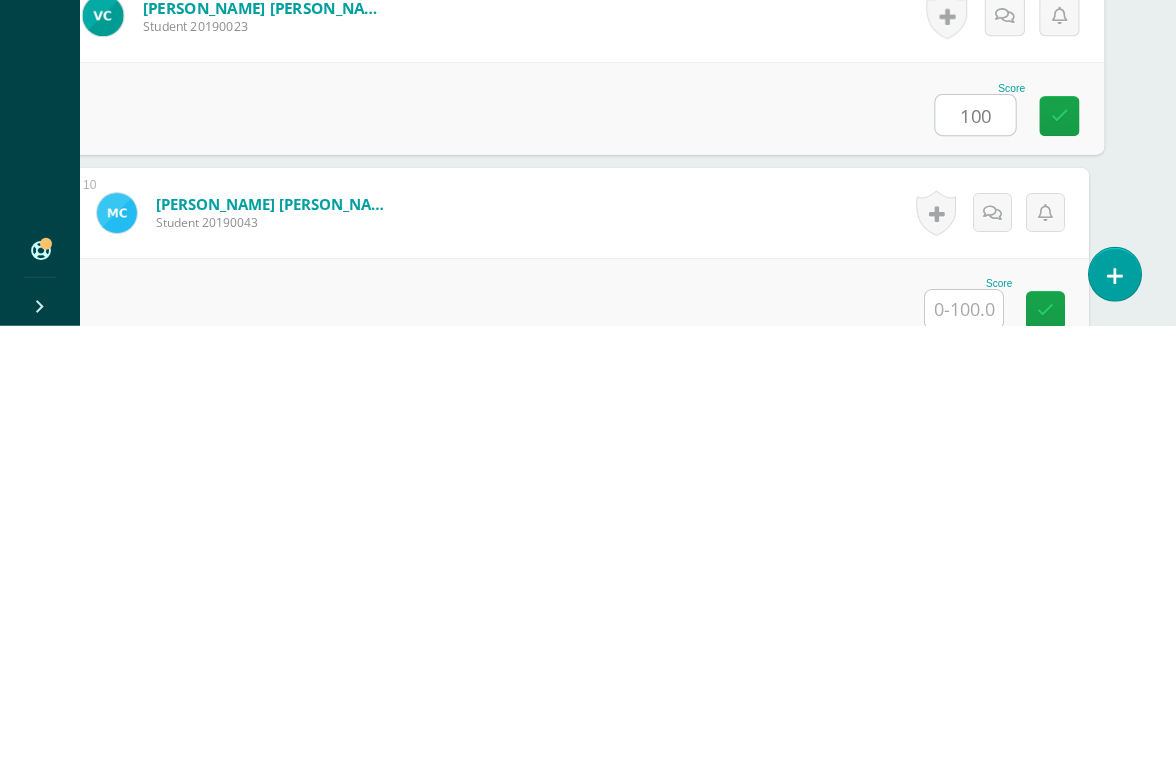type on "100" 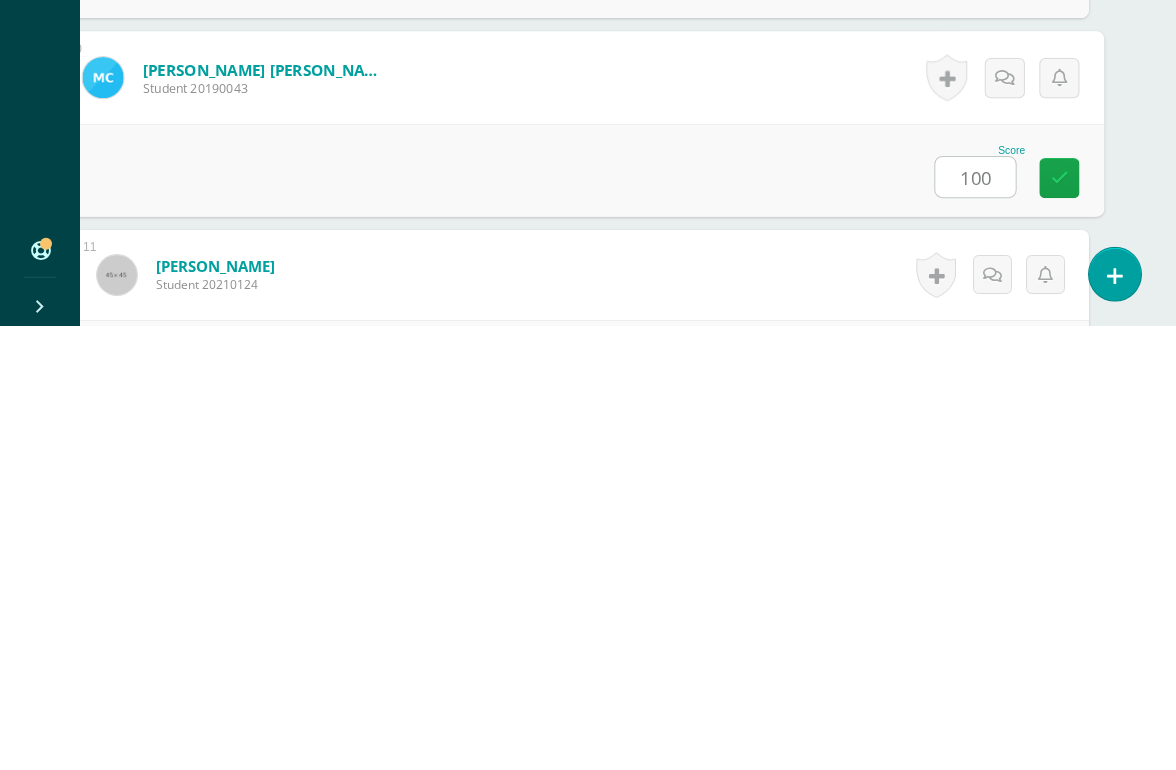 scroll, scrollTop: 2003, scrollLeft: 47, axis: both 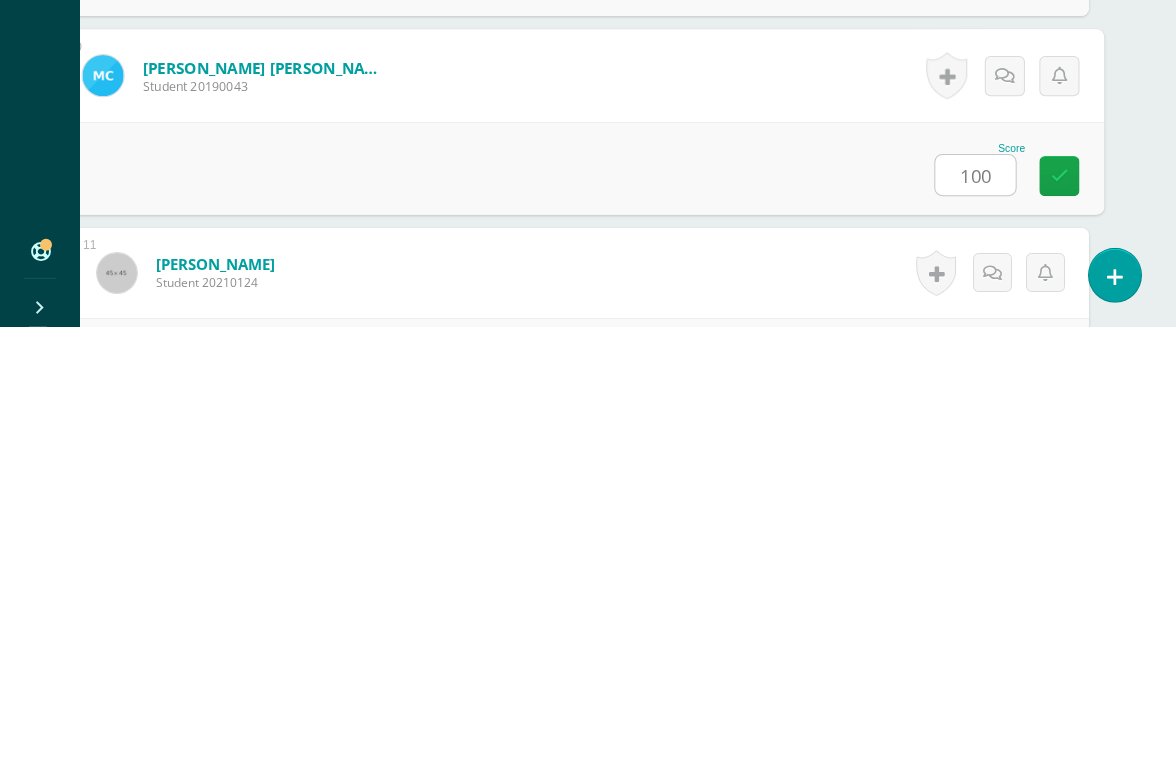 type on "100" 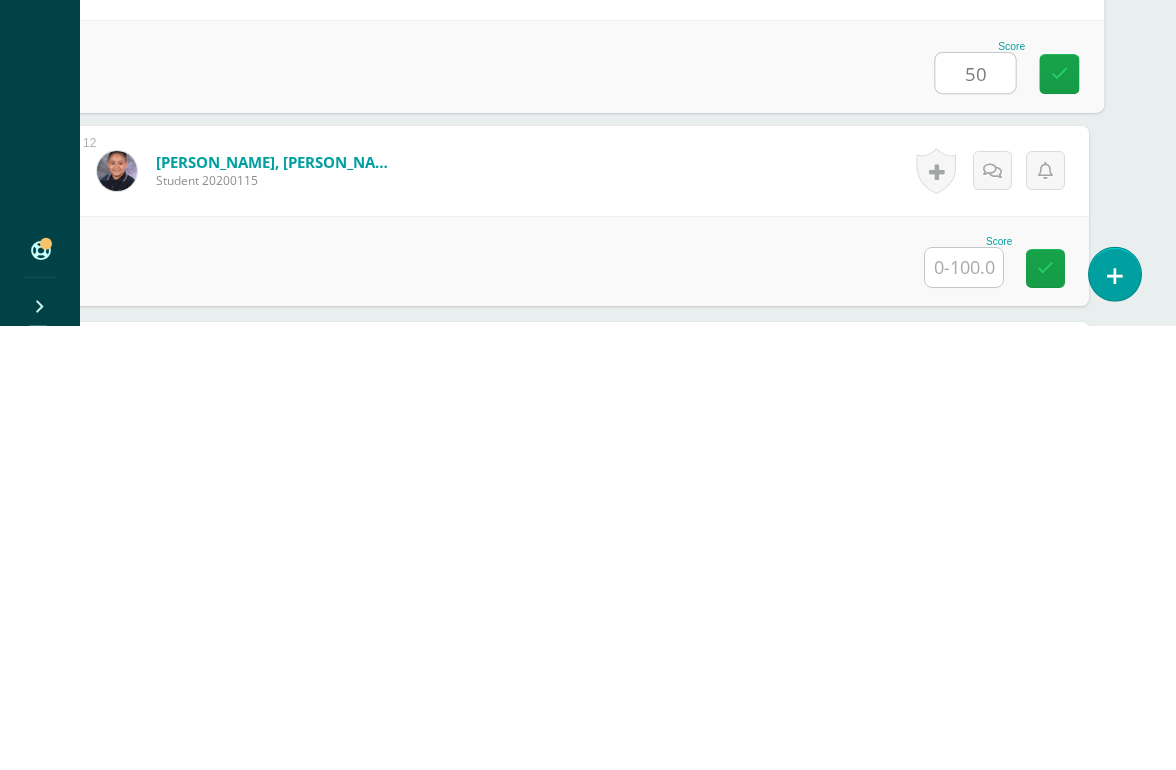 scroll, scrollTop: 2304, scrollLeft: 47, axis: both 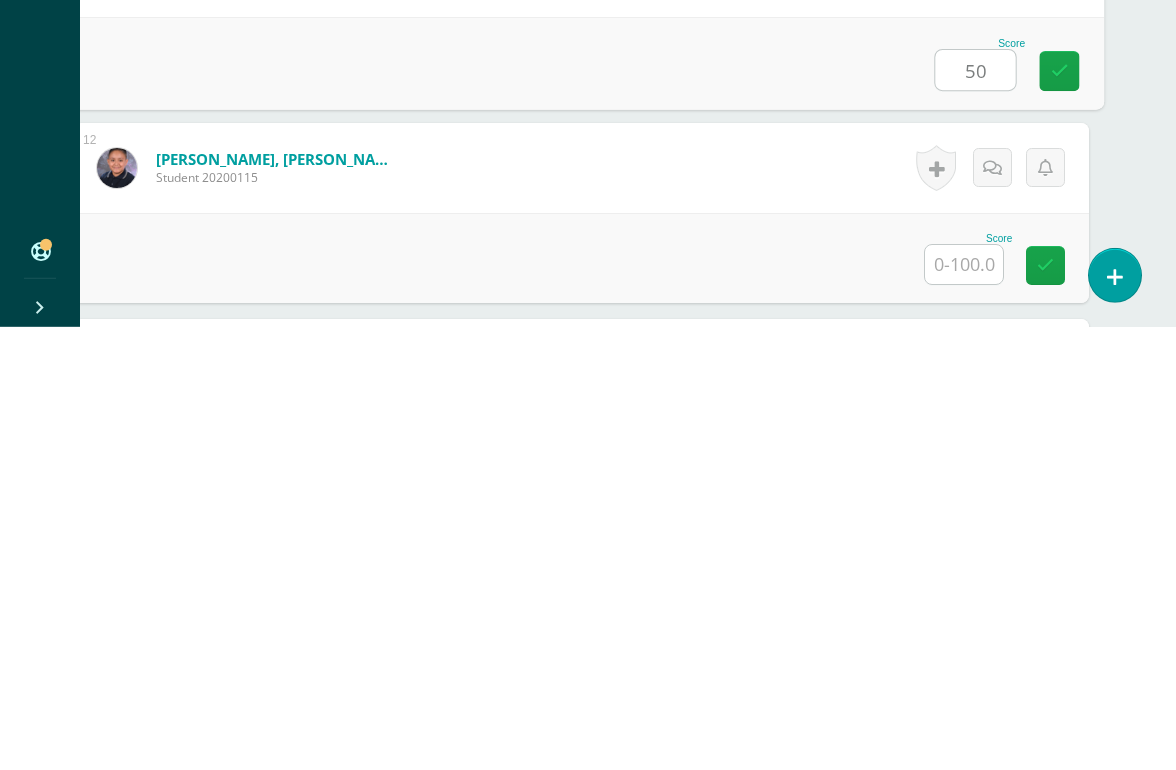 type on "50" 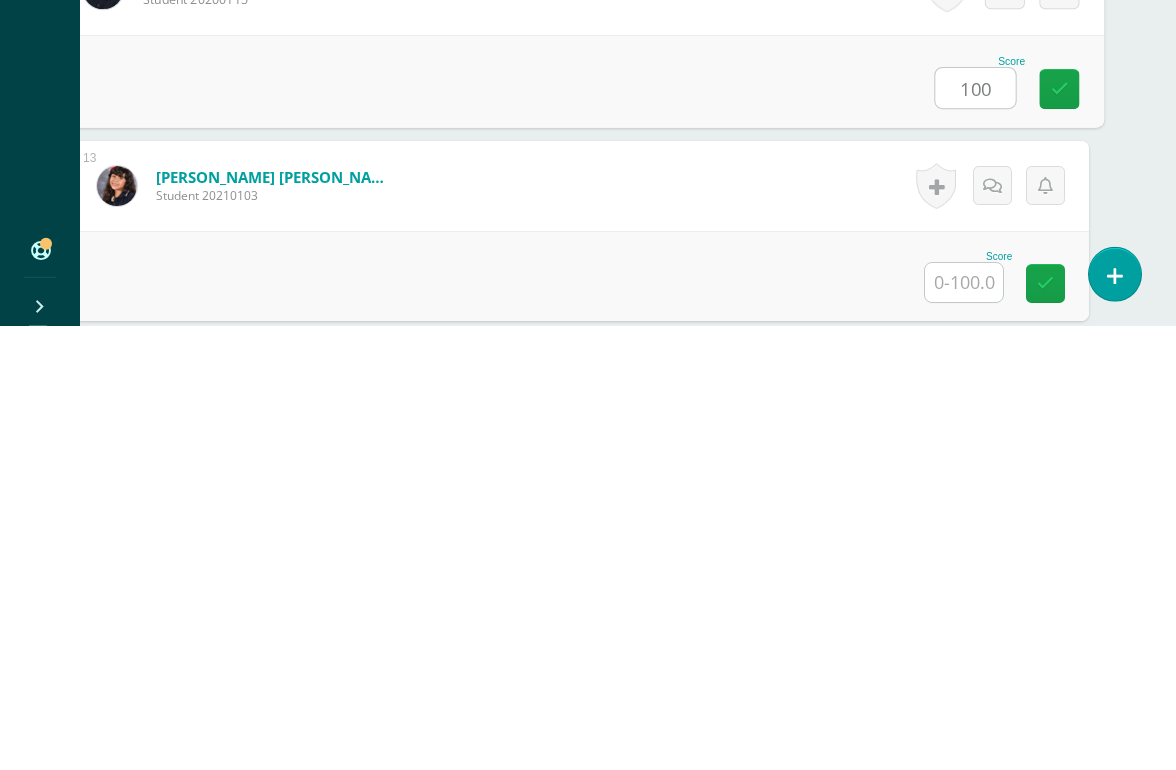 scroll, scrollTop: 2482, scrollLeft: 47, axis: both 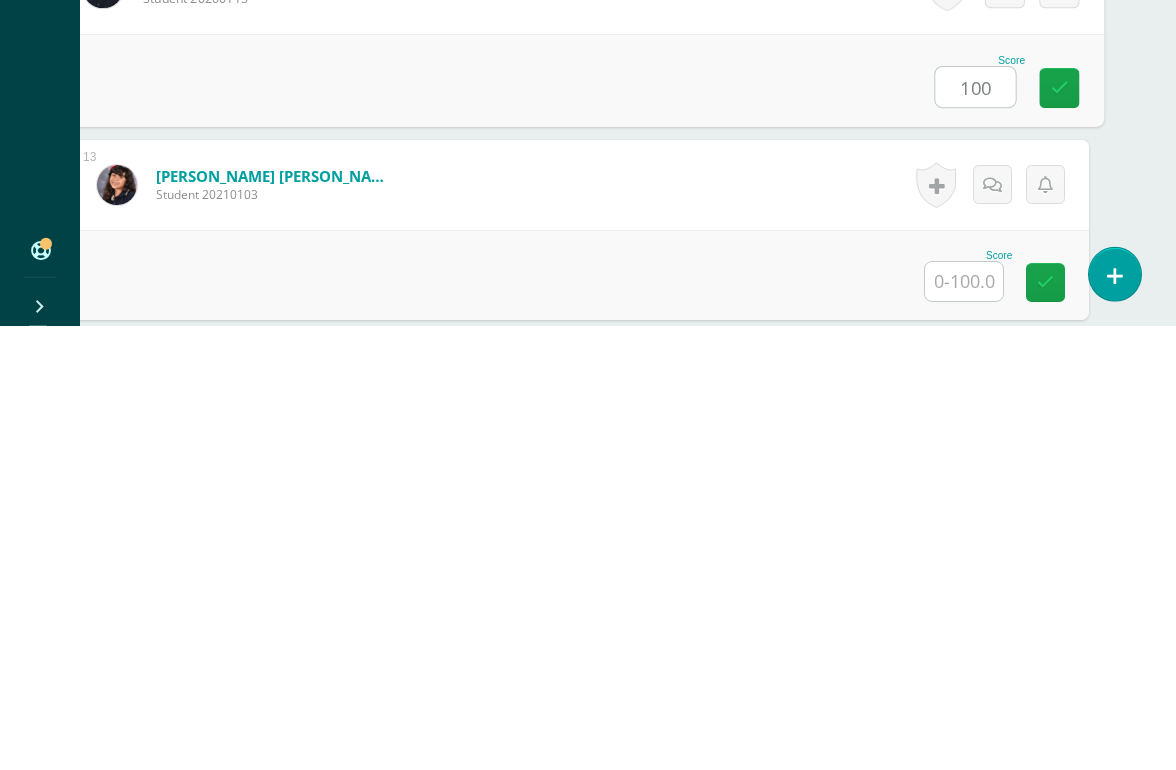 type on "100" 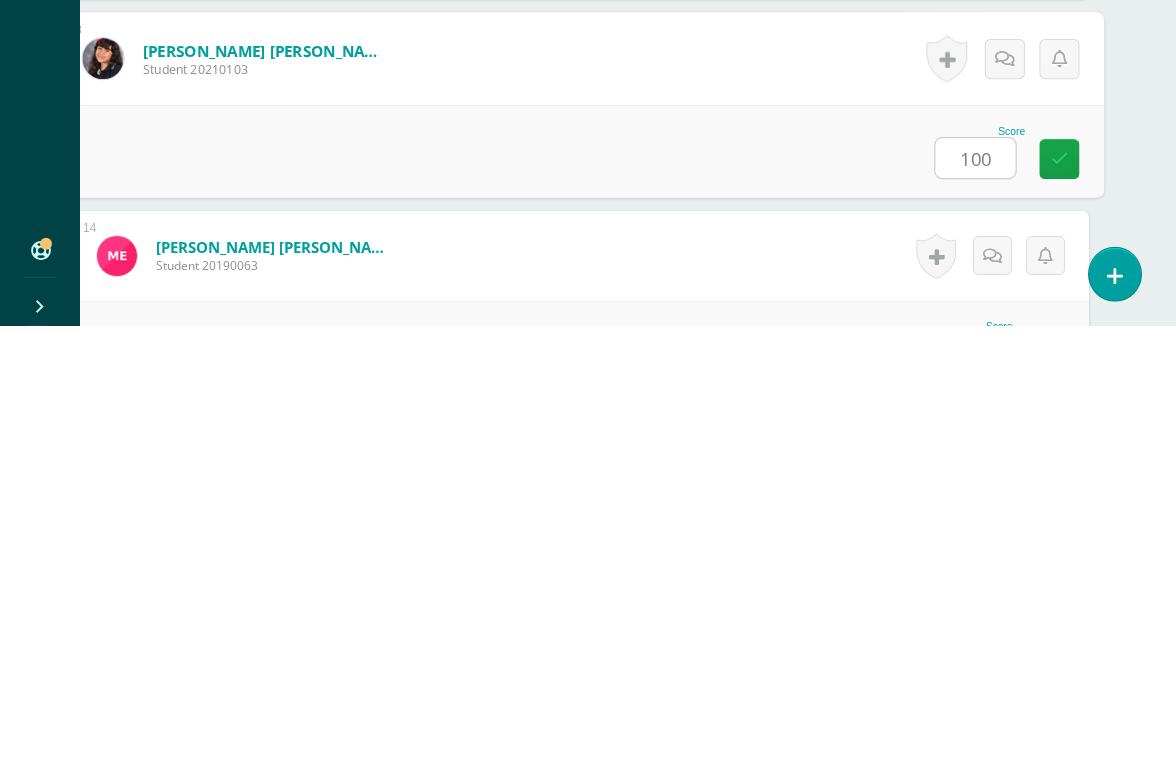 scroll, scrollTop: 2608, scrollLeft: 47, axis: both 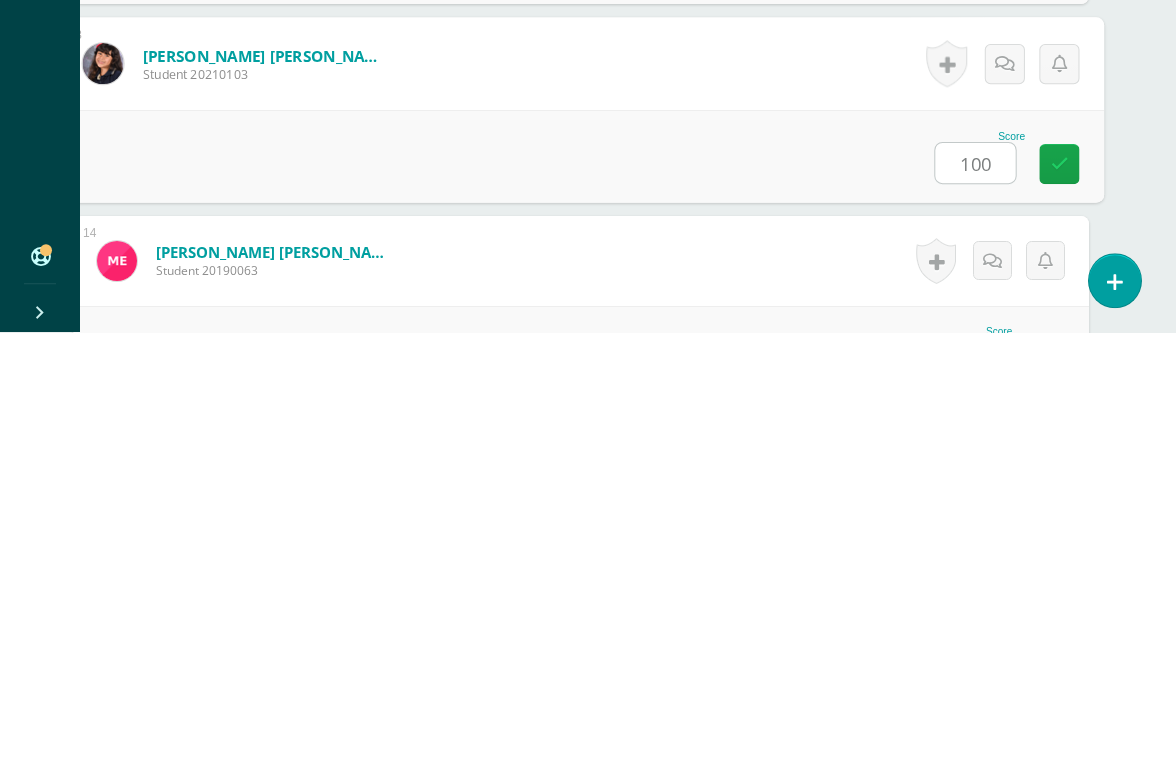 type on "100" 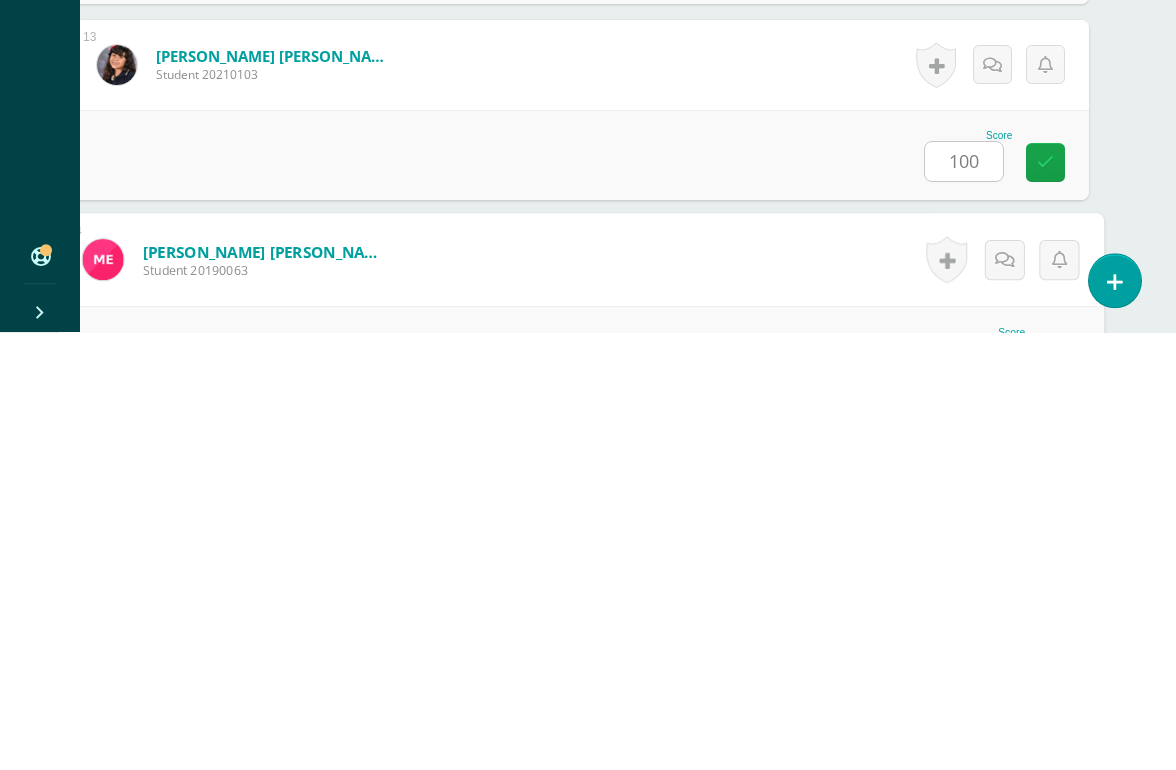 scroll, scrollTop: 2765, scrollLeft: 47, axis: both 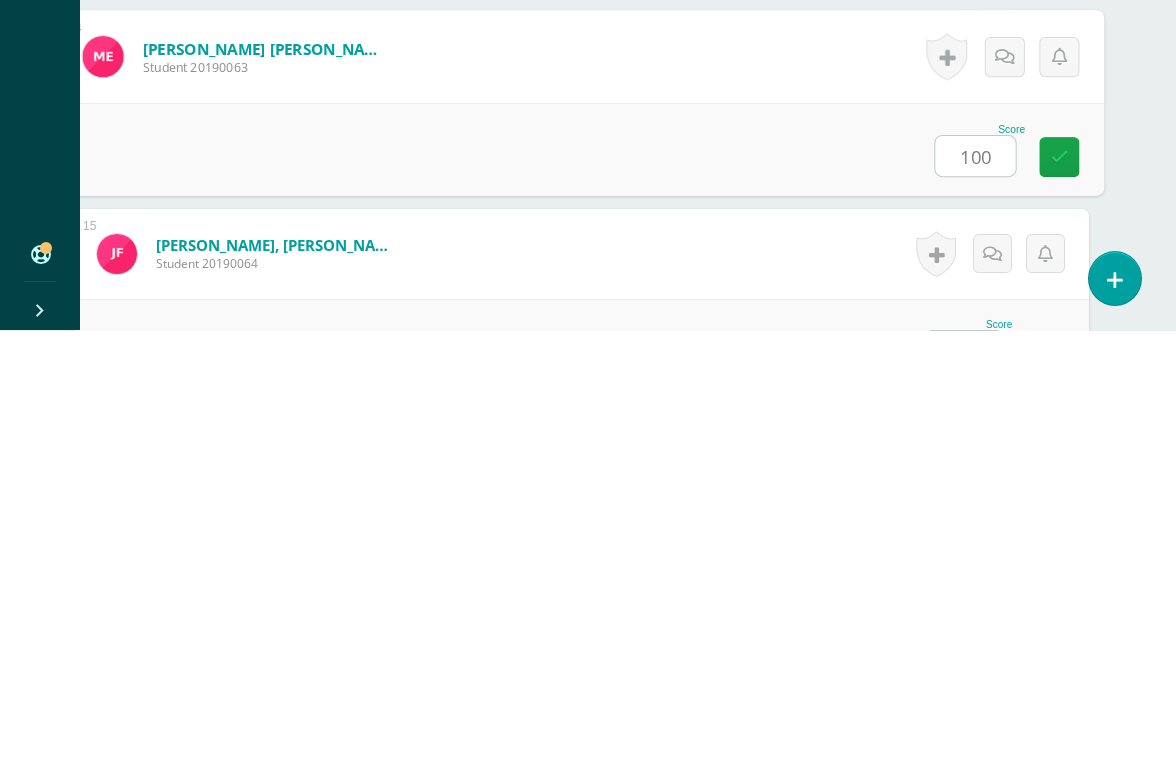 type on "100" 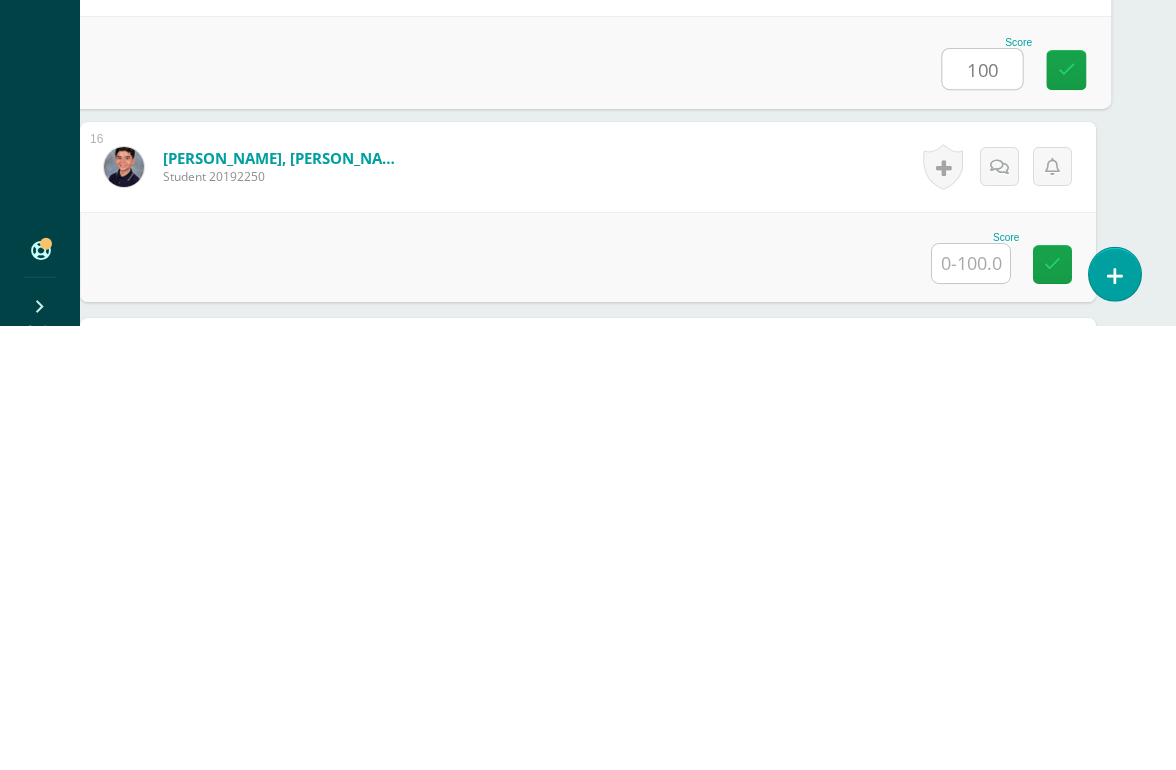 scroll, scrollTop: 3088, scrollLeft: 37, axis: both 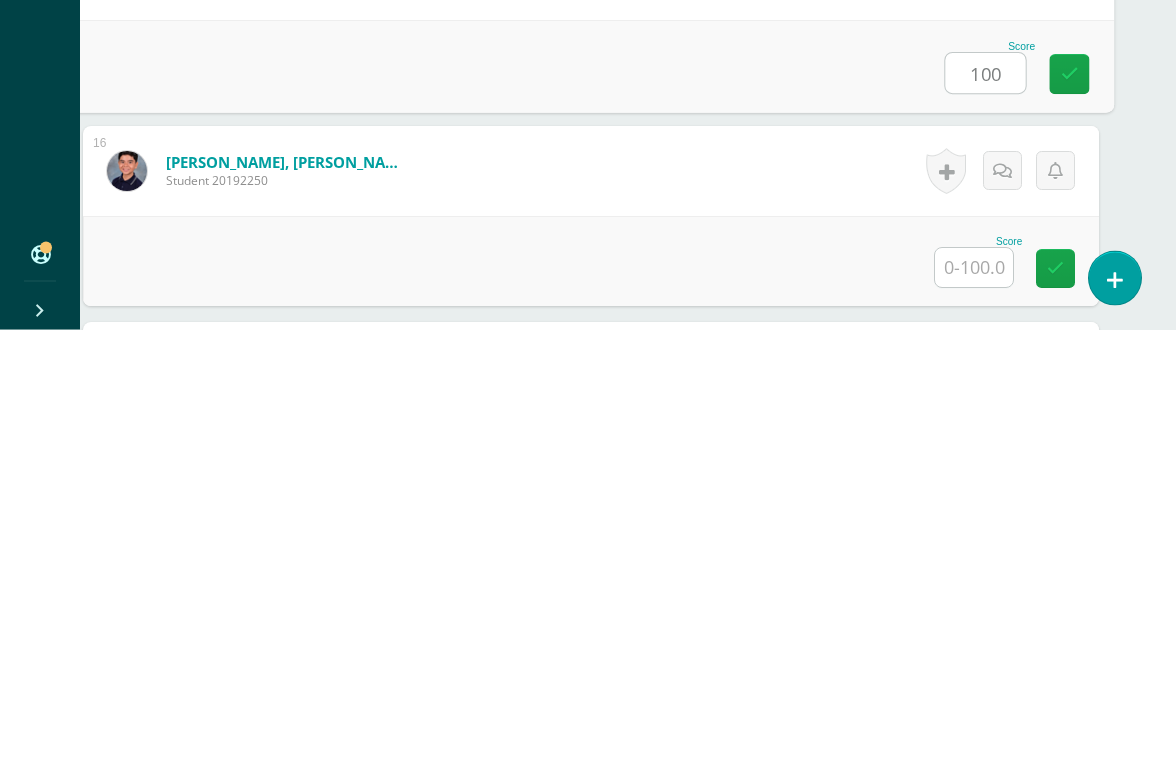 type on "100" 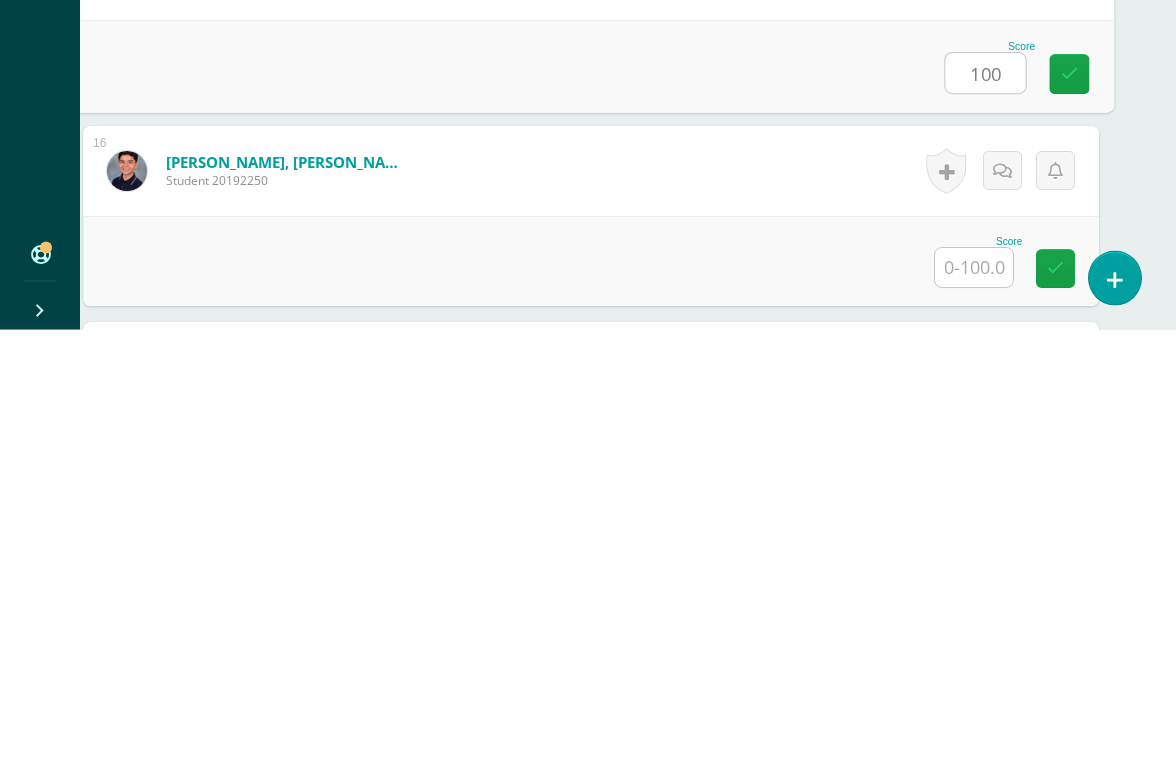 click at bounding box center [974, 707] 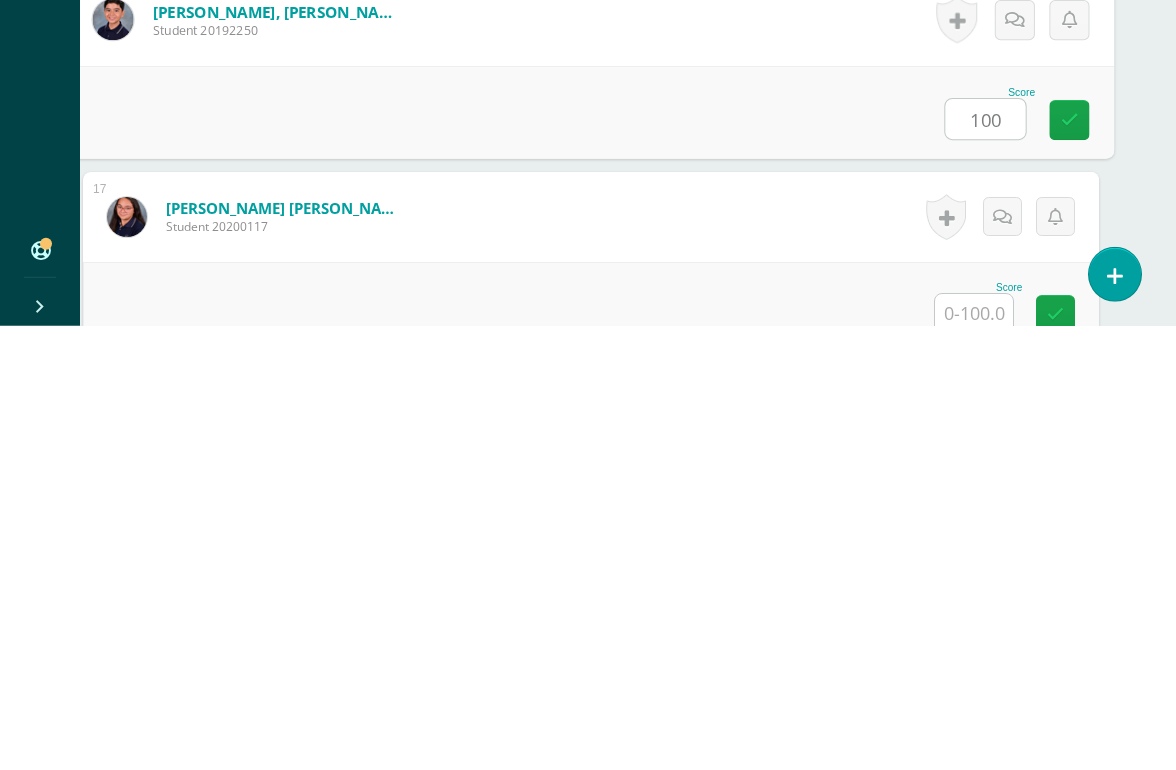 scroll, scrollTop: 3235, scrollLeft: 37, axis: both 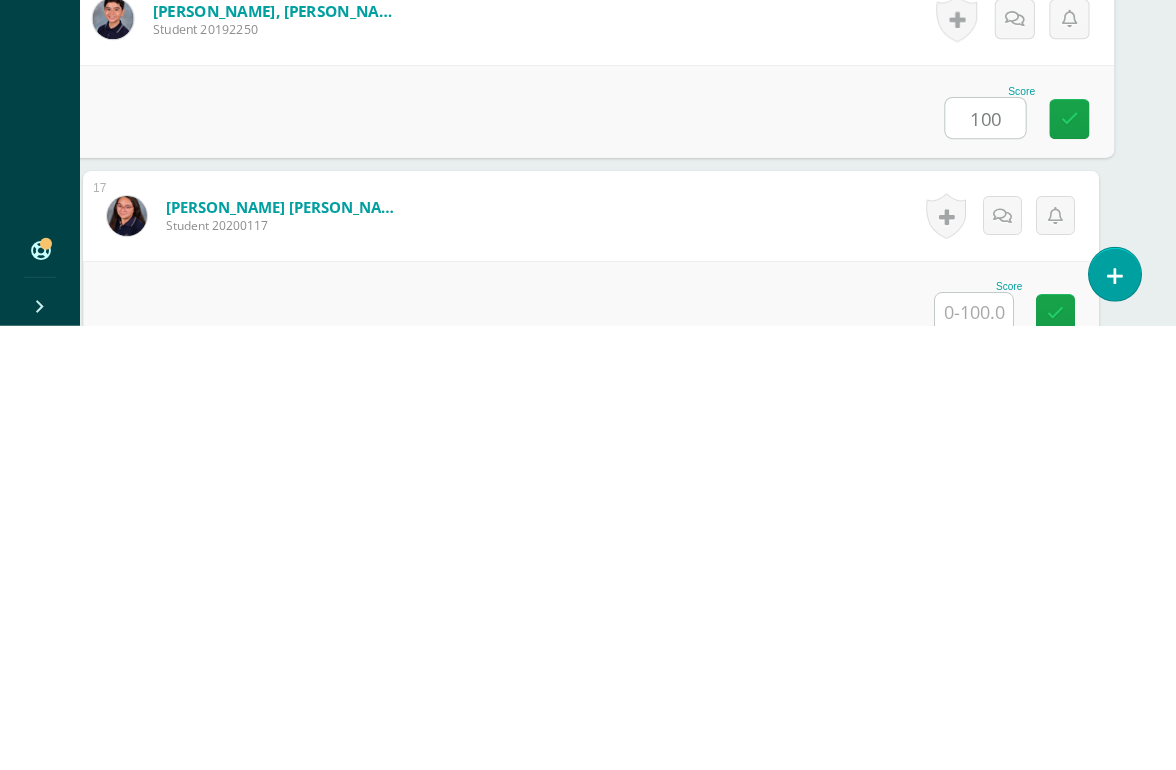 type on "100" 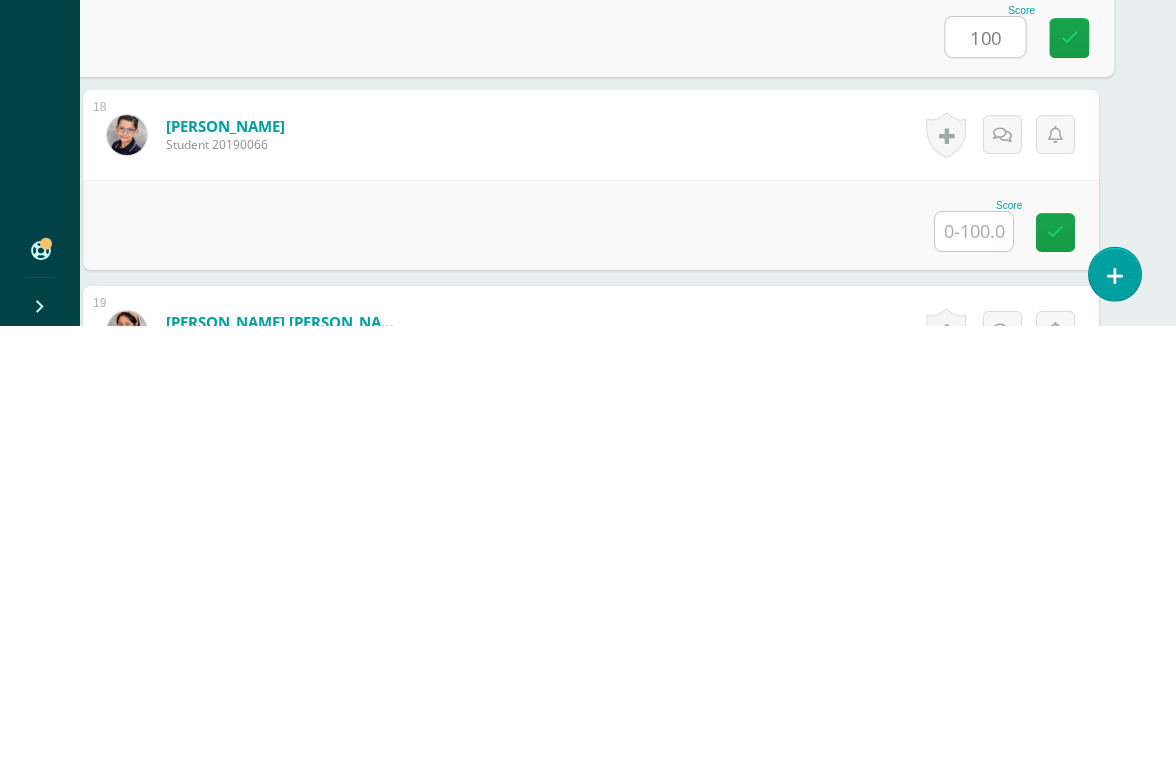 scroll, scrollTop: 3524, scrollLeft: 37, axis: both 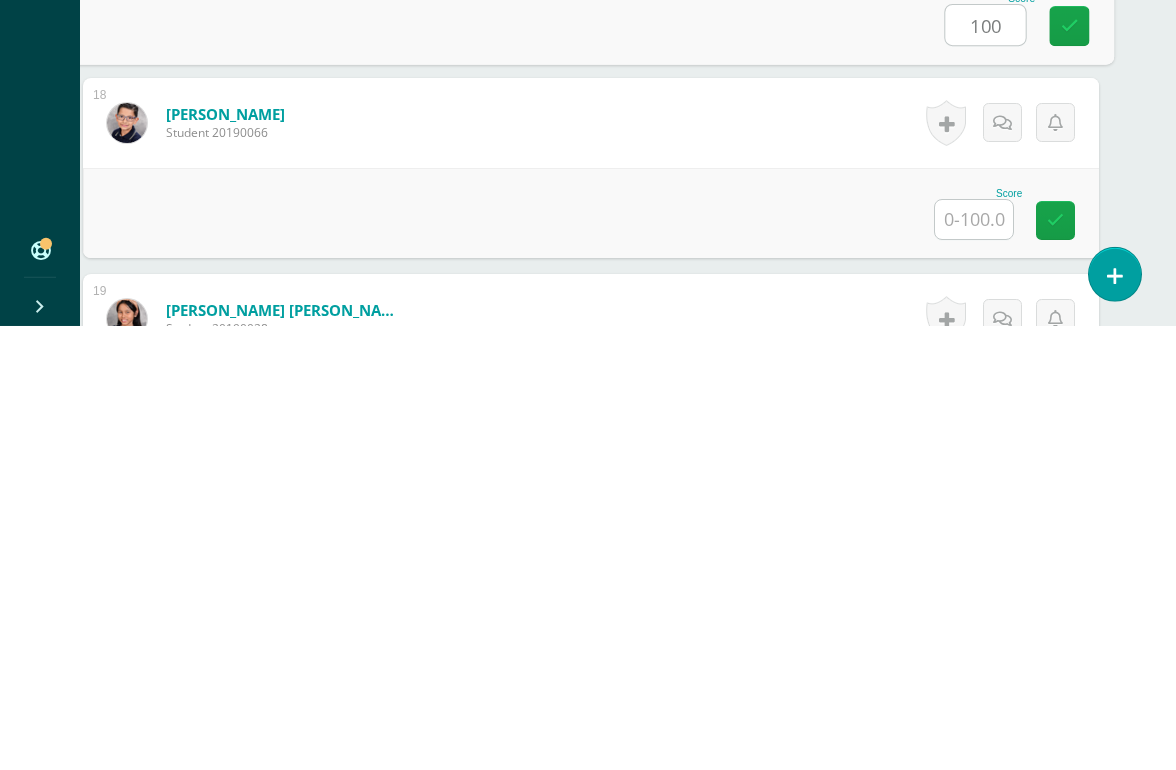 type on "100" 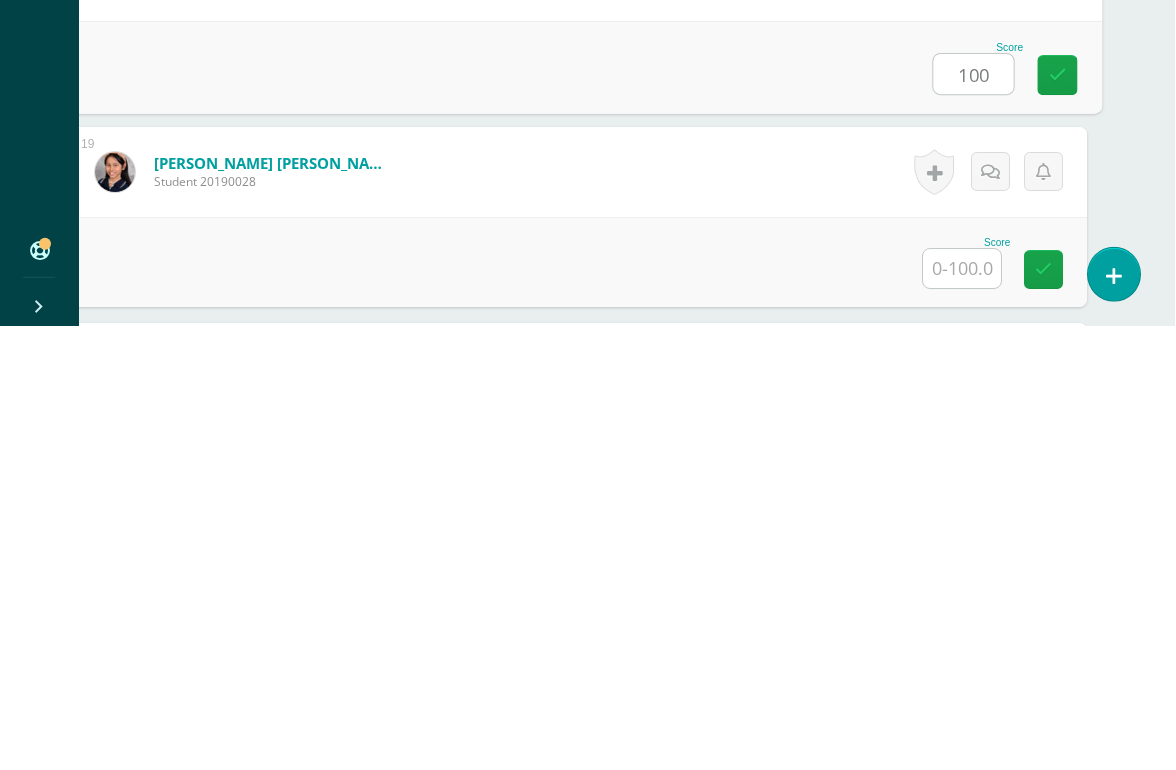 scroll, scrollTop: 3680, scrollLeft: 47, axis: both 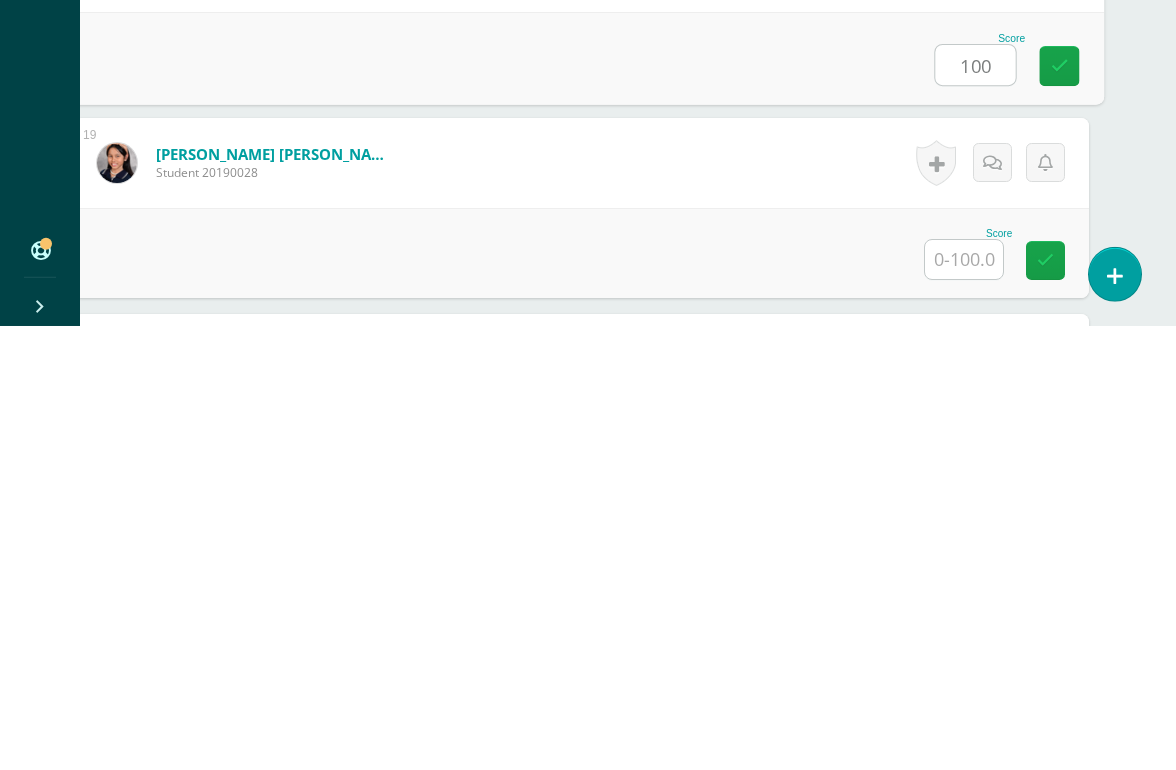 type on "100" 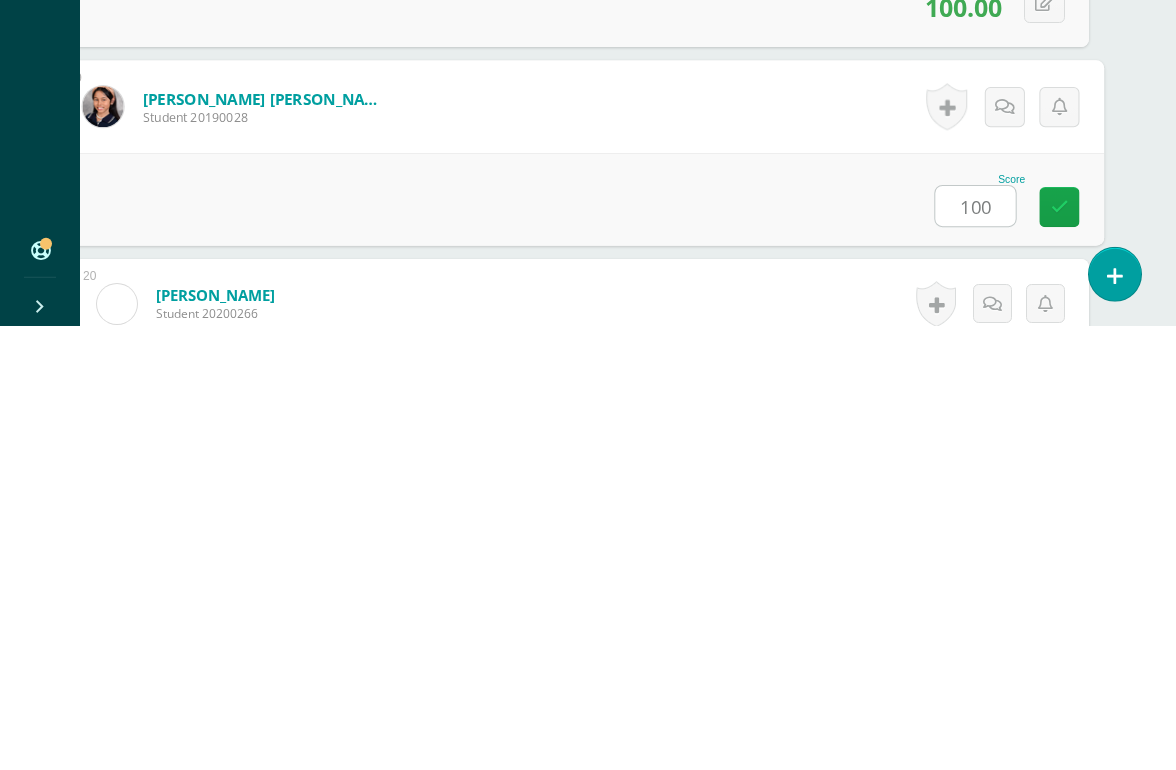 scroll, scrollTop: 3813, scrollLeft: 47, axis: both 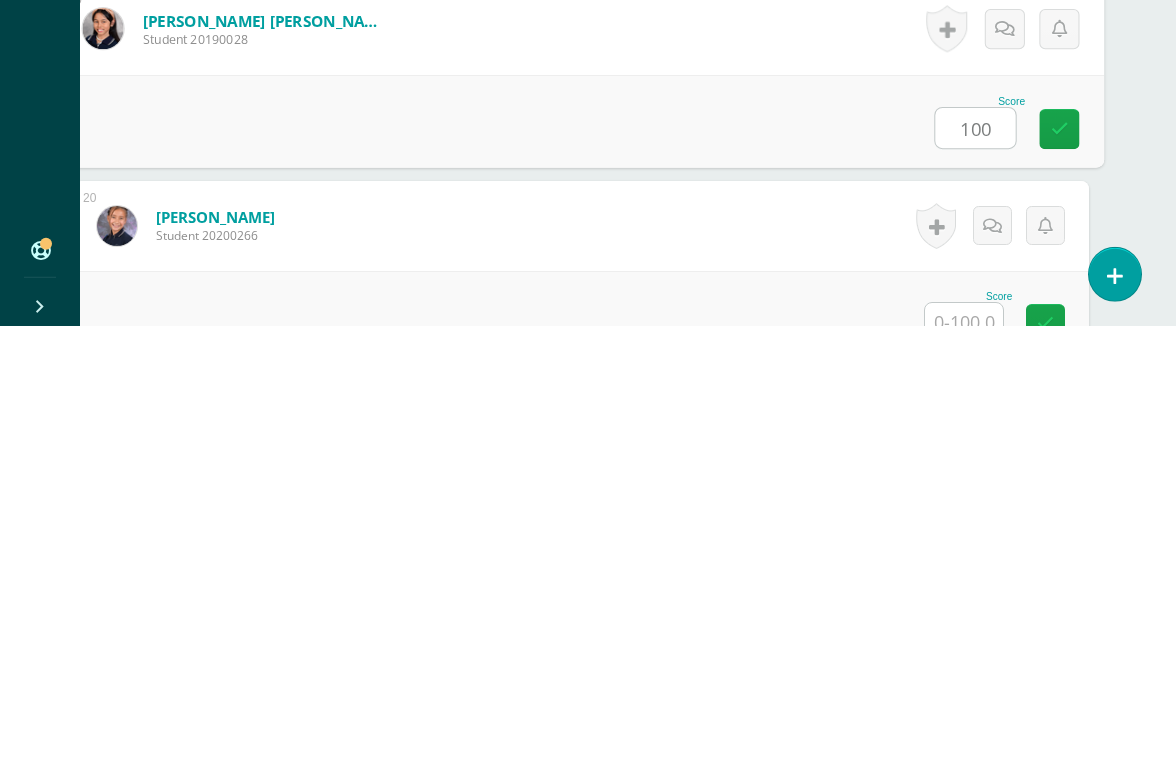 type on "100" 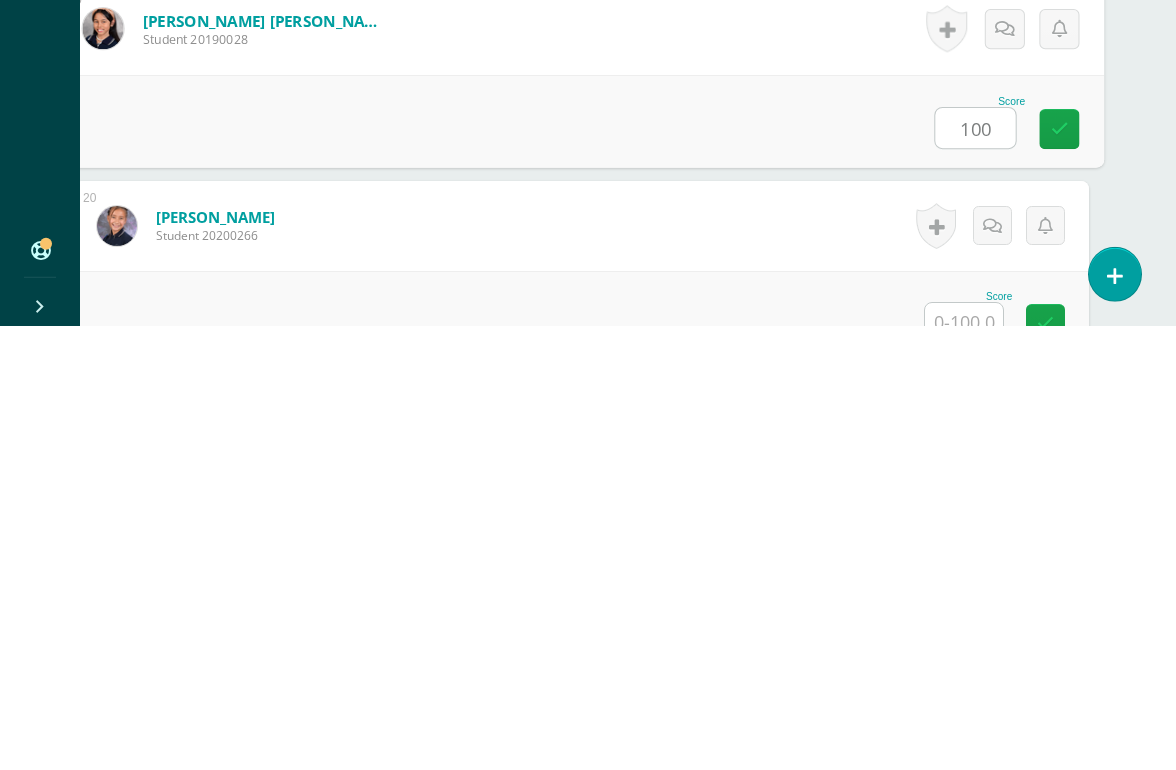 click at bounding box center [964, 766] 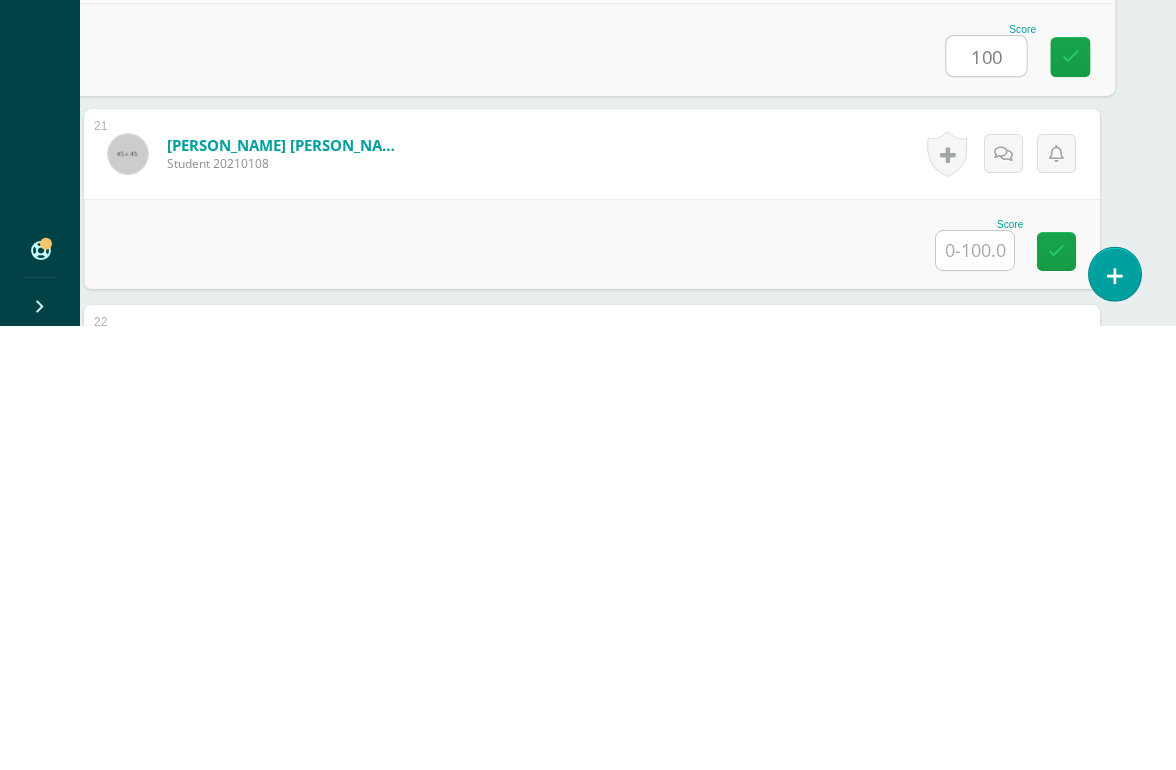 scroll, scrollTop: 4082, scrollLeft: 36, axis: both 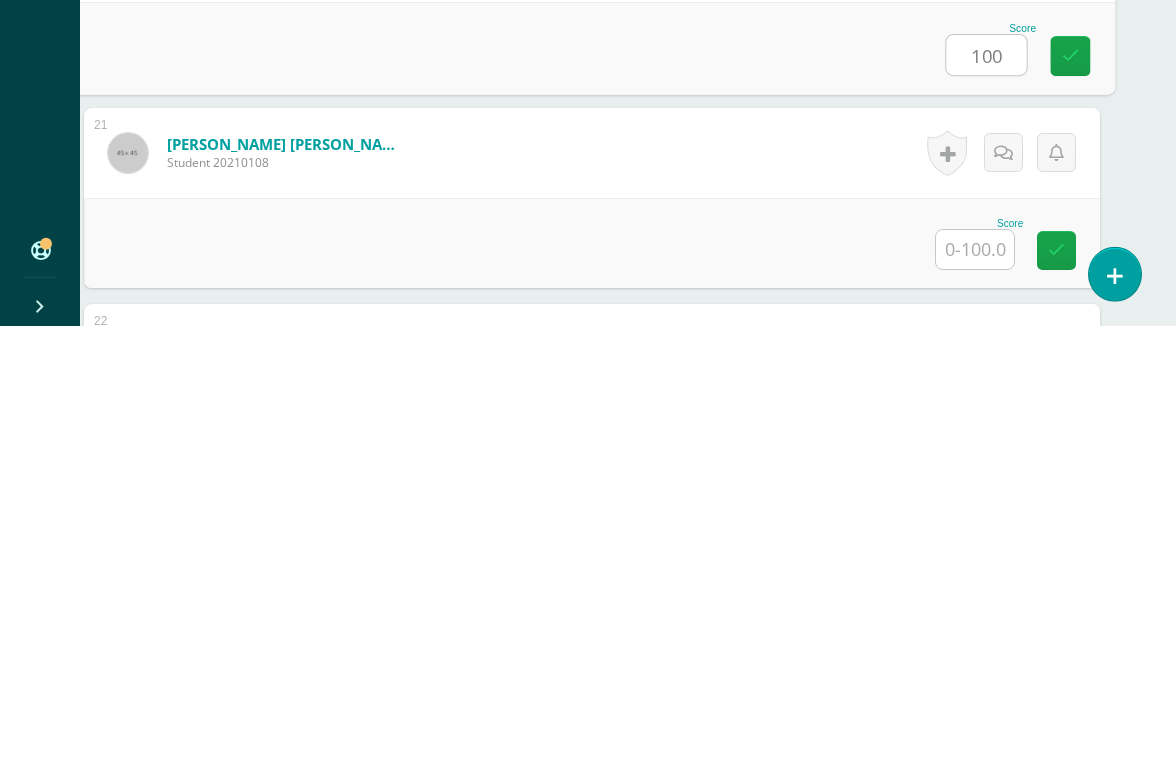 type on "100" 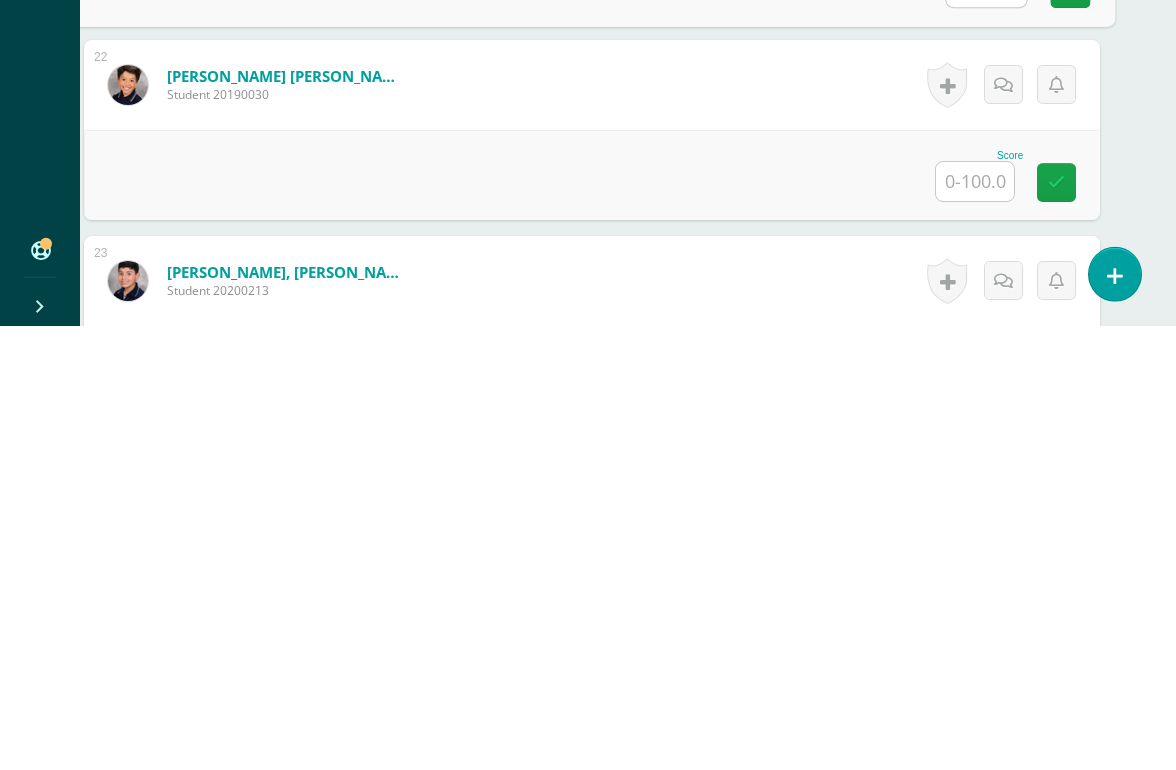 scroll, scrollTop: 4445, scrollLeft: 36, axis: both 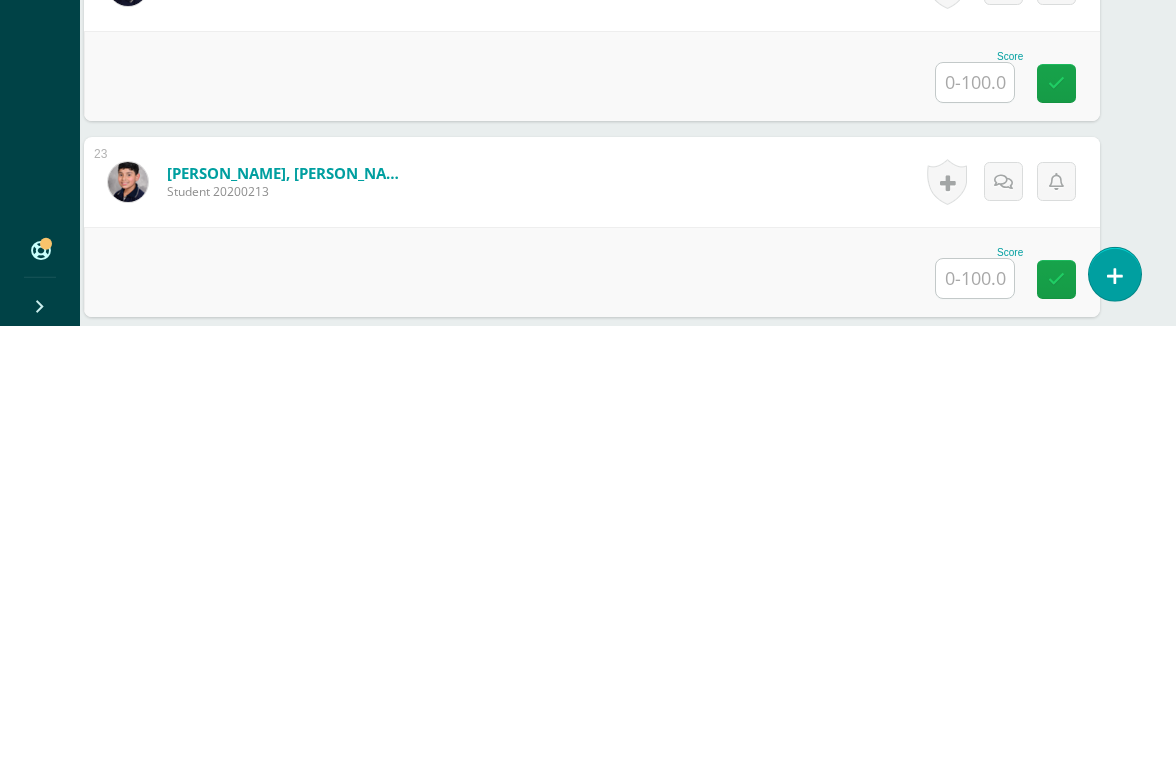 type on "100" 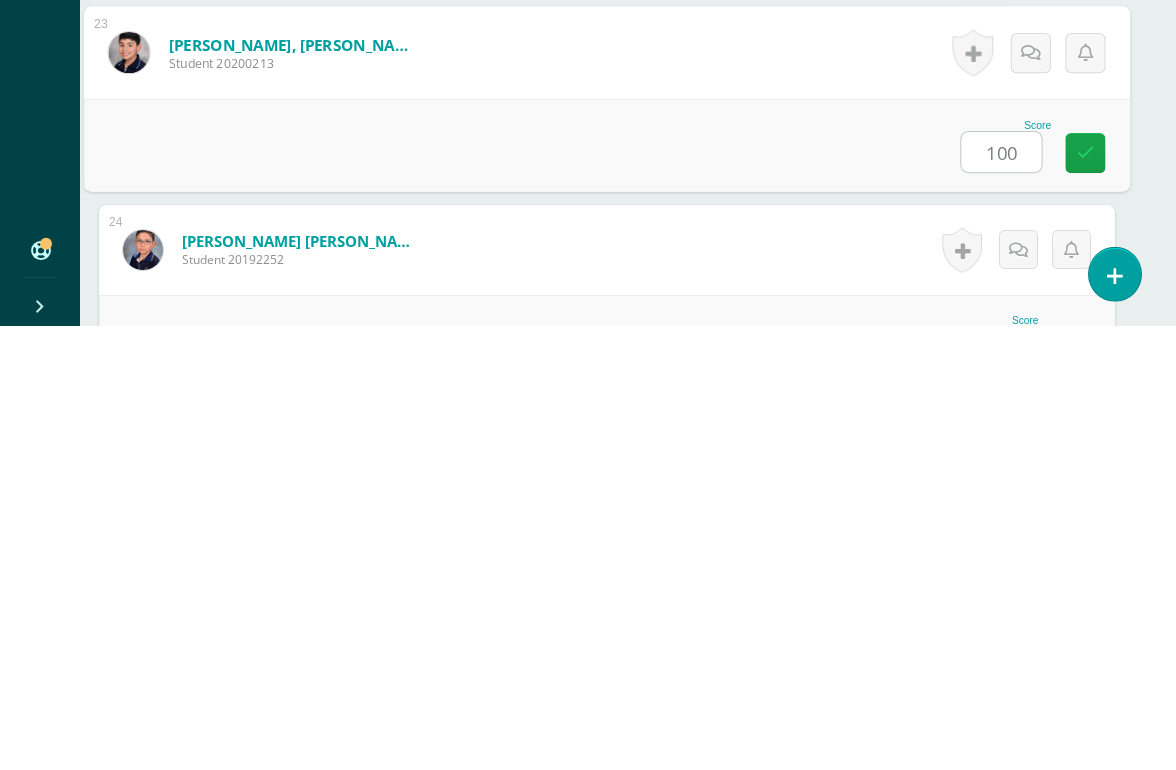 type on "100" 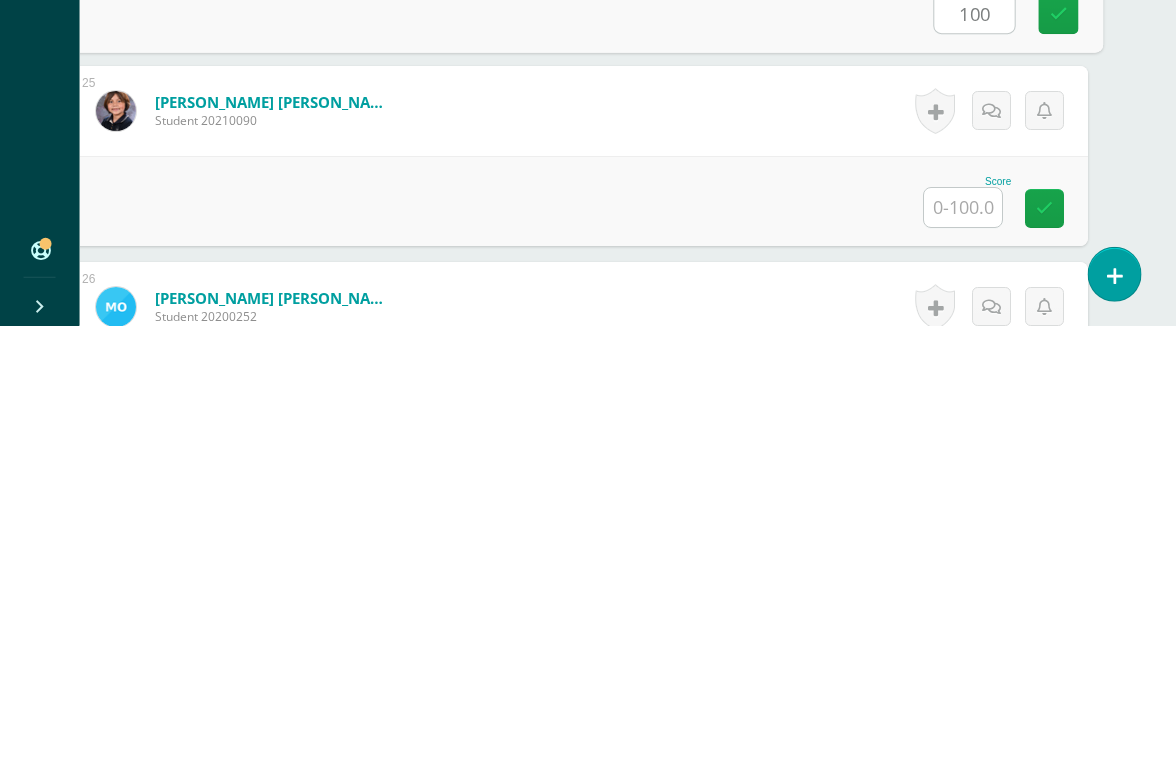 scroll, scrollTop: 4908, scrollLeft: 47, axis: both 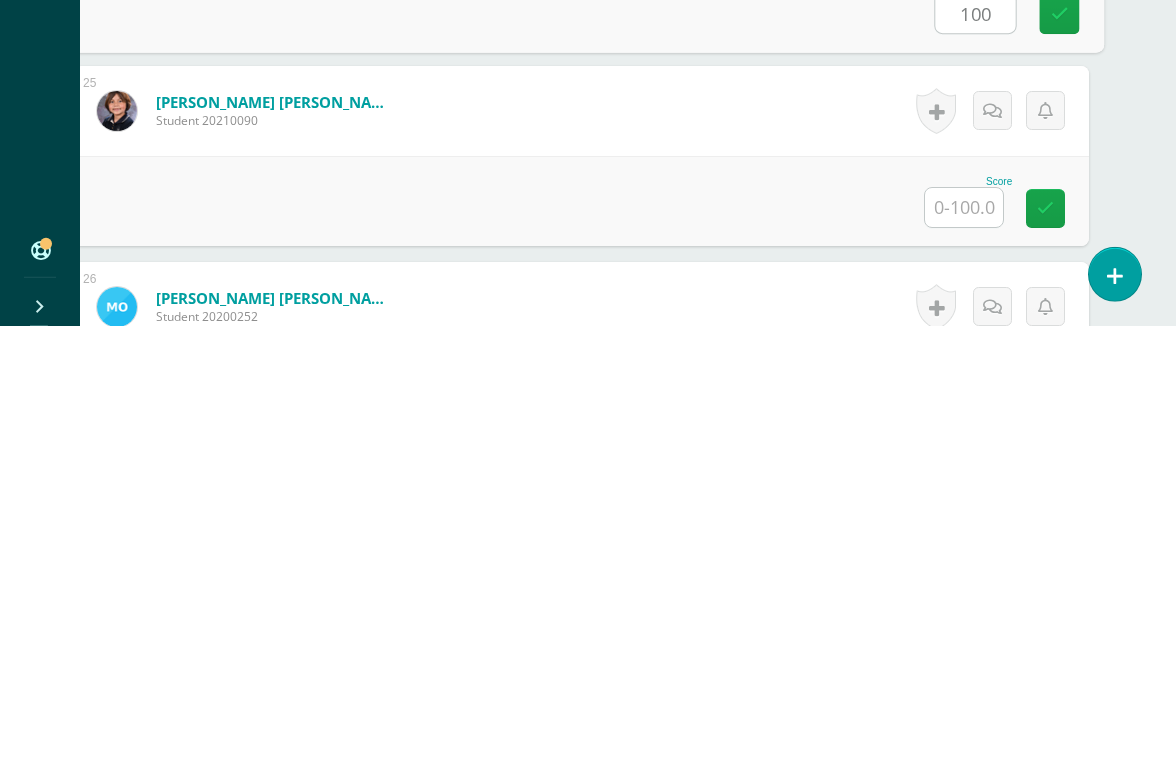type on "100" 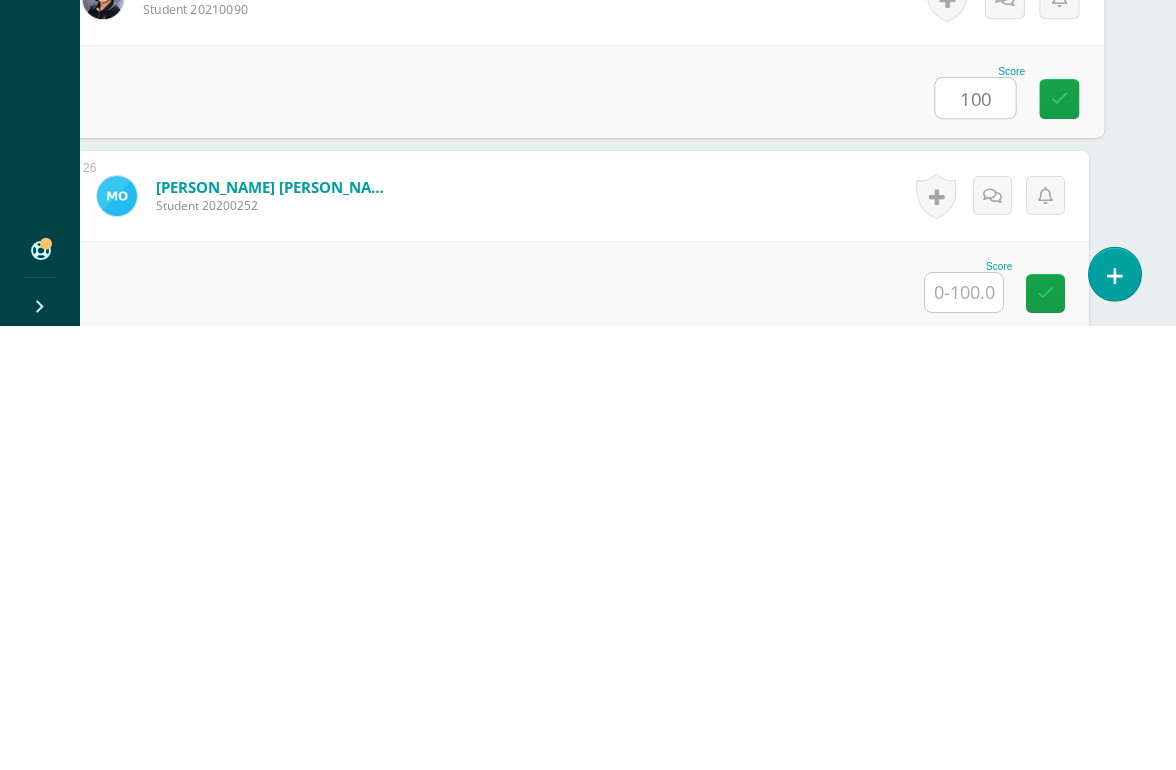 scroll, scrollTop: 5024, scrollLeft: 47, axis: both 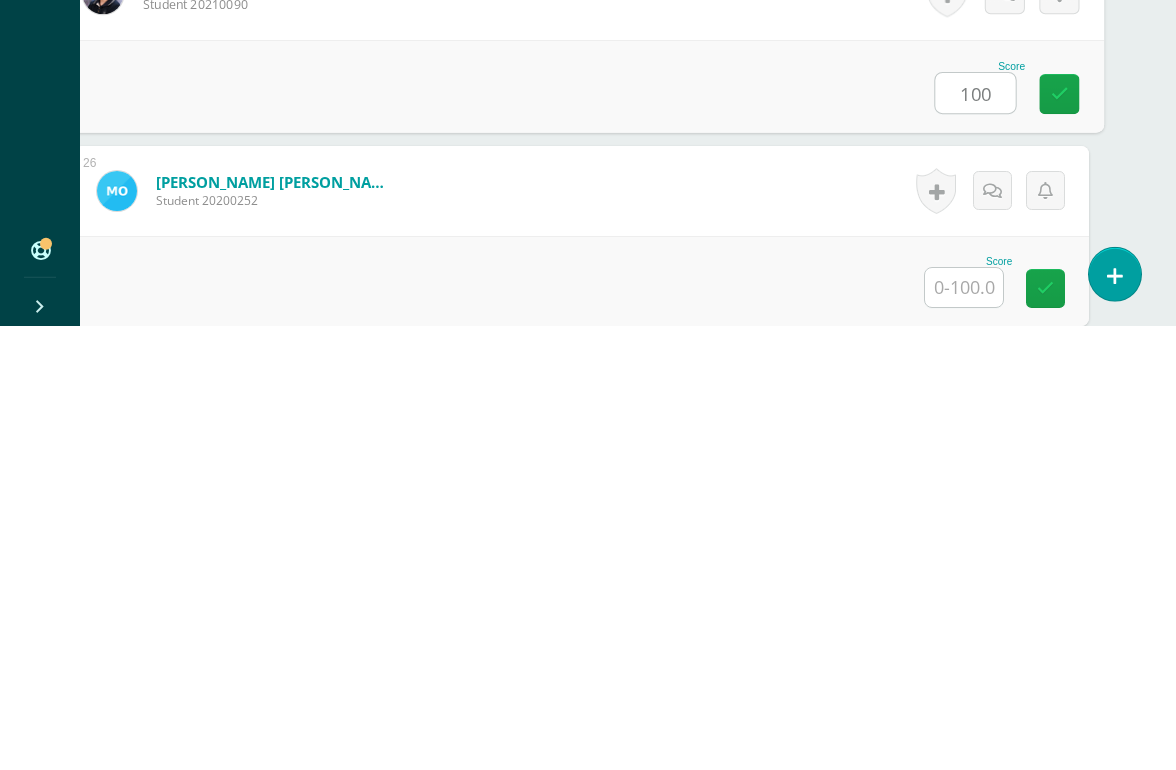 type on "100" 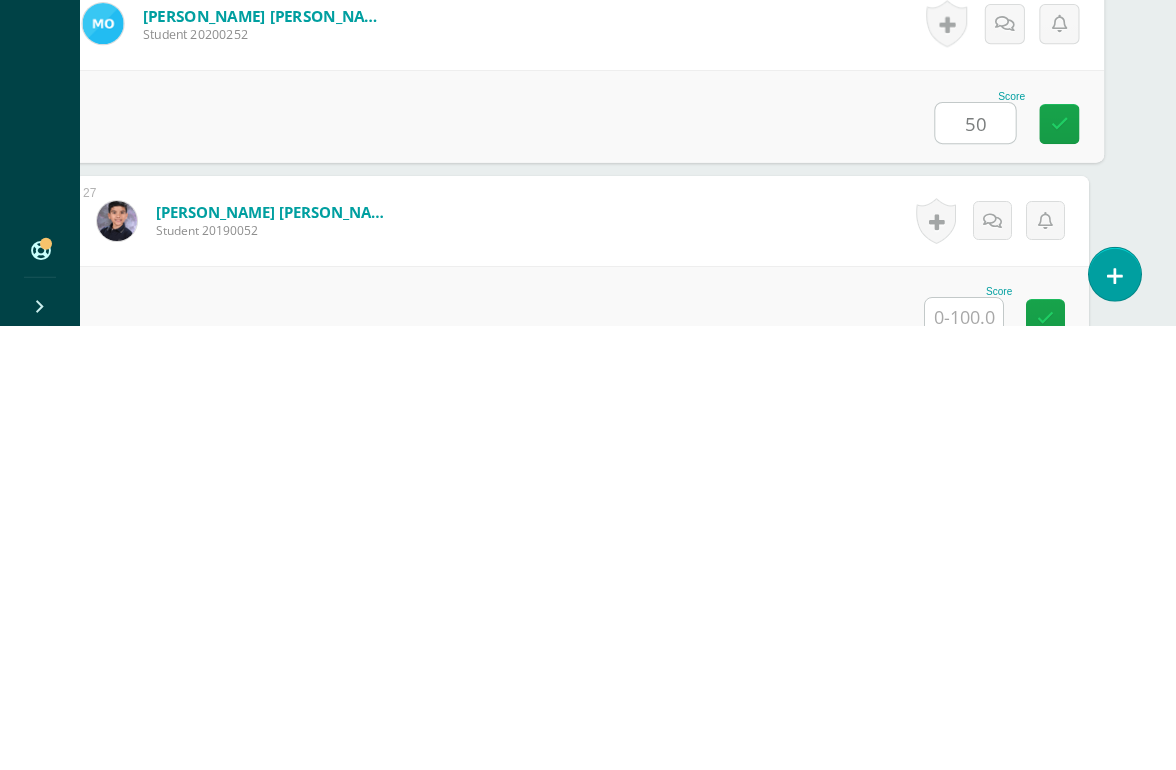 scroll, scrollTop: 5192, scrollLeft: 47, axis: both 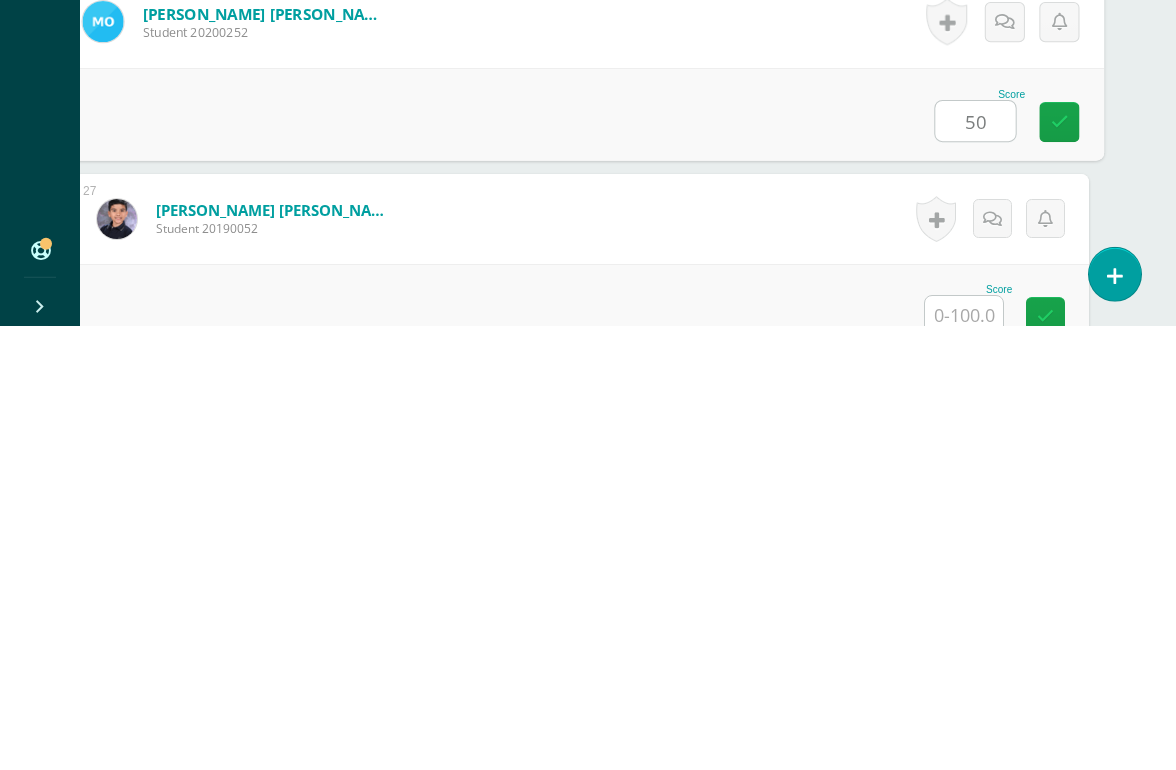 type on "50" 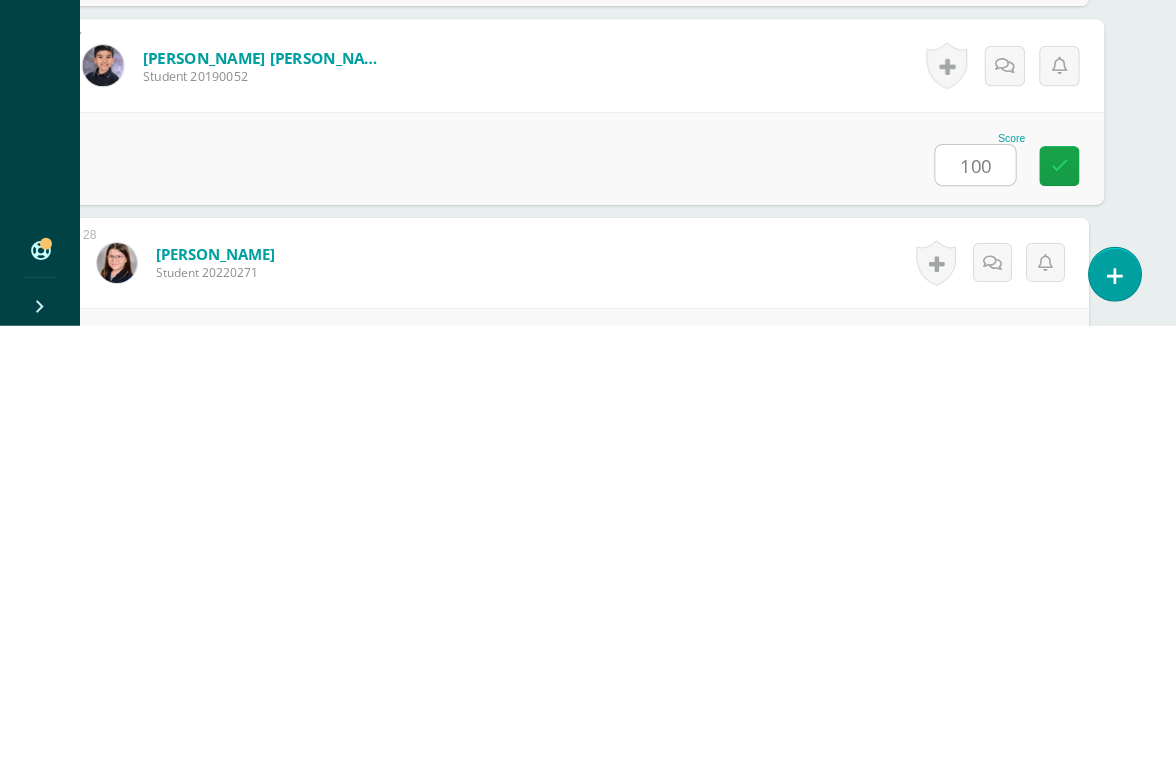 type on "100" 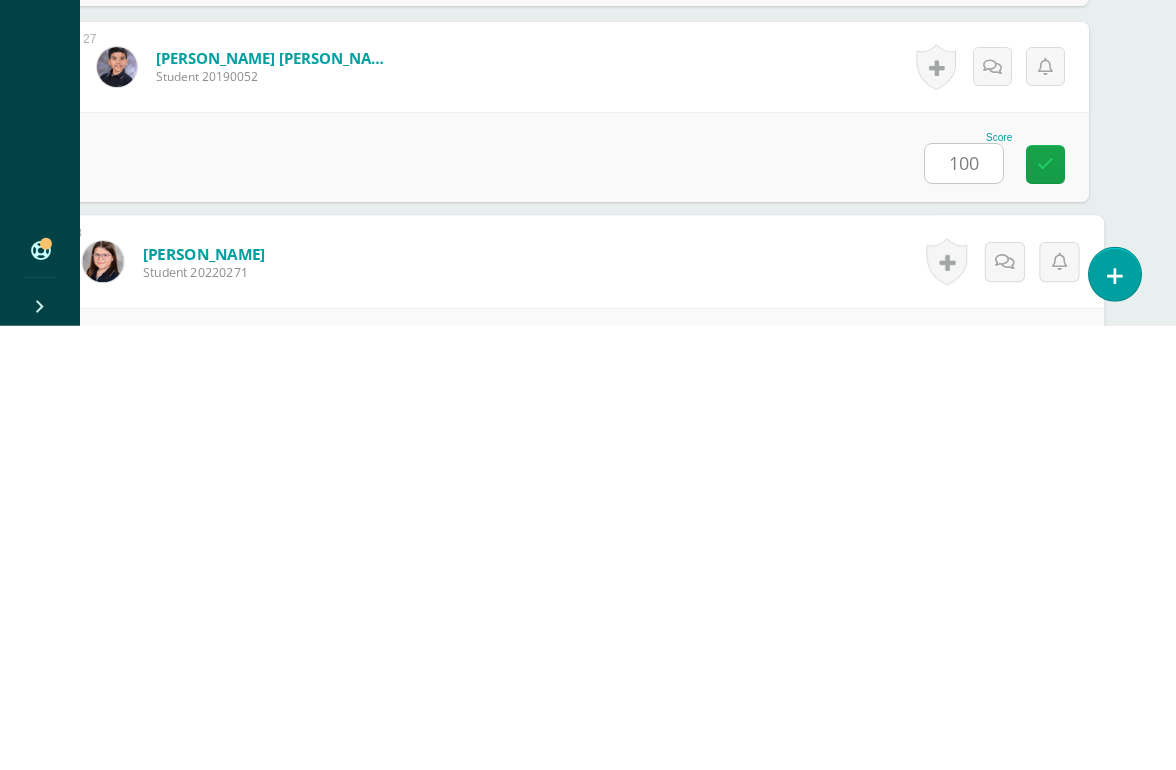 scroll, scrollTop: 5509, scrollLeft: 47, axis: both 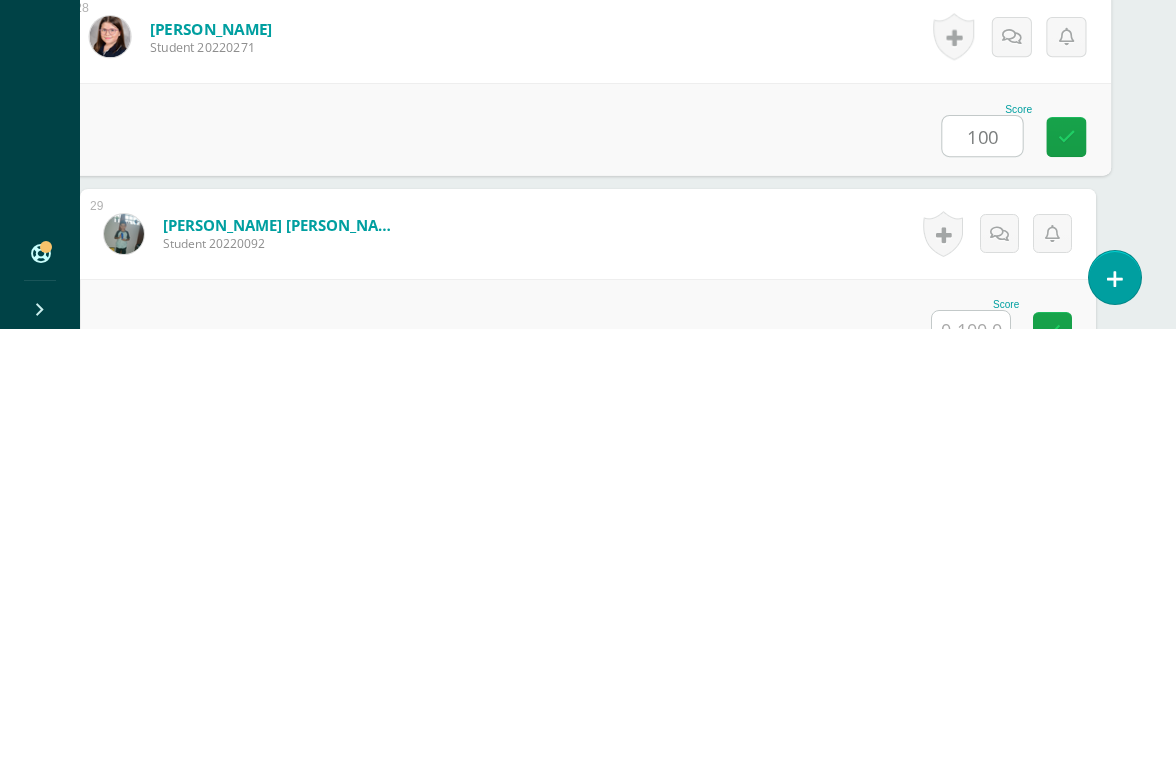 type on "100" 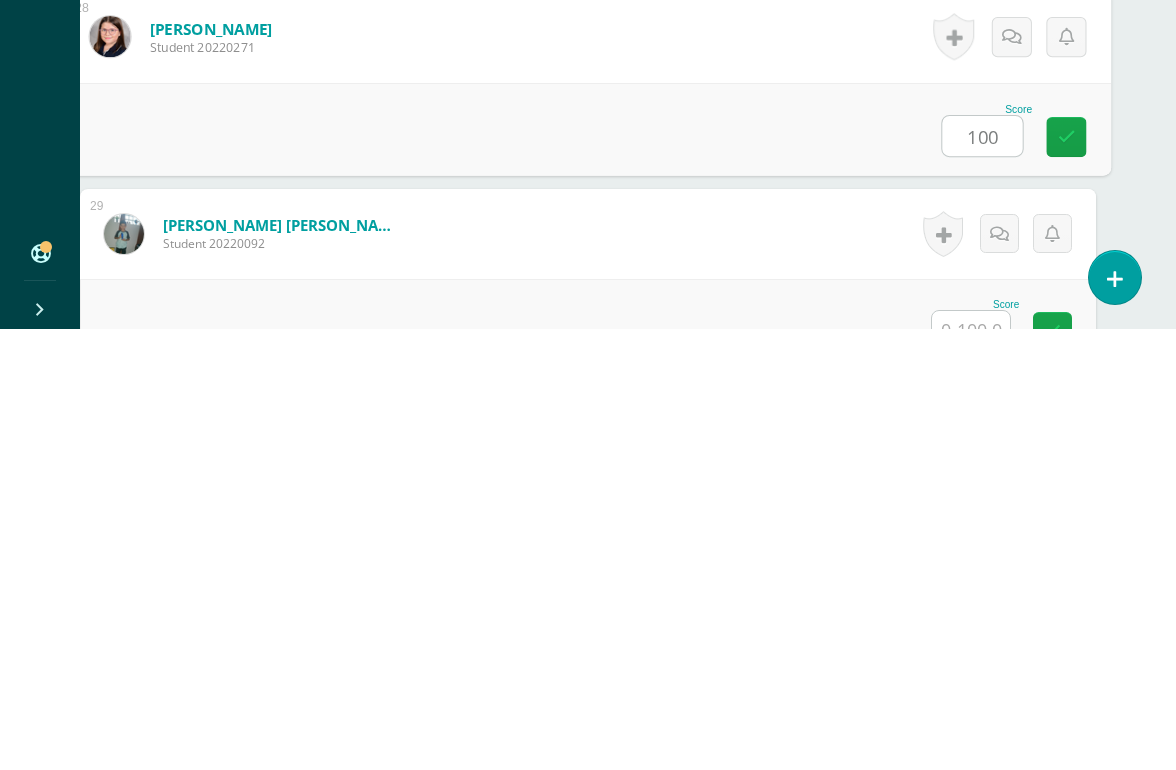 click at bounding box center (971, 771) 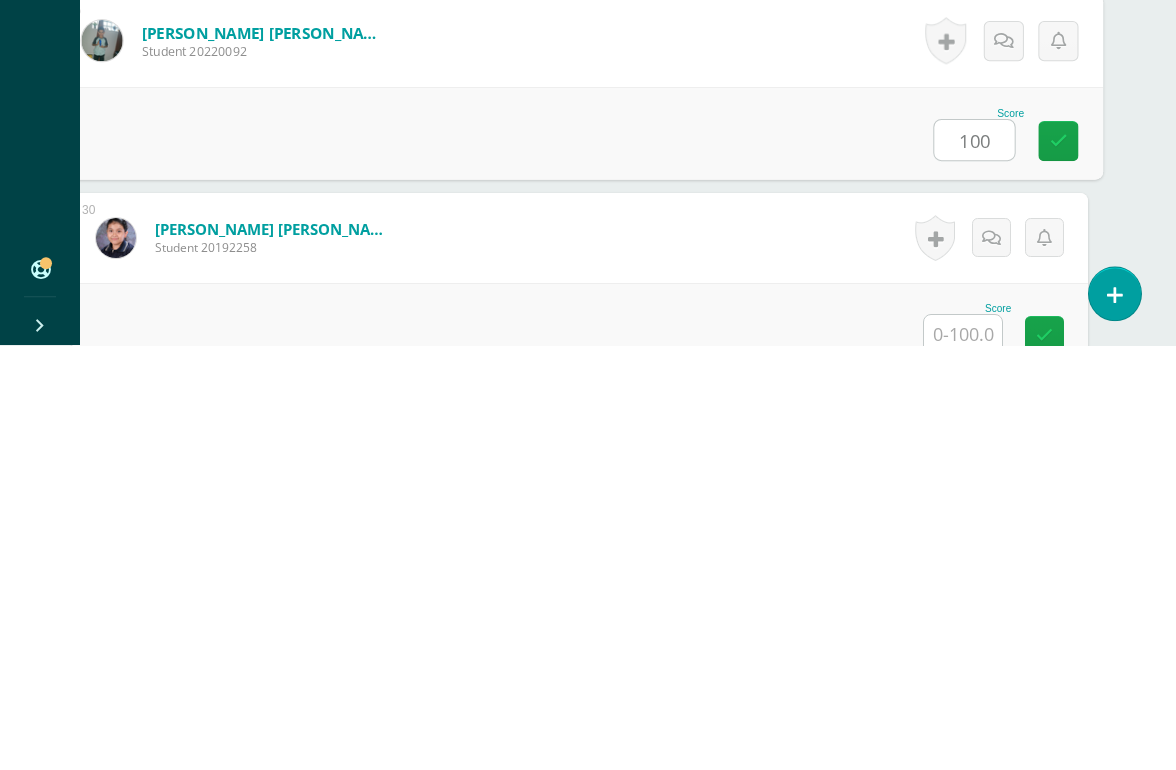 scroll, scrollTop: 5780, scrollLeft: 47, axis: both 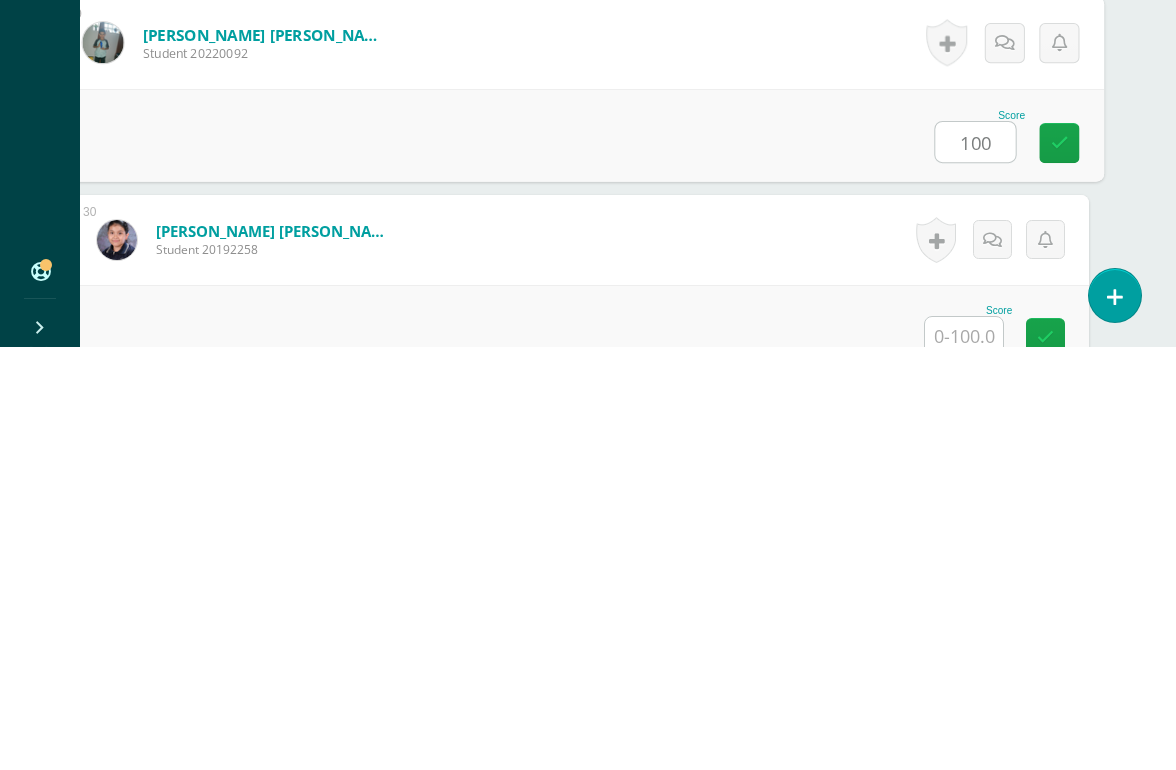 type on "100" 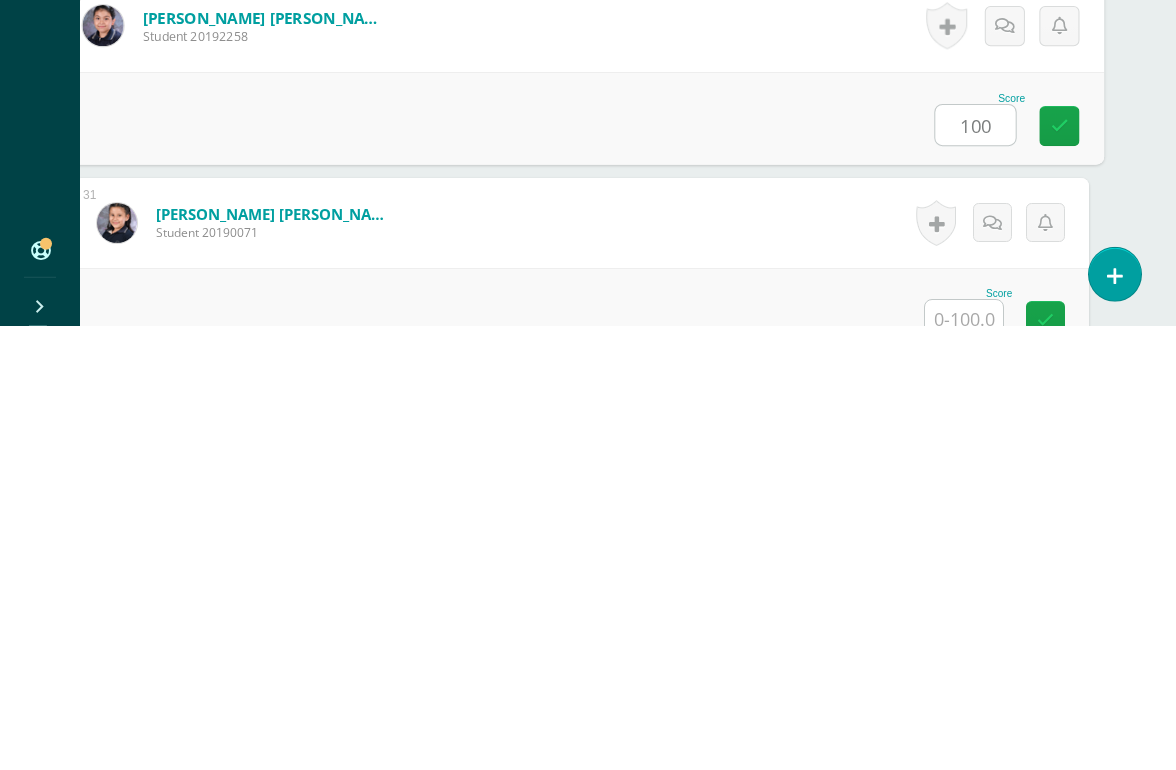 scroll, scrollTop: 5974, scrollLeft: 47, axis: both 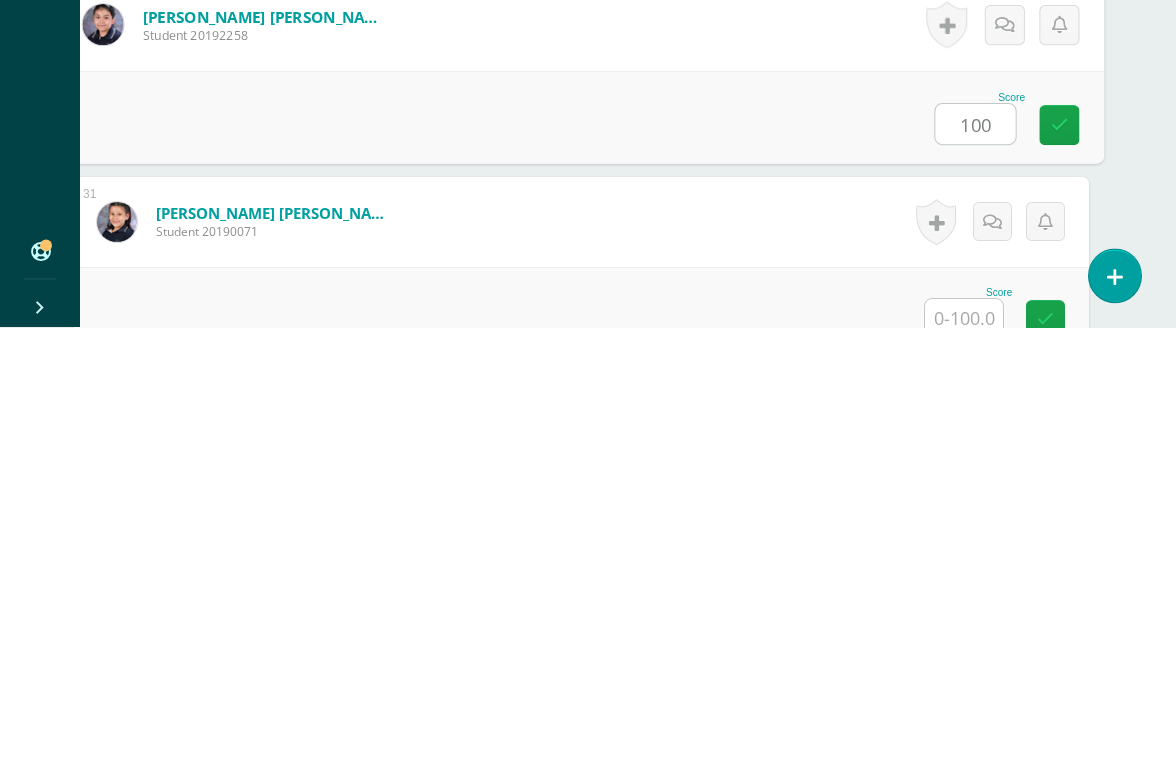 type on "100" 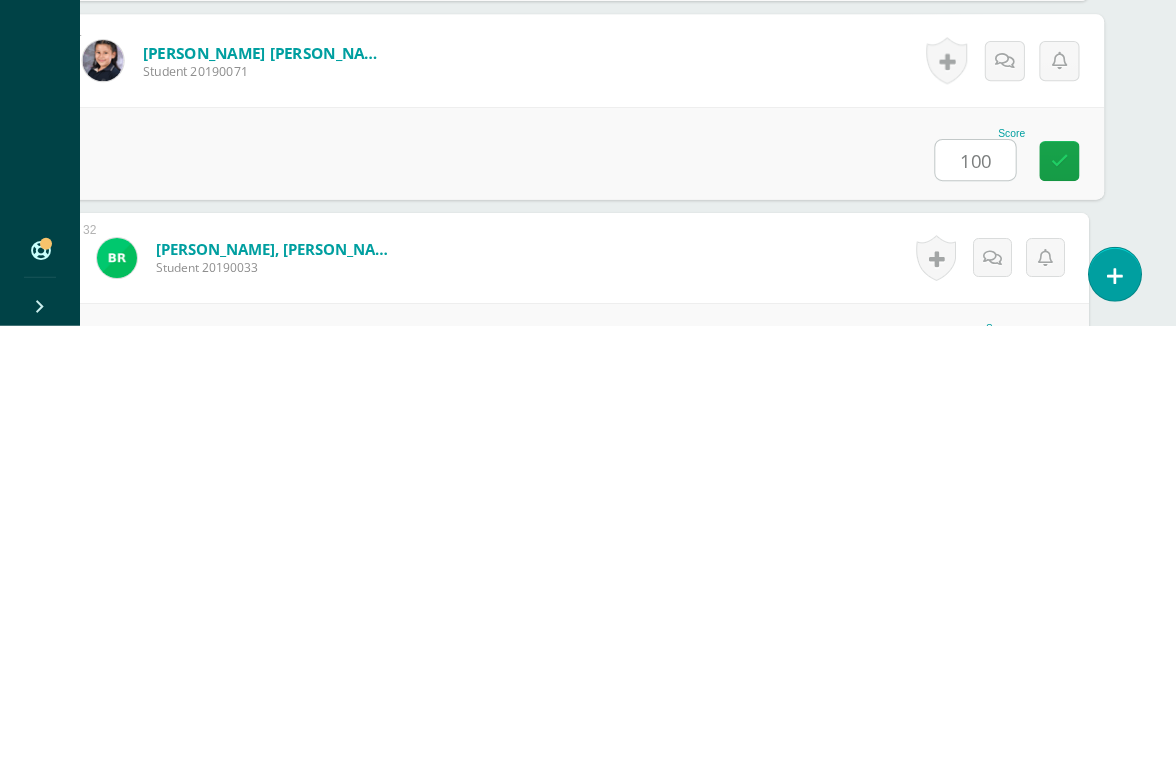 scroll, scrollTop: 6168, scrollLeft: 47, axis: both 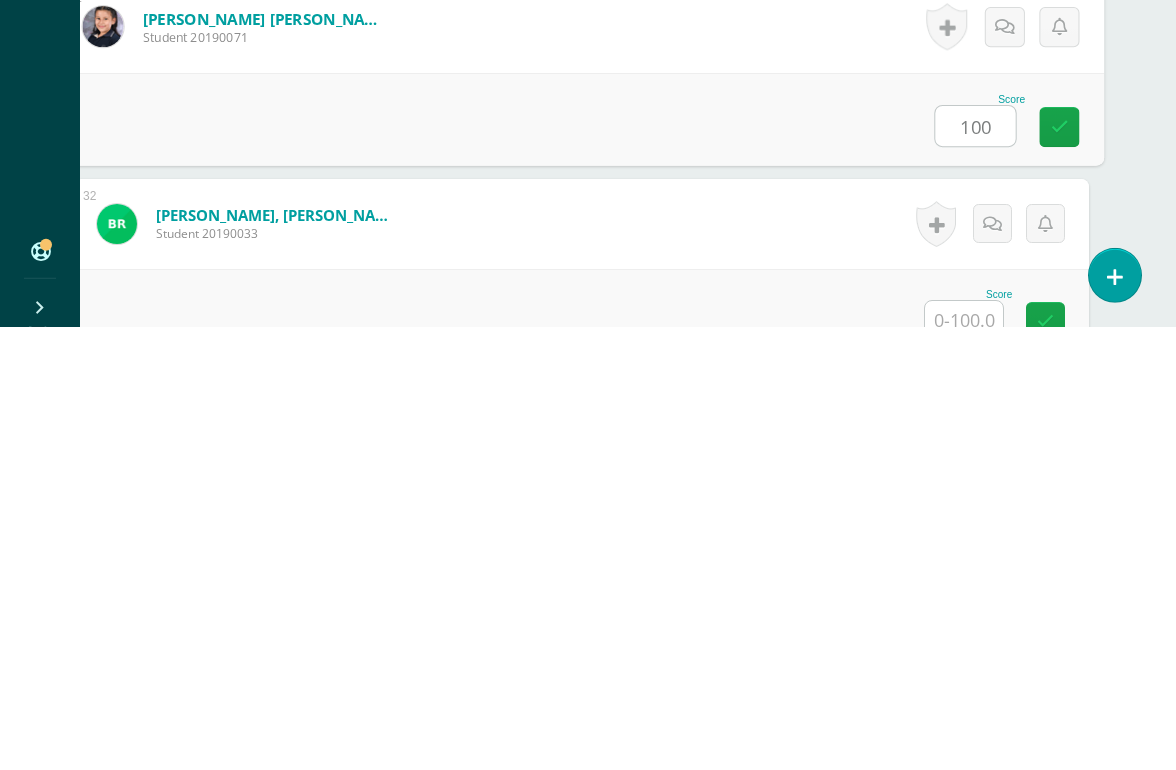 type on "100" 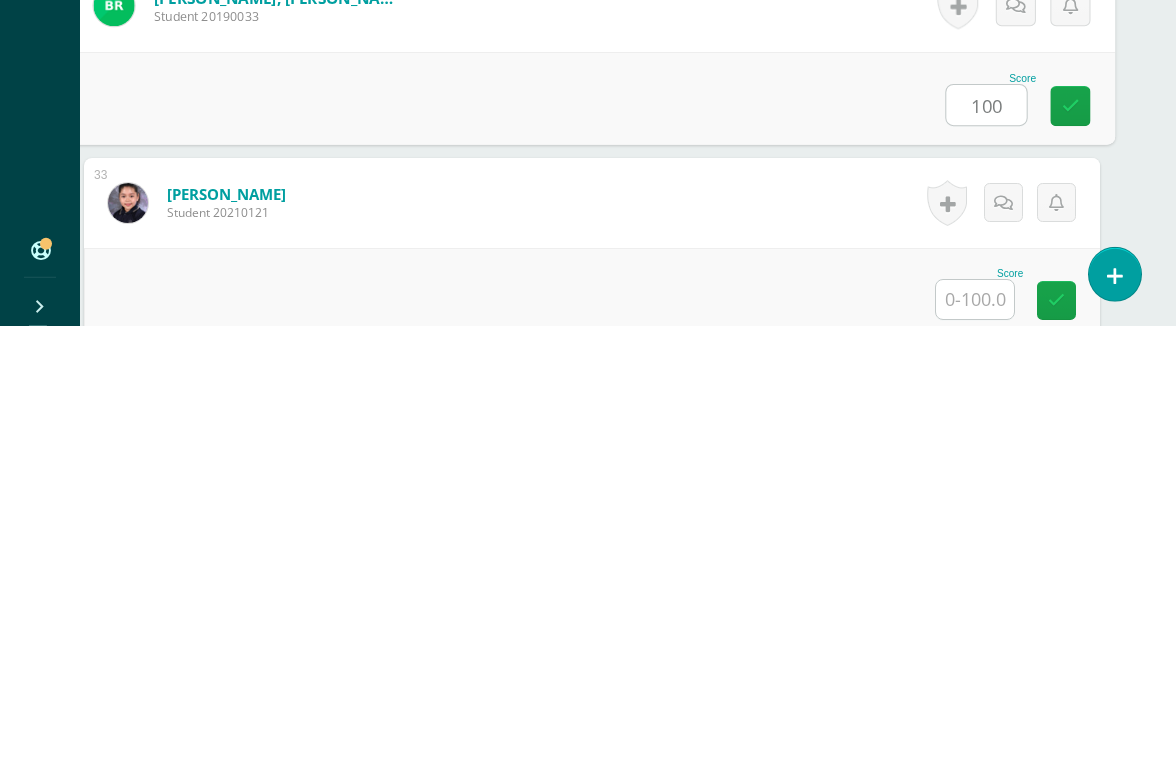 scroll, scrollTop: 6387, scrollLeft: 39, axis: both 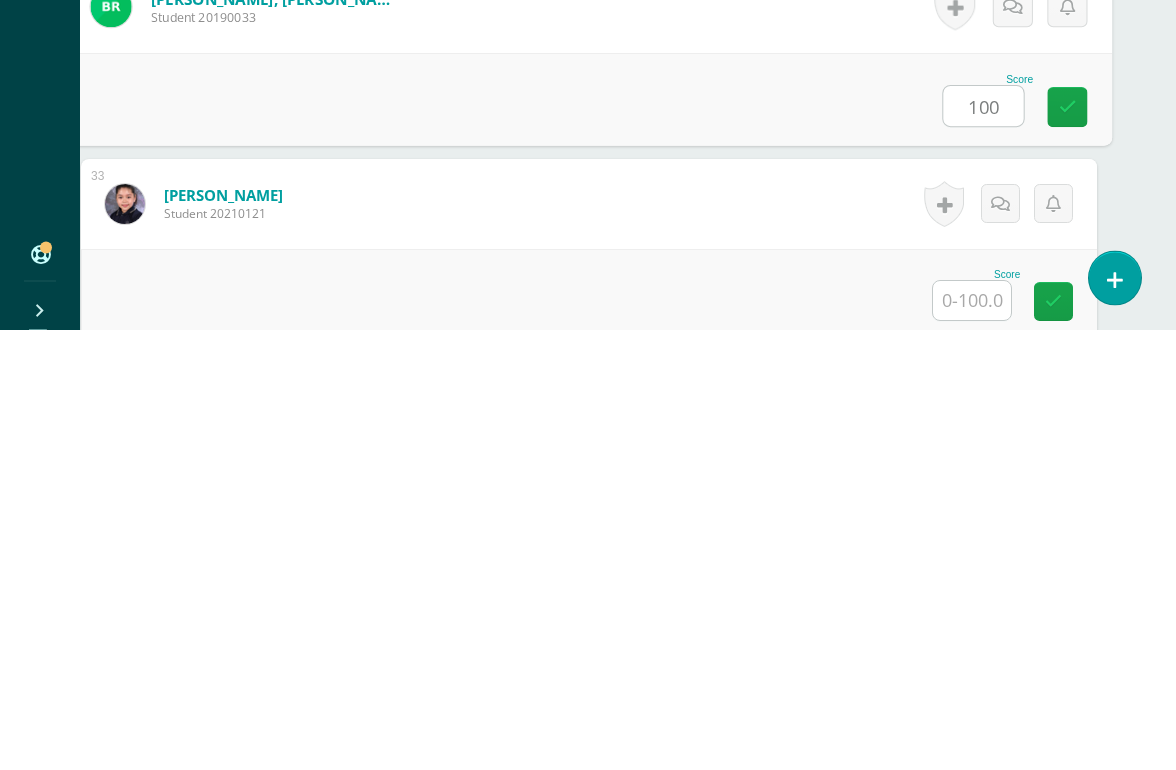 type on "100" 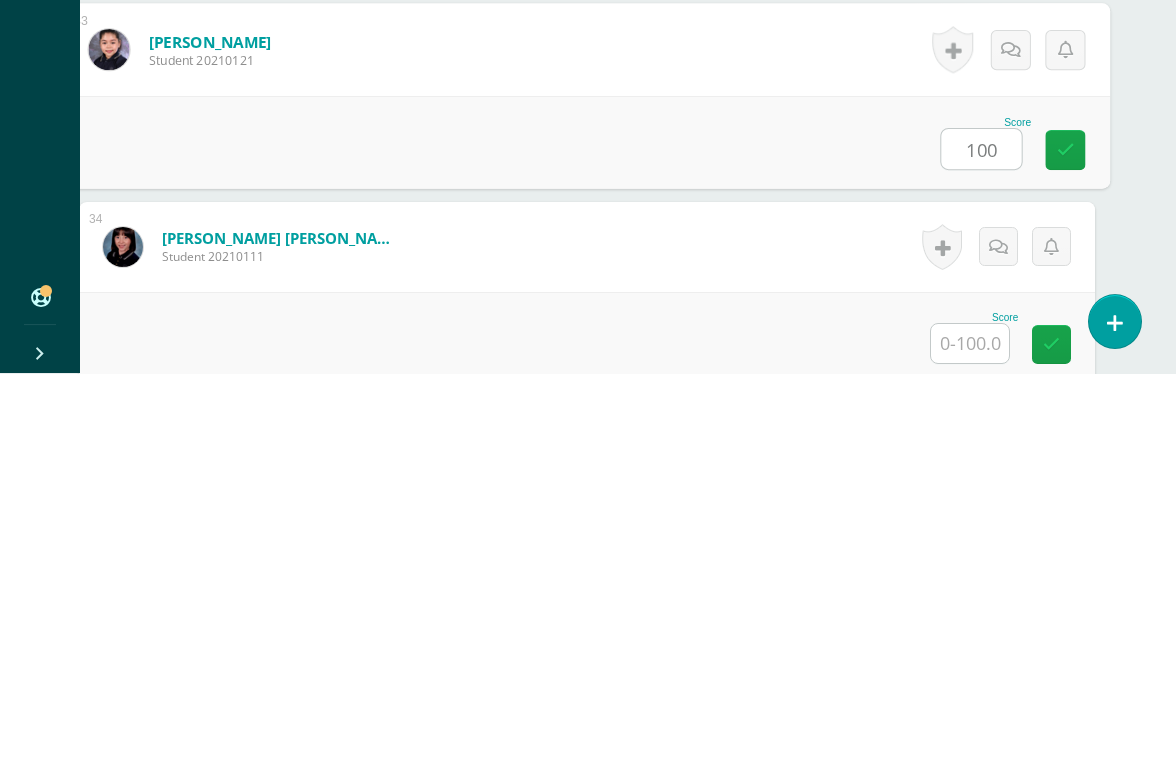 type on "100" 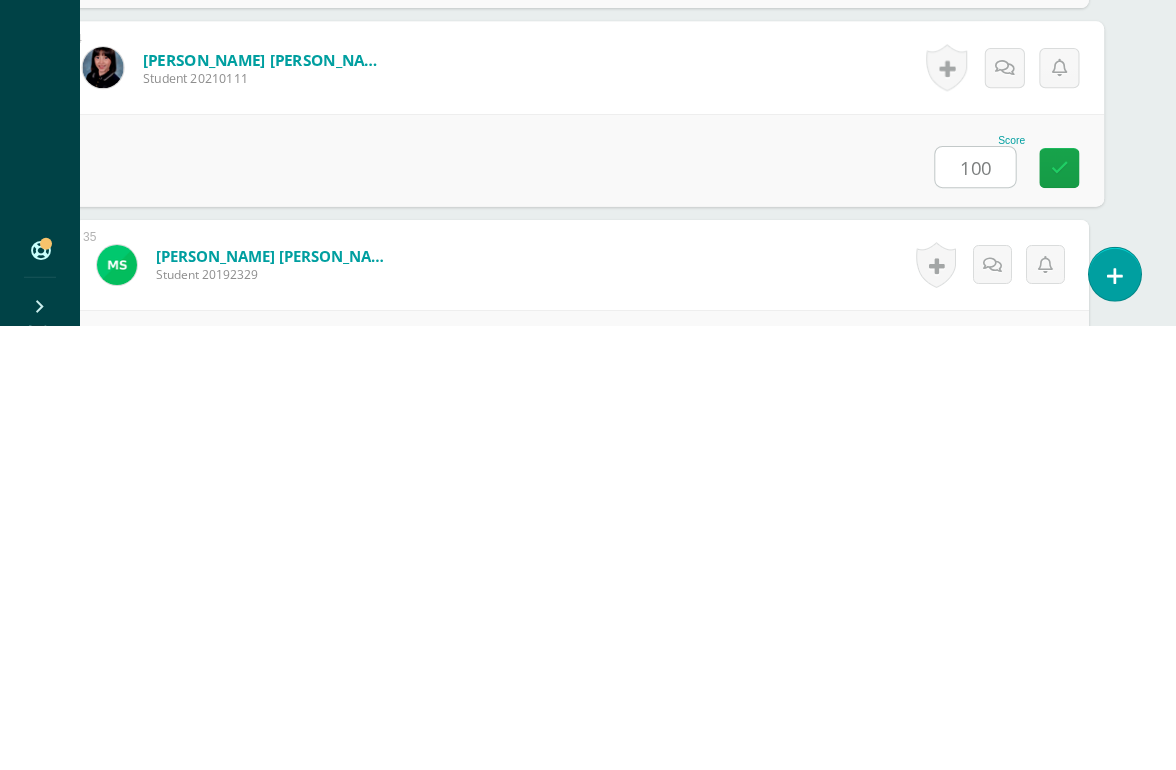 scroll, scrollTop: 6757, scrollLeft: 47, axis: both 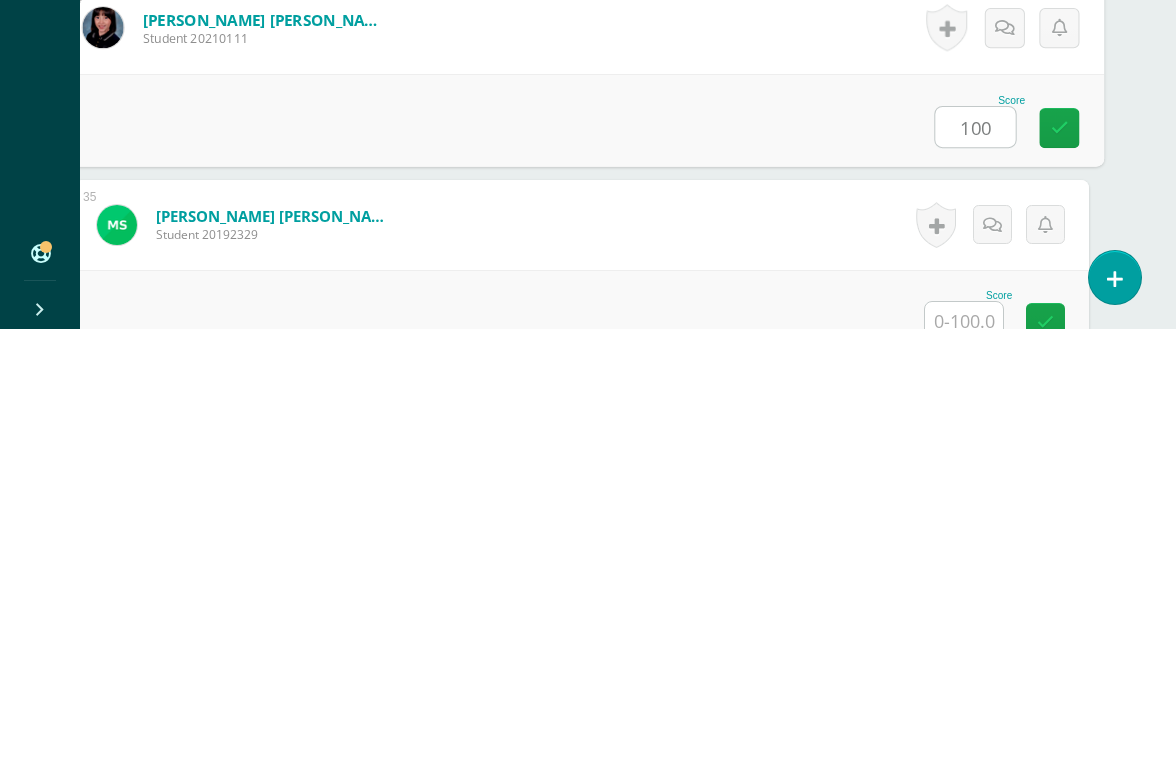 type on "100" 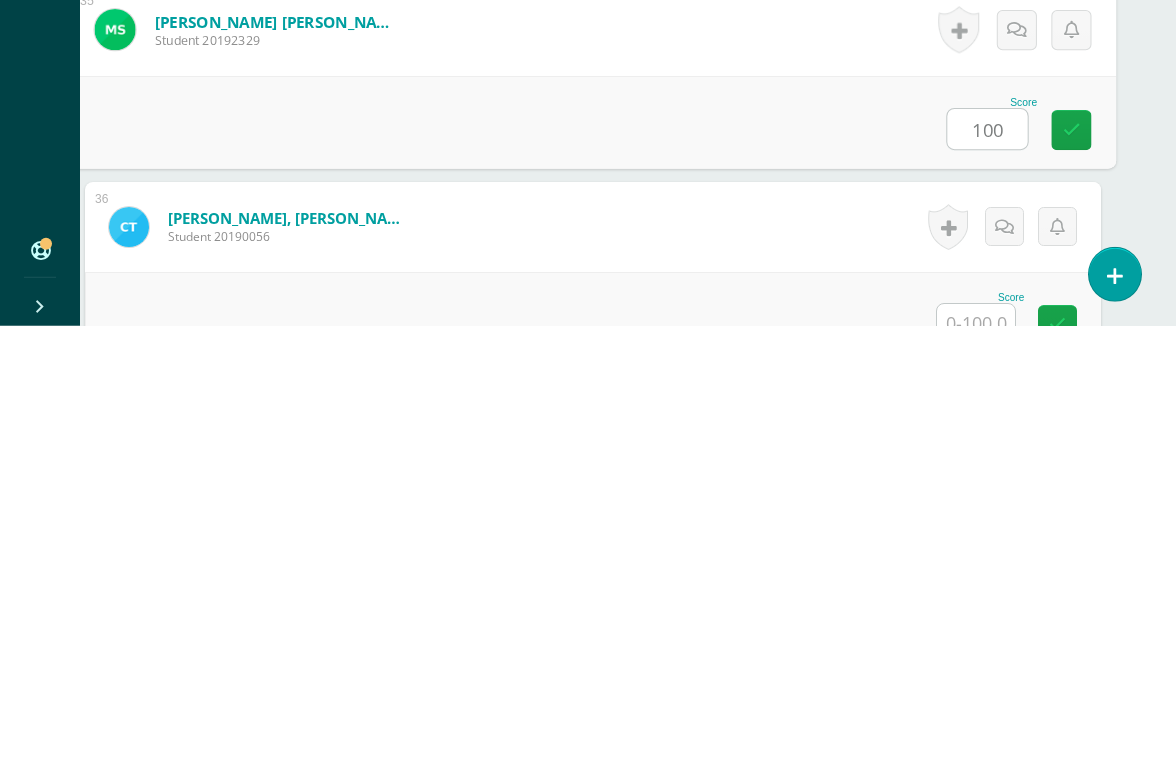 scroll, scrollTop: 6948, scrollLeft: 35, axis: both 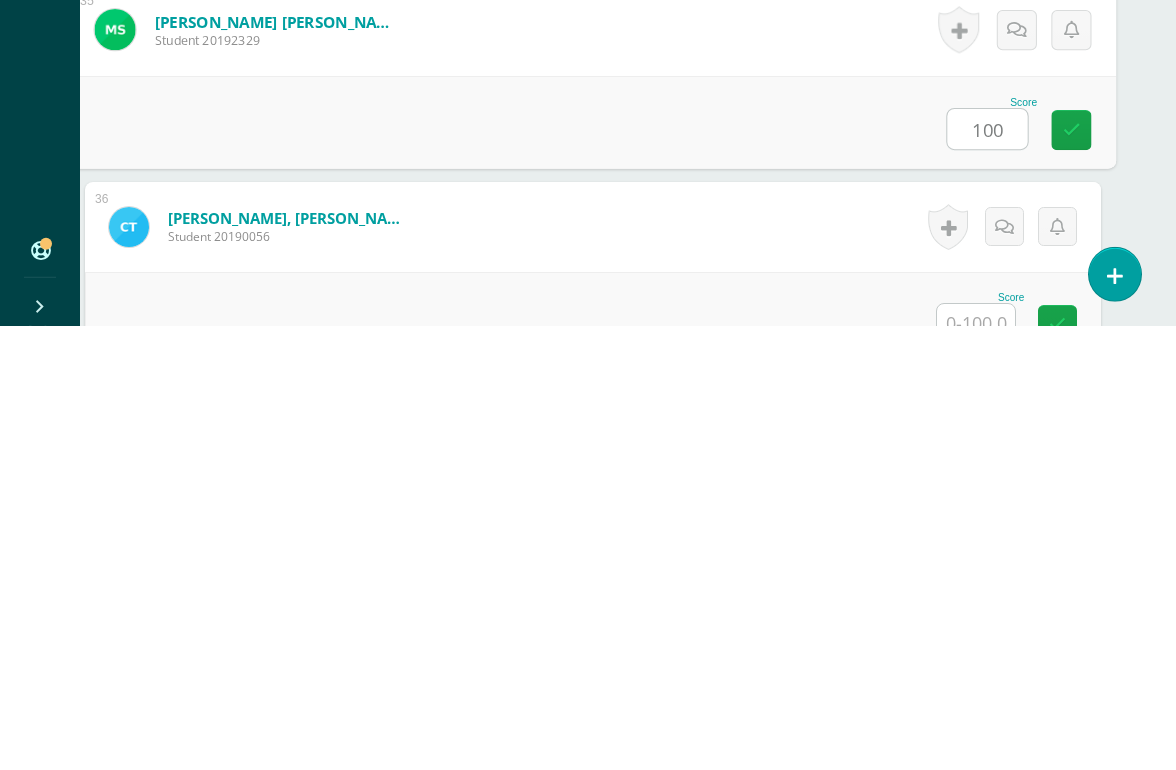 type on "100" 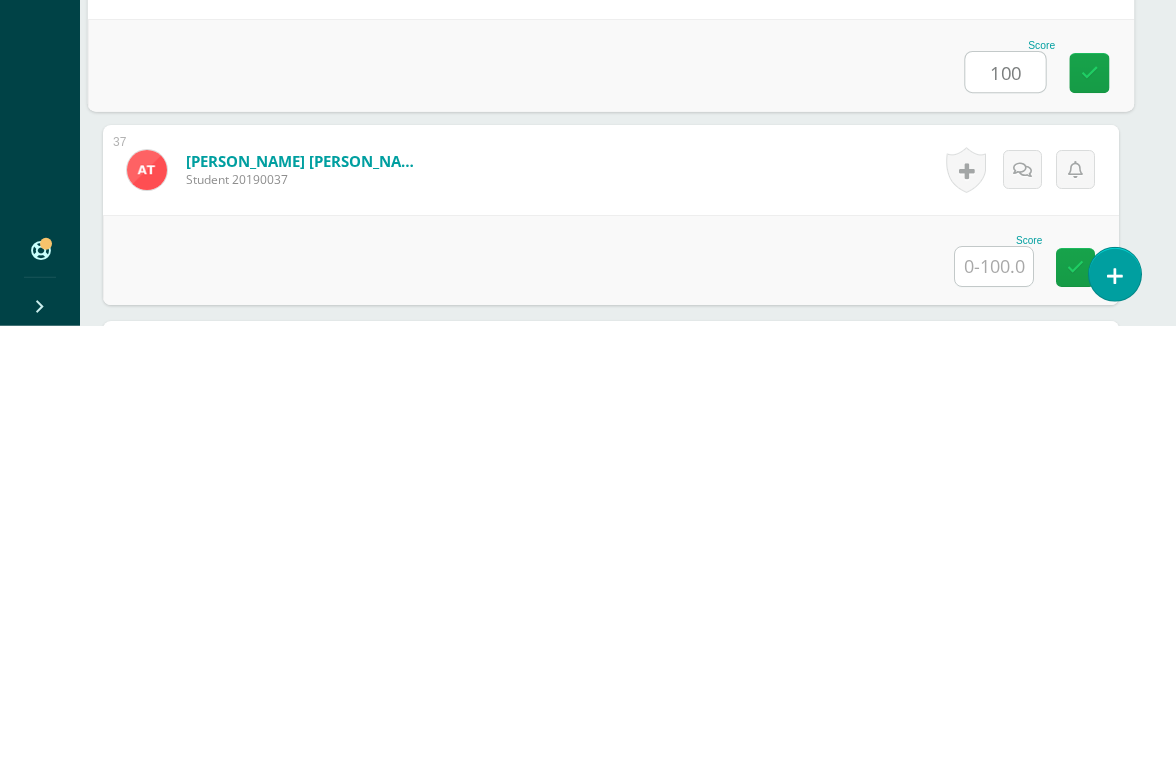 scroll, scrollTop: 7203, scrollLeft: 19, axis: both 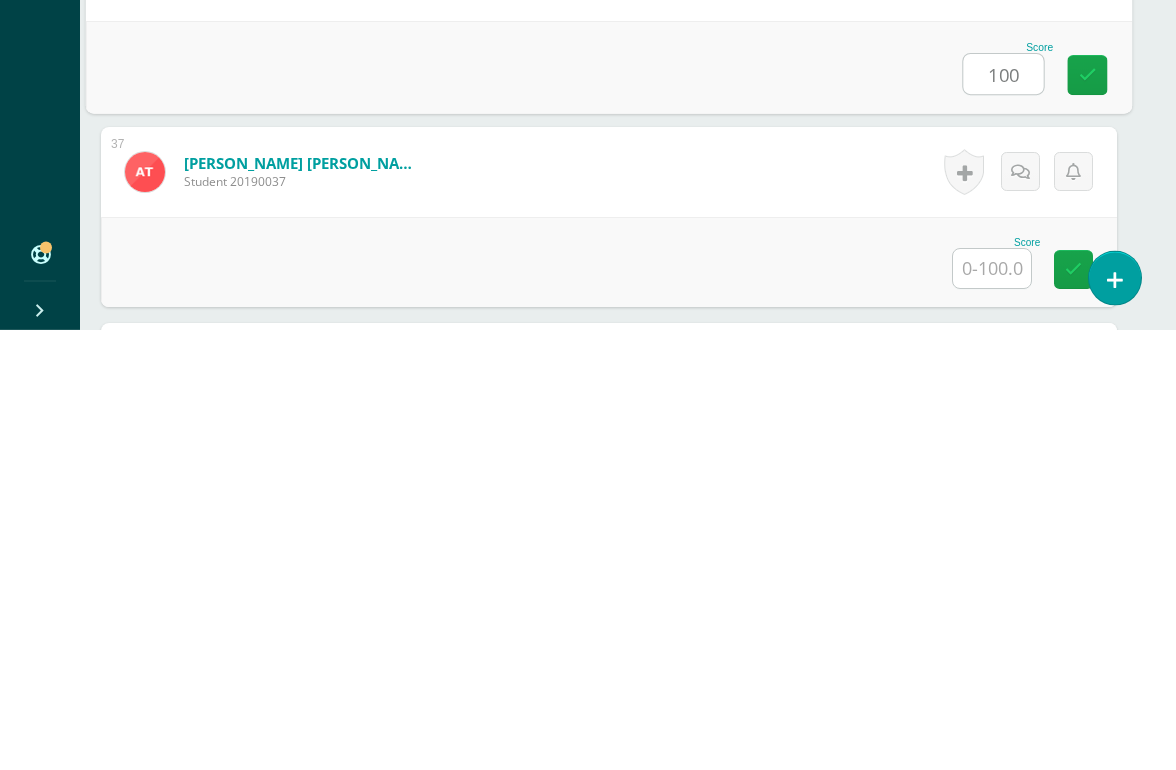 type on "100" 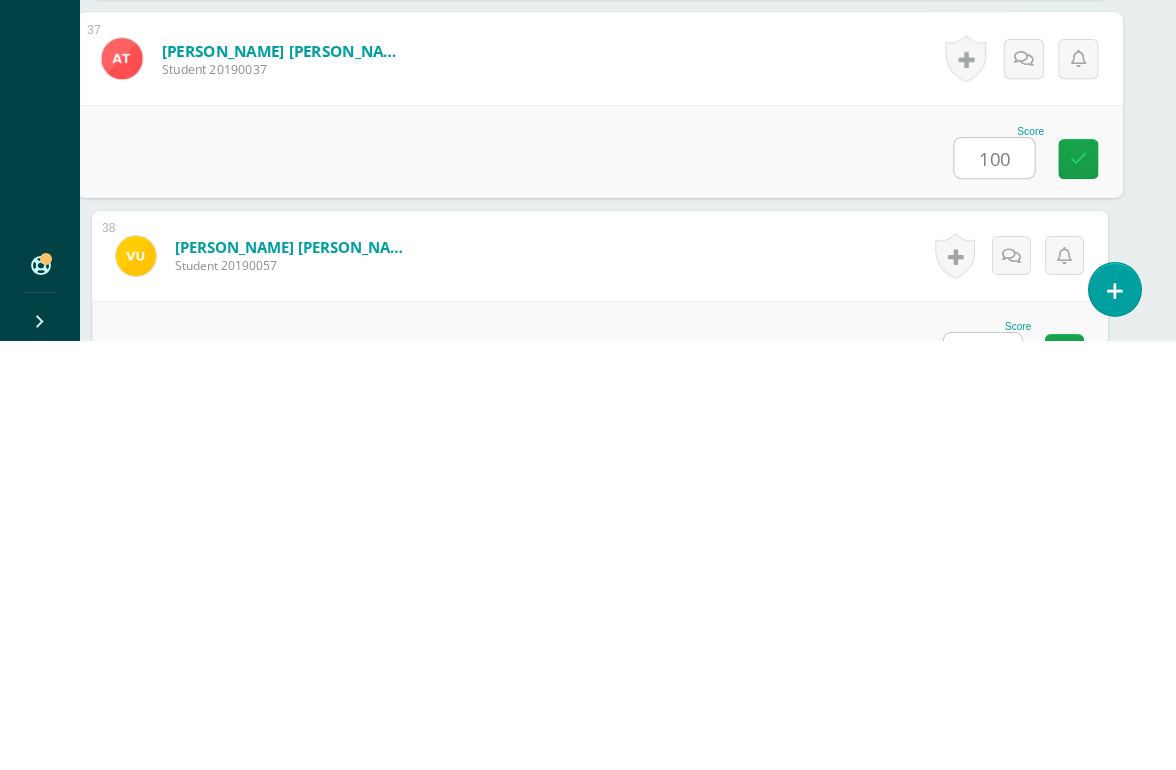 type on "100" 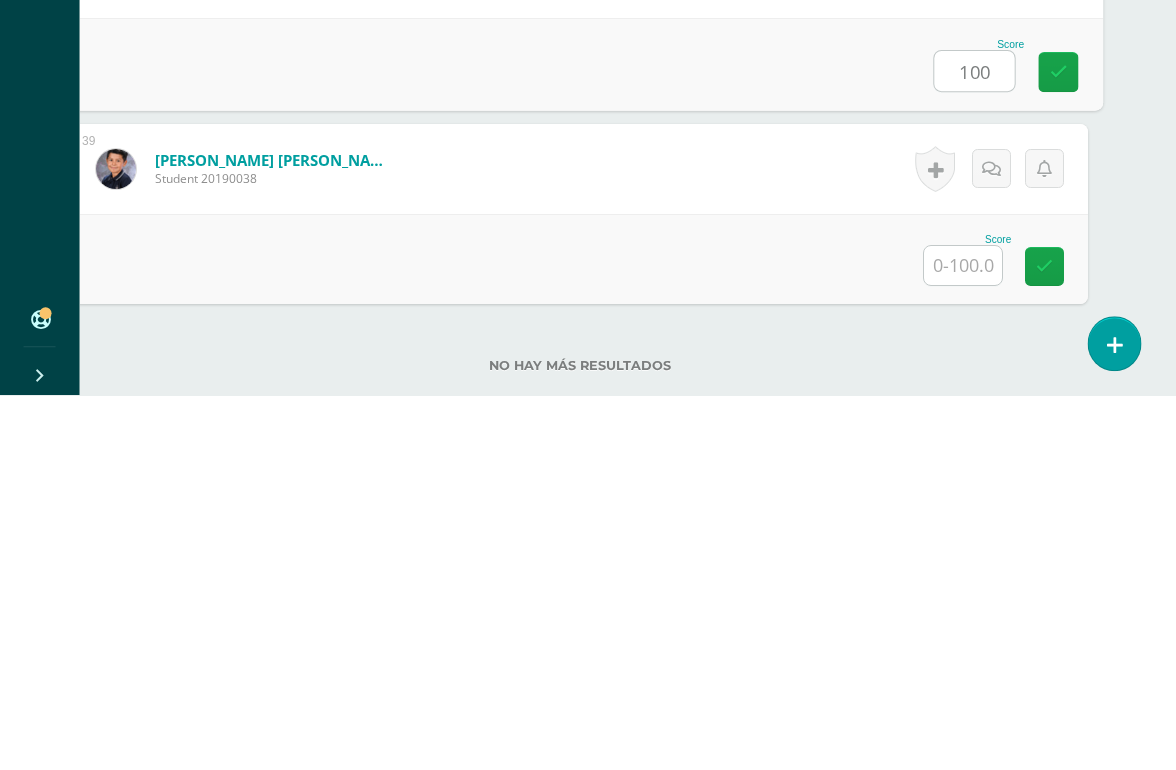 scroll, scrollTop: 7665, scrollLeft: 47, axis: both 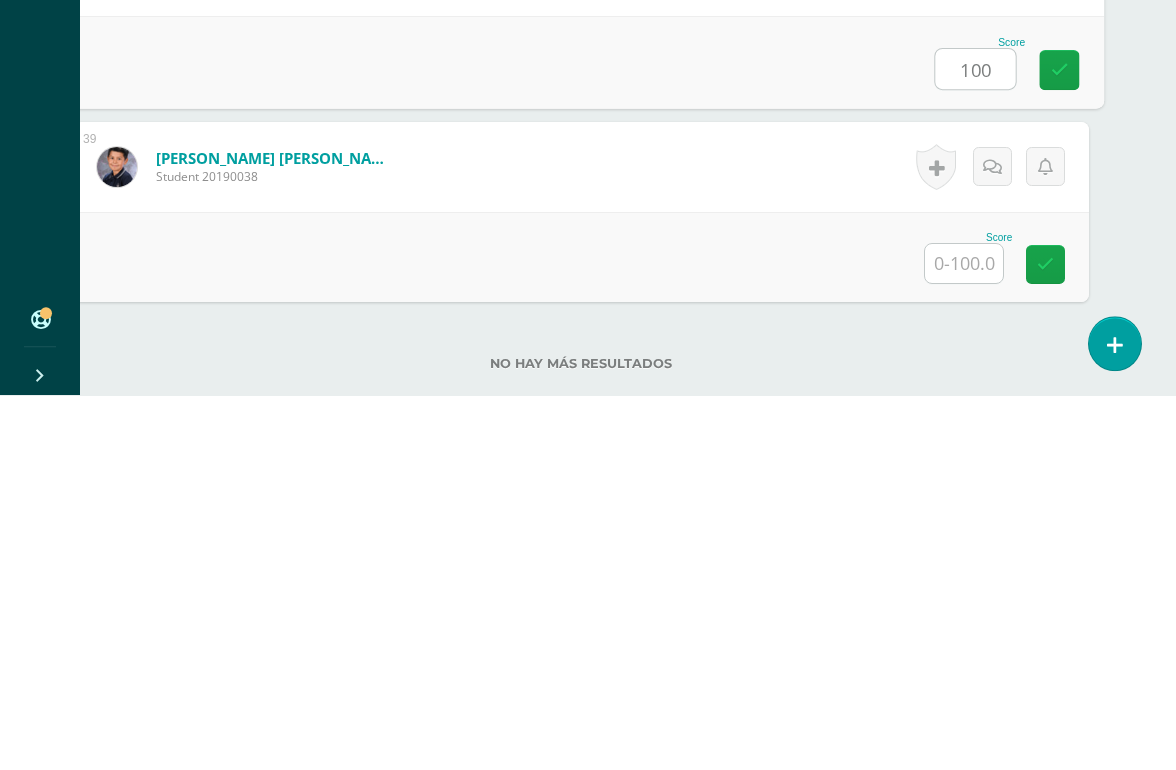type on "100" 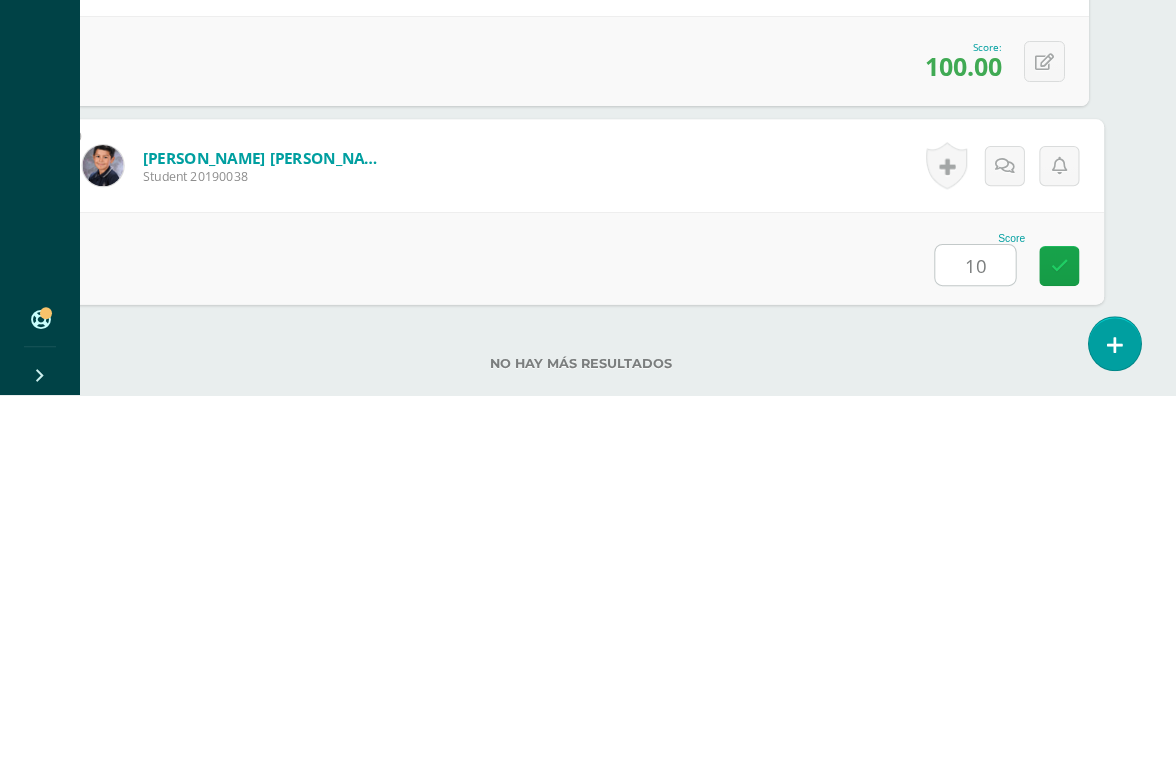 type on "100" 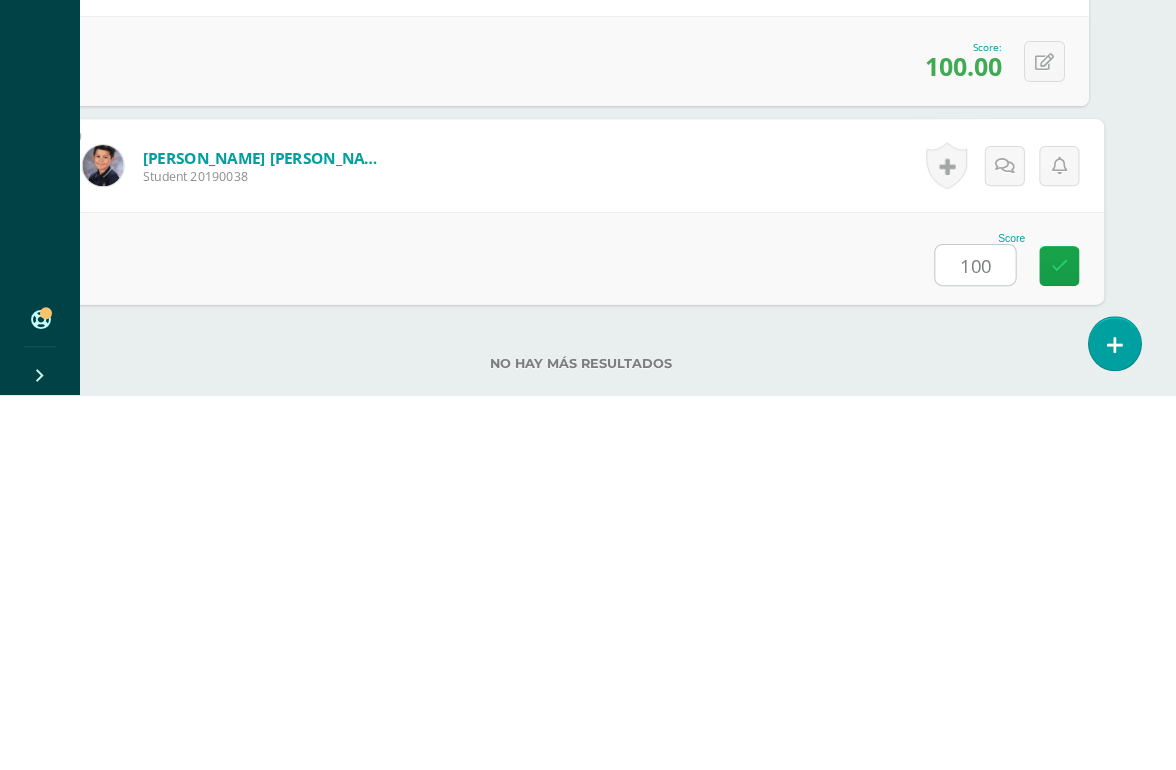 click at bounding box center [1059, 641] 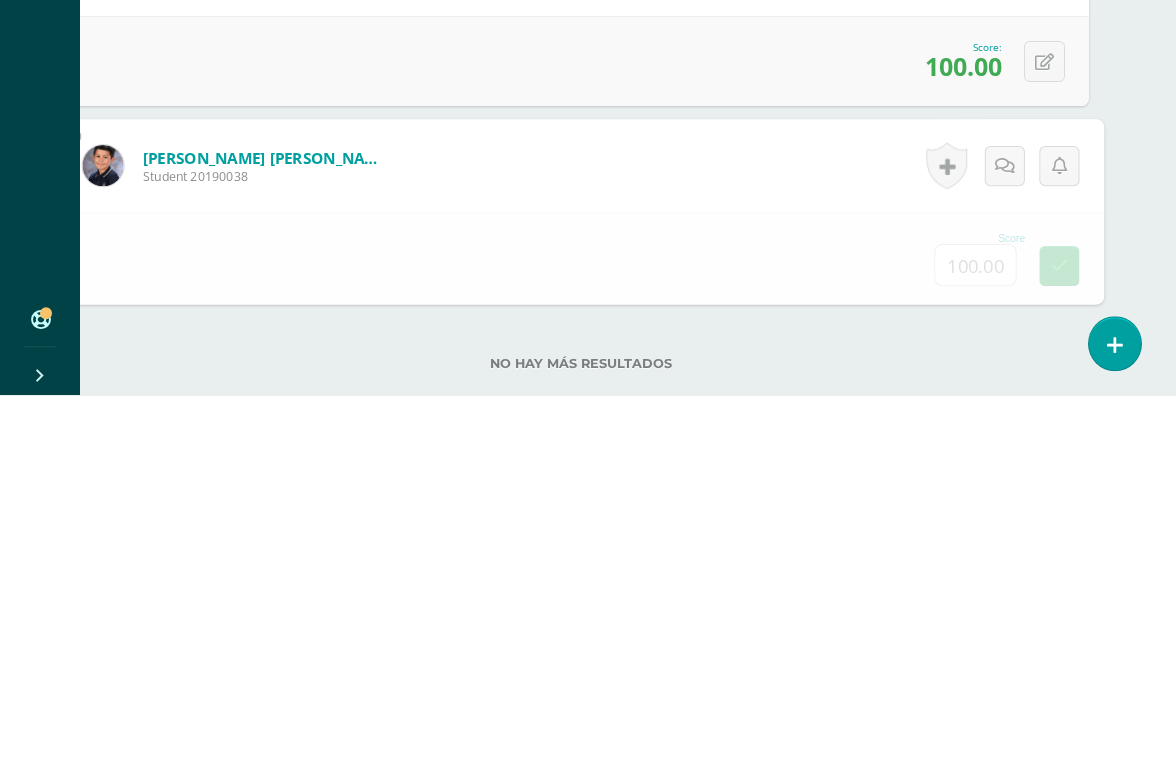 scroll, scrollTop: 7741, scrollLeft: 48, axis: both 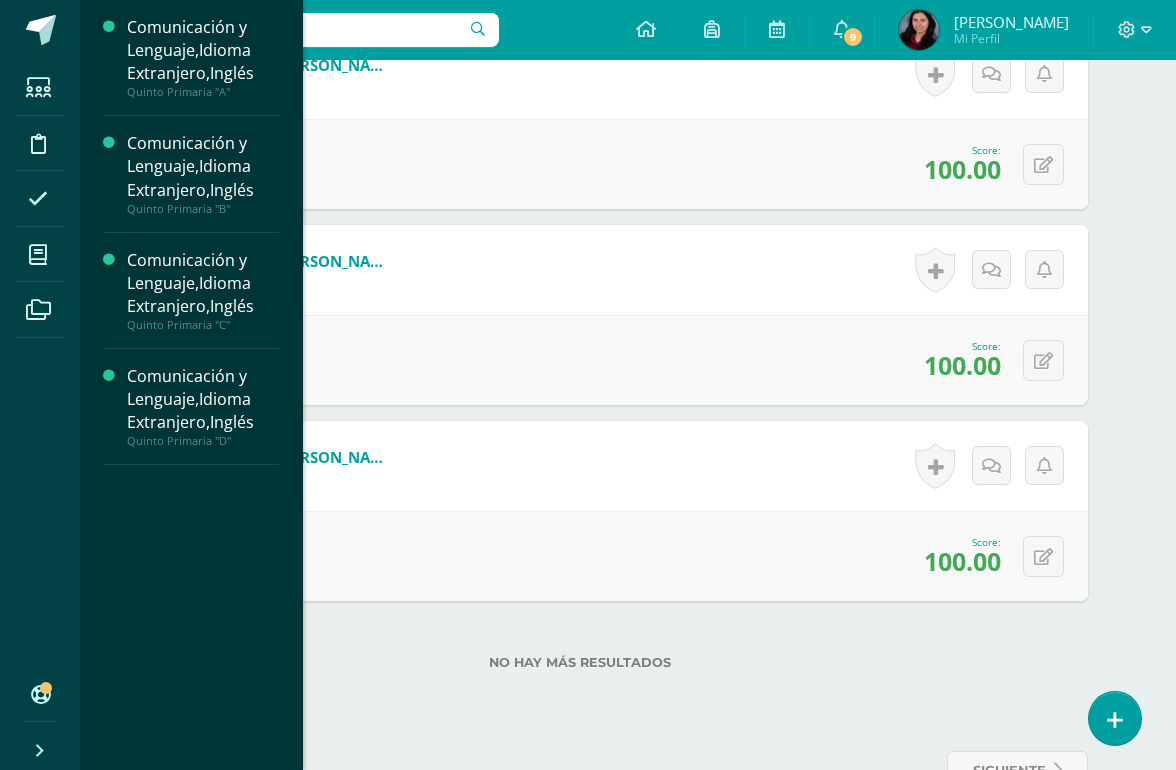 click at bounding box center (38, 255) 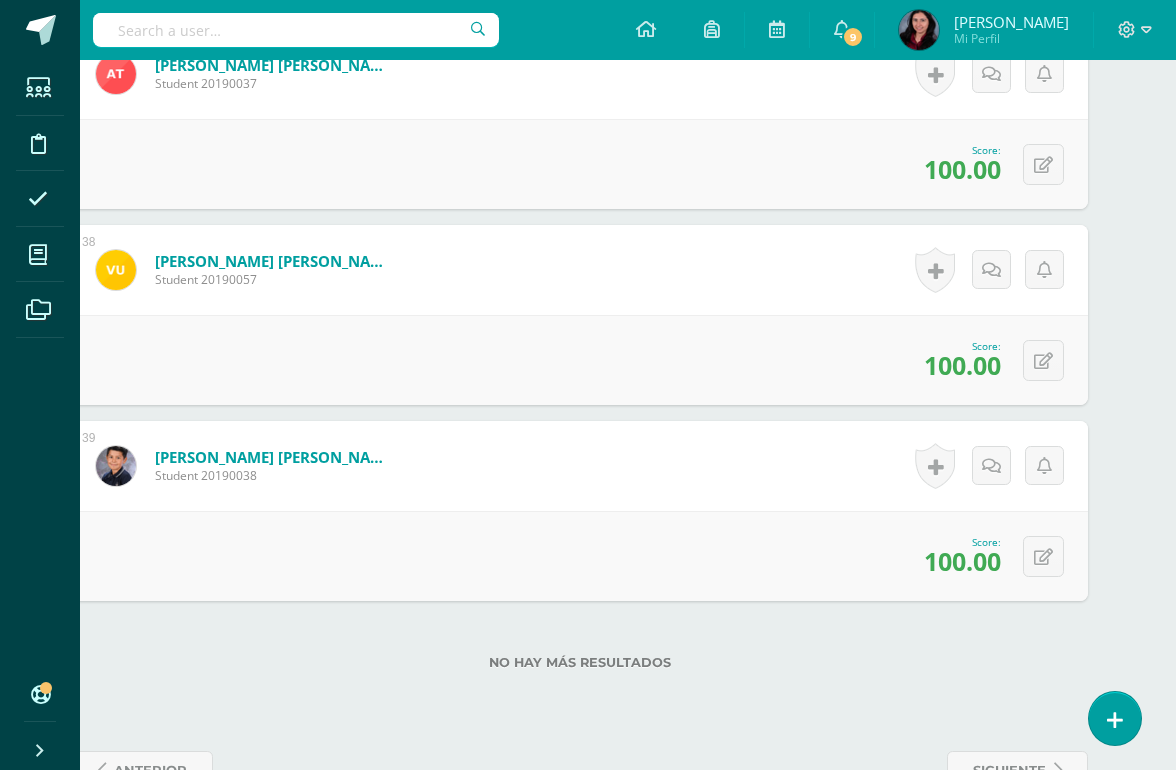 click on "Villatoro Galicia, Matías Nicolas
Student  20190038" at bounding box center (245, 466) 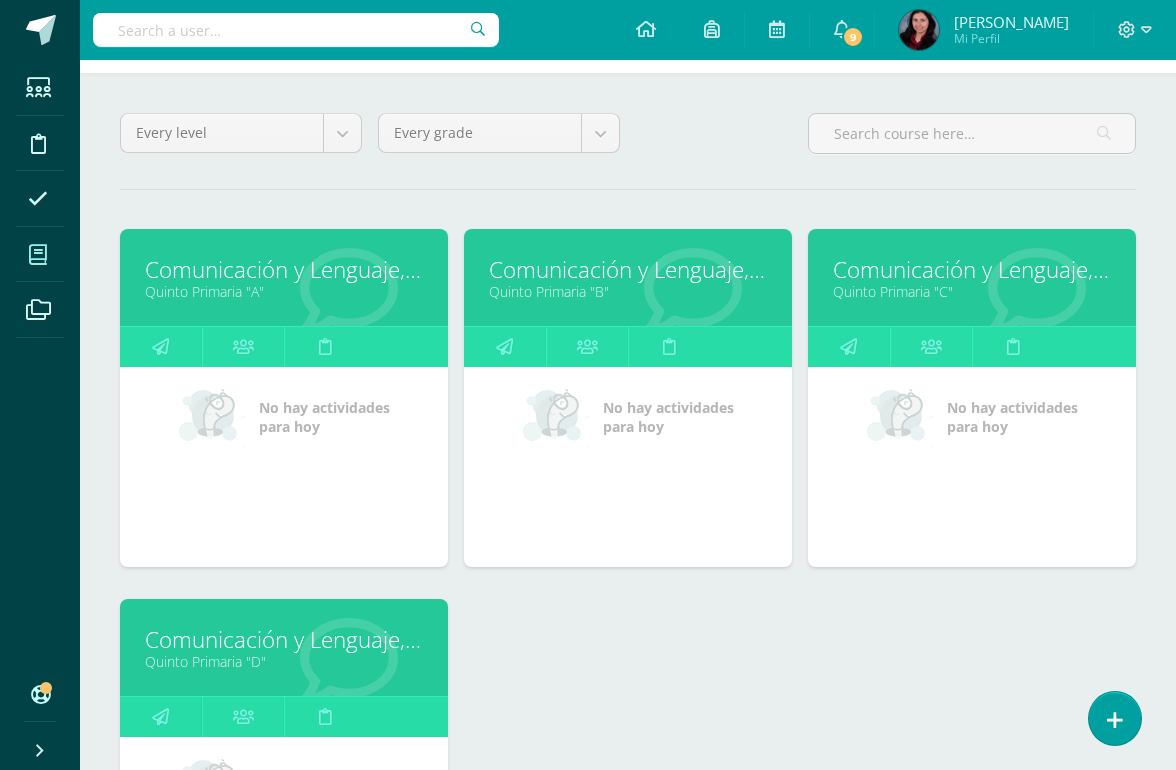 scroll, scrollTop: 152, scrollLeft: 0, axis: vertical 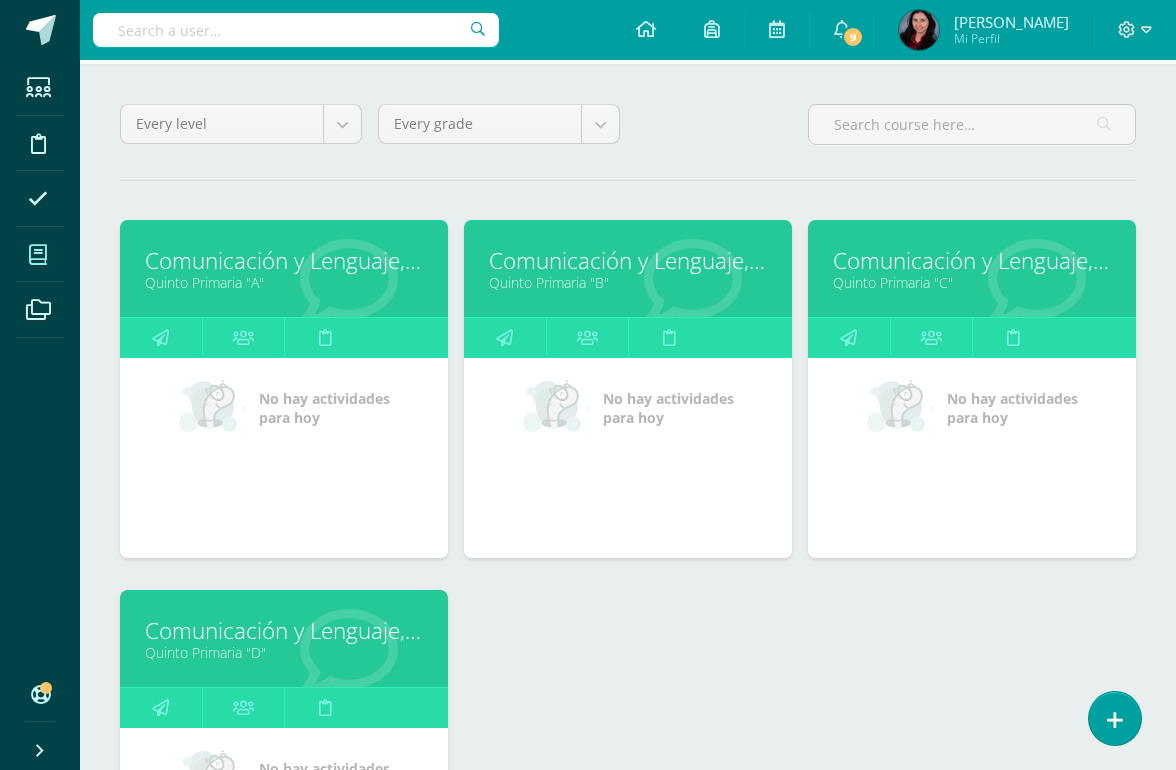 click on "Quinto Primaria "D"" at bounding box center (284, 652) 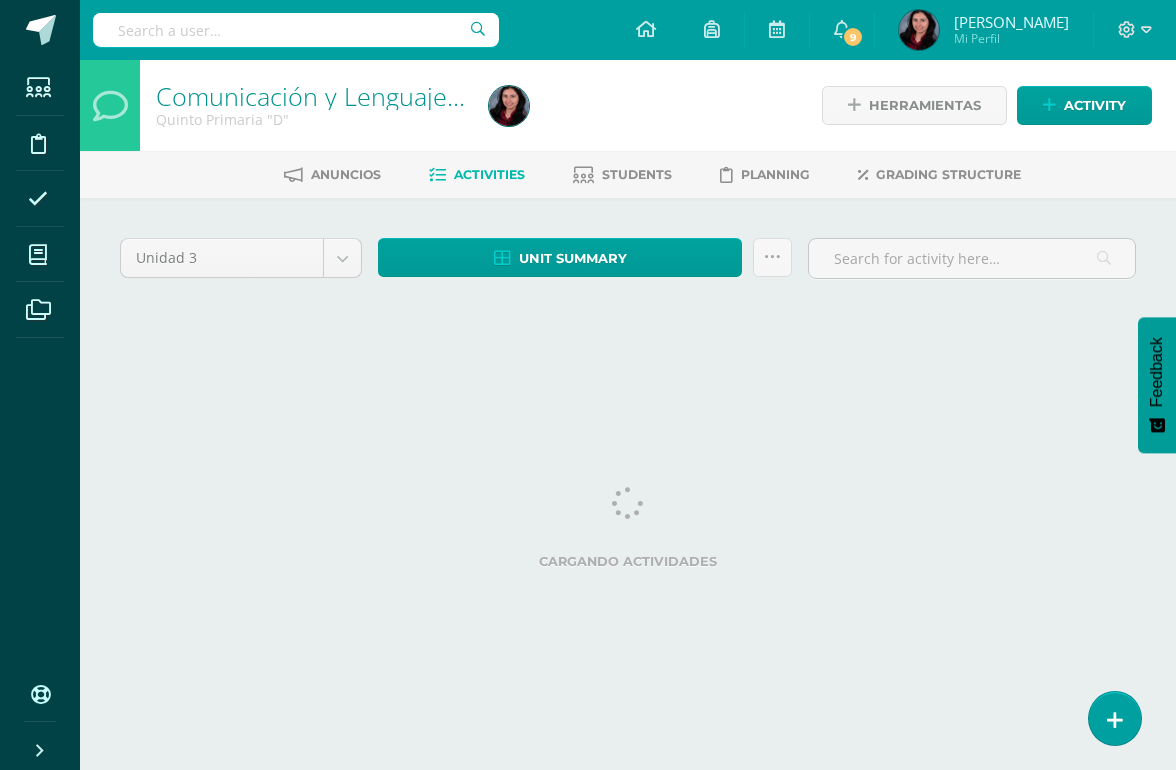 scroll, scrollTop: 0, scrollLeft: 0, axis: both 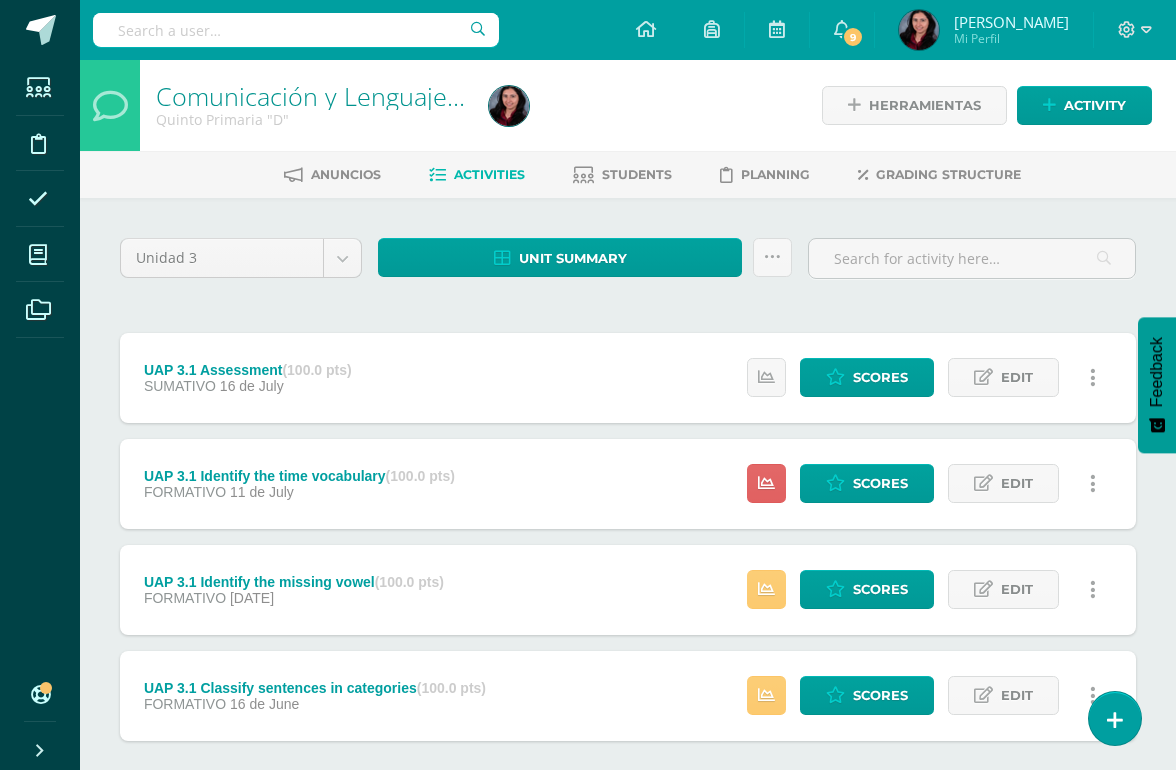 click on "Scores" at bounding box center [880, 483] 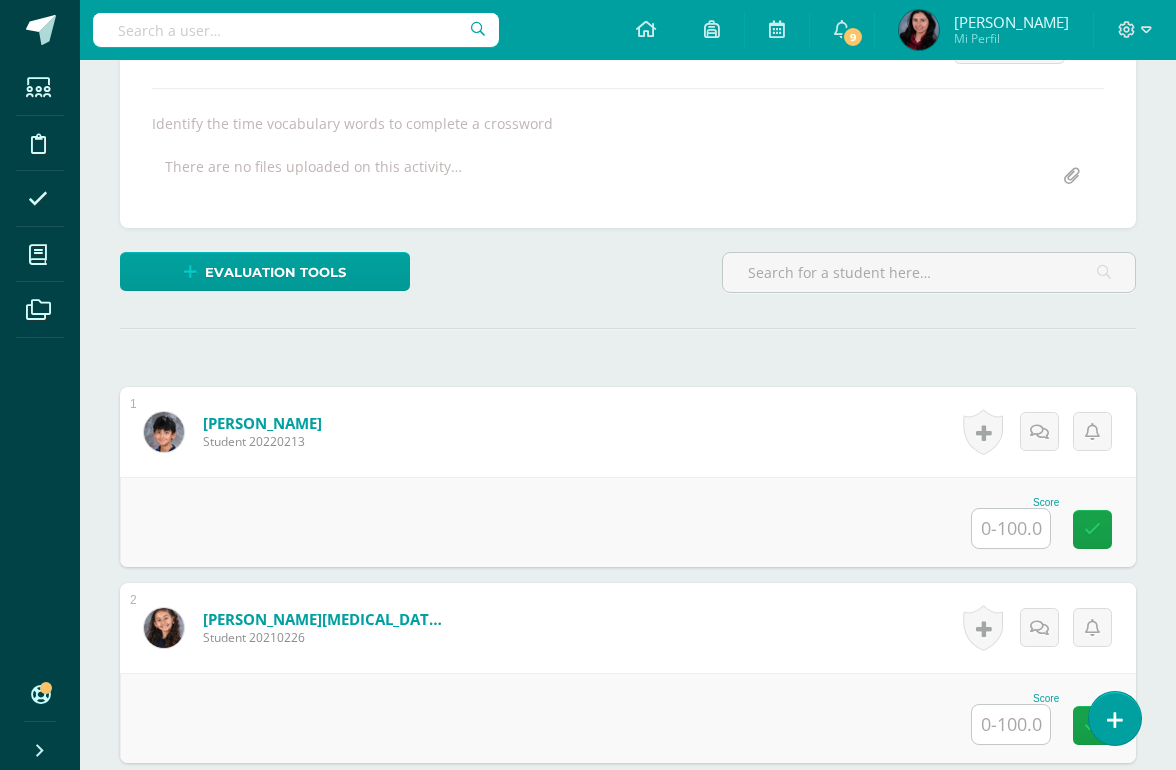 scroll, scrollTop: 328, scrollLeft: 0, axis: vertical 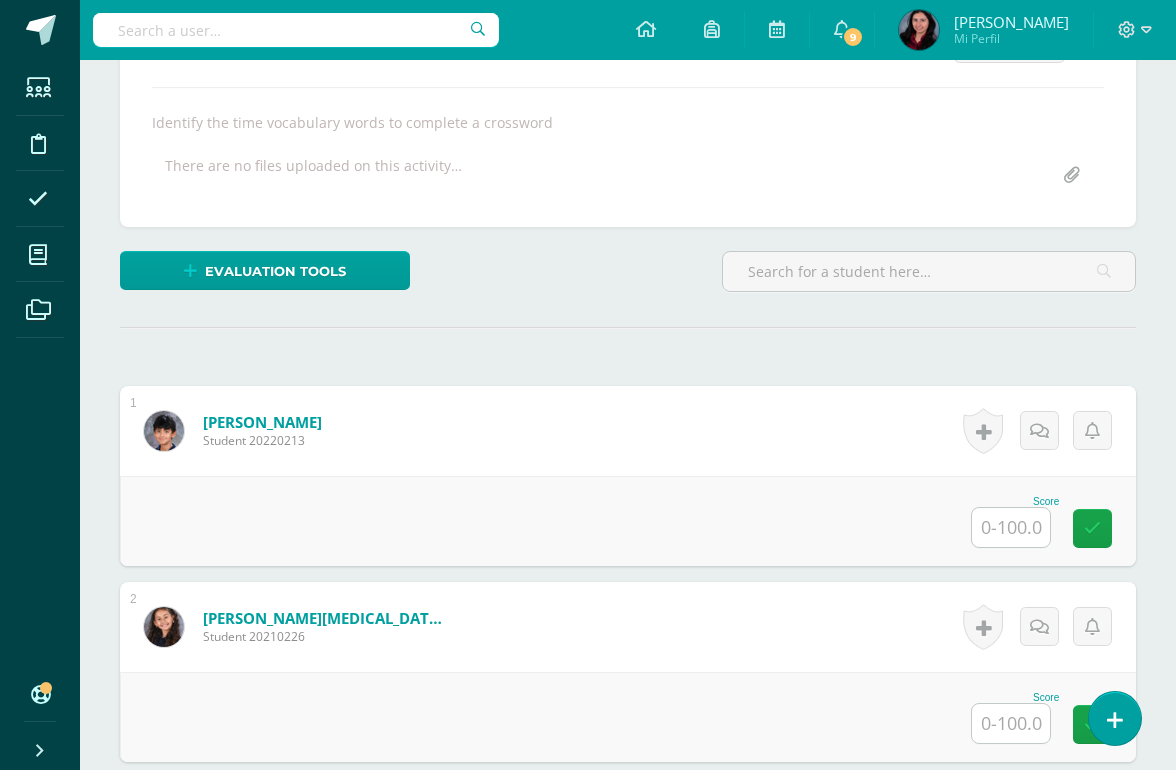 click at bounding box center [1011, 527] 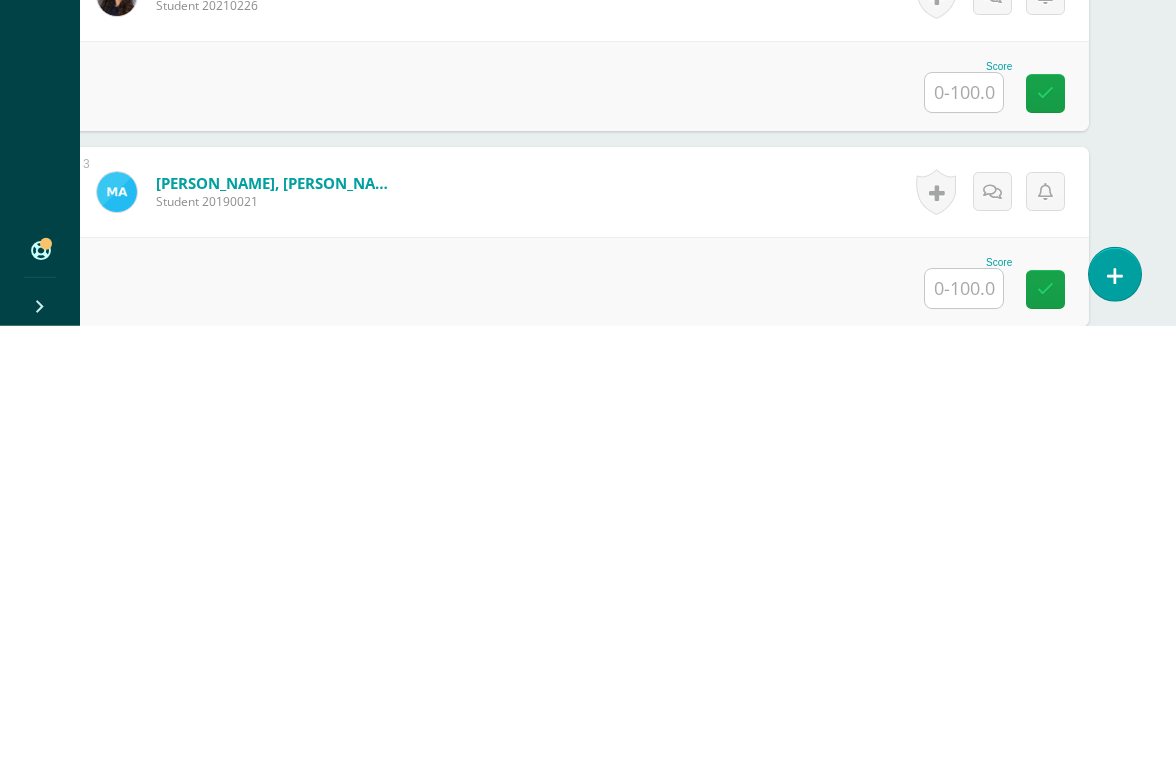 scroll, scrollTop: 517, scrollLeft: 47, axis: both 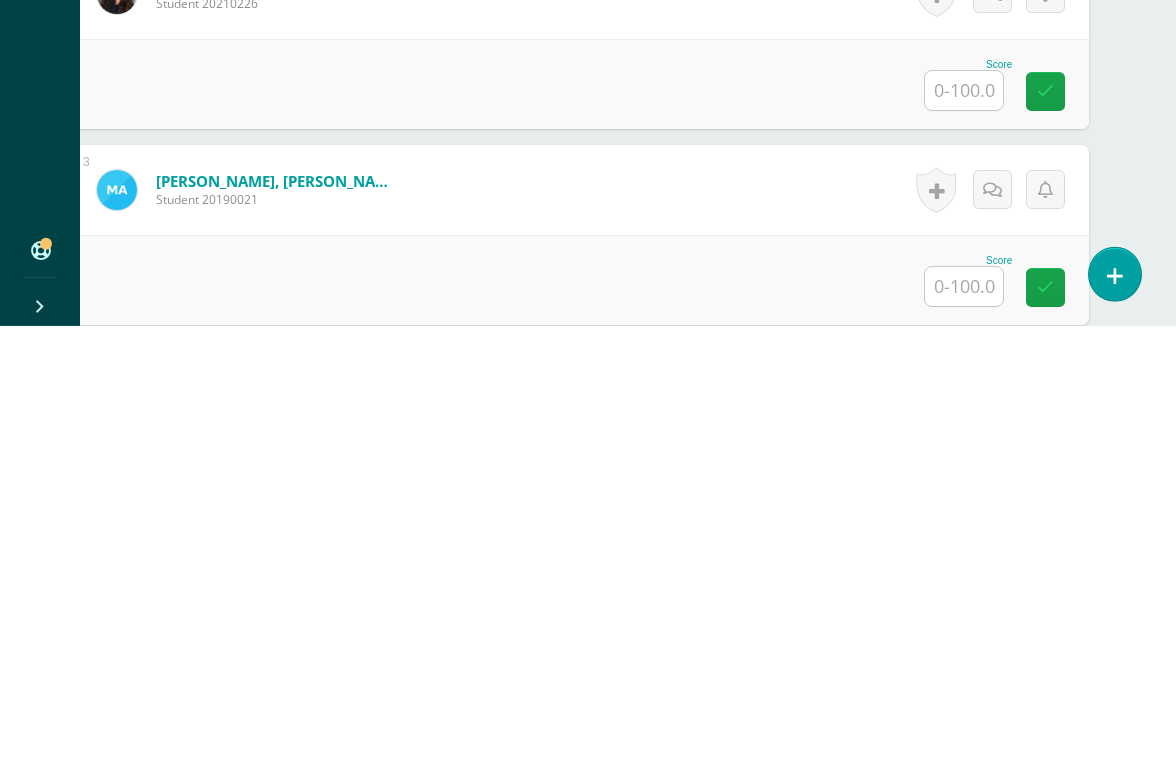 type on "100" 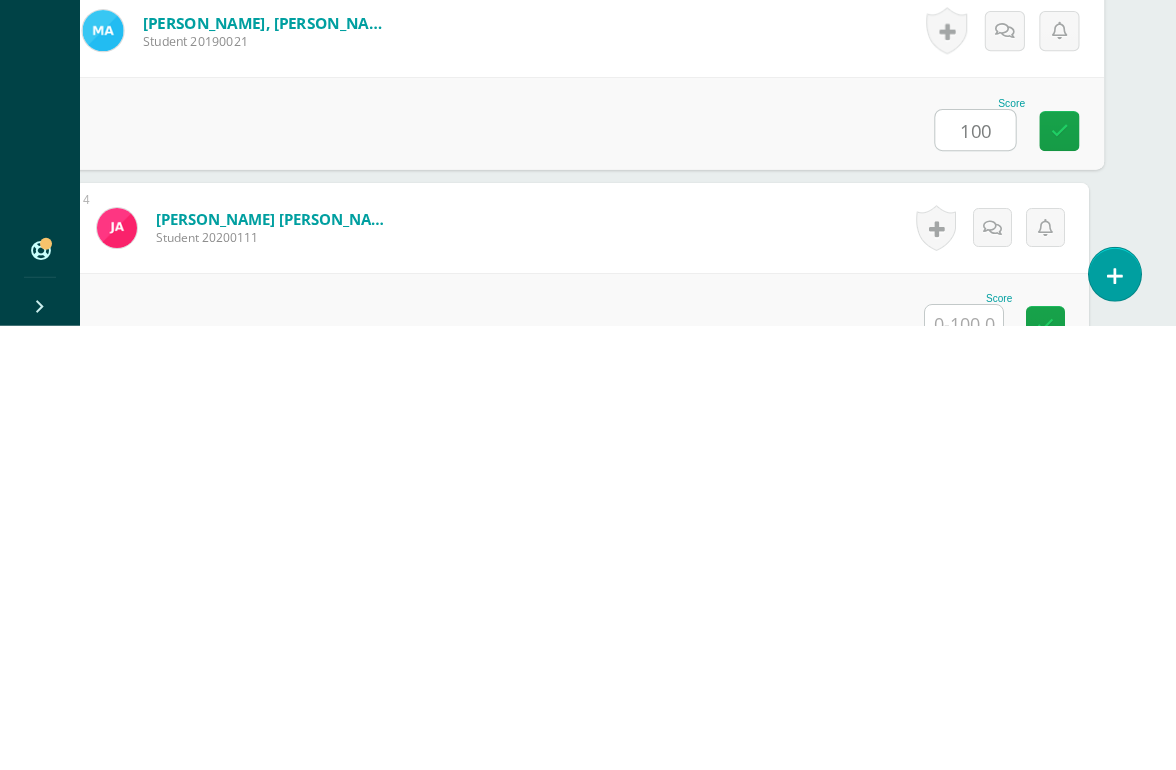 scroll, scrollTop: 678, scrollLeft: 47, axis: both 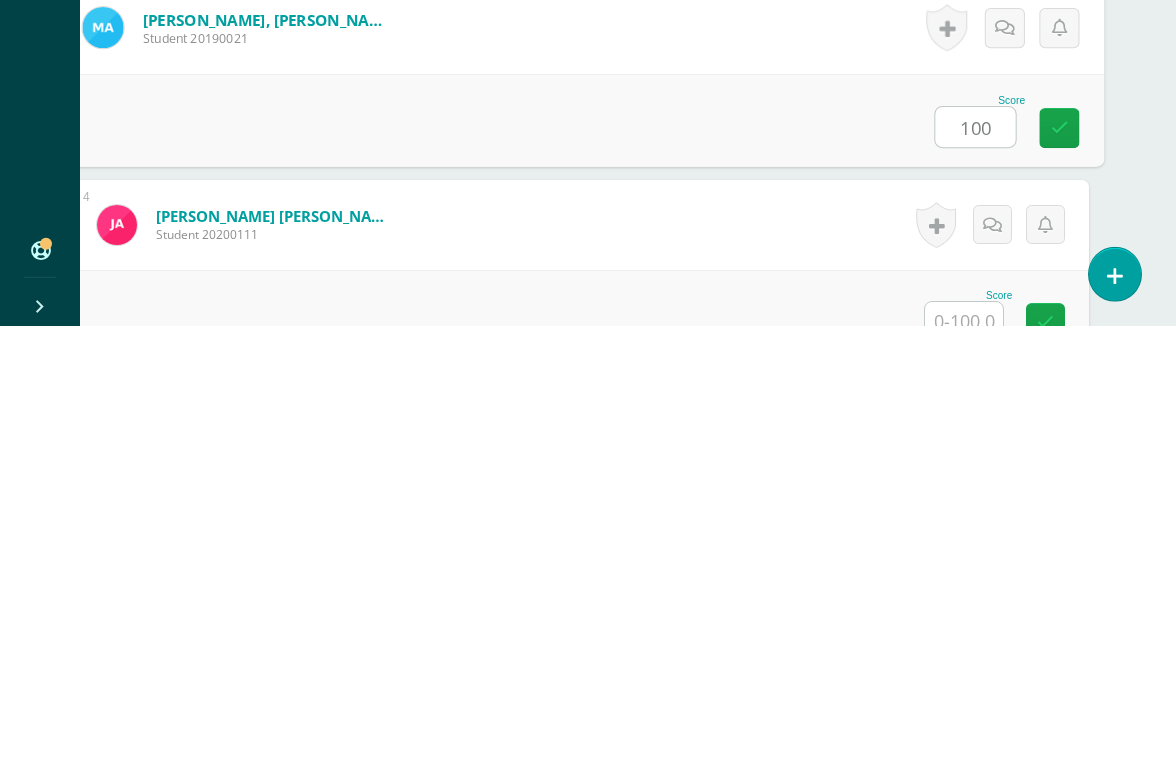 type on "100" 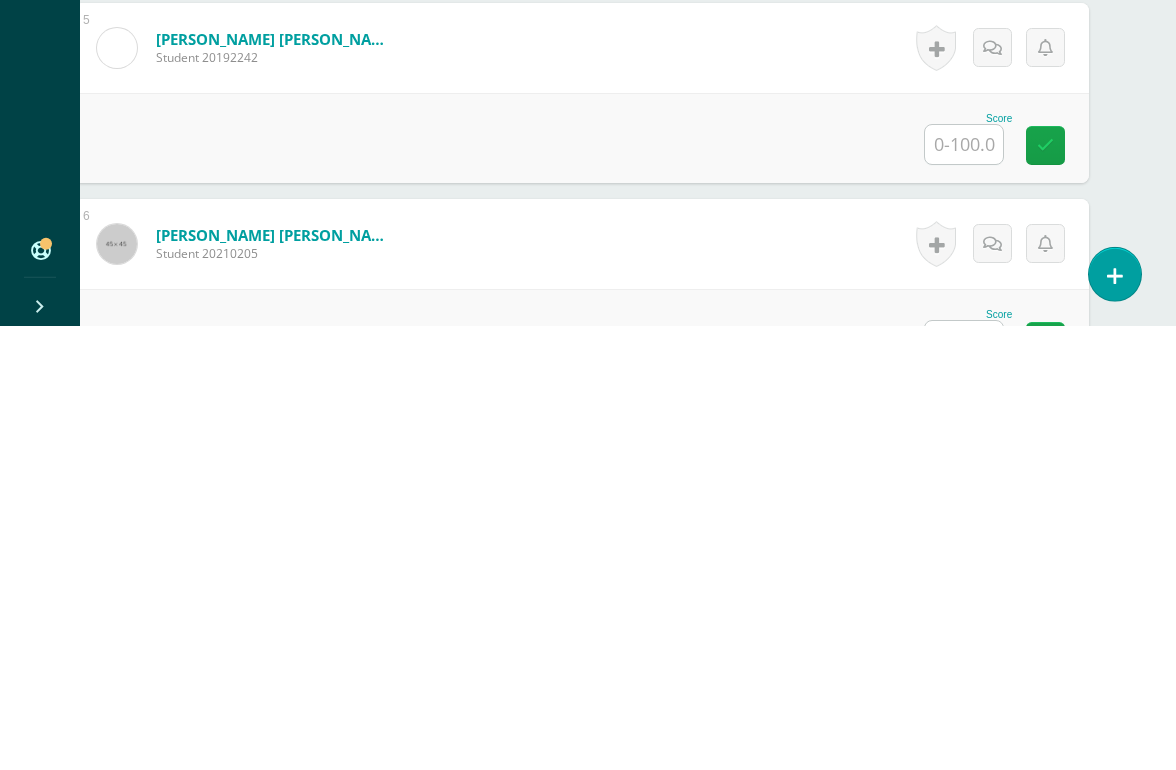 scroll, scrollTop: 1093, scrollLeft: 47, axis: both 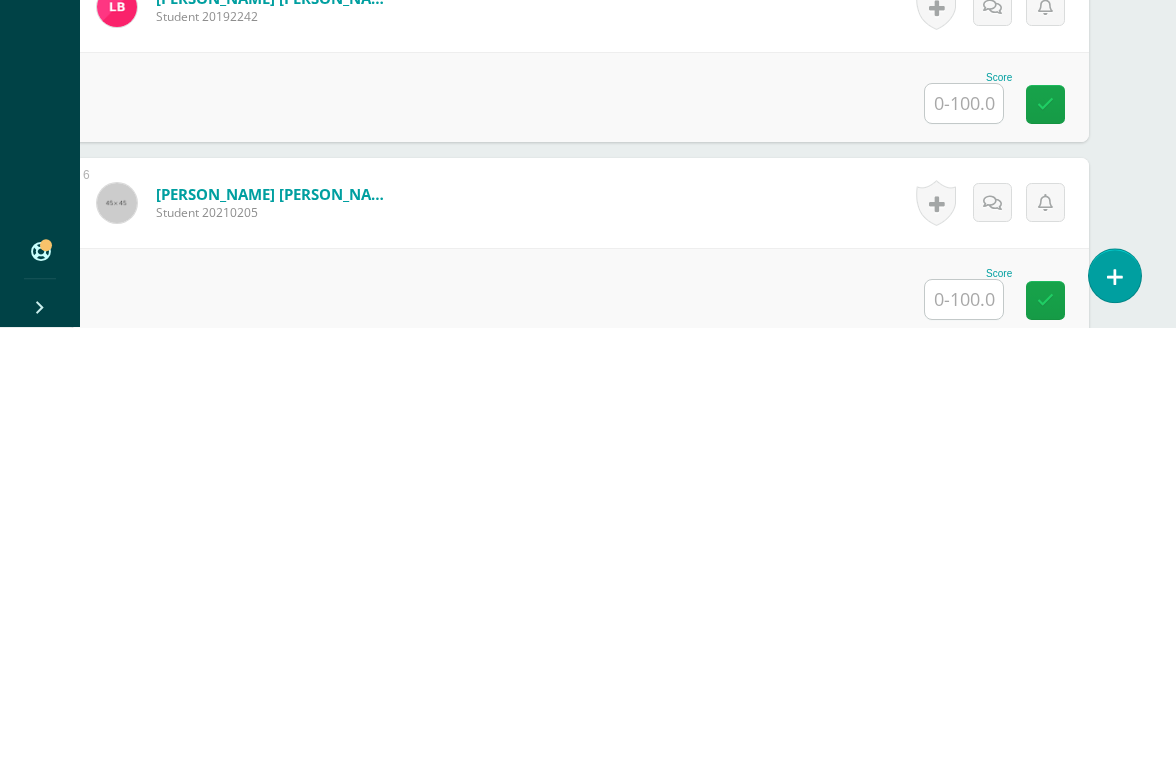type on "100" 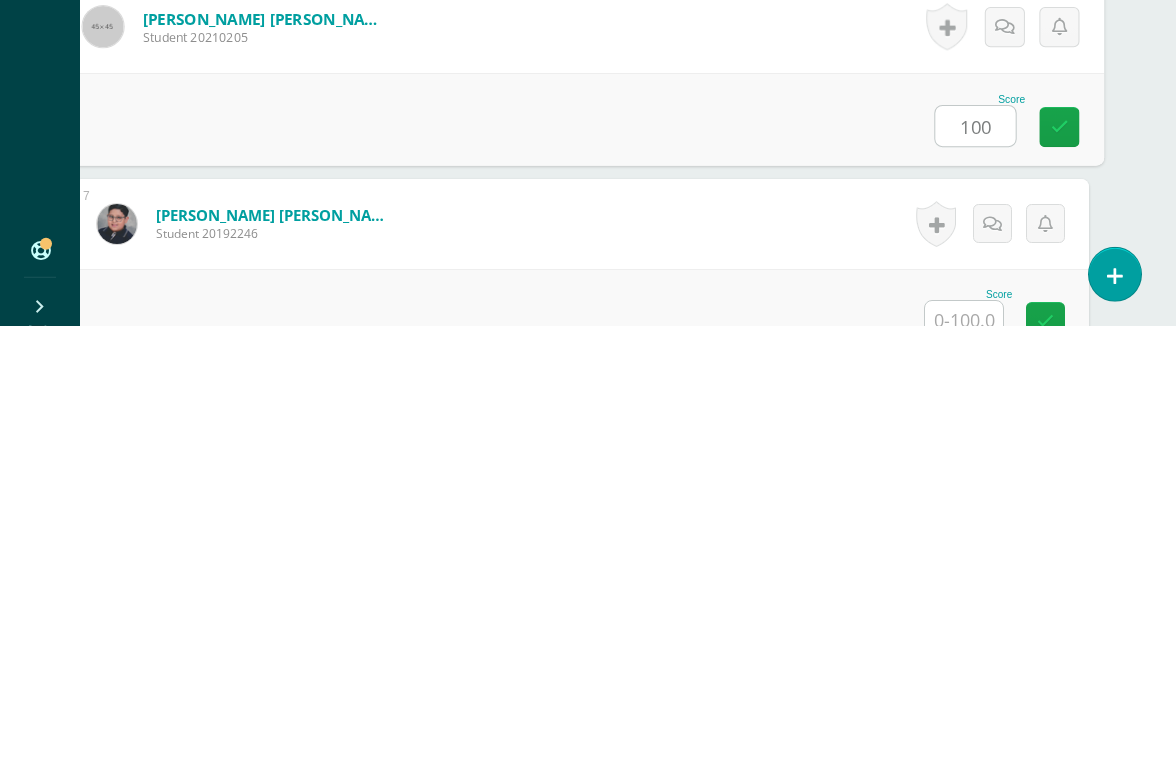 scroll, scrollTop: 1269, scrollLeft: 47, axis: both 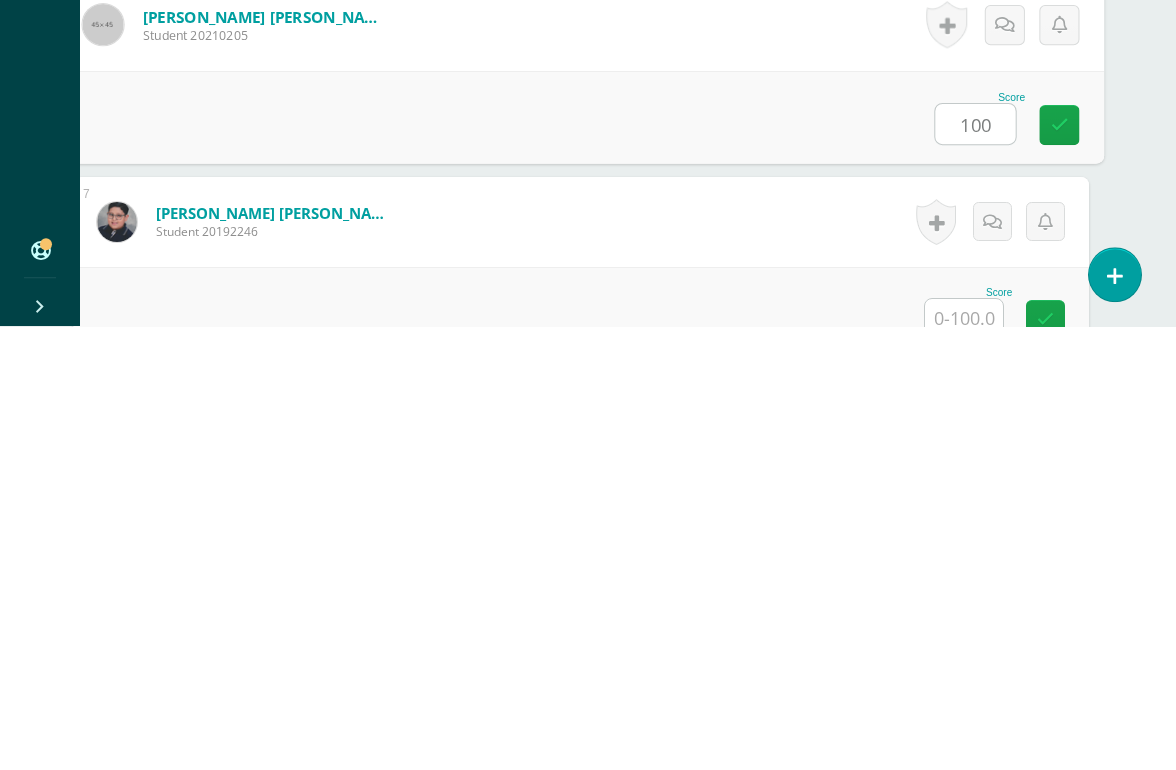 type on "100" 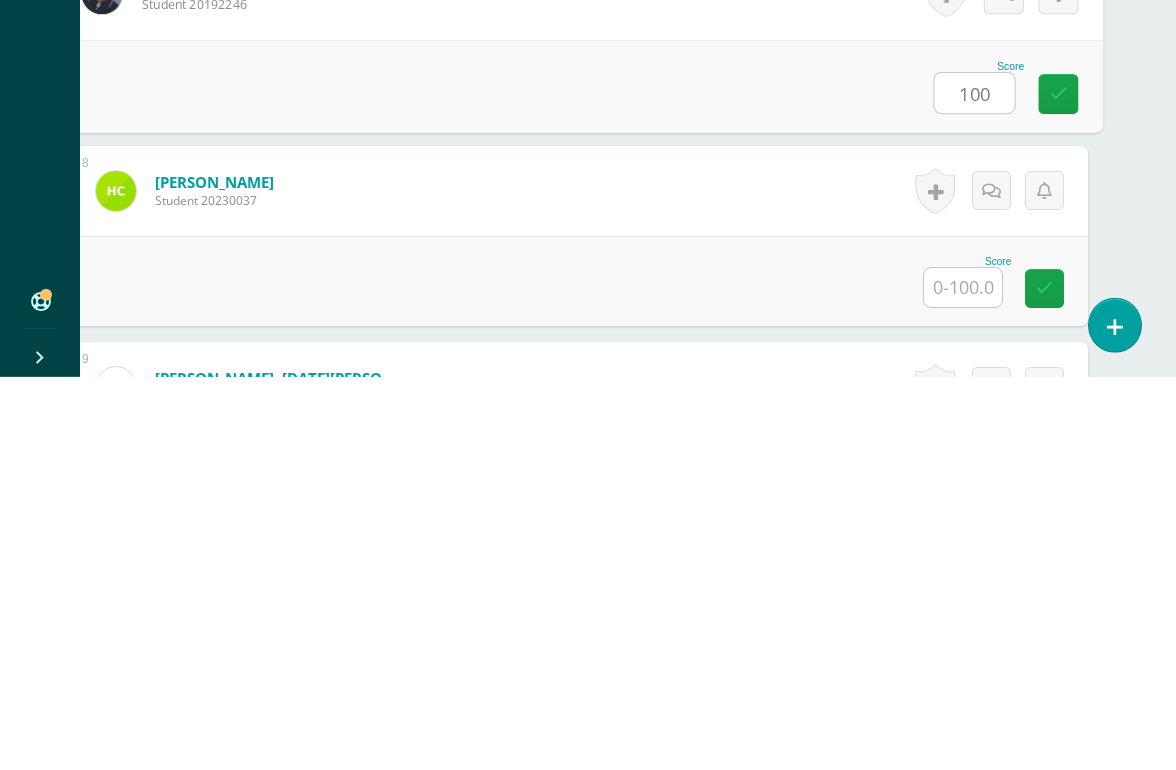 scroll, scrollTop: 1547, scrollLeft: 47, axis: both 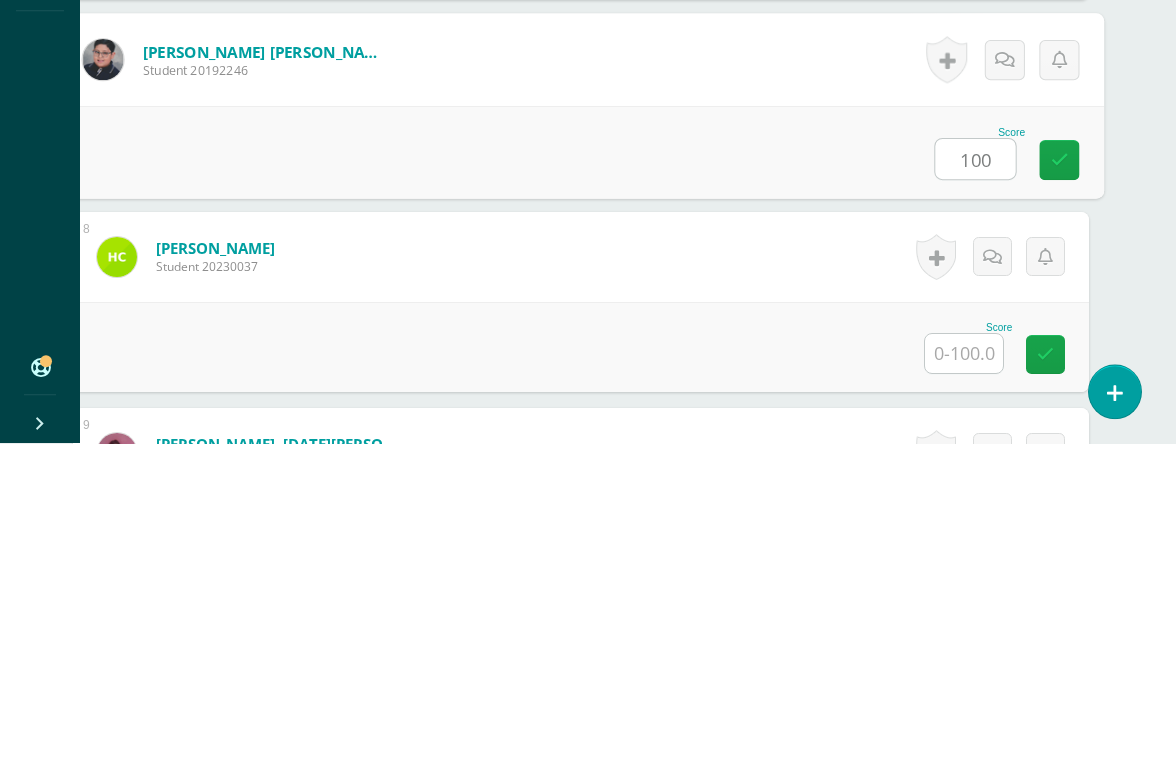 type on "100" 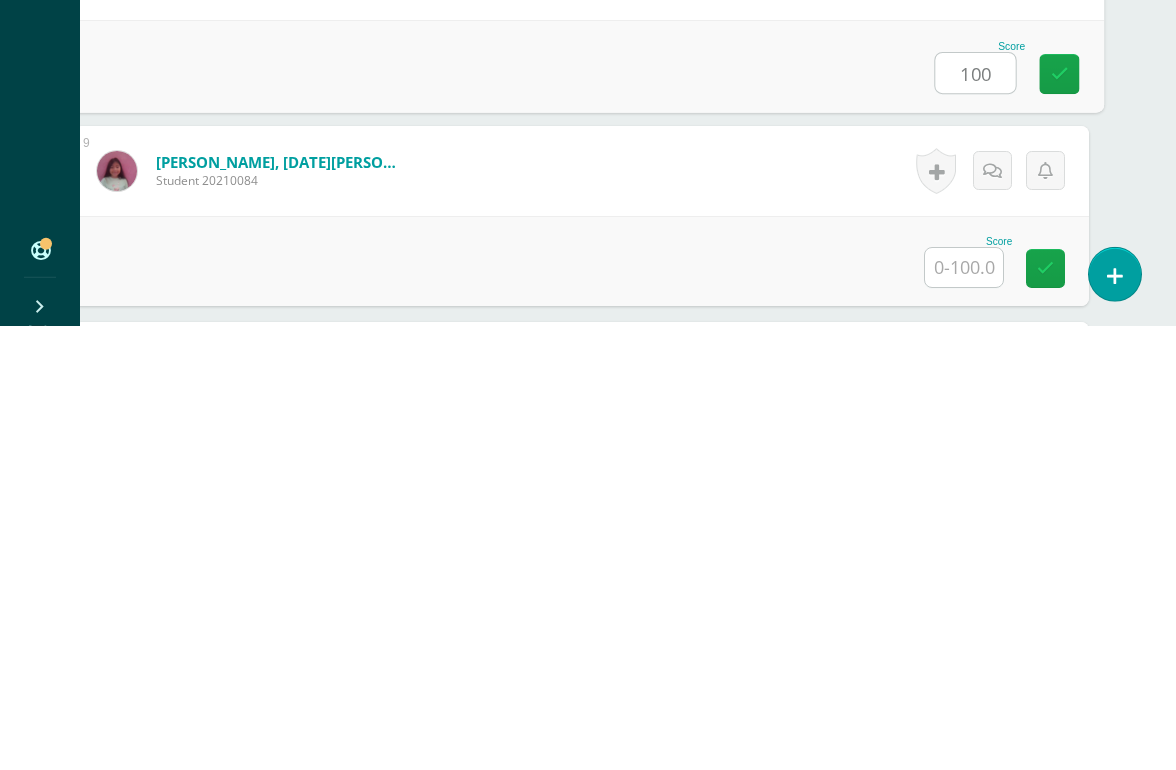 scroll, scrollTop: 1737, scrollLeft: 47, axis: both 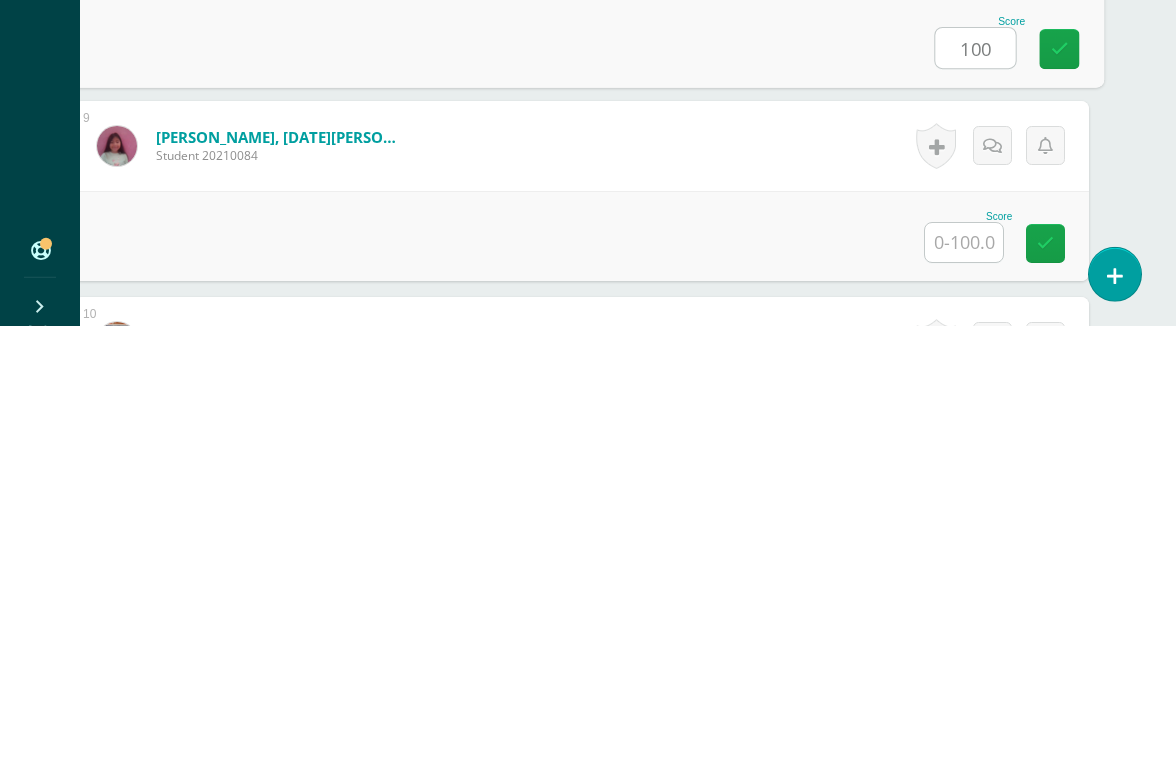 type on "100" 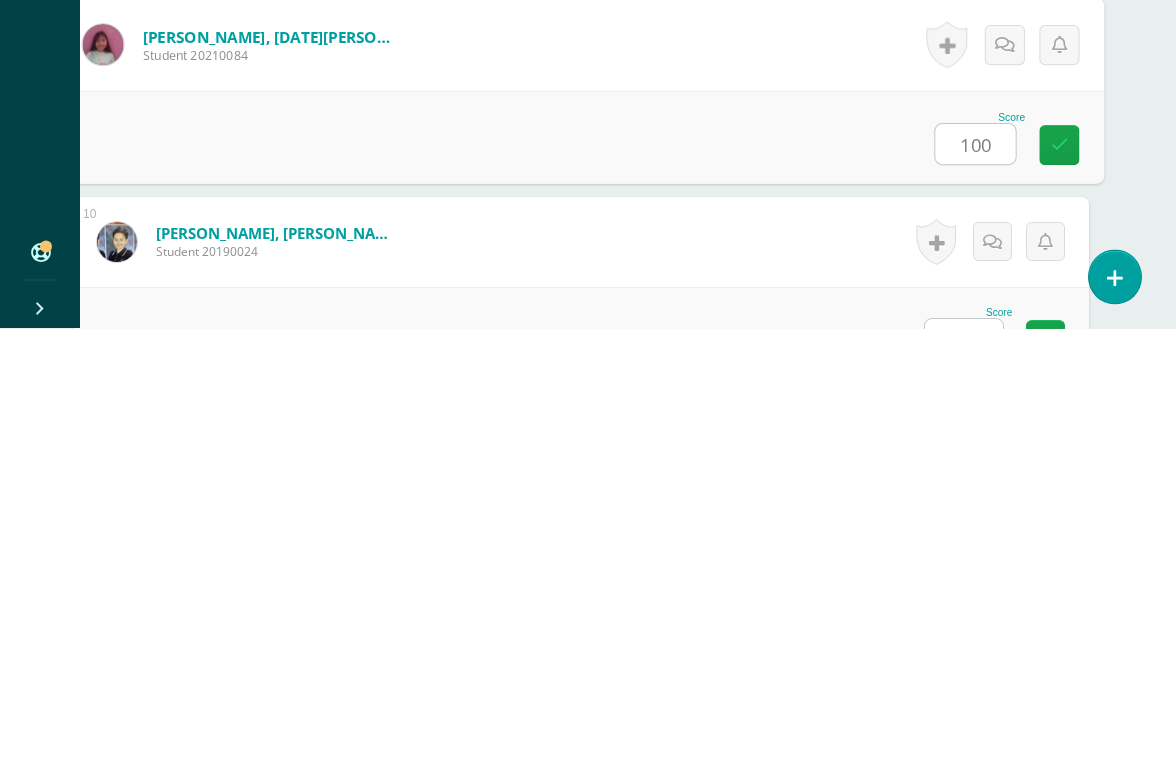 type on "100" 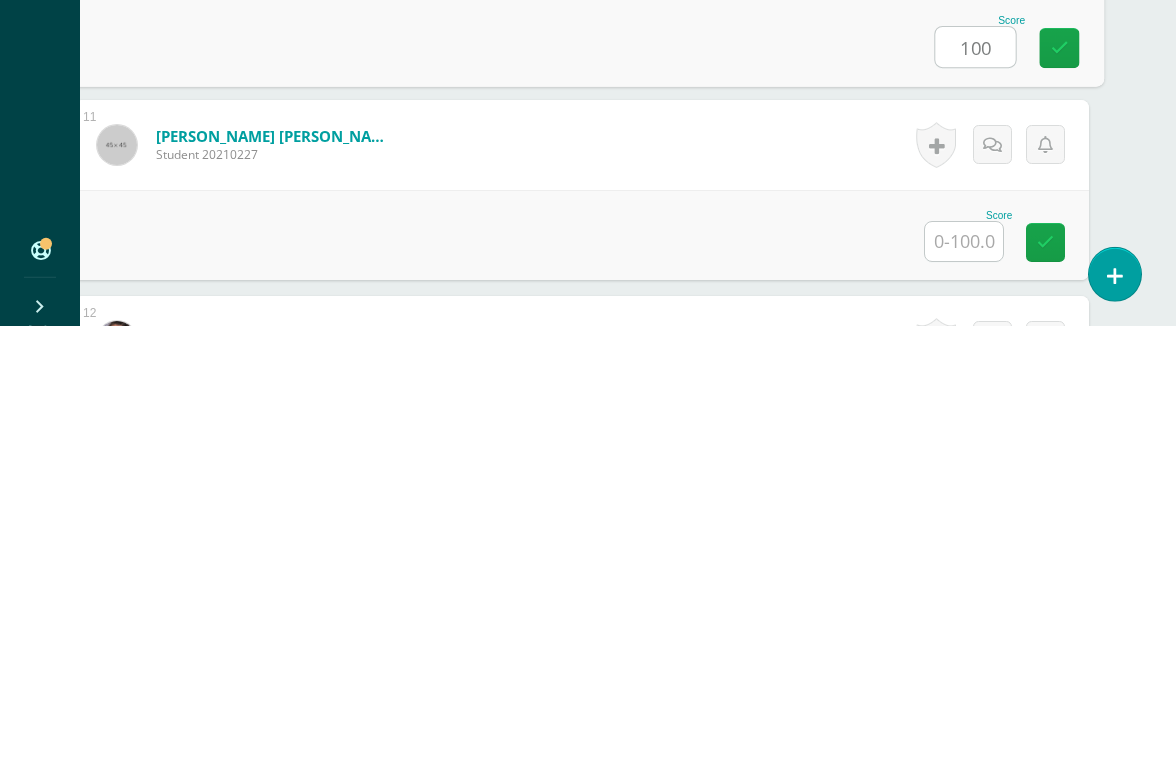 scroll, scrollTop: 2132, scrollLeft: 47, axis: both 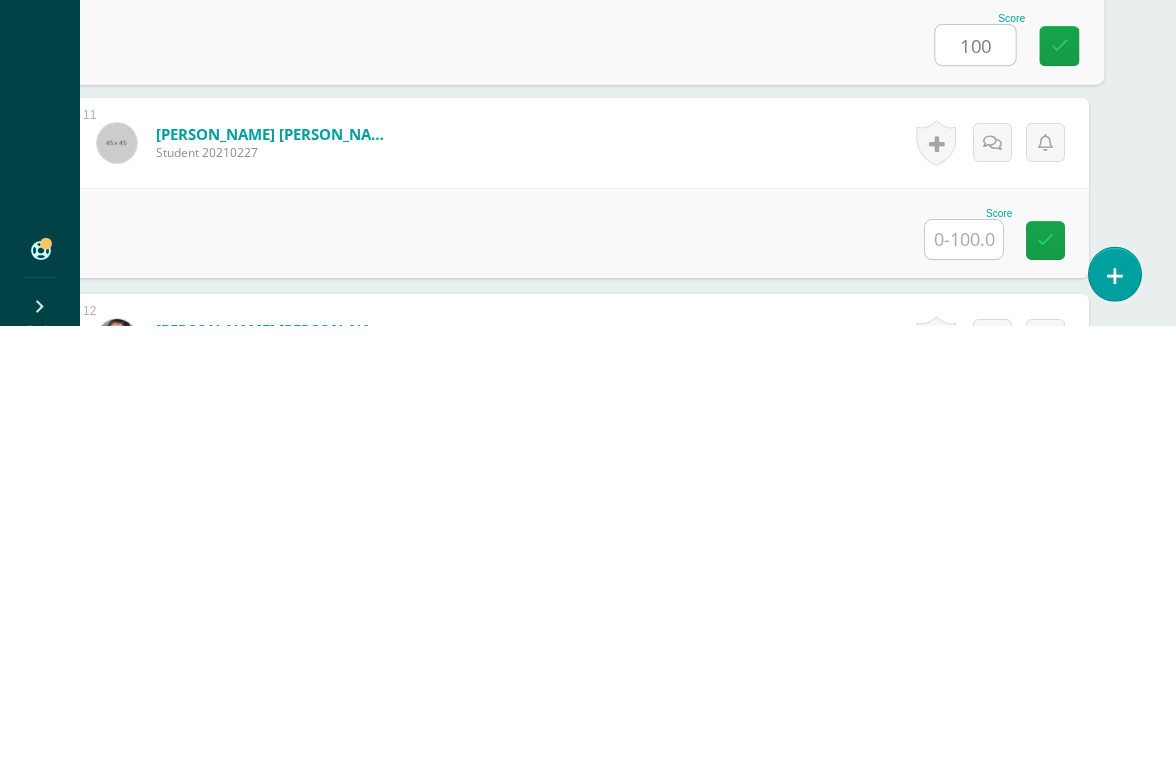 type on "100" 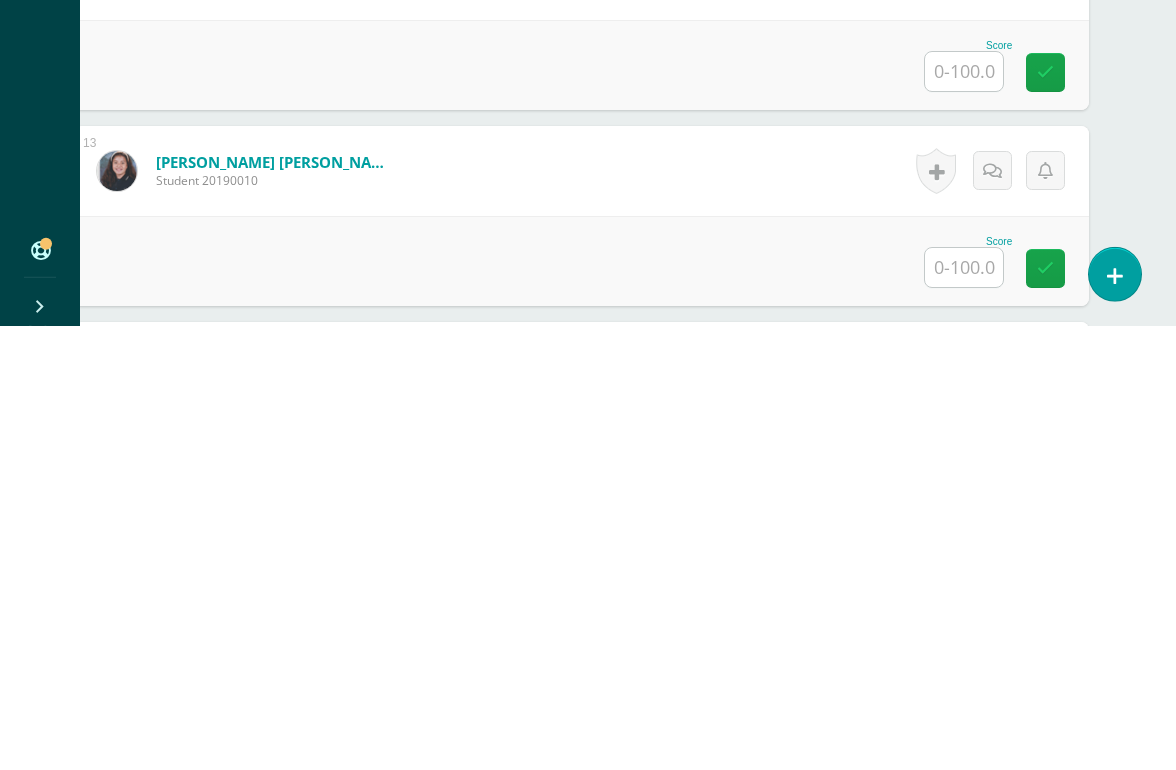 scroll, scrollTop: 2505, scrollLeft: 47, axis: both 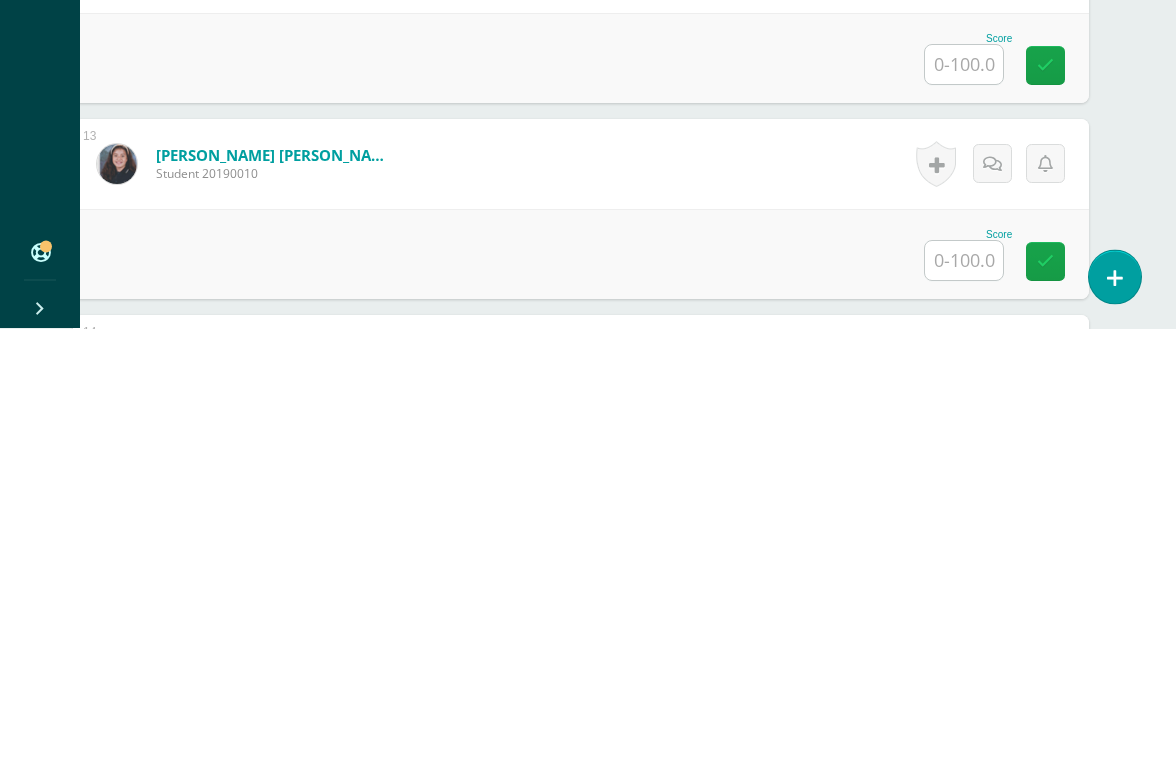 type on "100" 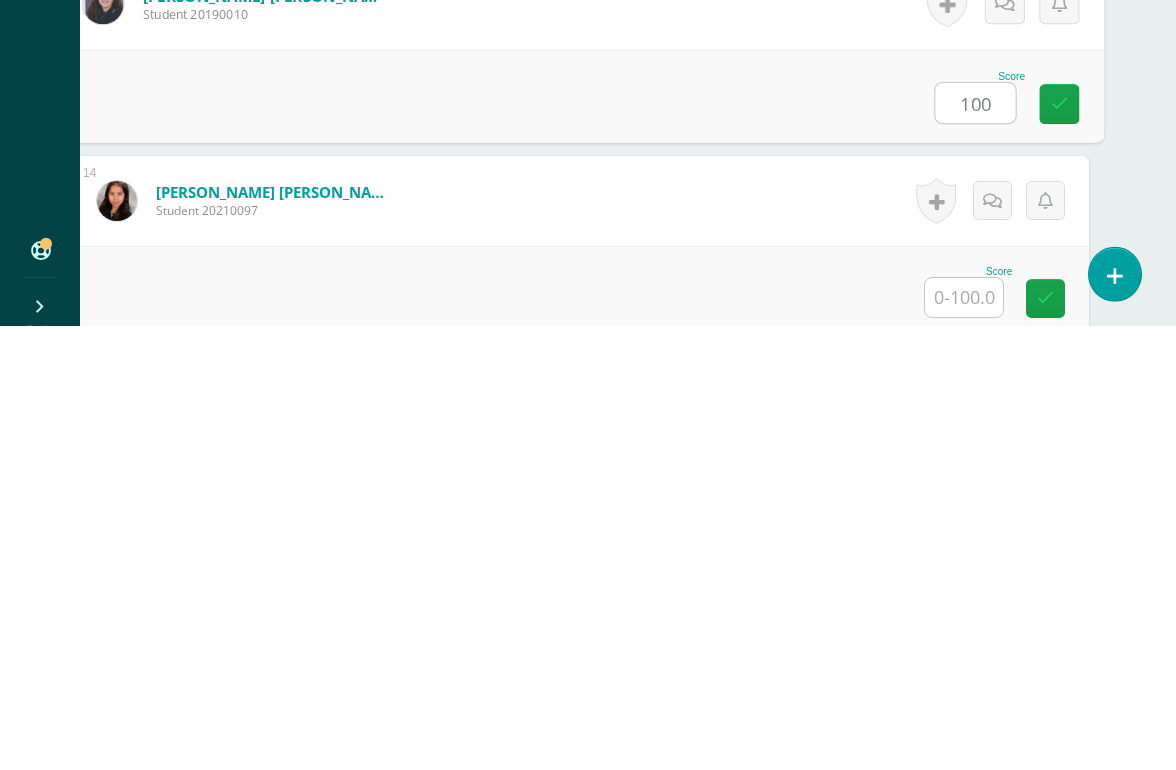 scroll, scrollTop: 2684, scrollLeft: 47, axis: both 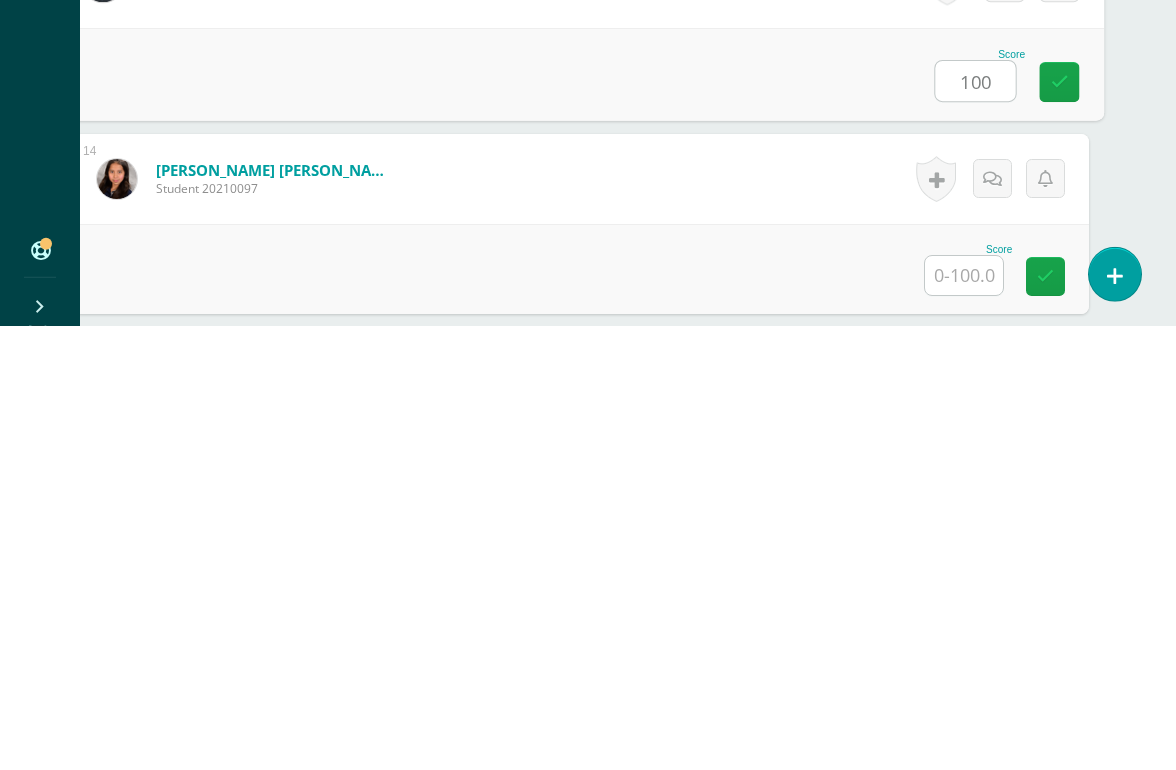 type on "100" 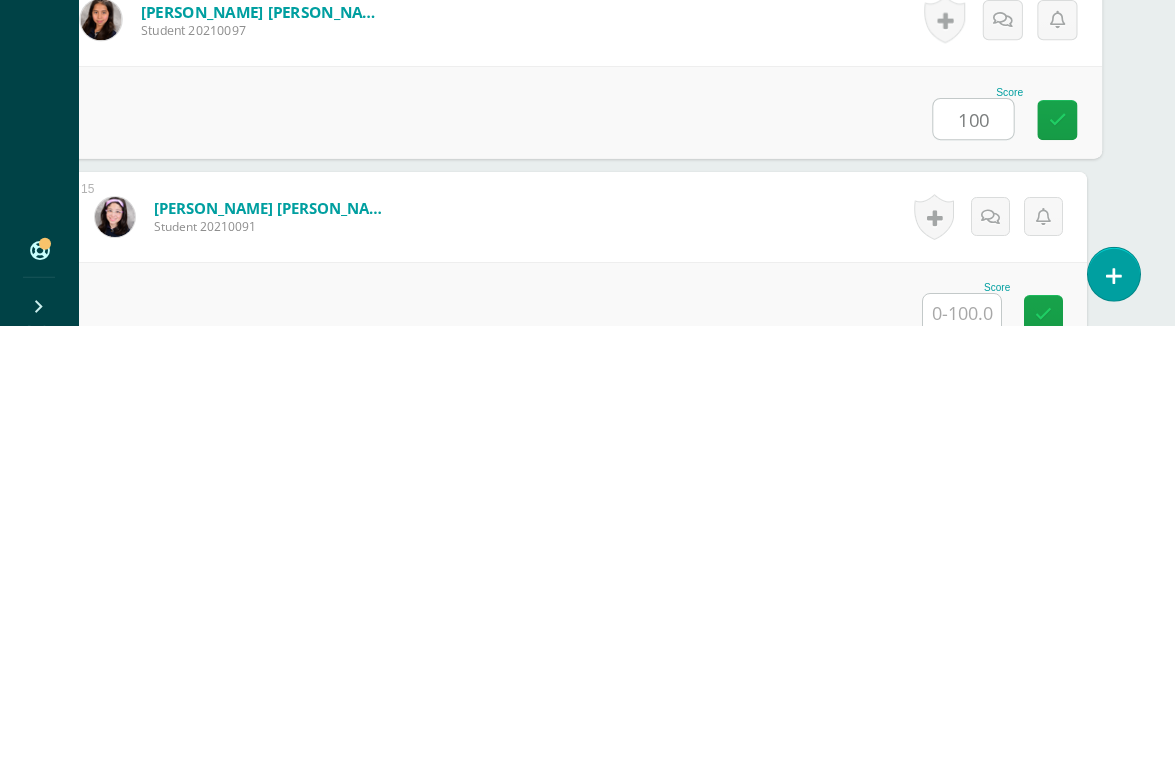 scroll, scrollTop: 2842, scrollLeft: 47, axis: both 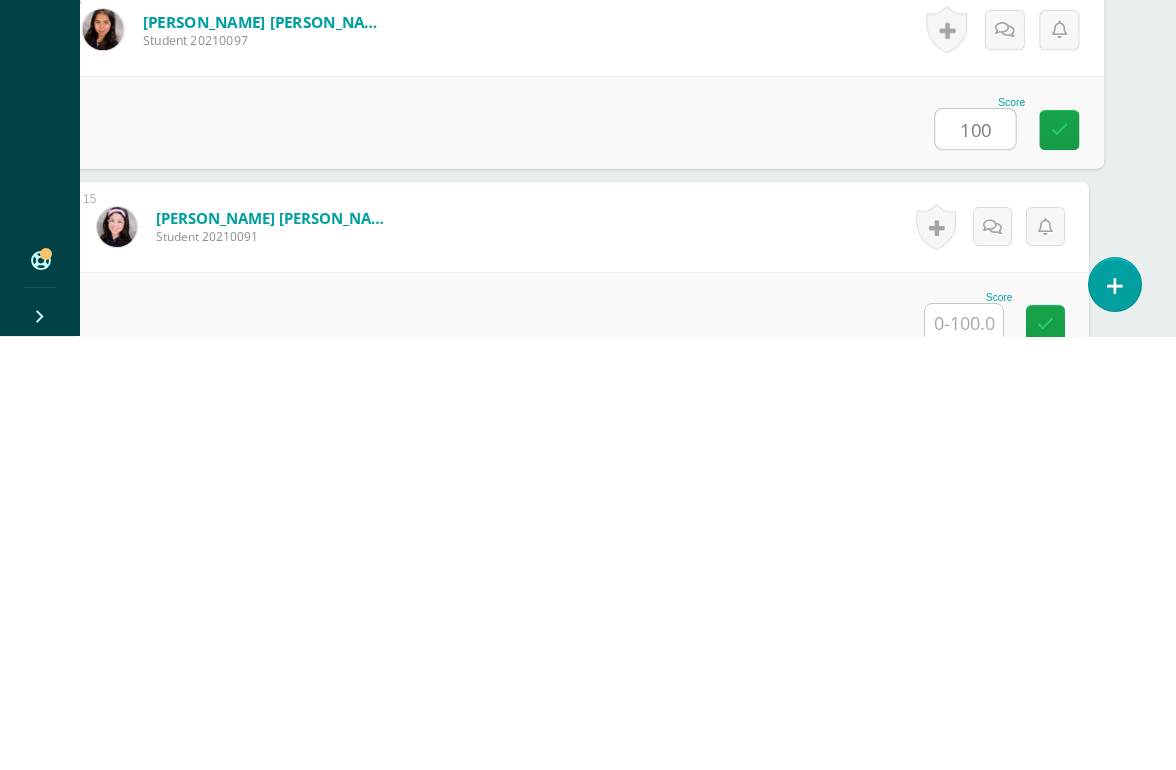 type on "100" 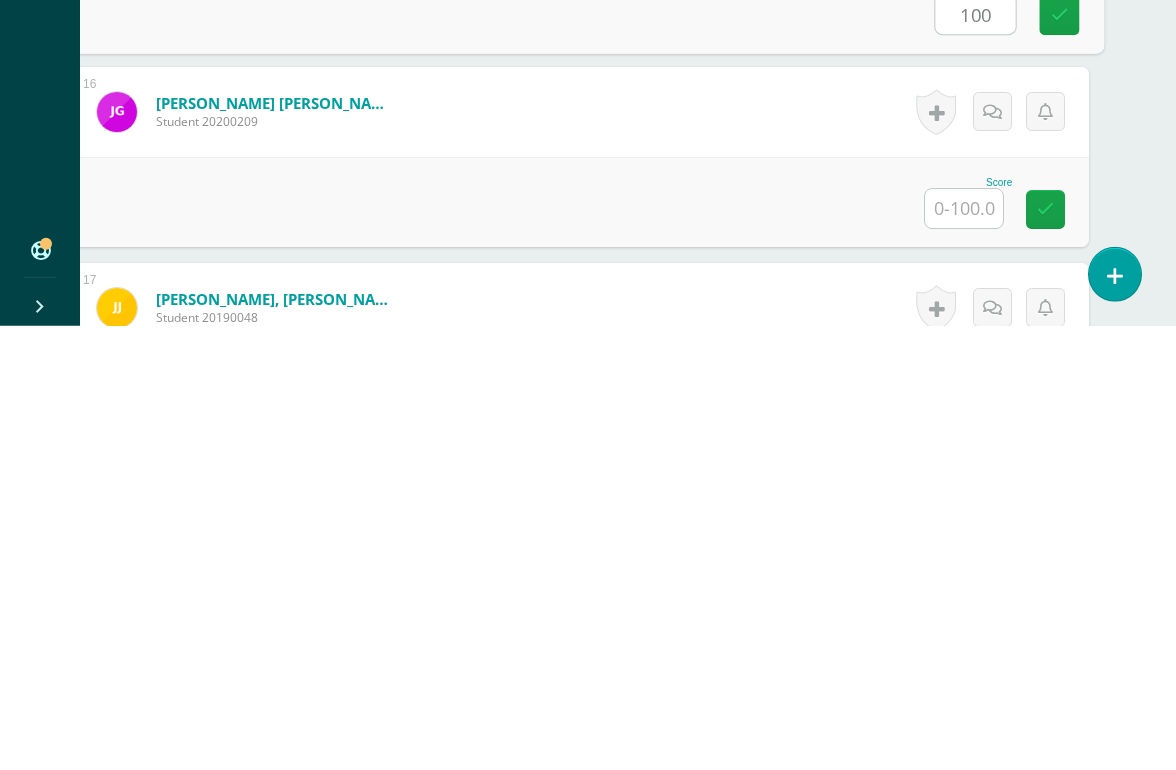 scroll, scrollTop: 3144, scrollLeft: 47, axis: both 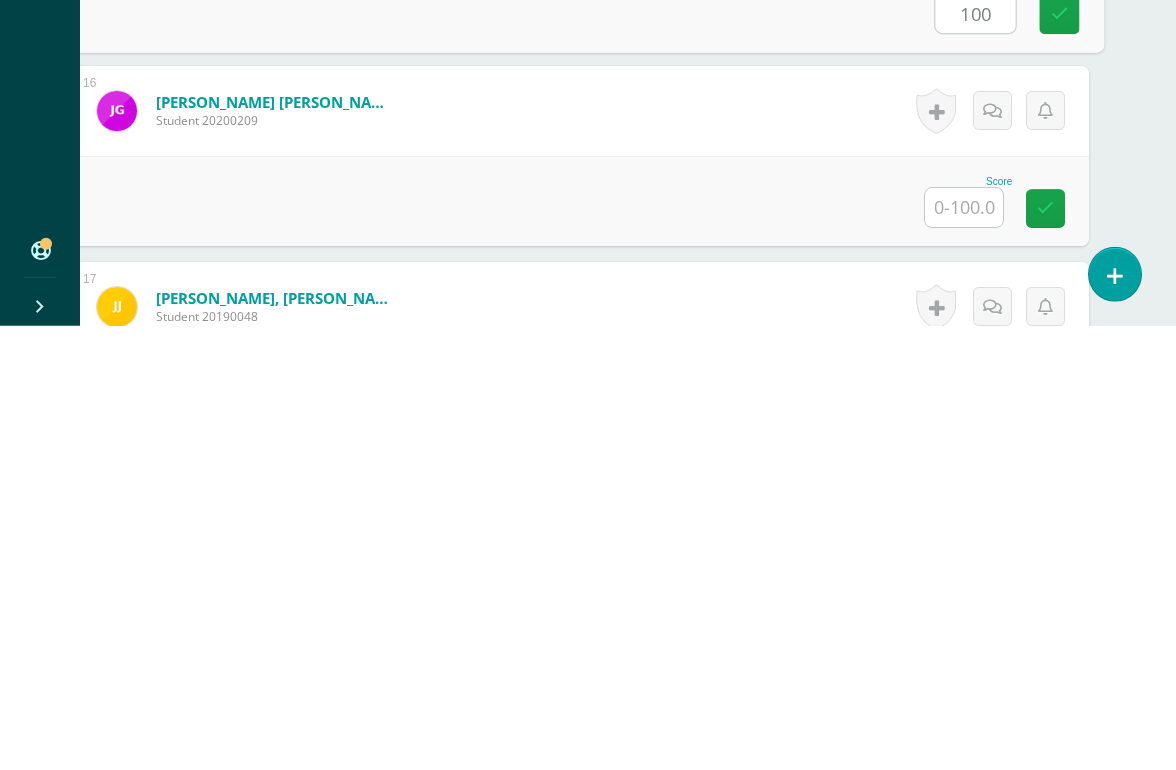 type on "100" 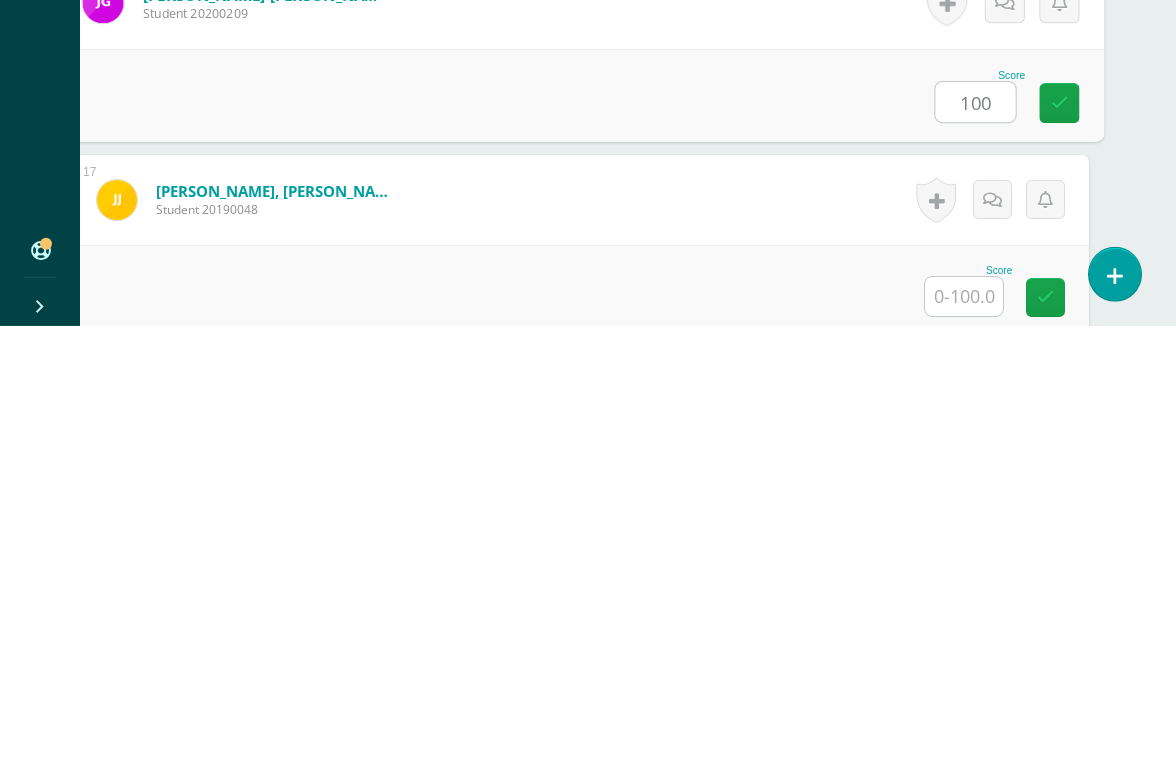 scroll, scrollTop: 3268, scrollLeft: 47, axis: both 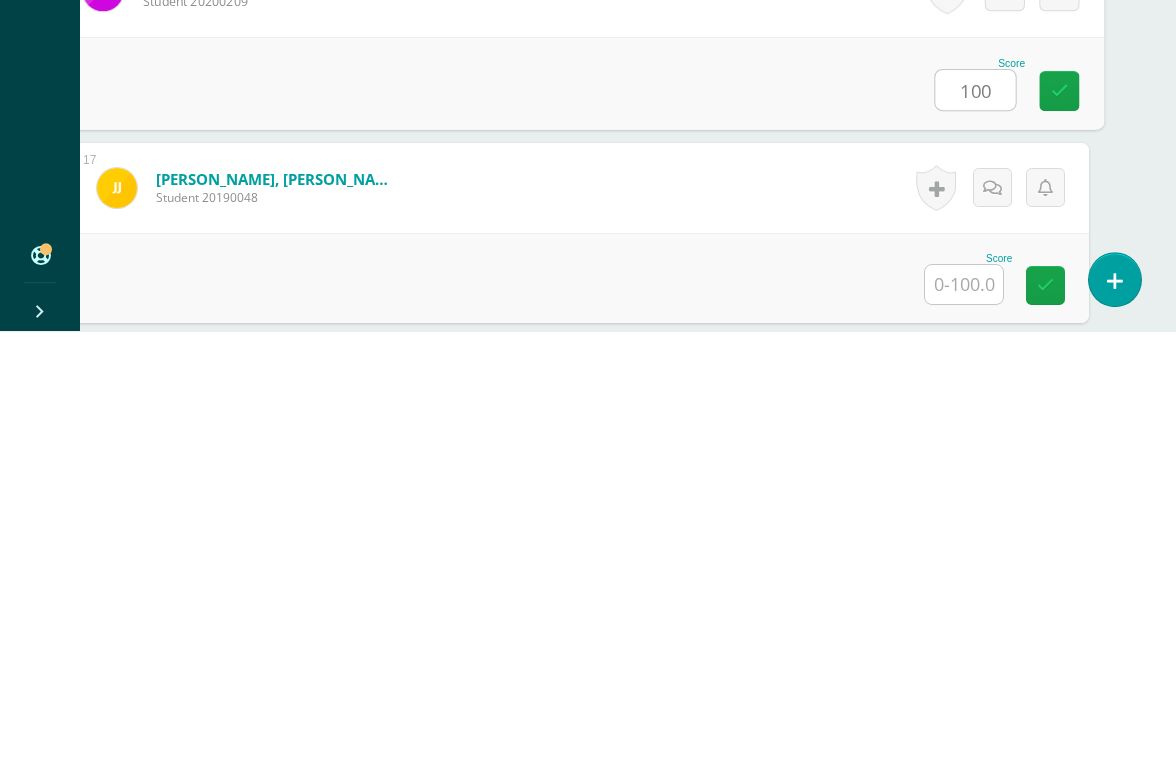 type on "100" 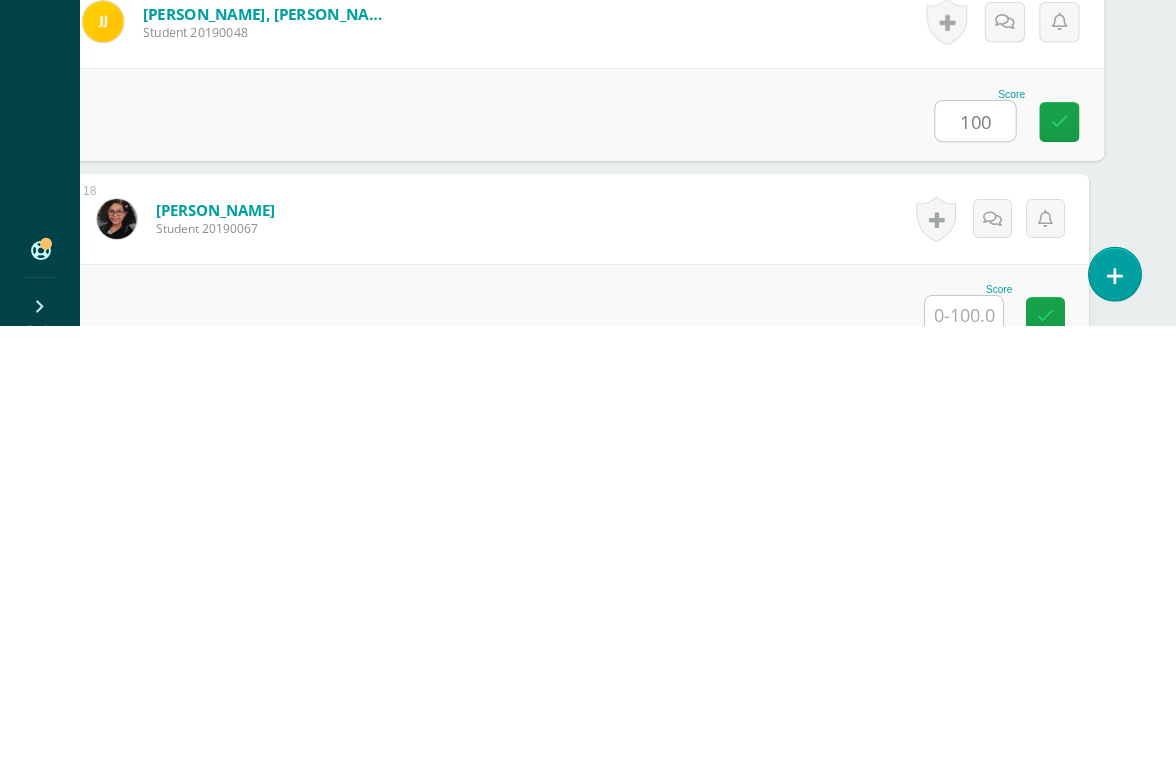 scroll, scrollTop: 3428, scrollLeft: 47, axis: both 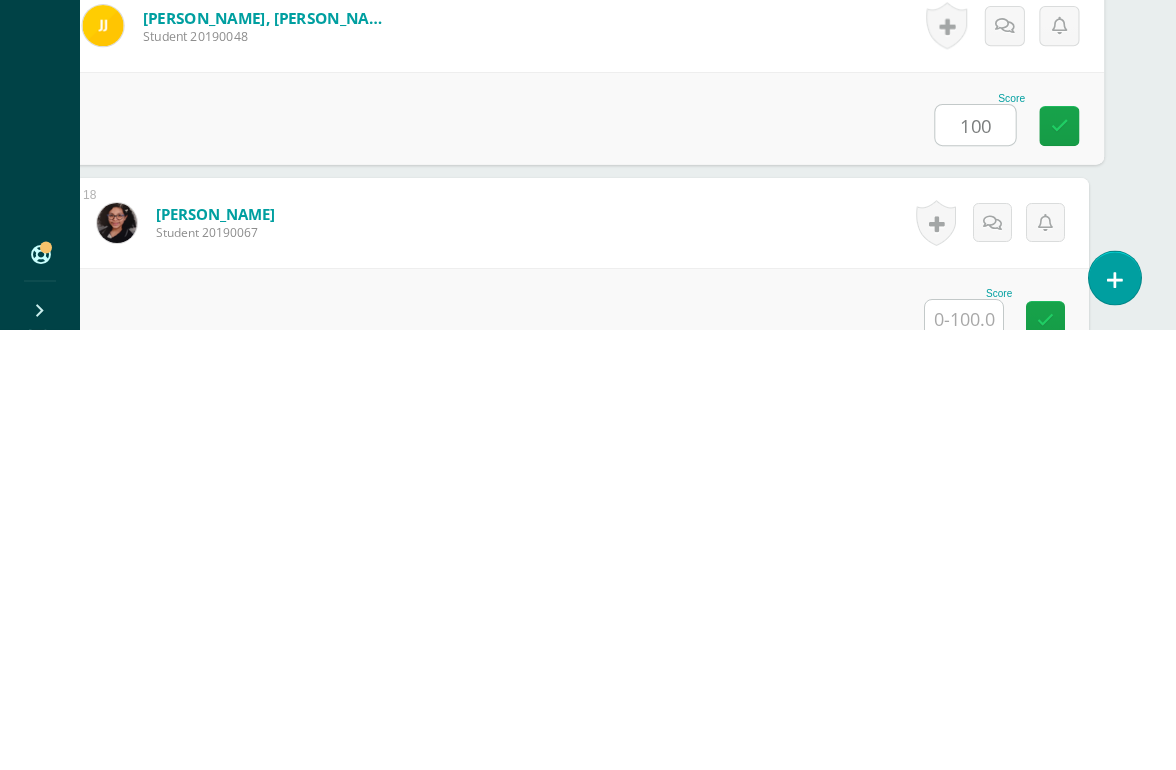 type on "100" 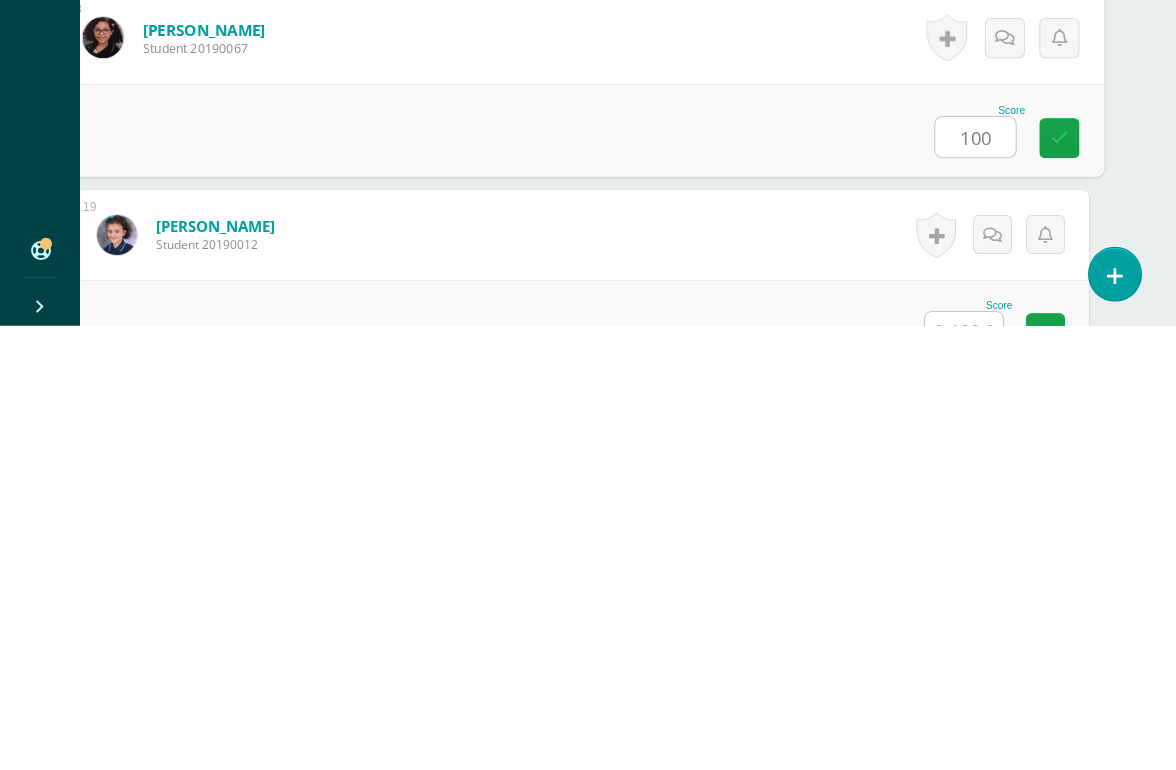 scroll, scrollTop: 3612, scrollLeft: 47, axis: both 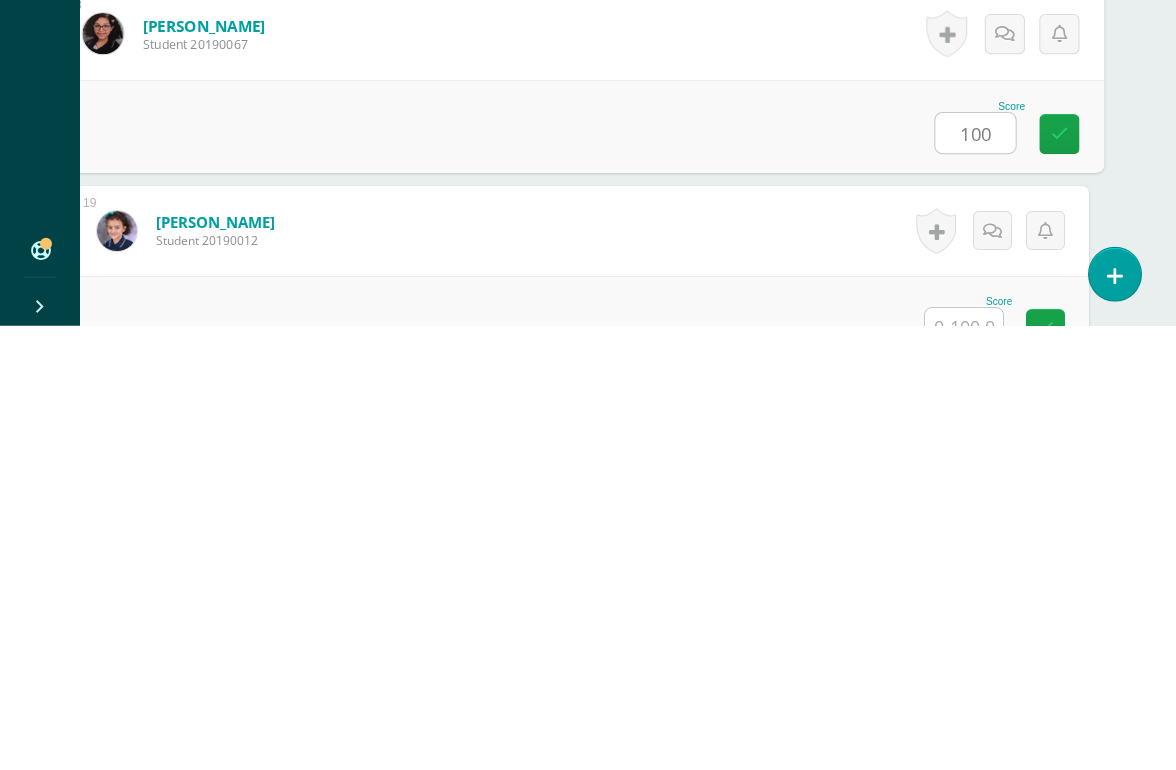 type on "100" 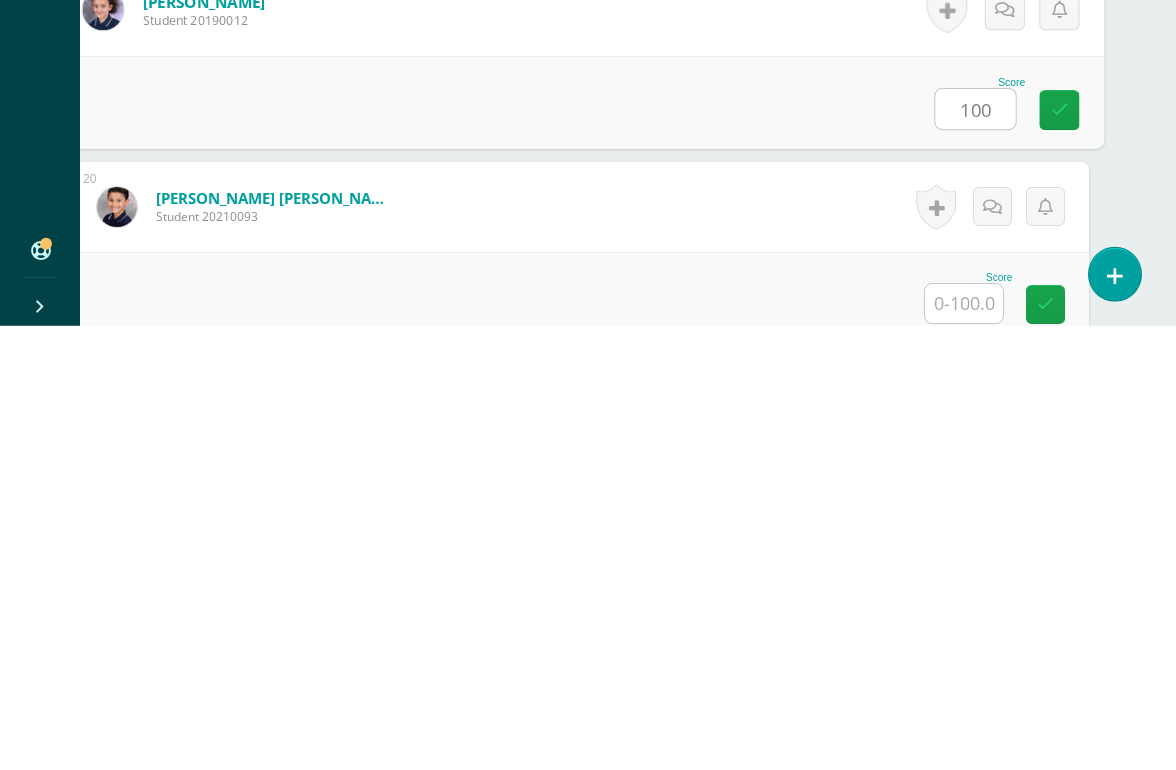 scroll, scrollTop: 3833, scrollLeft: 47, axis: both 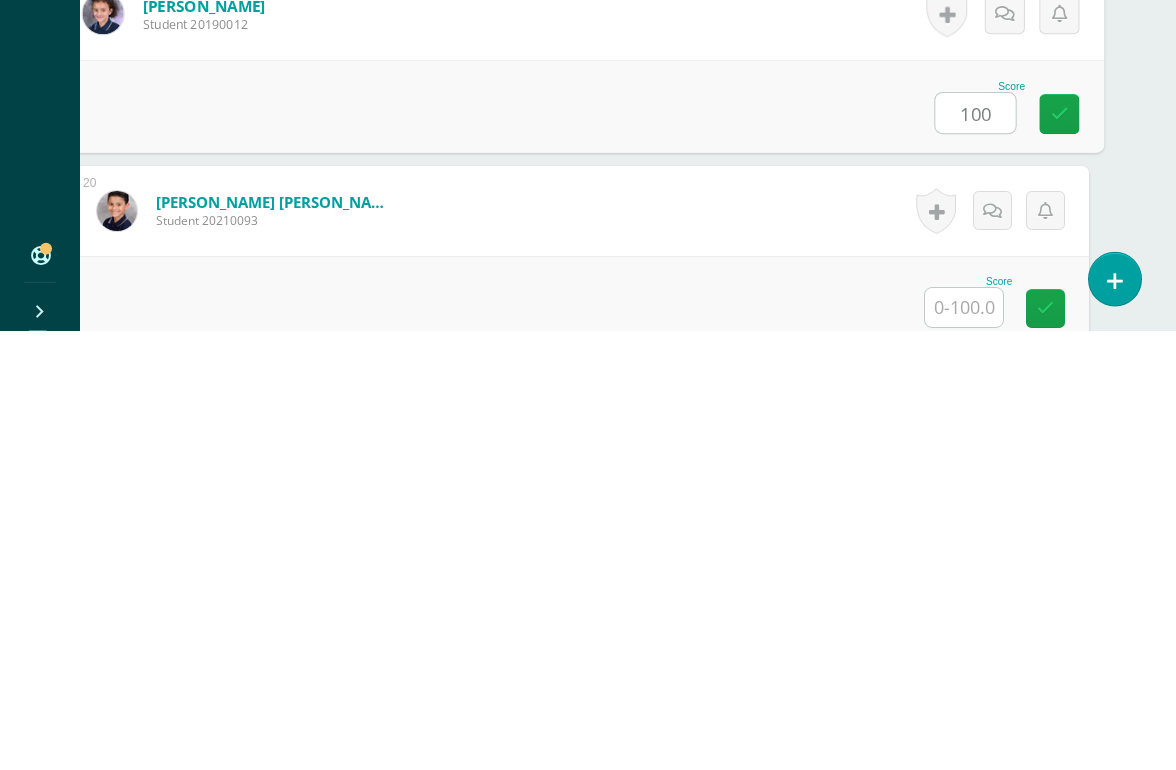 type on "100" 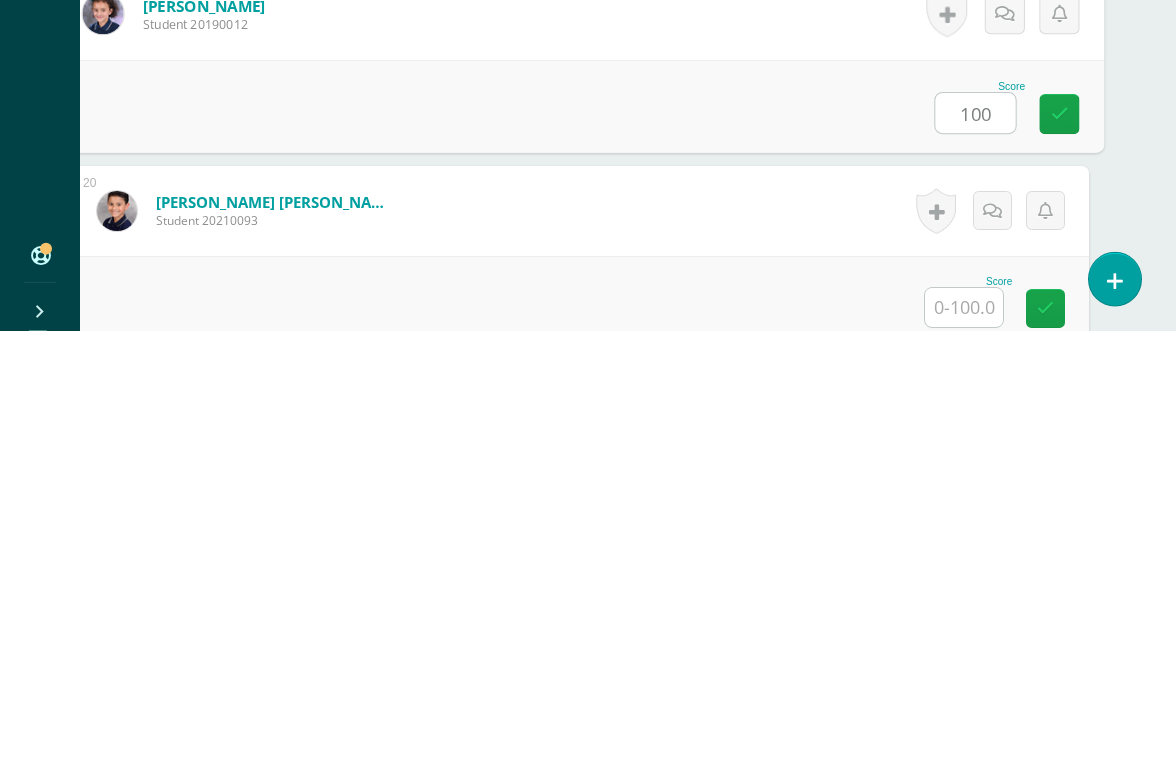 click at bounding box center [964, 746] 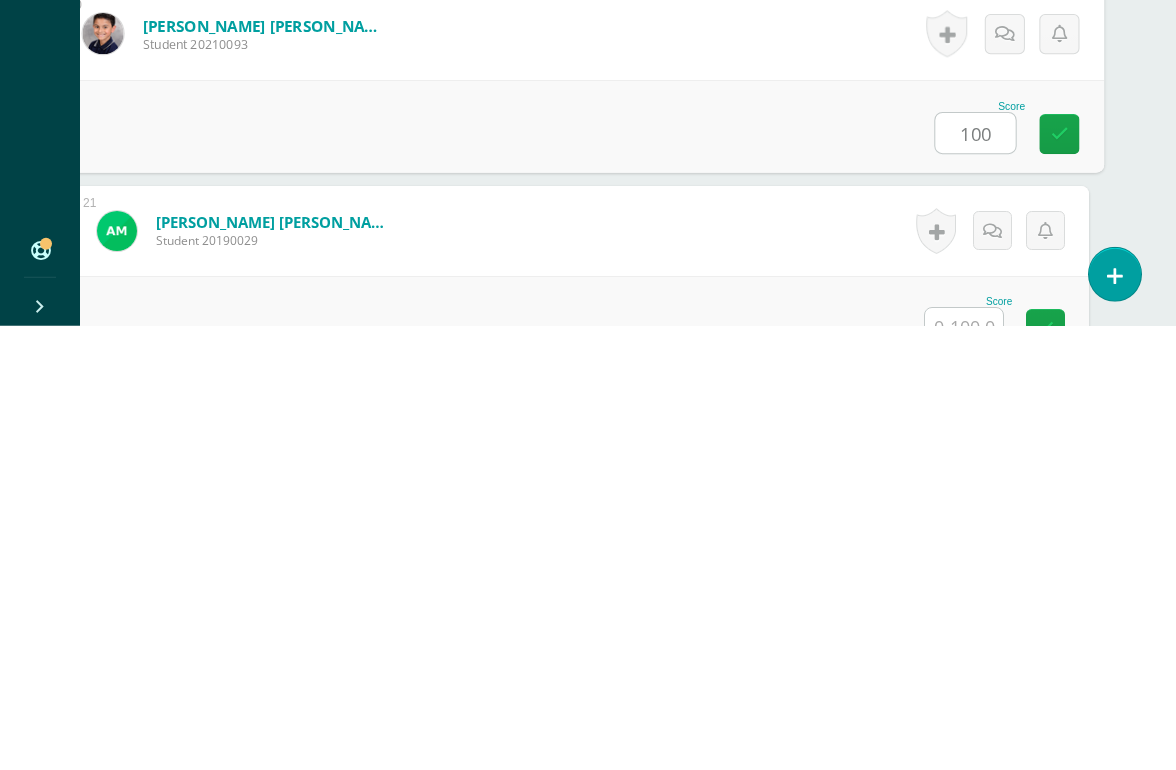 scroll, scrollTop: 4006, scrollLeft: 47, axis: both 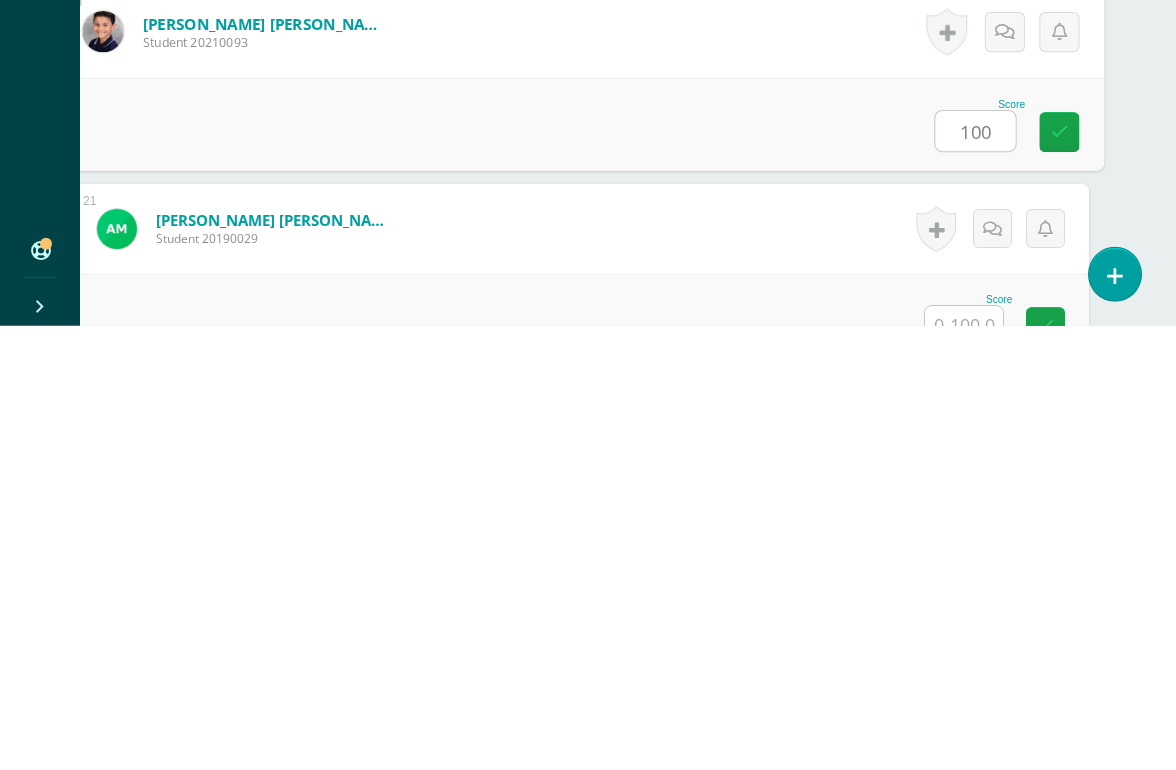 type on "100" 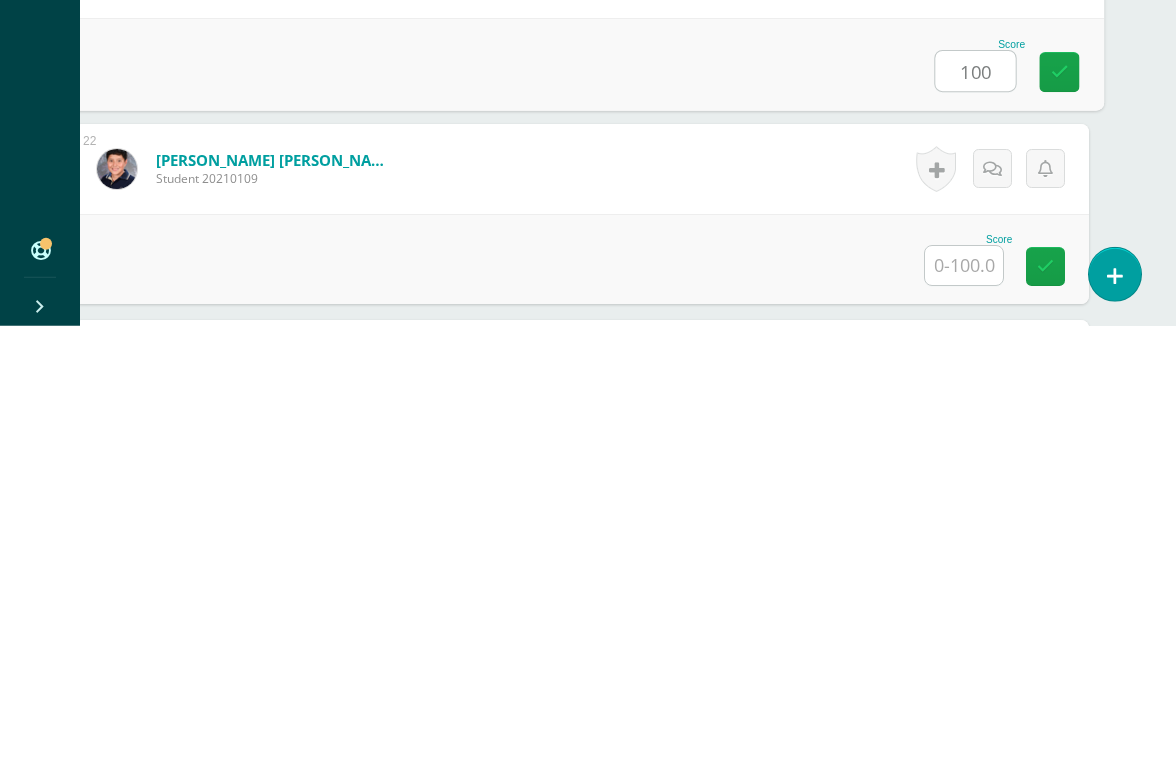 scroll, scrollTop: 4272, scrollLeft: 47, axis: both 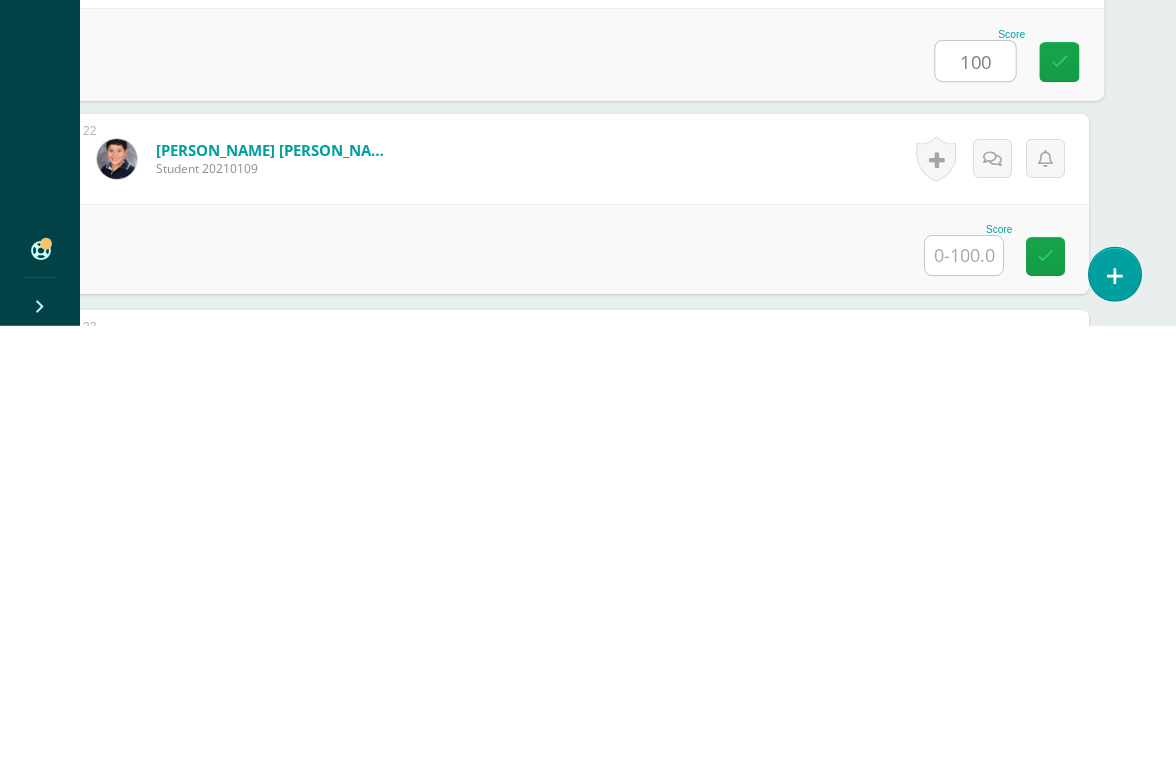 type on "100" 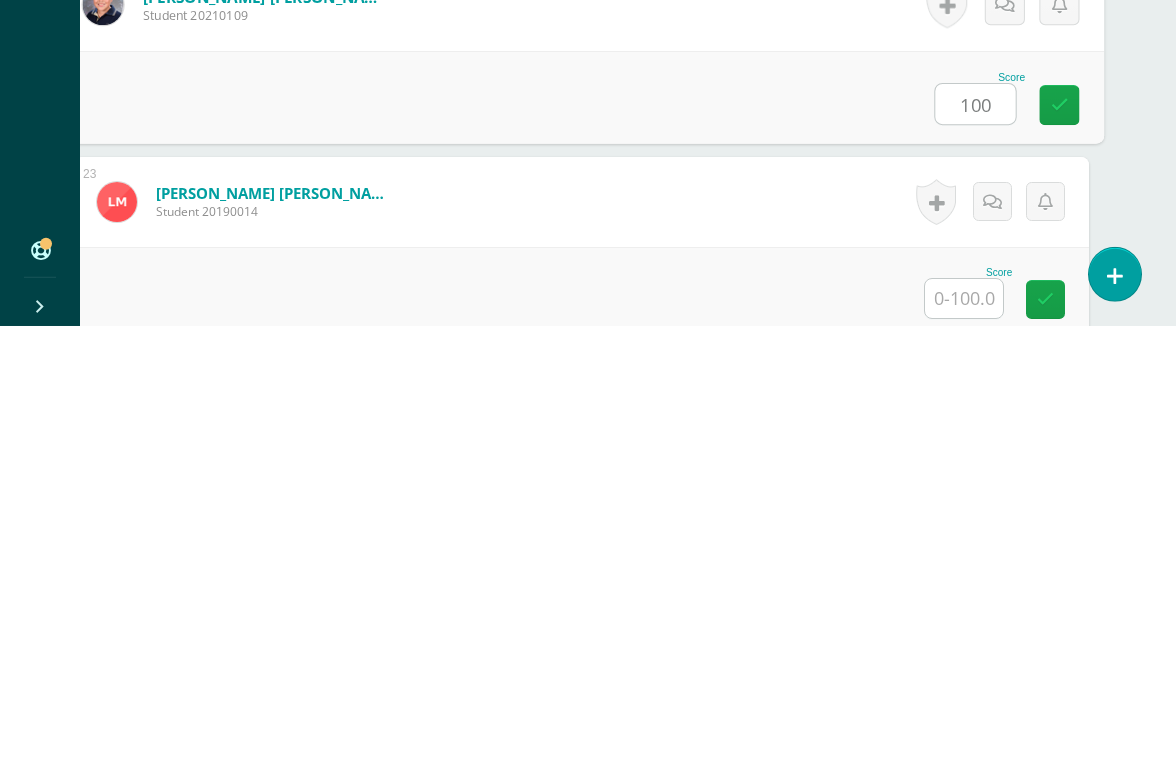 scroll, scrollTop: 4433, scrollLeft: 47, axis: both 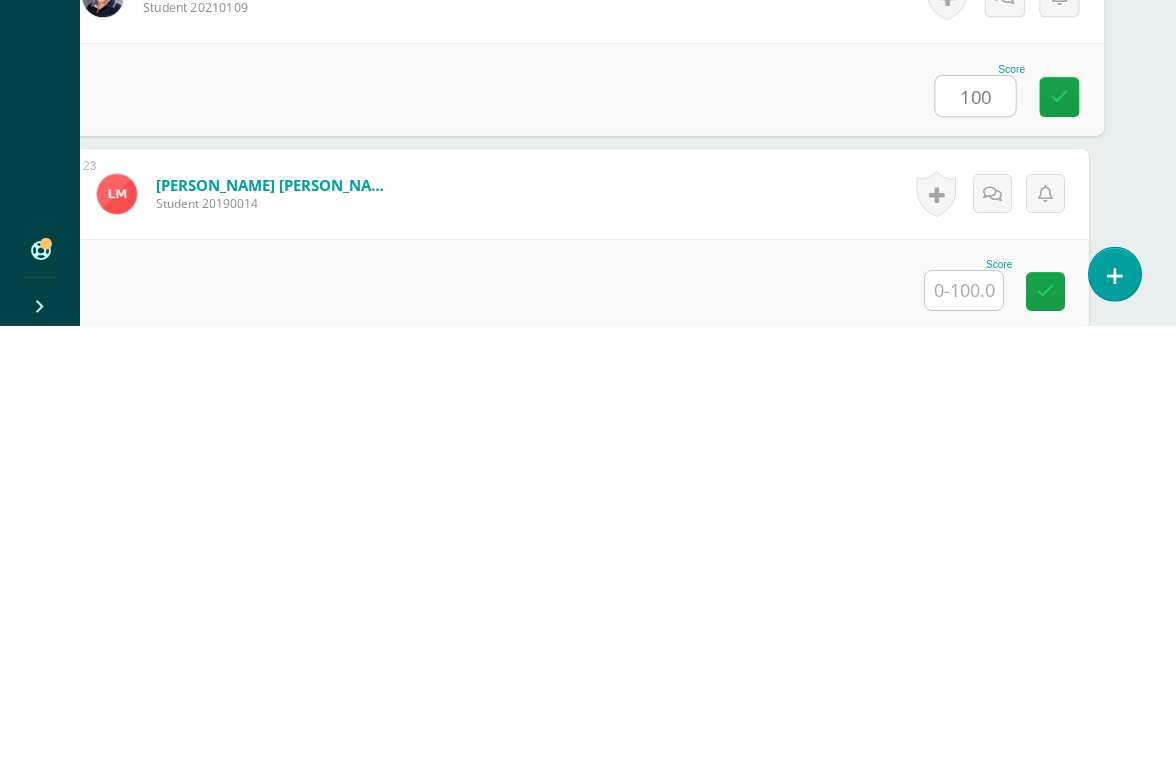 type on "100" 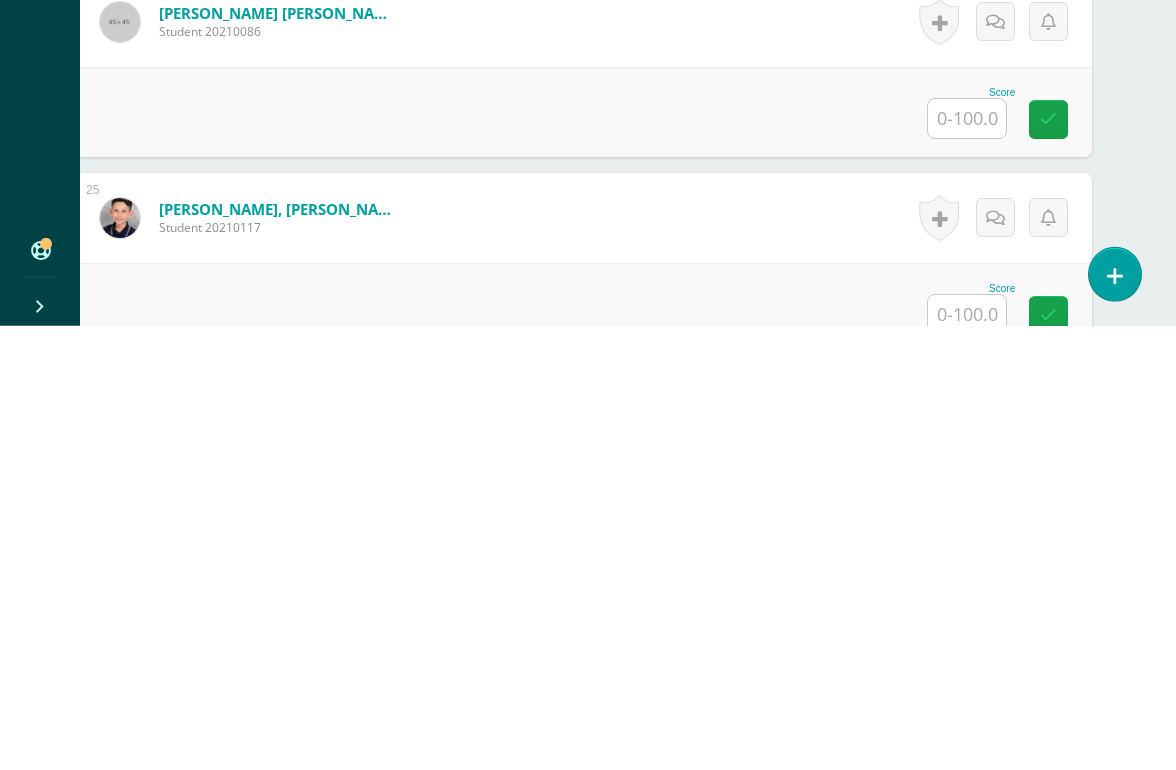 scroll, scrollTop: 4801, scrollLeft: 40, axis: both 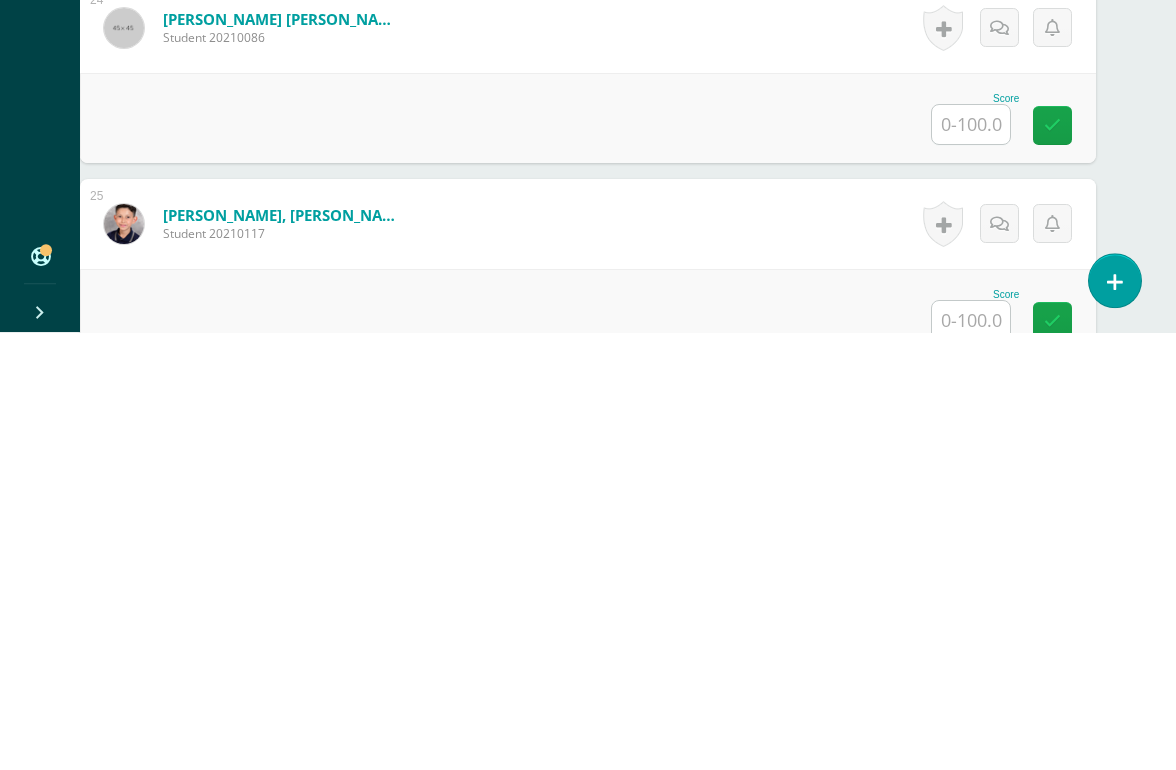 type on "100" 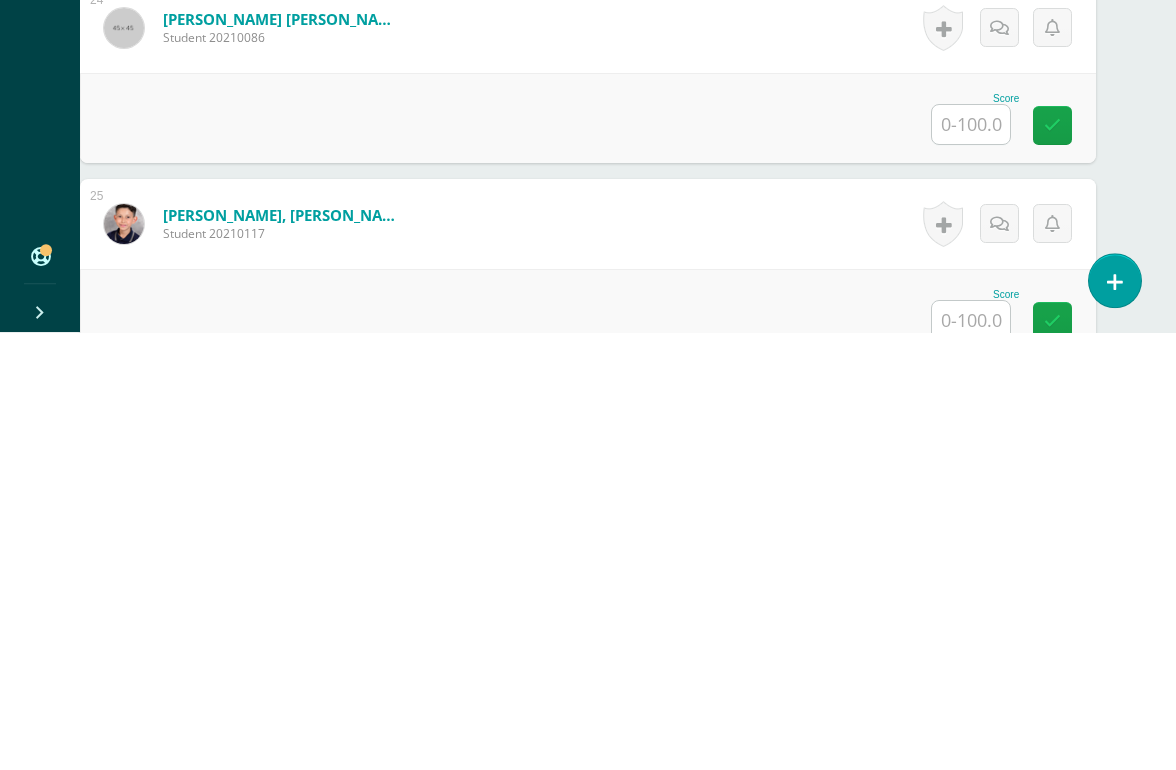 click at bounding box center [971, 758] 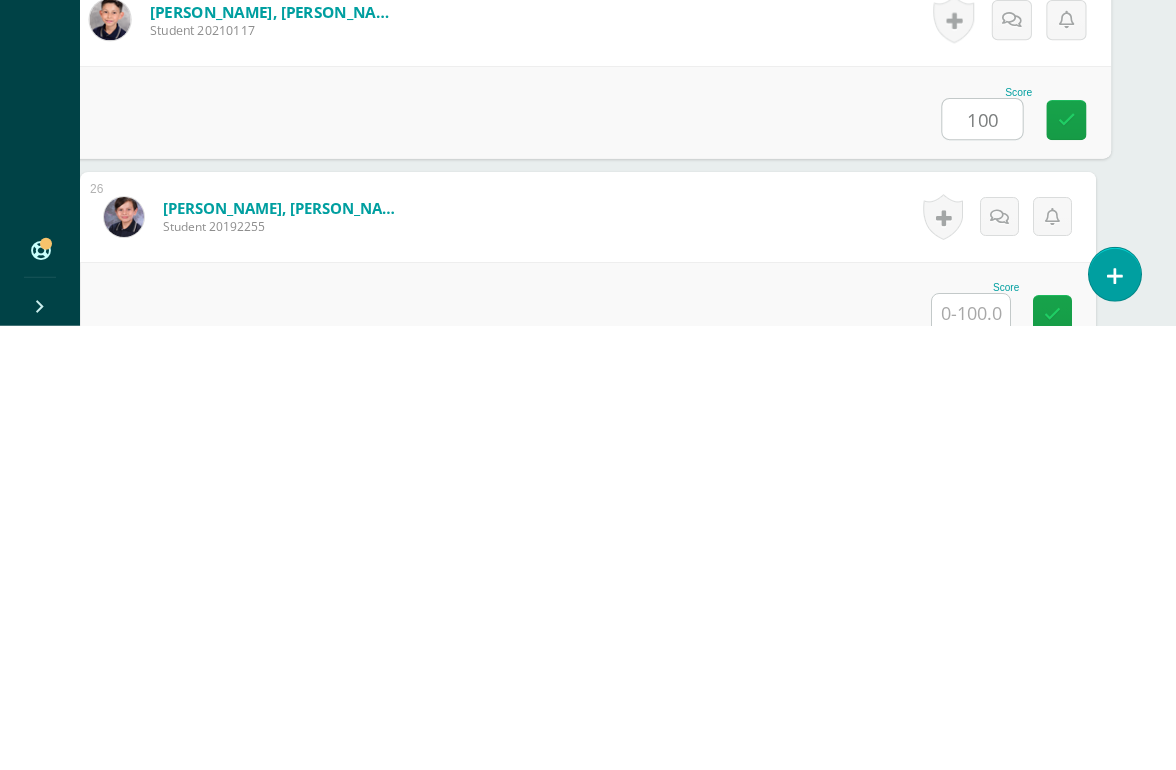 scroll, scrollTop: 4999, scrollLeft: 40, axis: both 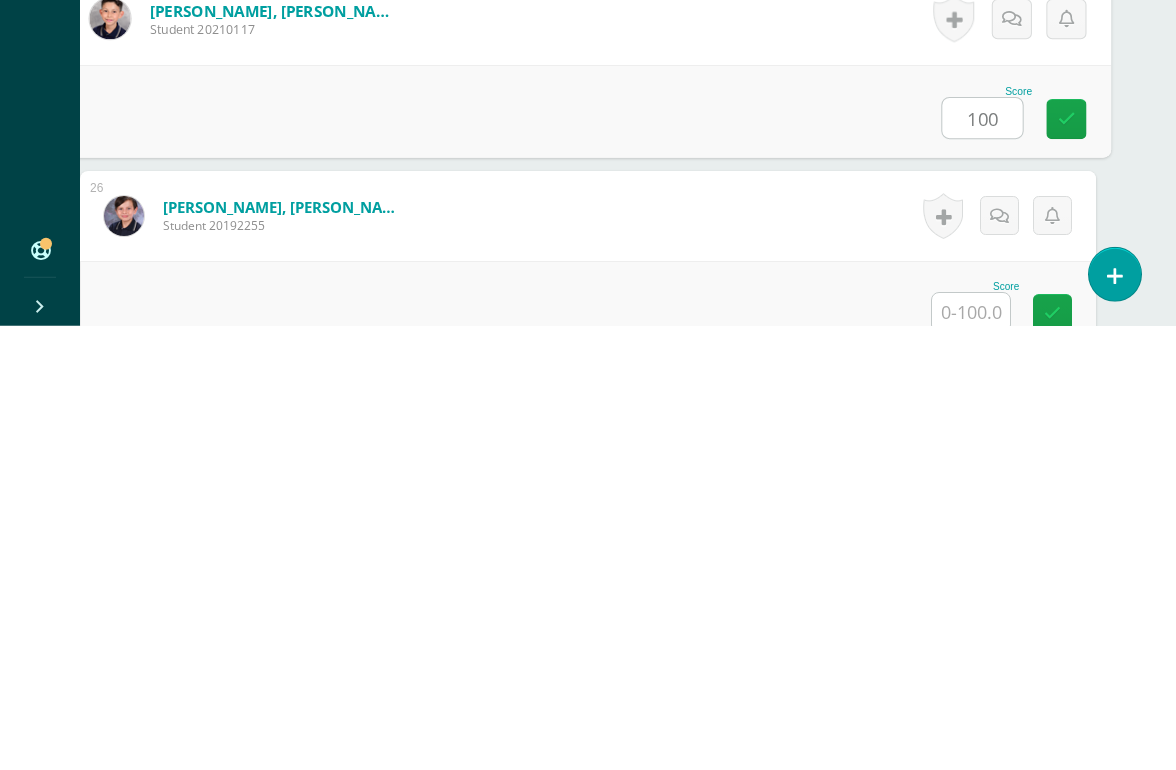 type on "100" 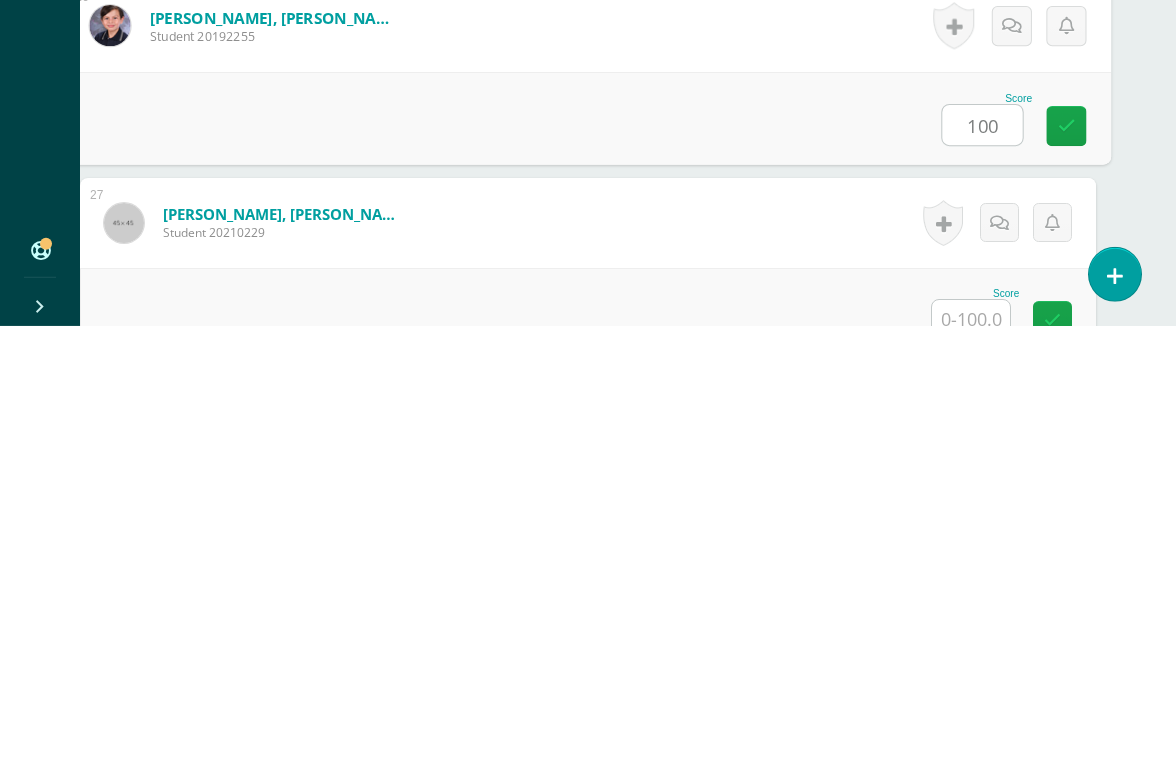 scroll, scrollTop: 5197, scrollLeft: 40, axis: both 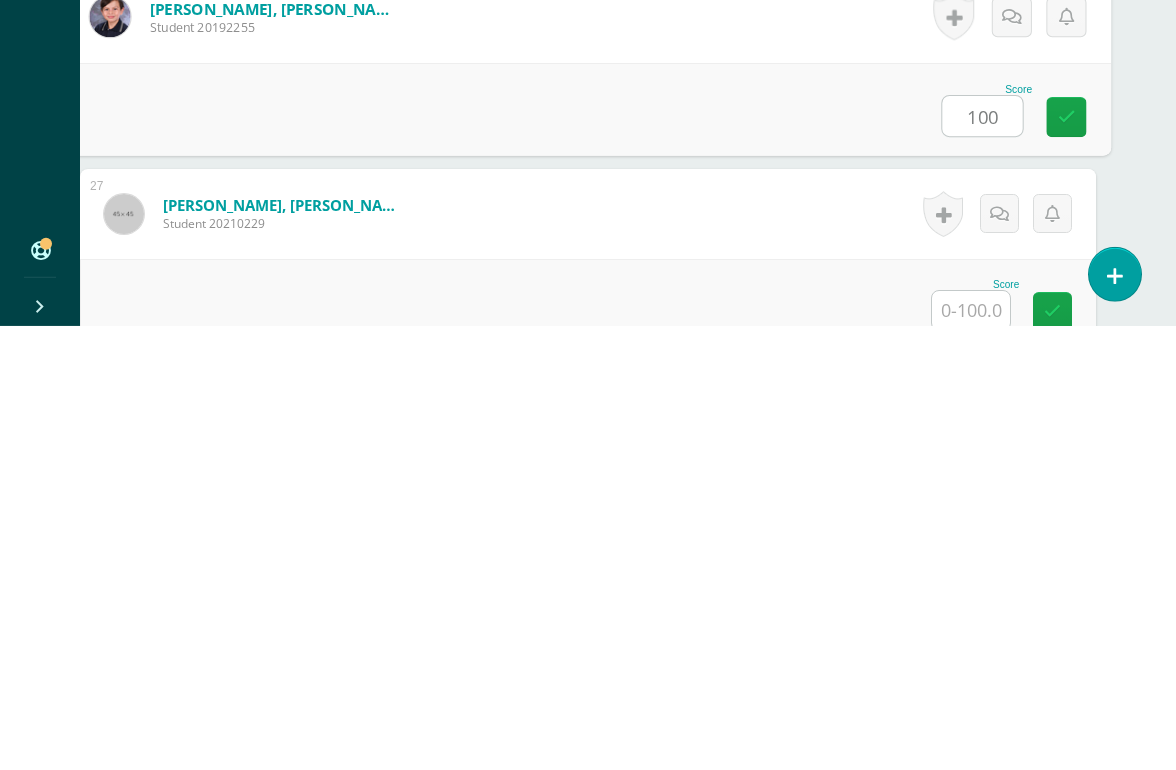 type on "100" 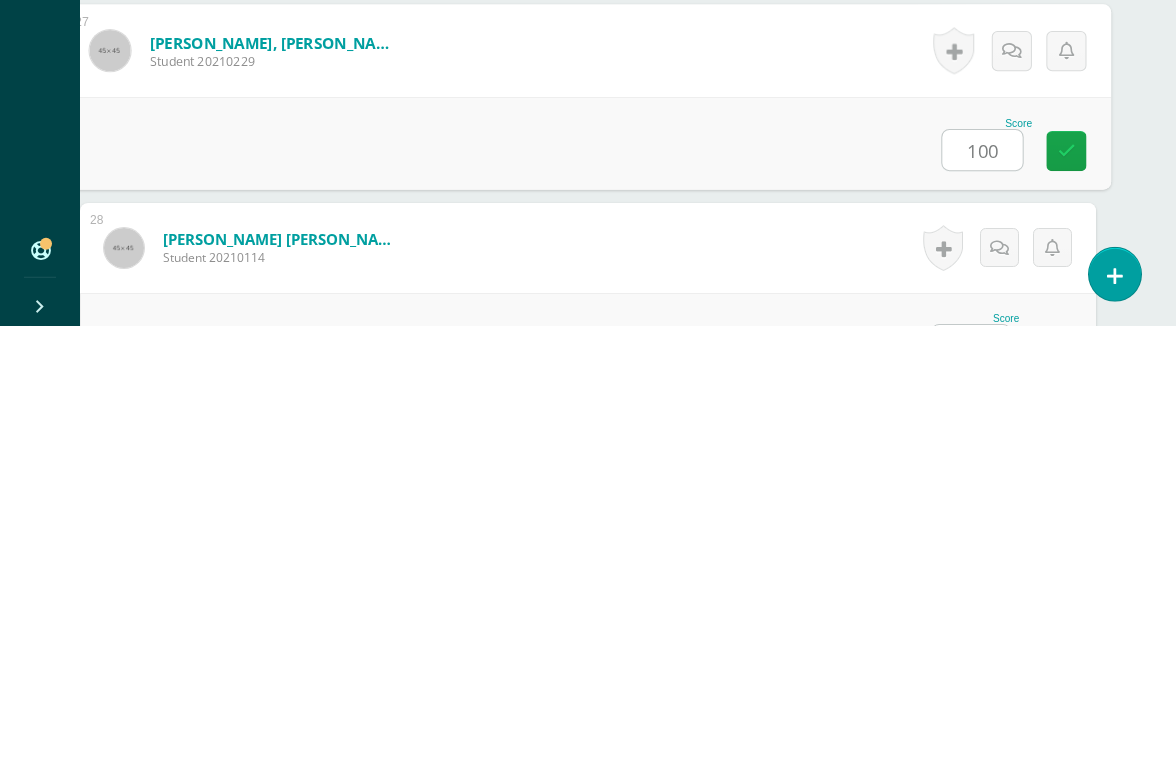 scroll, scrollTop: 5361, scrollLeft: 40, axis: both 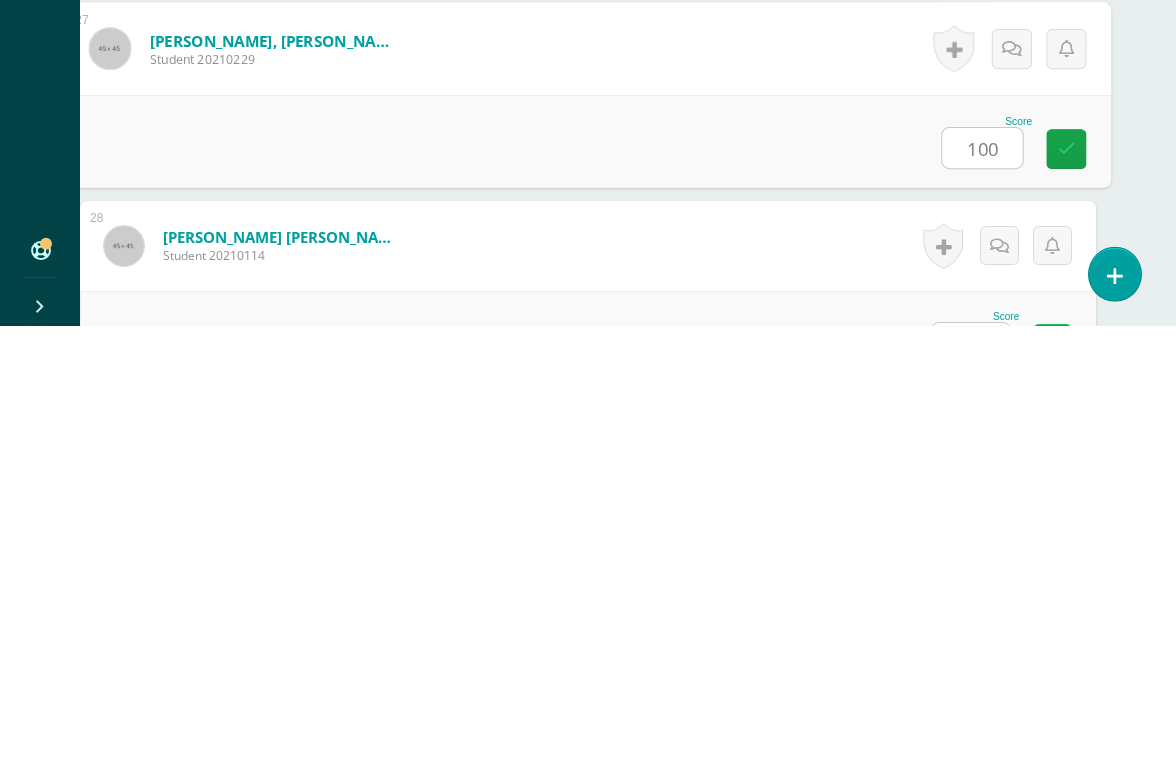type on "100" 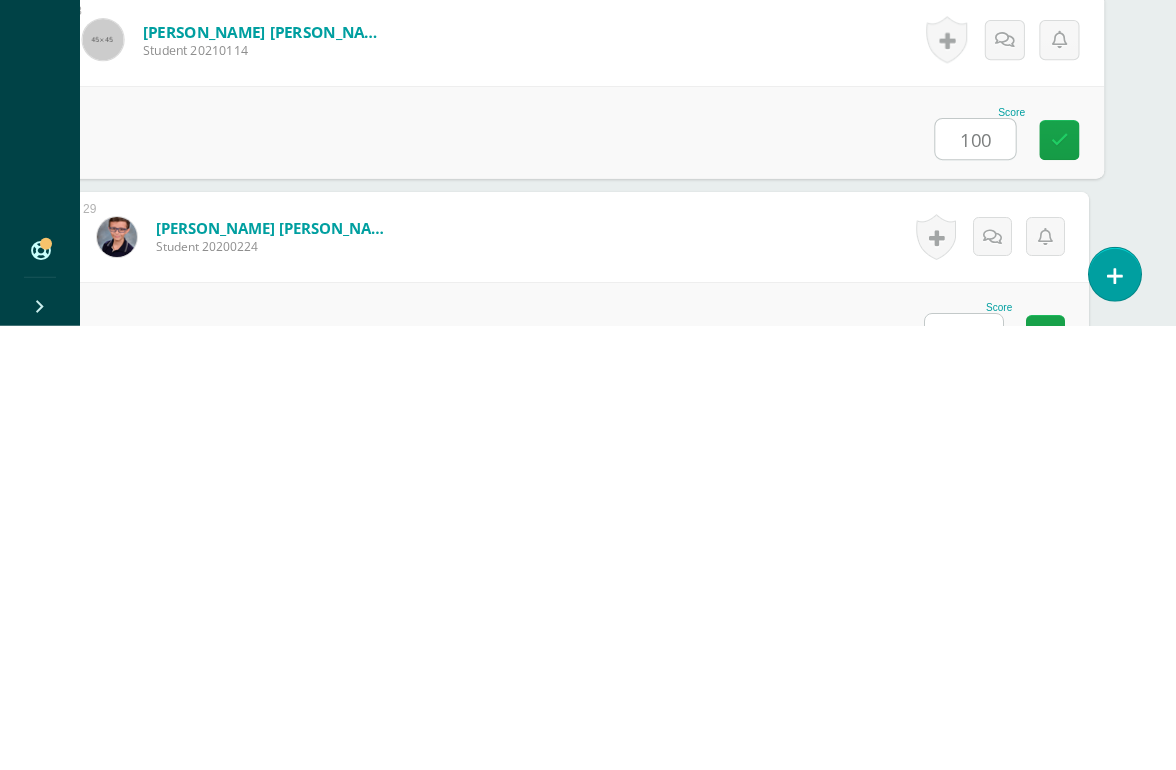 scroll, scrollTop: 5642, scrollLeft: 47, axis: both 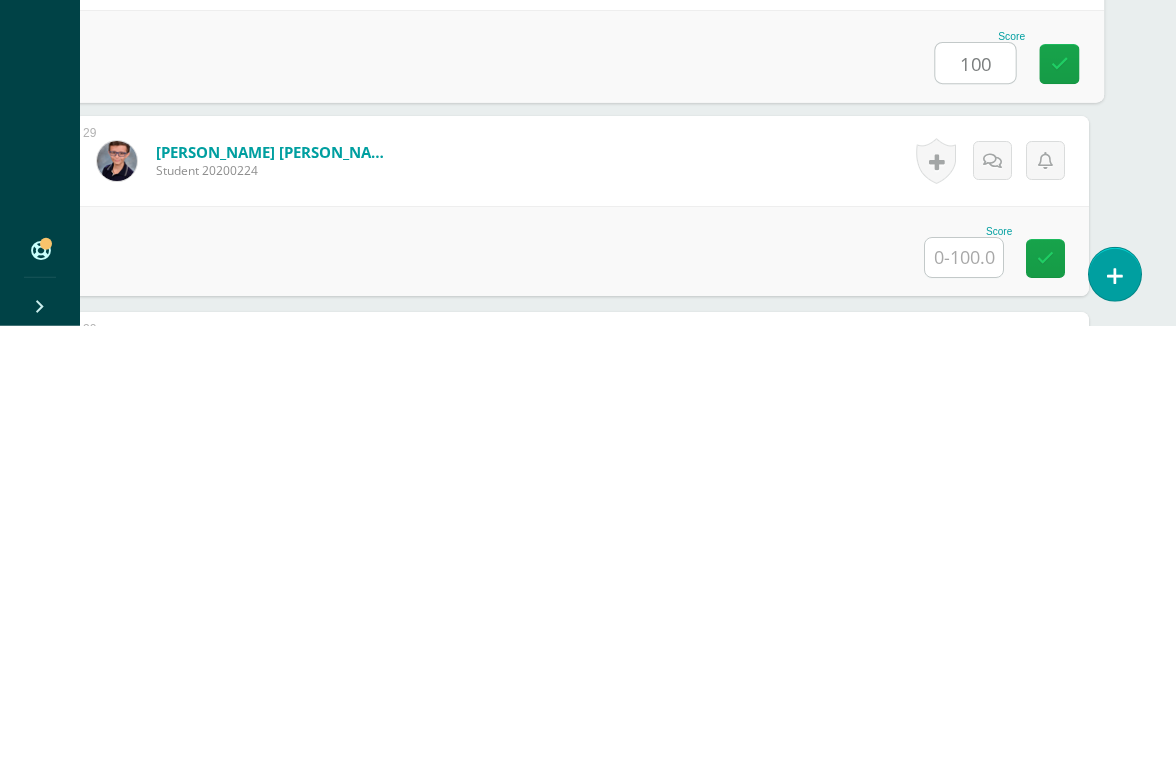 type on "100" 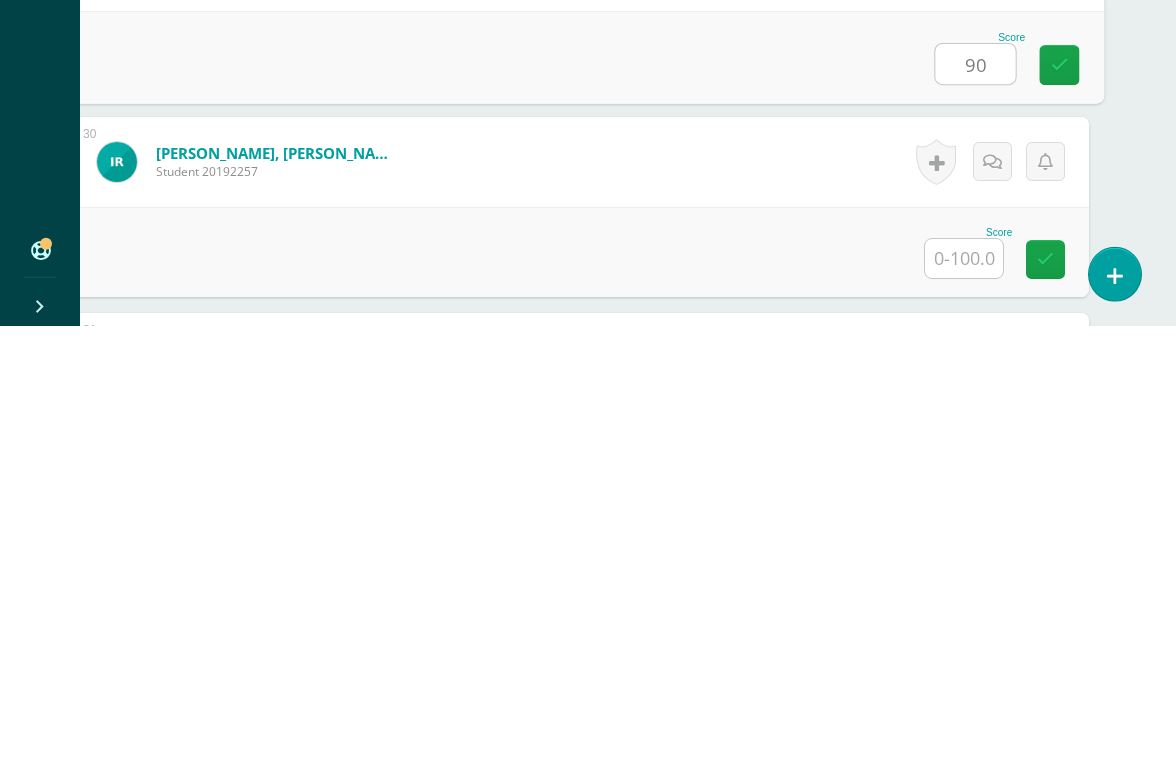 scroll, scrollTop: 5839, scrollLeft: 47, axis: both 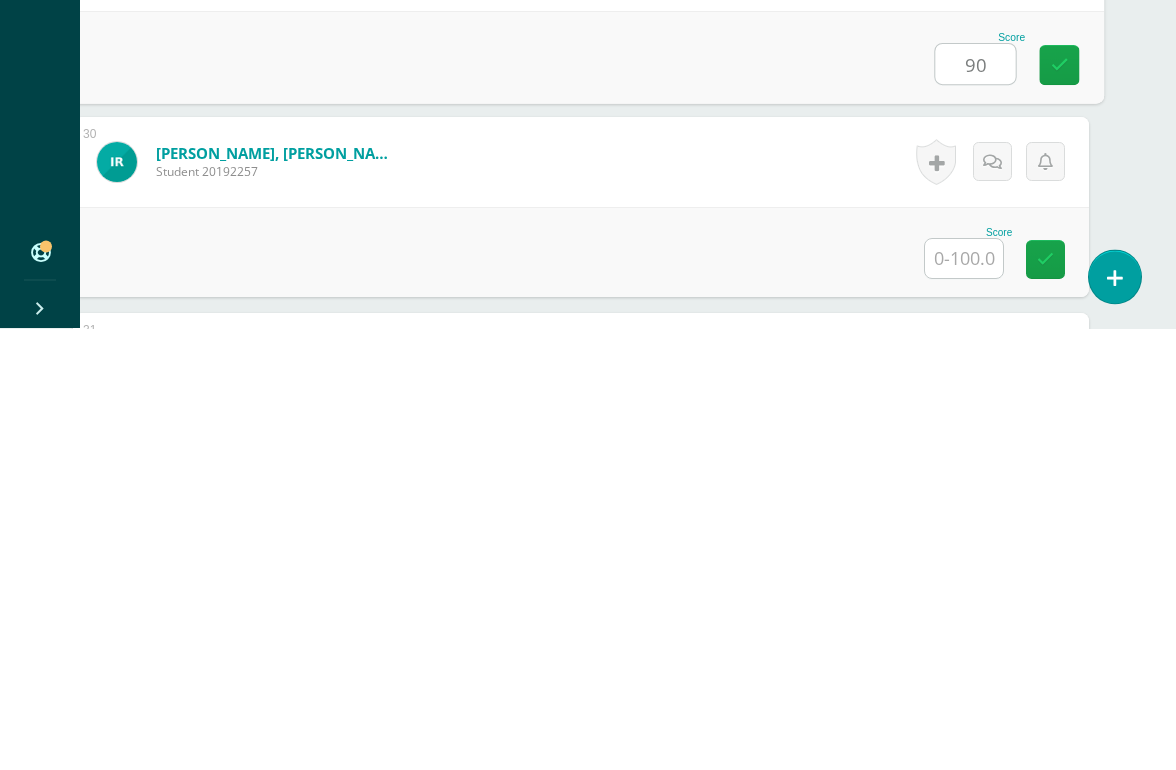 type on "90" 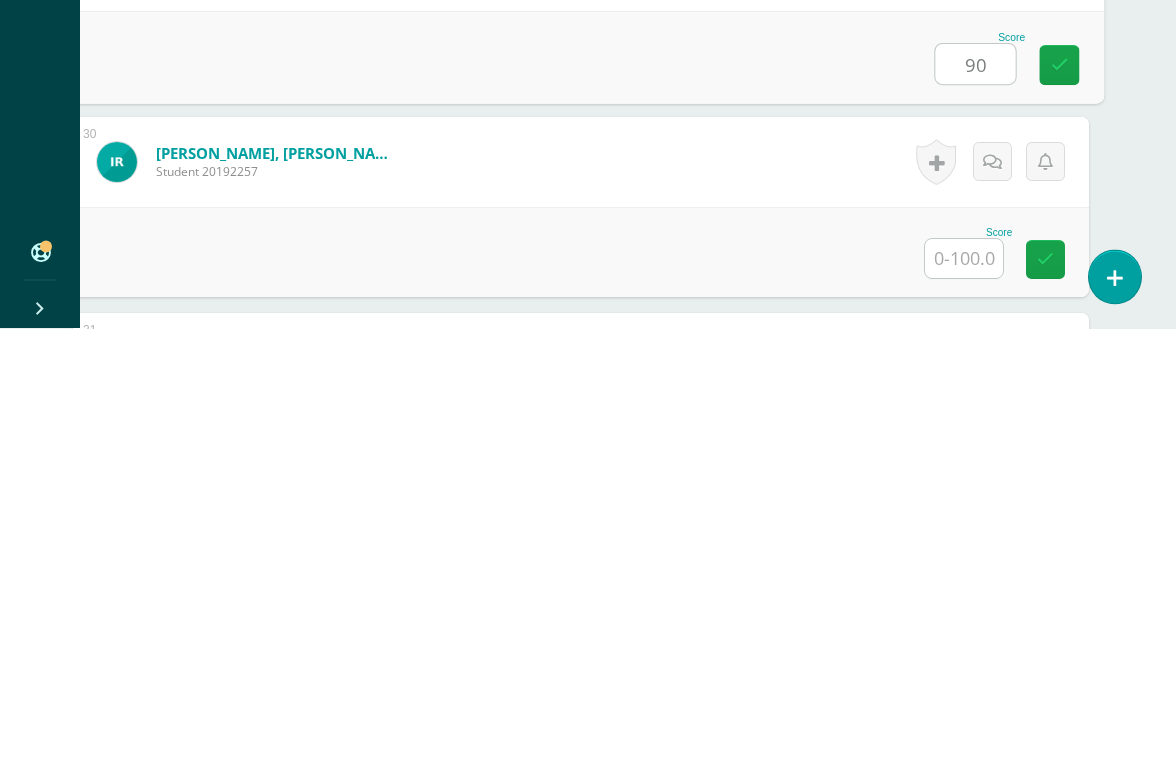 click at bounding box center (964, 700) 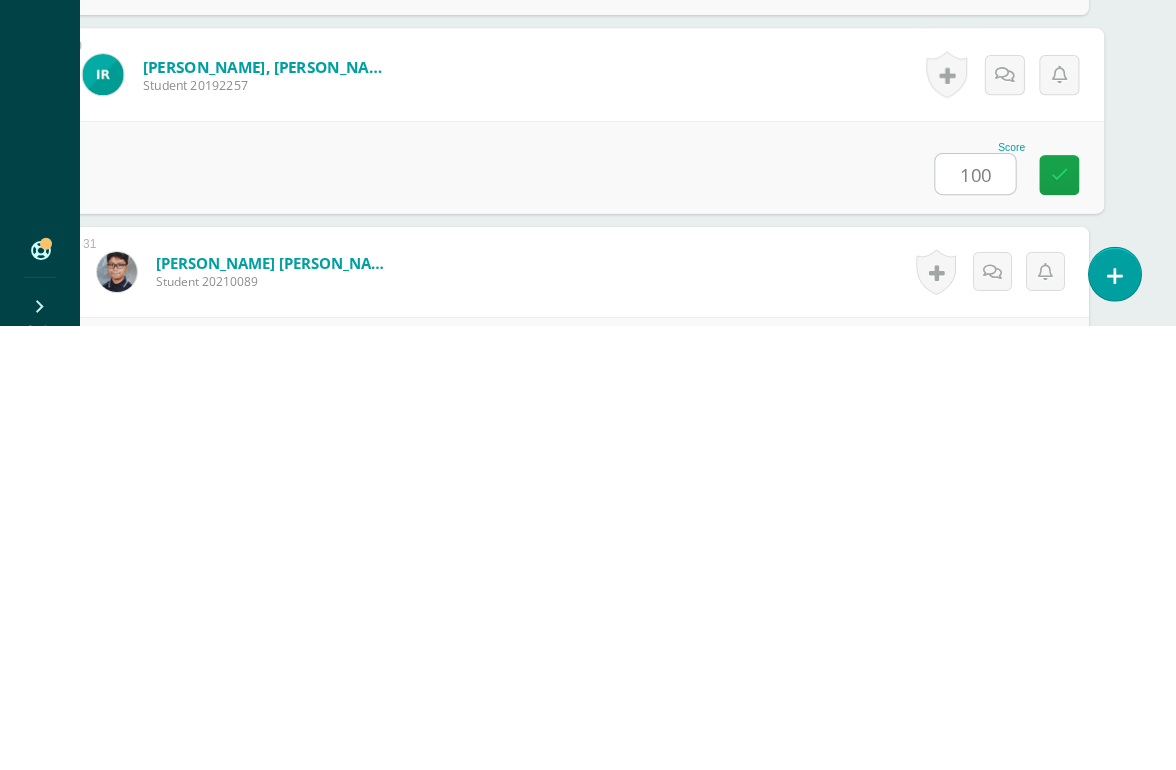 scroll, scrollTop: 6021, scrollLeft: 47, axis: both 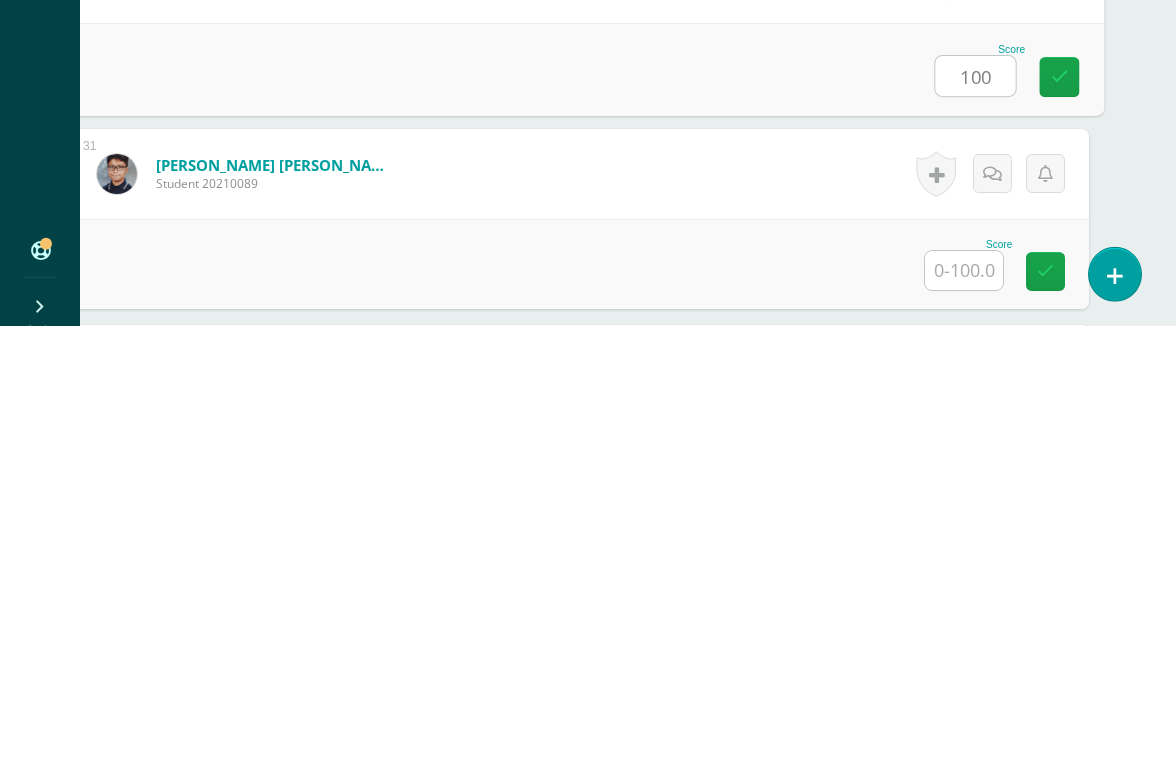 type on "100" 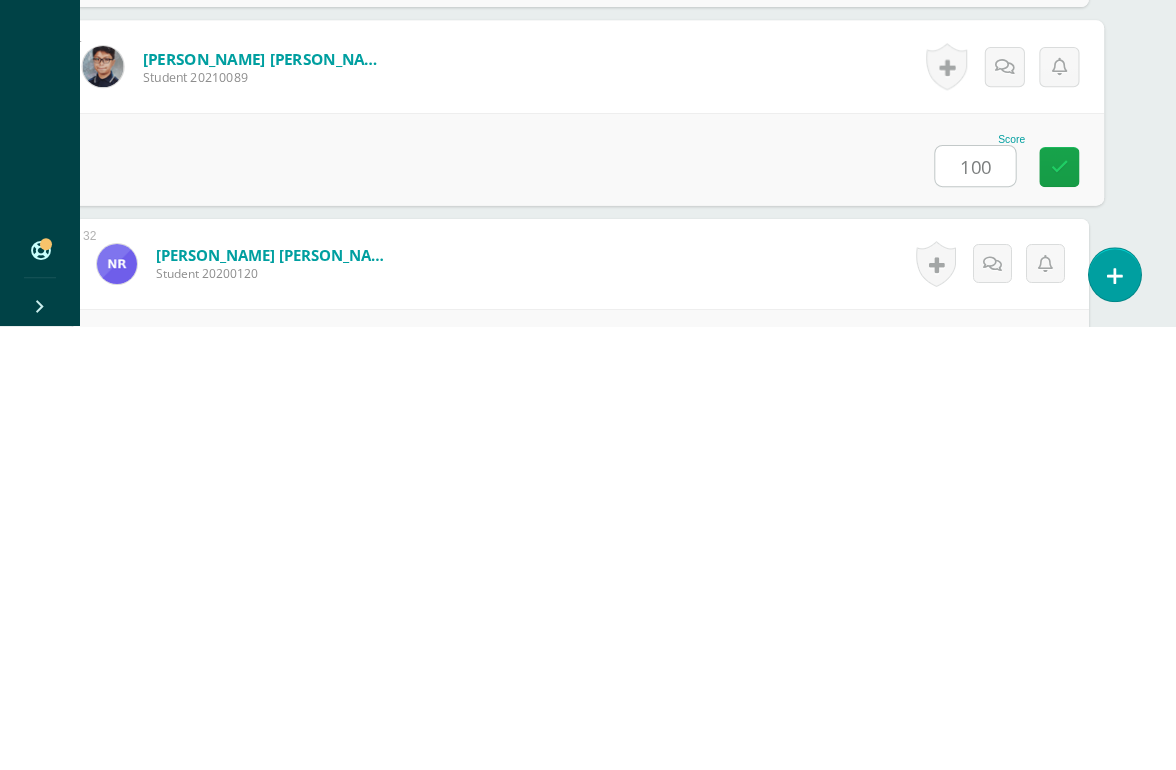 type on "100" 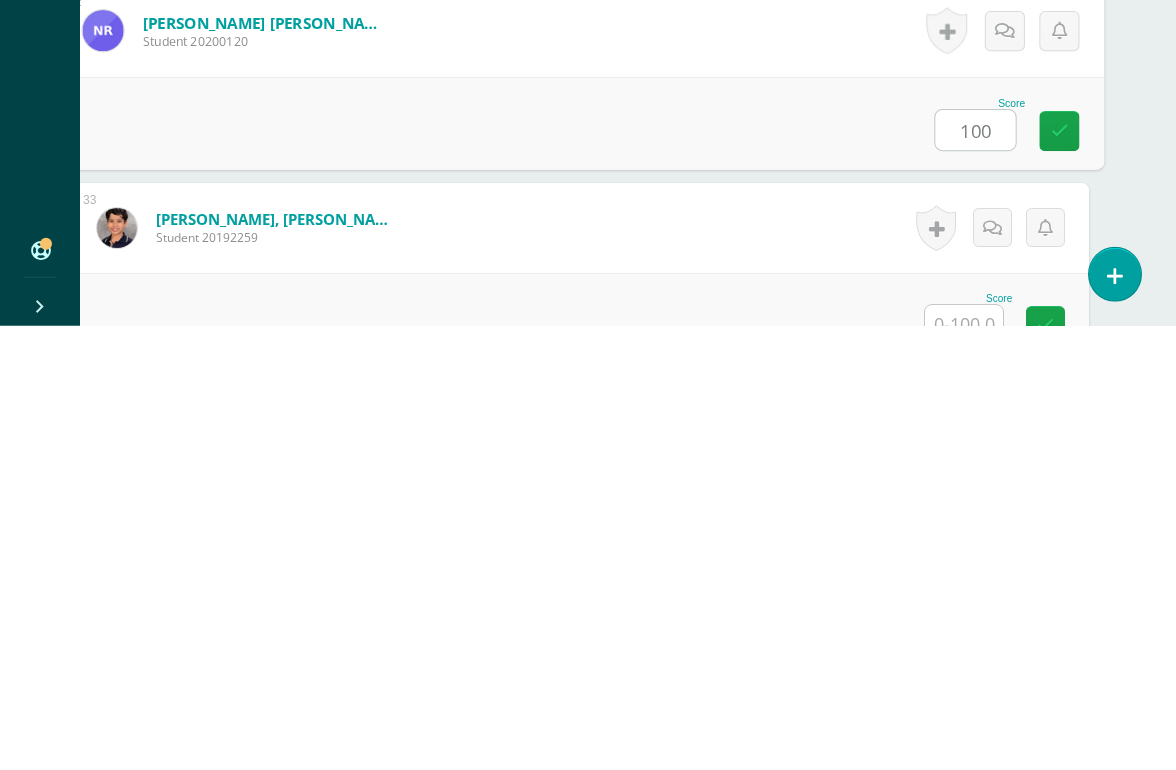 scroll, scrollTop: 6429, scrollLeft: 47, axis: both 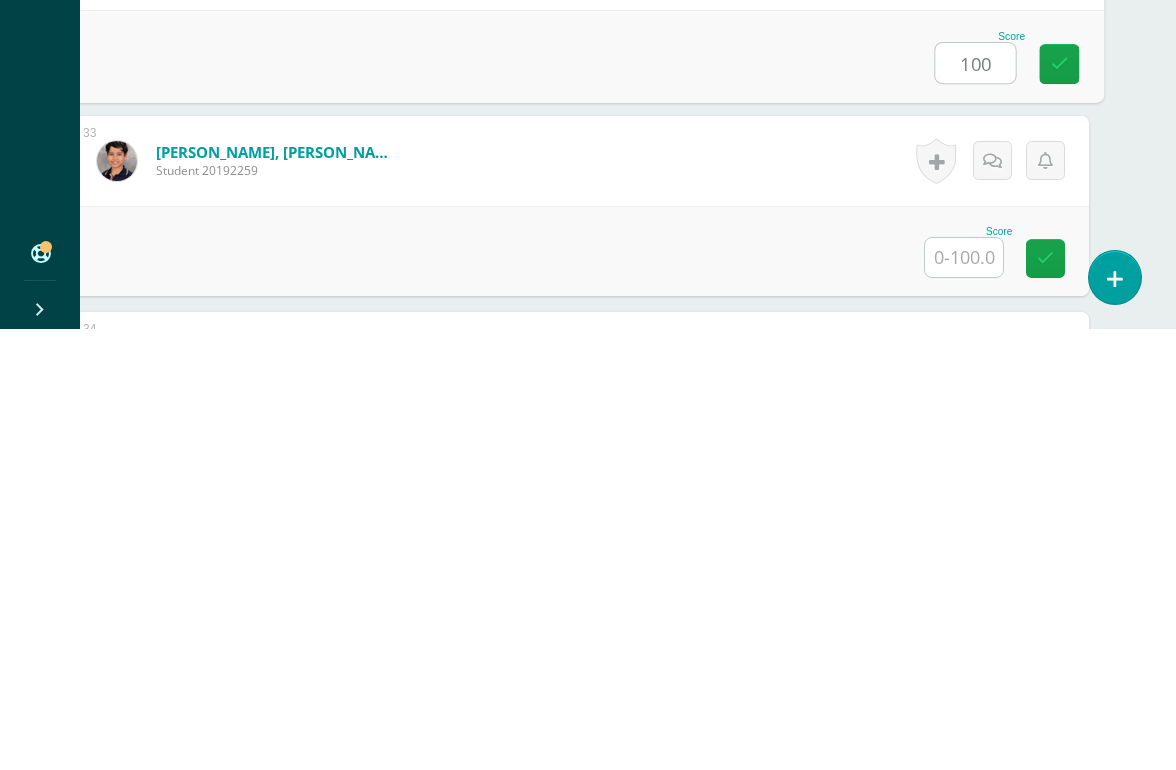 type on "100" 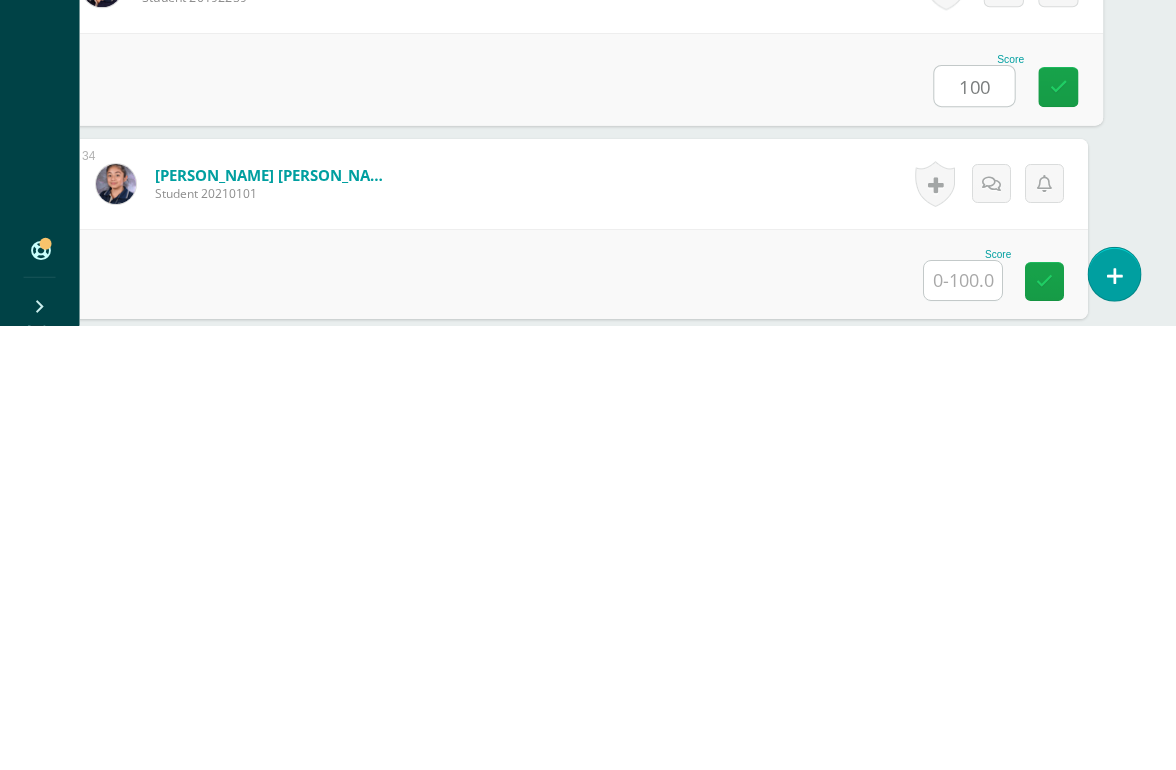 scroll, scrollTop: 6599, scrollLeft: 47, axis: both 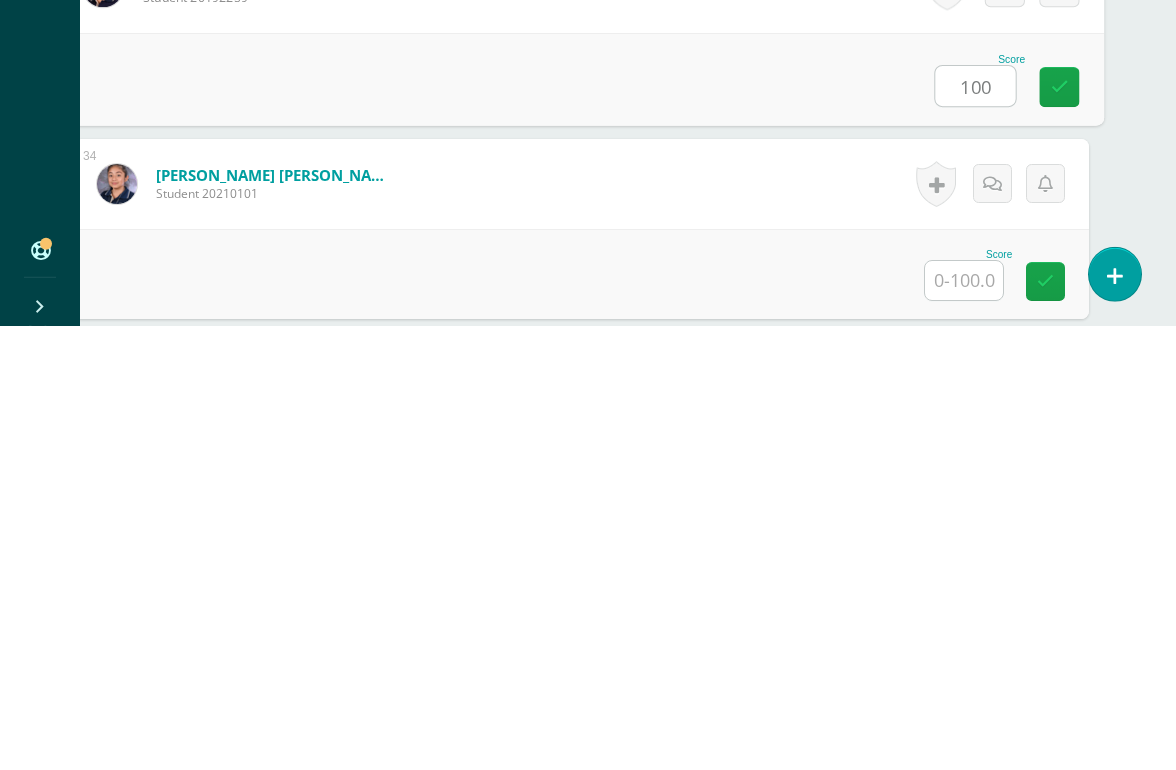 type on "100" 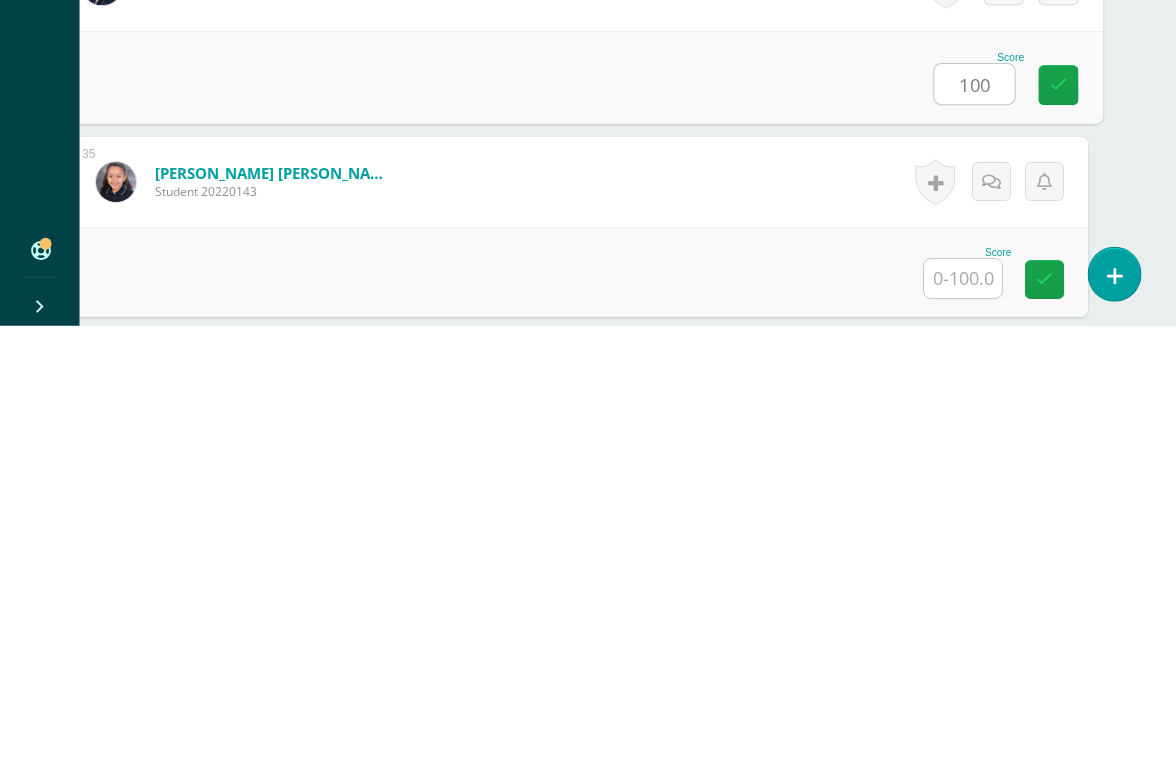 scroll, scrollTop: 6797, scrollLeft: 47, axis: both 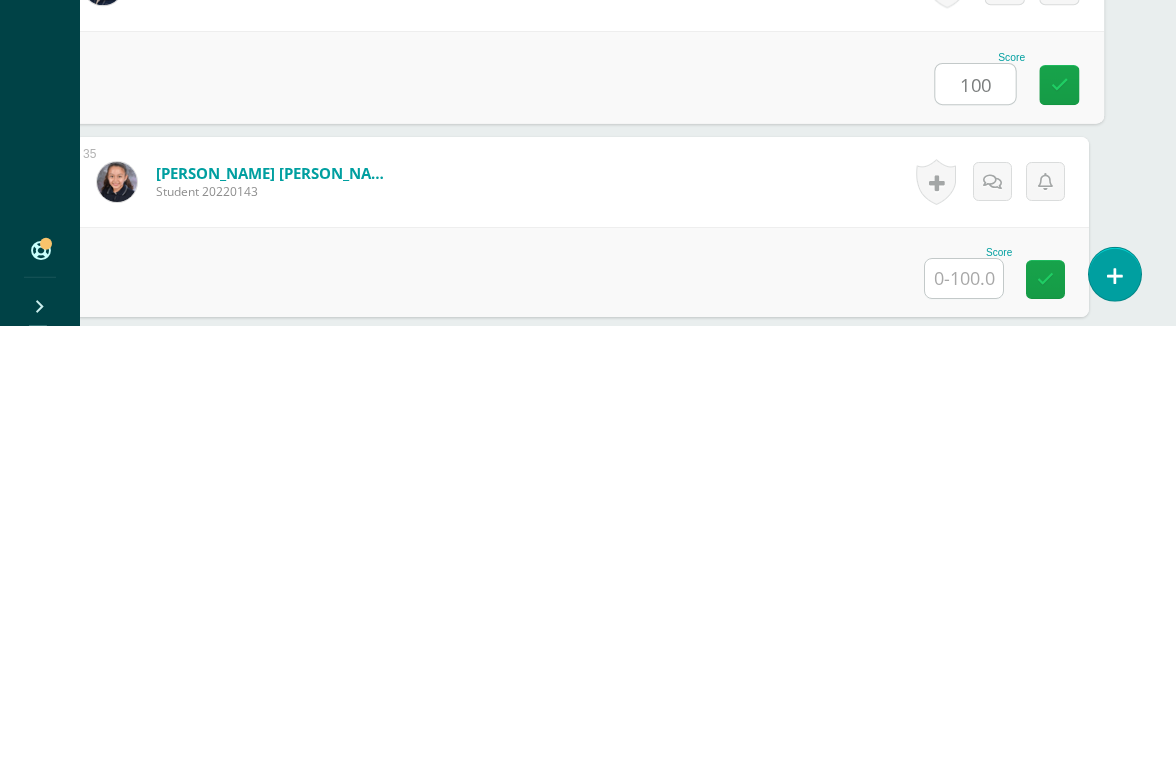 type on "100" 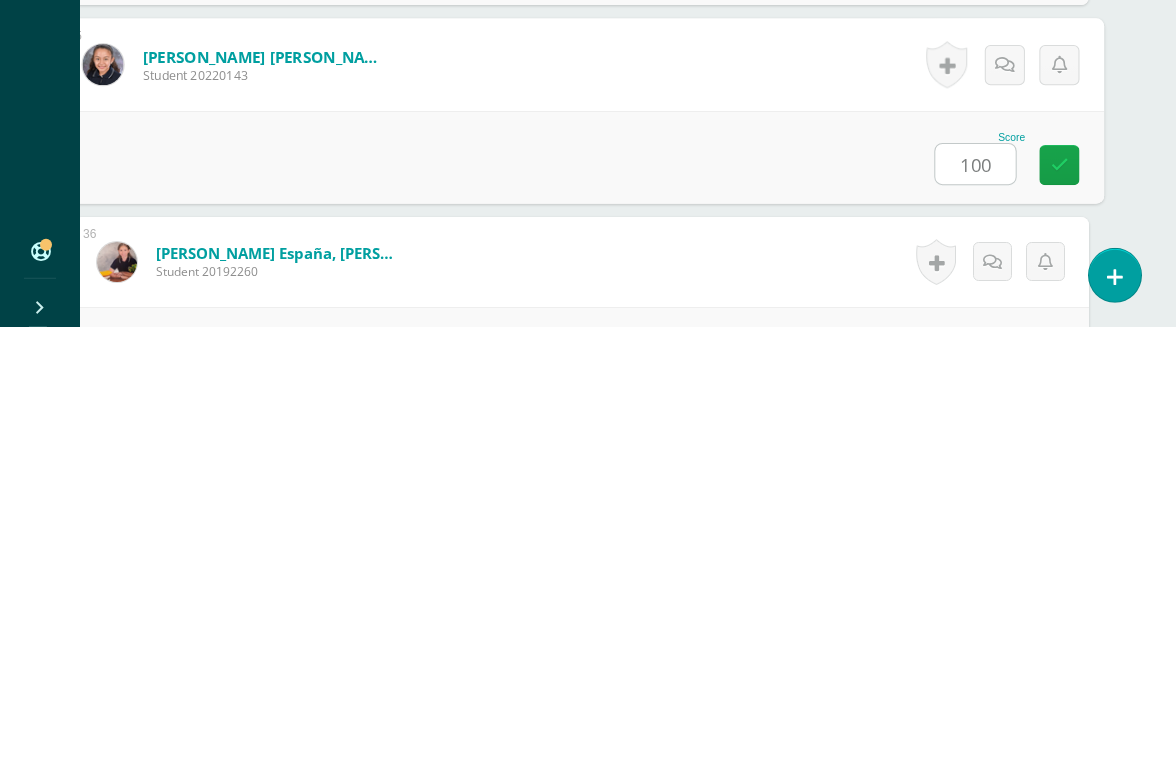 type on "100" 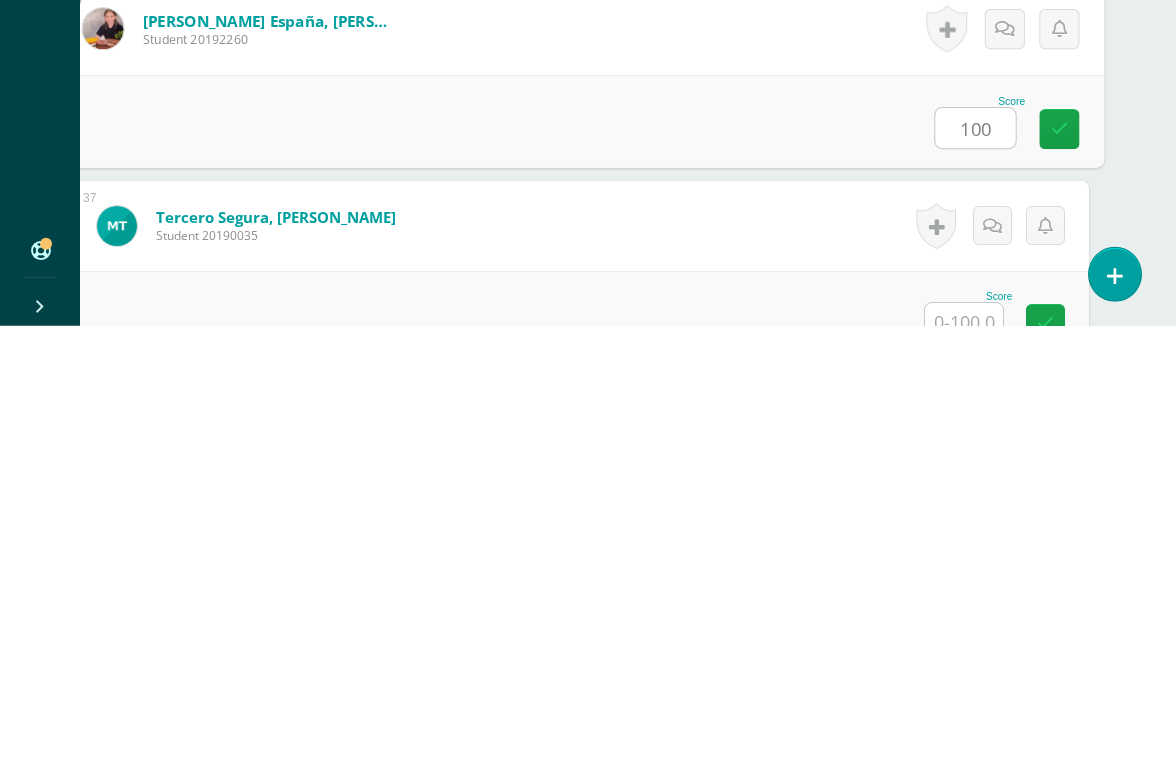 scroll, scrollTop: 7178, scrollLeft: 47, axis: both 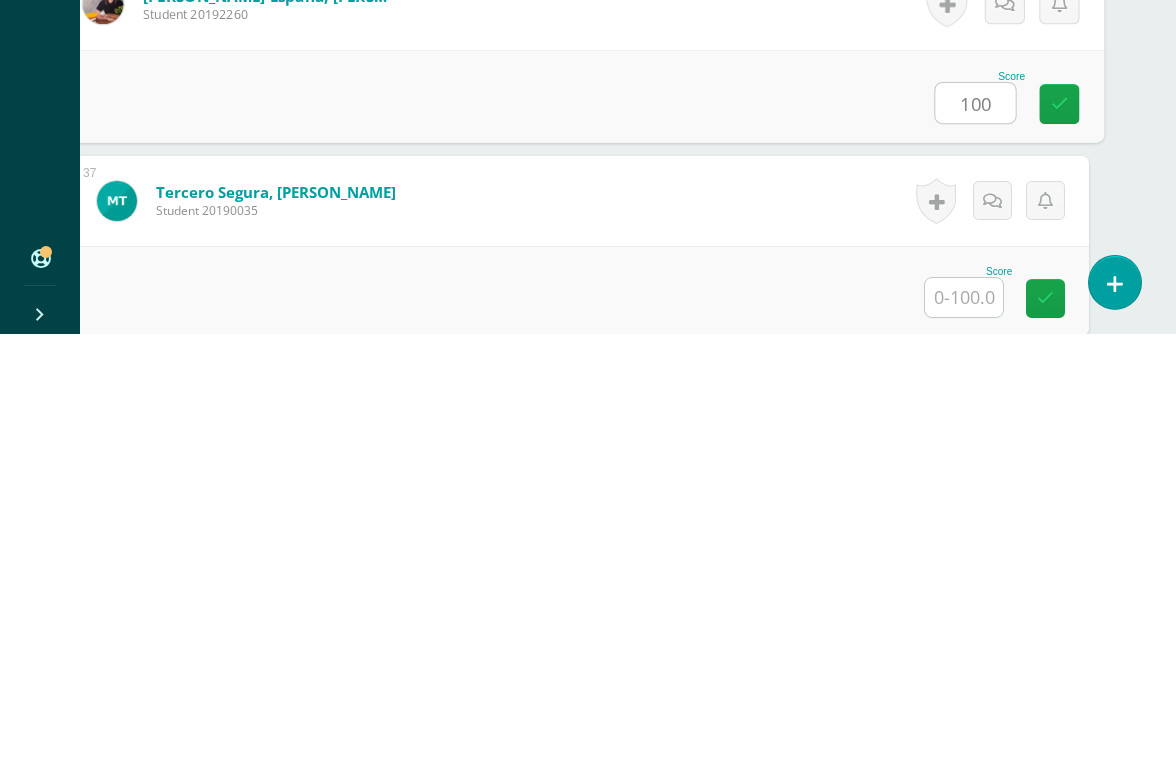 type on "100" 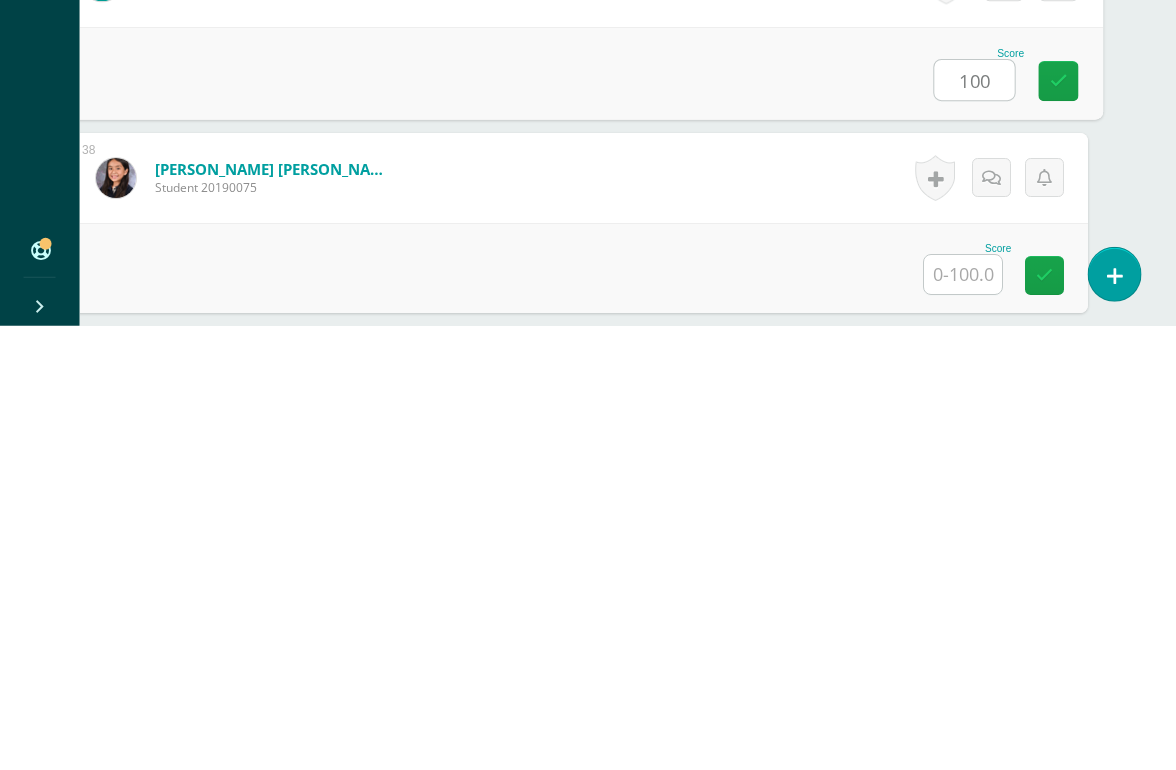 scroll, scrollTop: 7389, scrollLeft: 47, axis: both 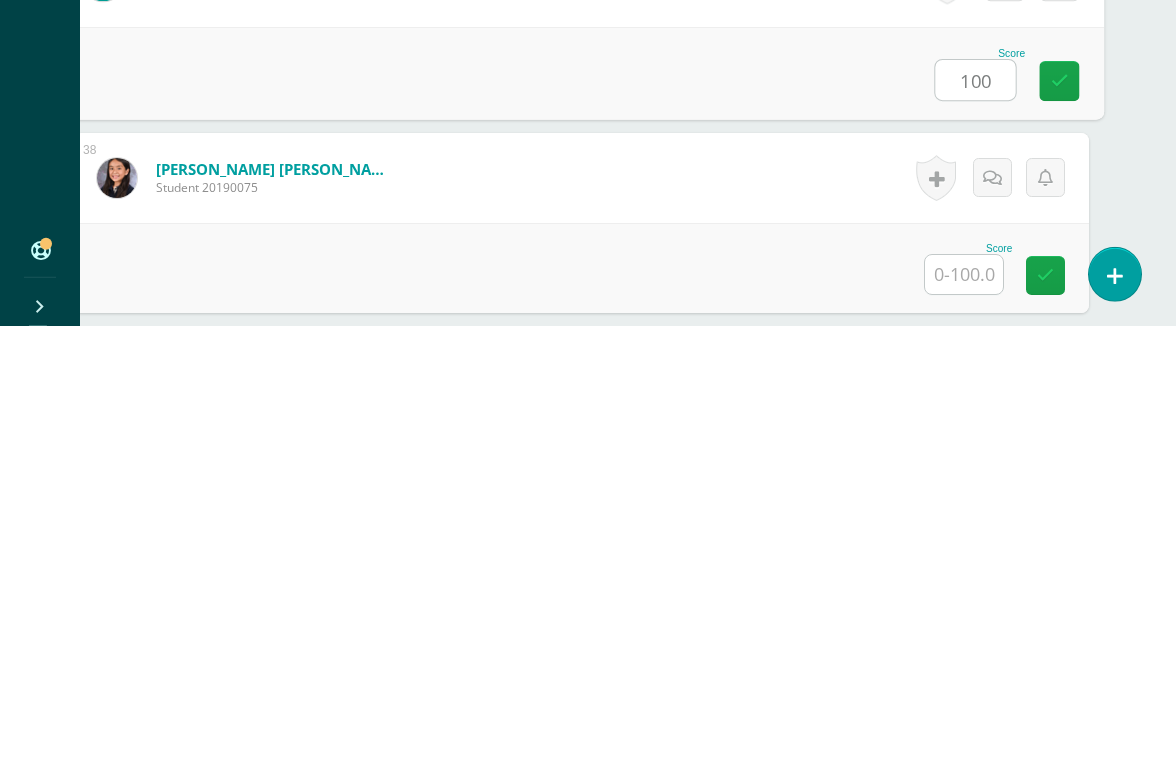 type on "100" 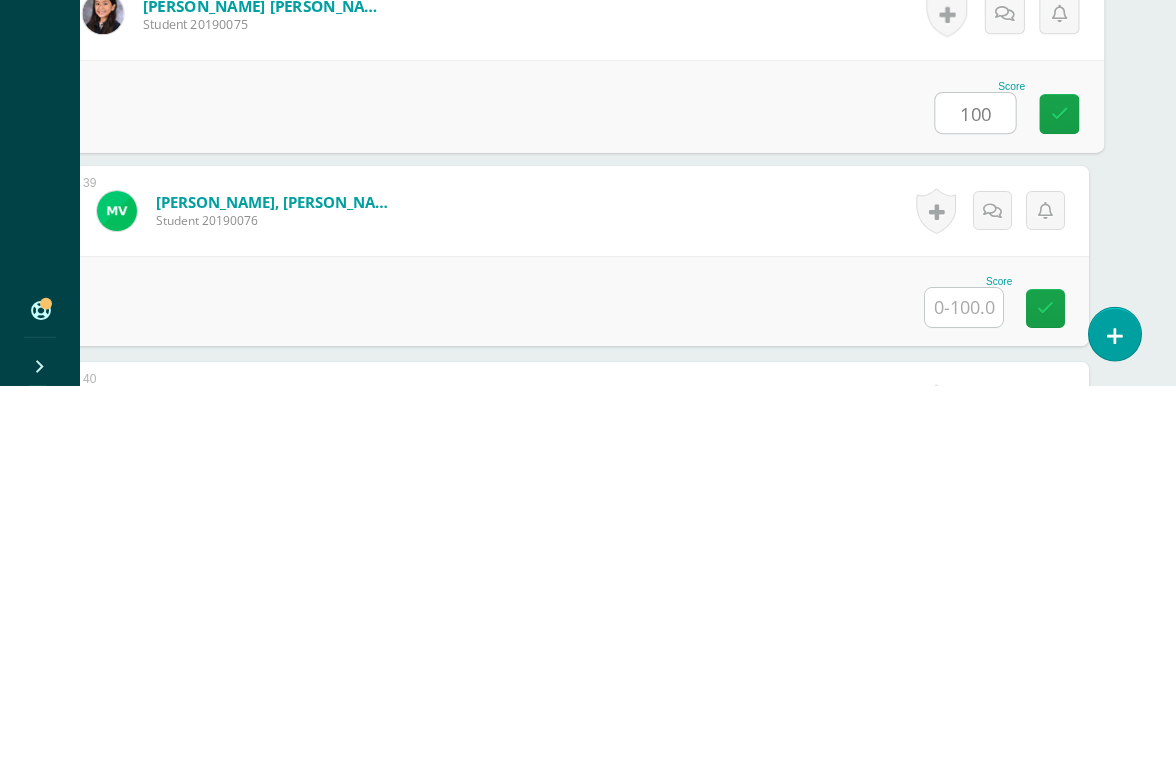 scroll, scrollTop: 7649, scrollLeft: 47, axis: both 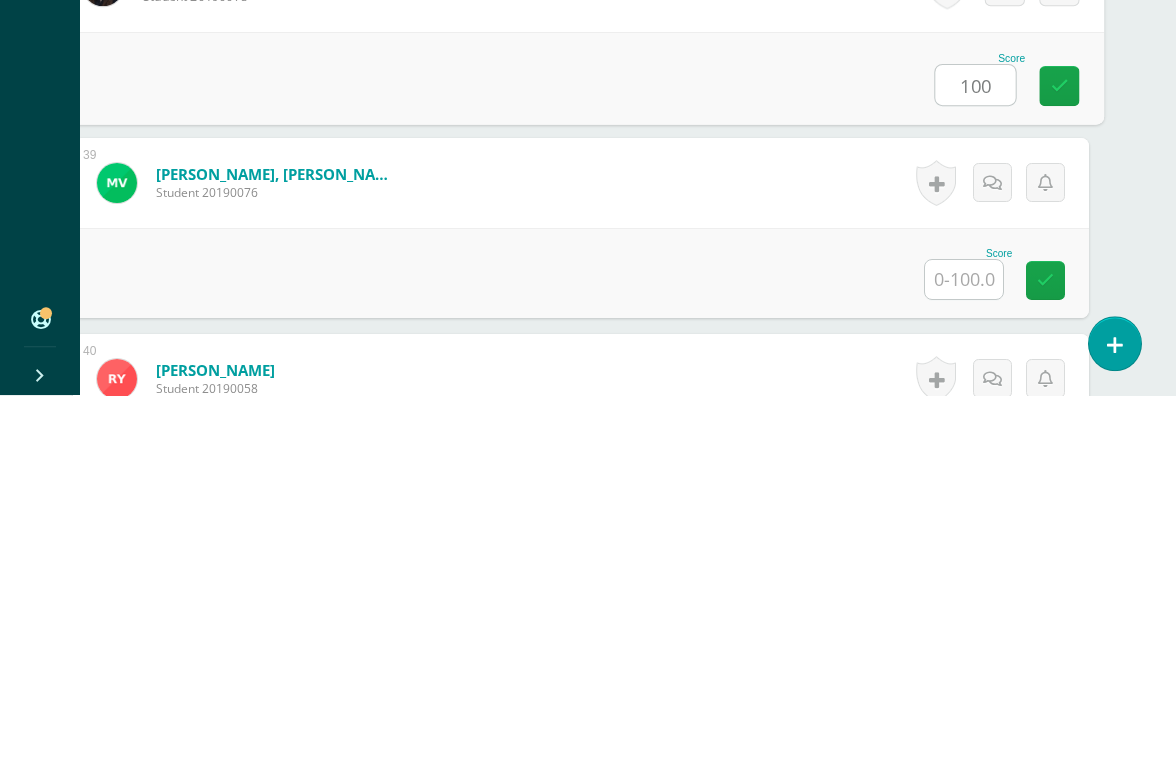type on "100" 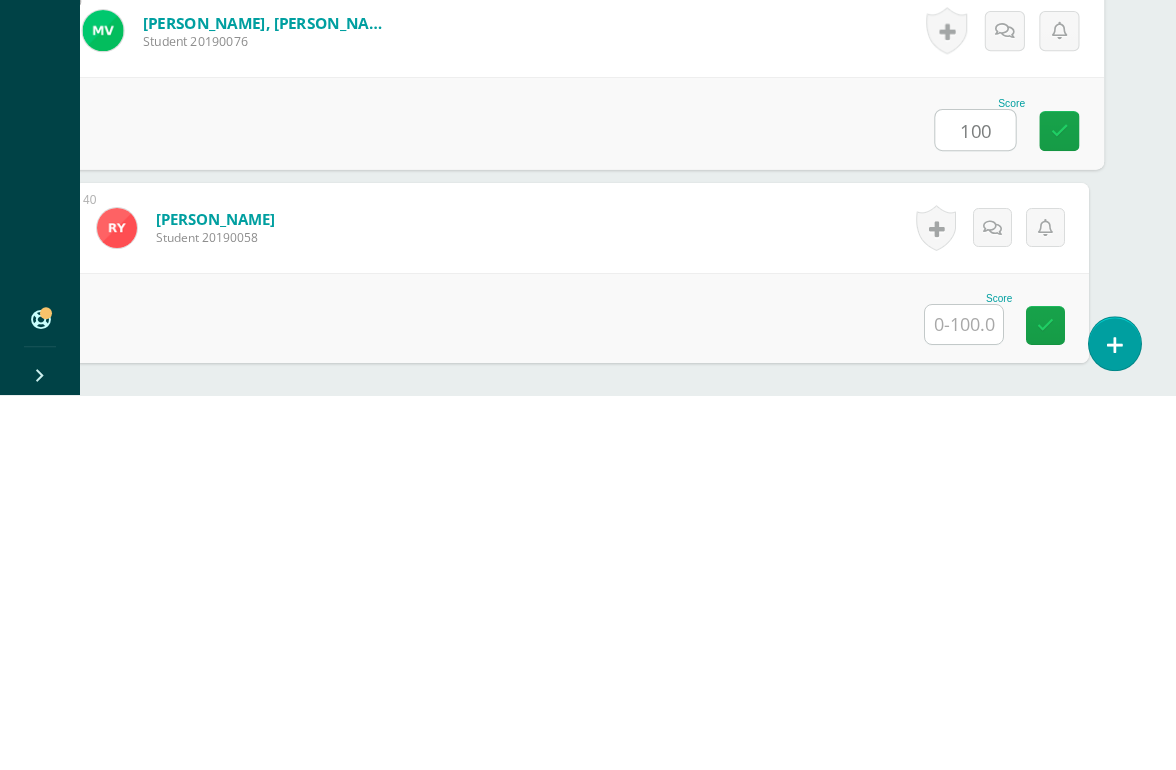 type on "100" 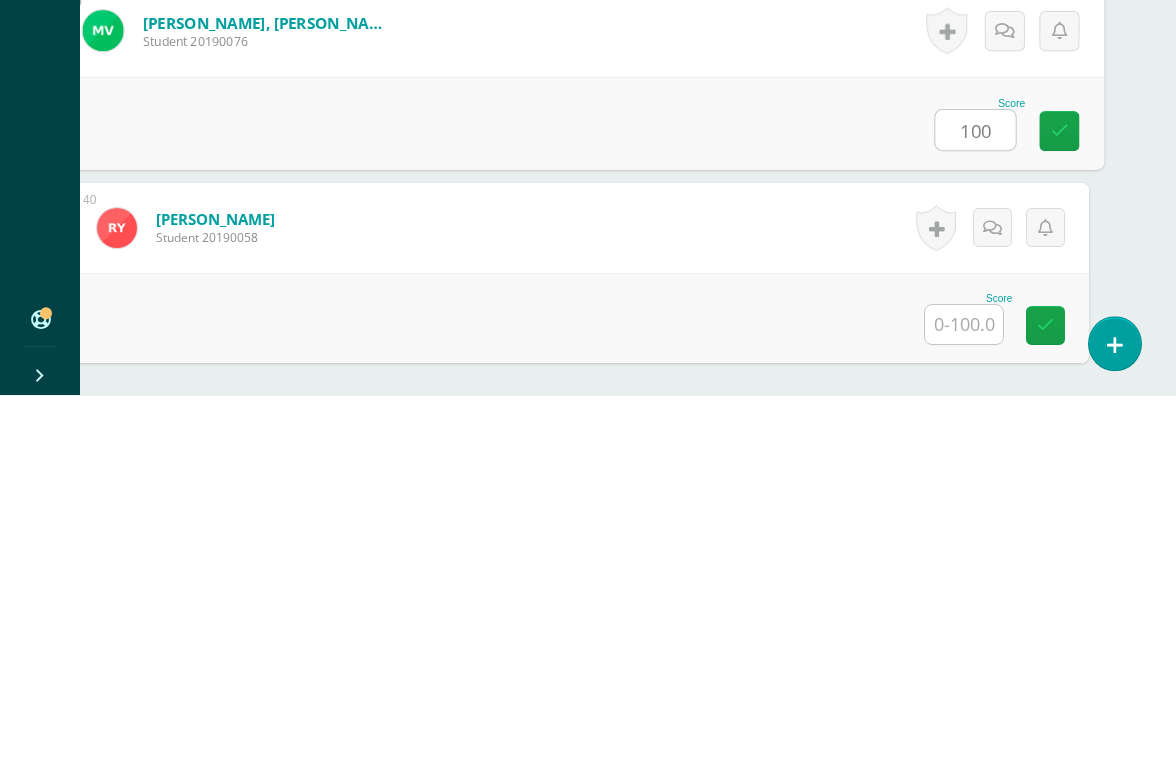 click at bounding box center (964, 699) 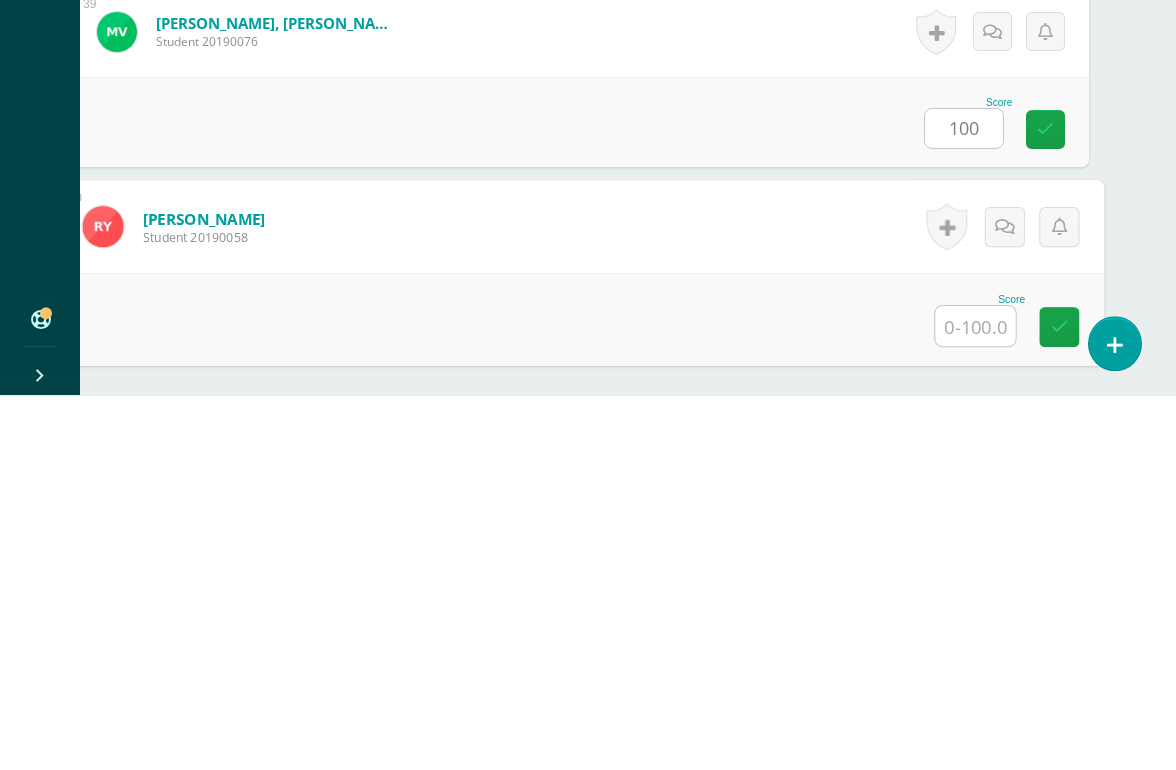scroll, scrollTop: 7930, scrollLeft: 47, axis: both 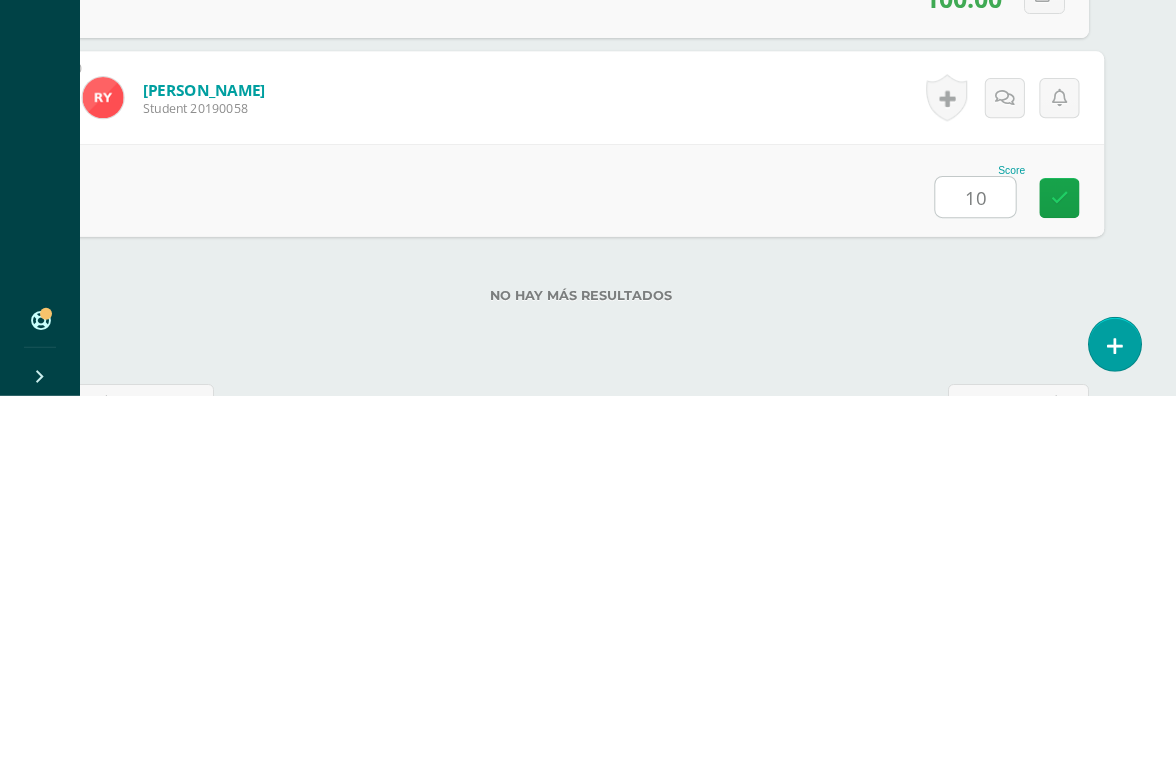 type on "100" 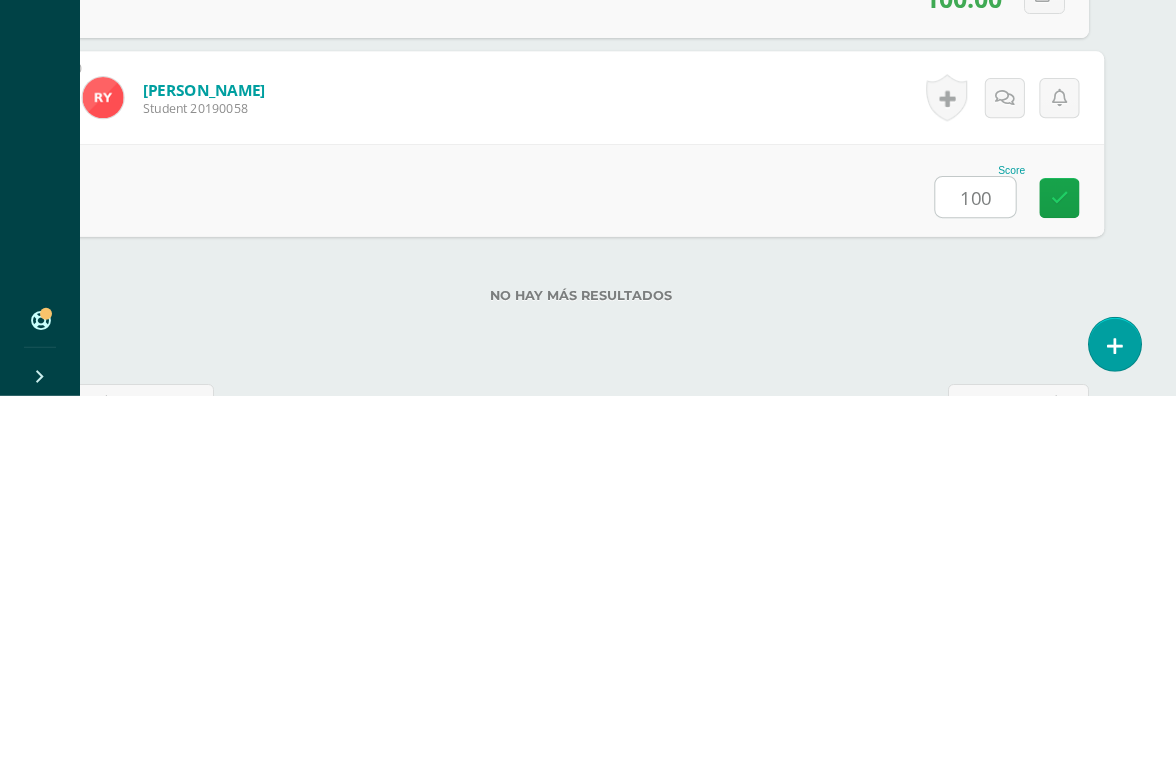 click at bounding box center (1060, 571) 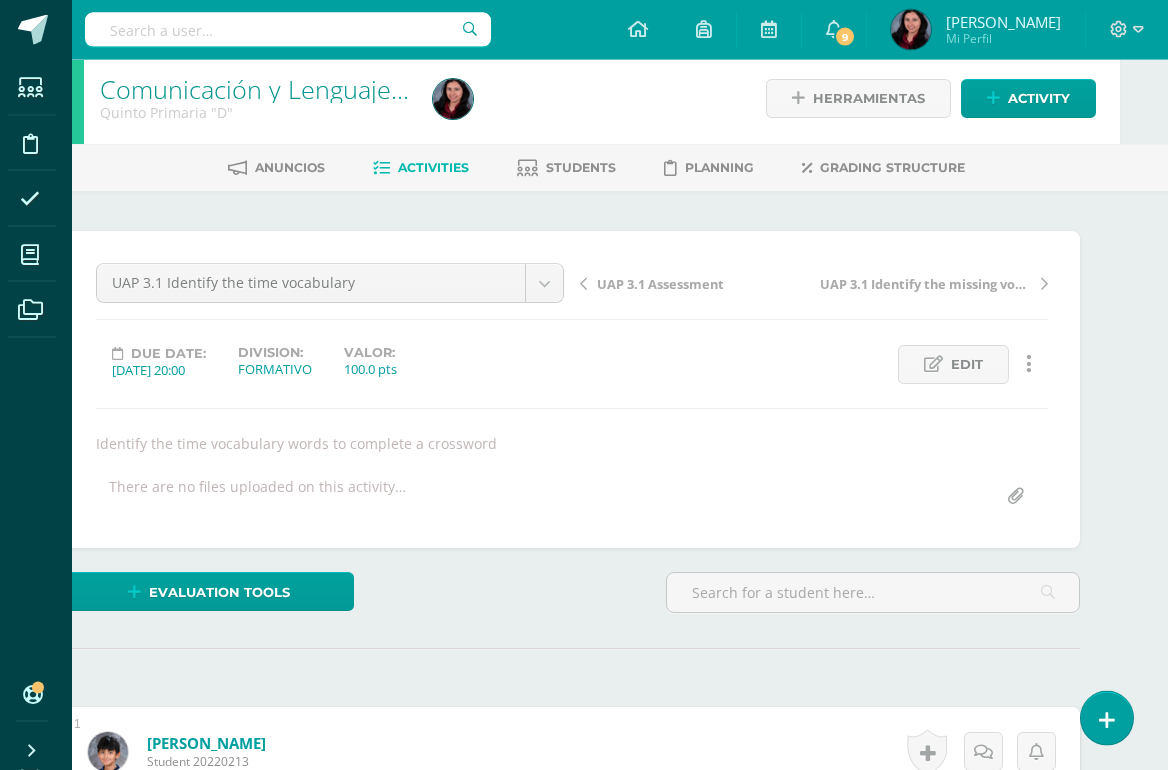 scroll, scrollTop: 0, scrollLeft: 48, axis: horizontal 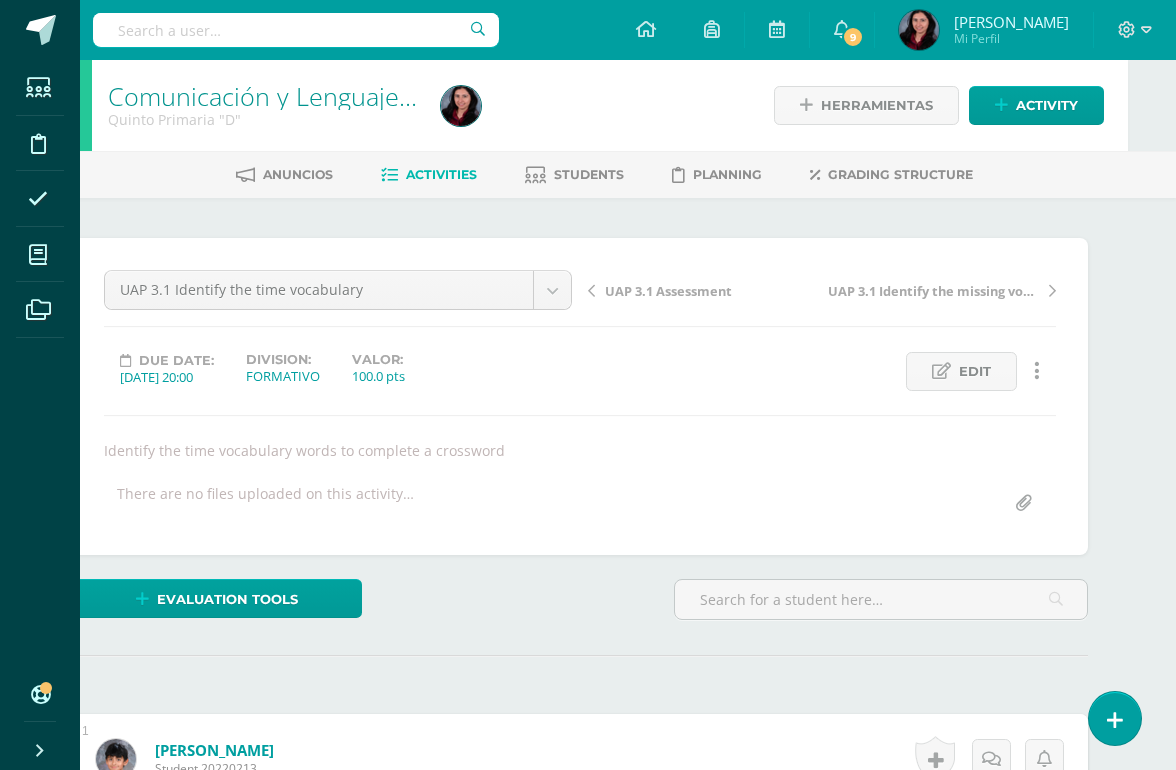 click at bounding box center (38, 254) 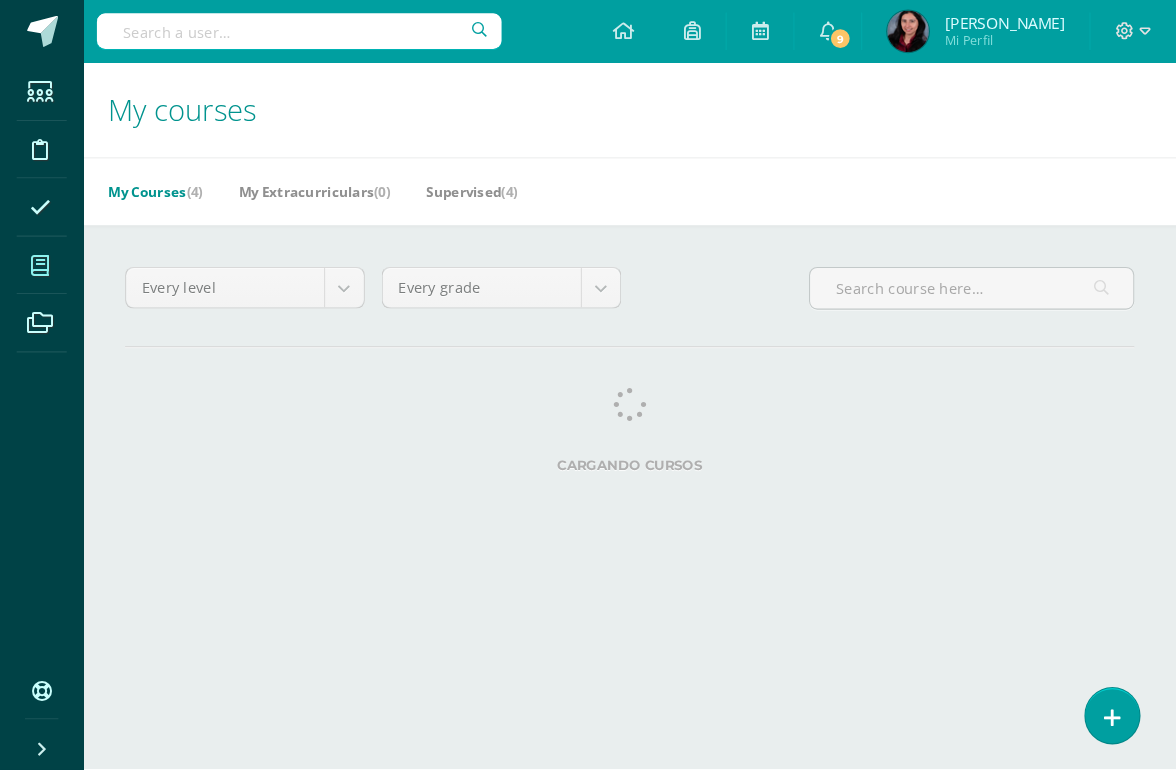 scroll, scrollTop: 0, scrollLeft: 0, axis: both 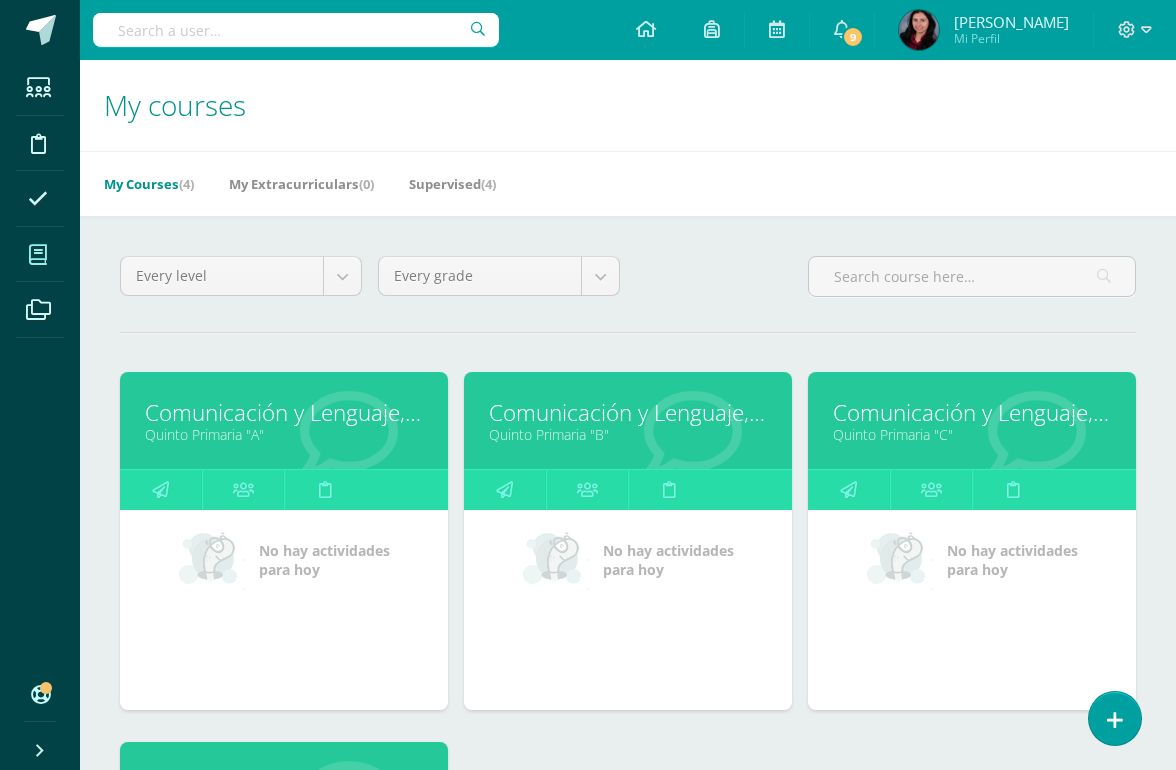 click on "Comunicación y Lenguaje,Idioma Extranjero,Inglés" at bounding box center [284, 412] 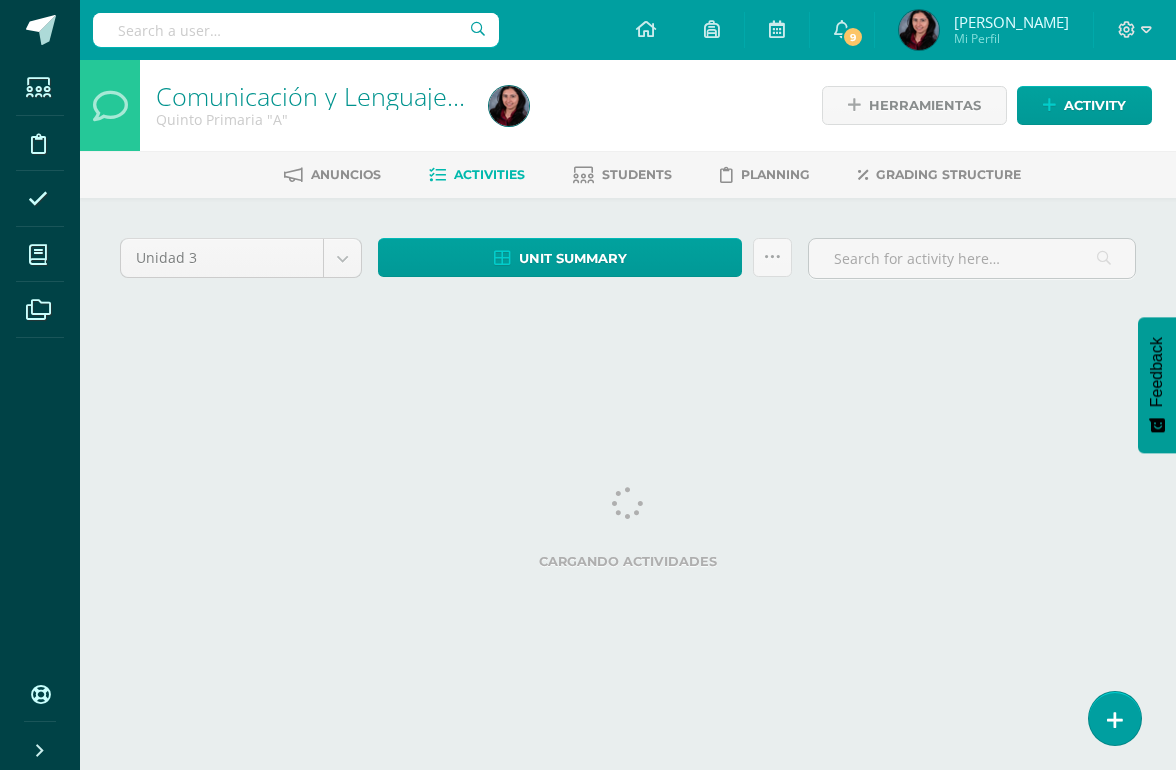 scroll, scrollTop: 0, scrollLeft: 0, axis: both 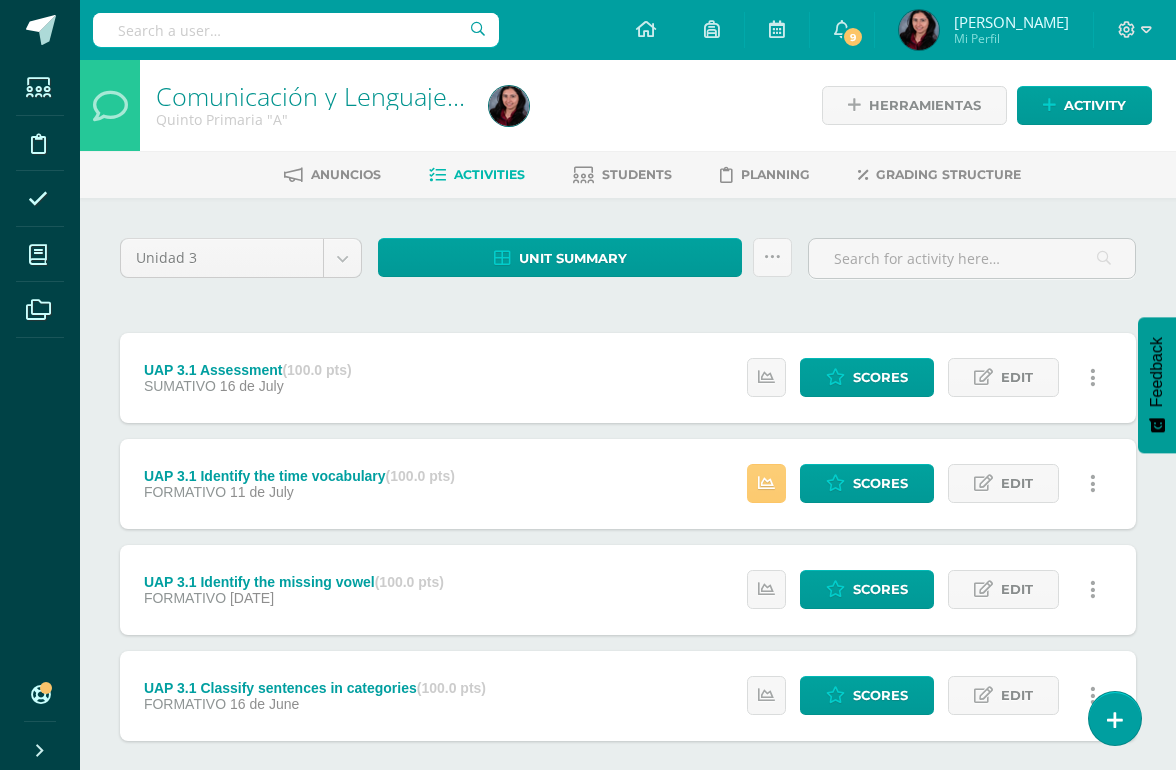 click at bounding box center (766, 589) 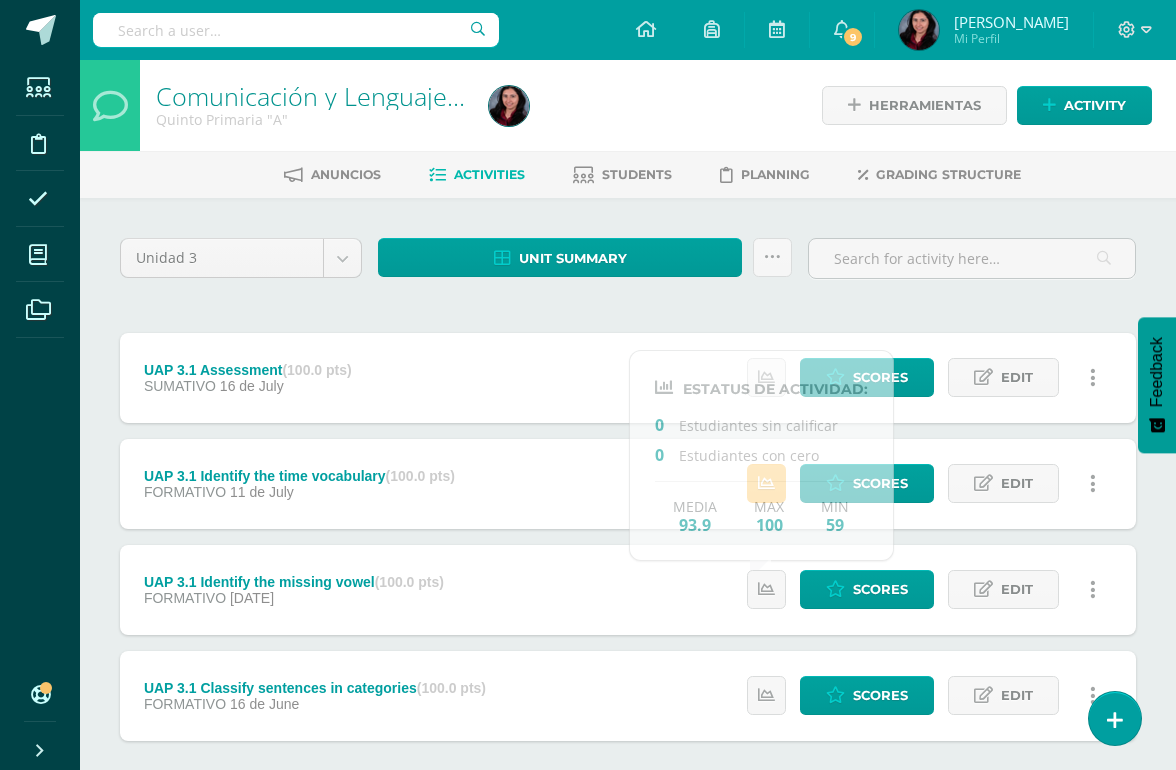 click on "Unidad 3                             Unidad 1 Unidad 2 Unidad 3 Unidad 4 Unit summary
Download as HTML
Download as PDF
Download as XLS
Subir actividades en masa
Send scores for review
Activity history
¿Estás seguro que deseas  Enviar a revisión  las notas de este curso?
Esta acción  enviará una notificación a tu supervisor y no podrás eliminar o cambiar tus notas.  Esta acción no podrá ser revertida a menos que se te conceda permiso
Cancel
Send for review
Creación  y  Calificación   en masa.
Para poder crear actividades y calificar las mismas   Descargar Formato de Excel 39" at bounding box center (628, 536) 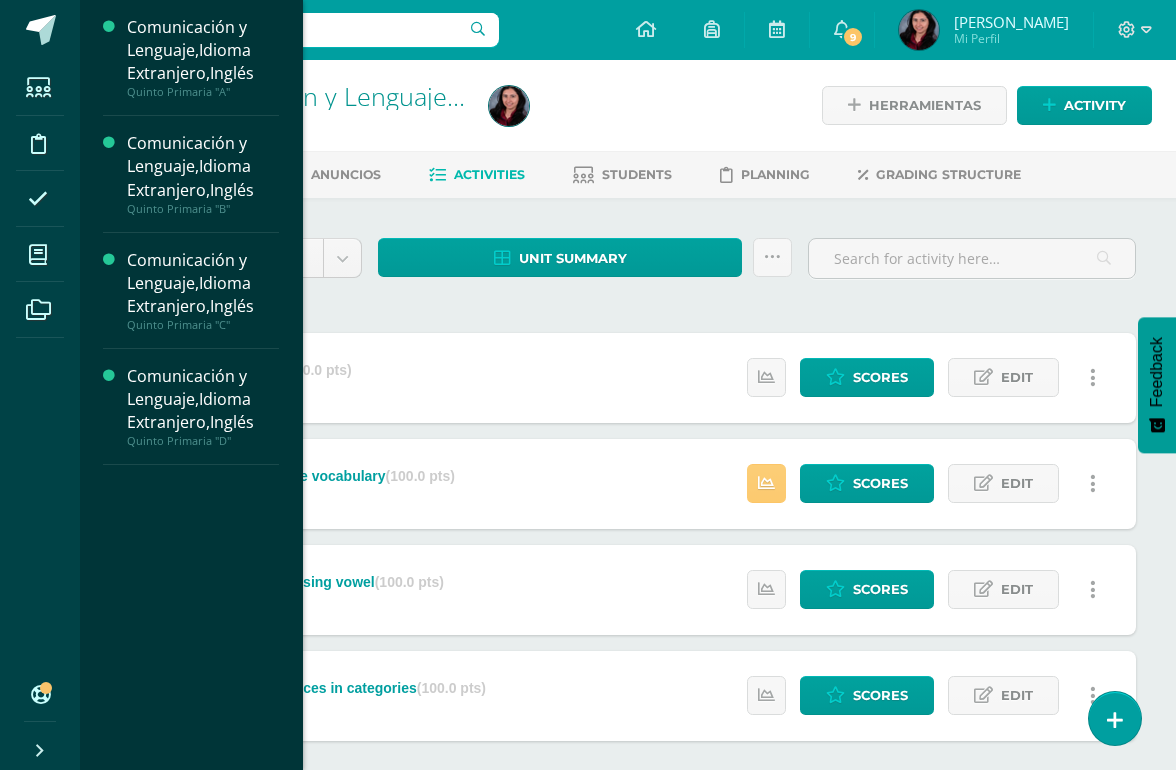 click at bounding box center [38, 255] 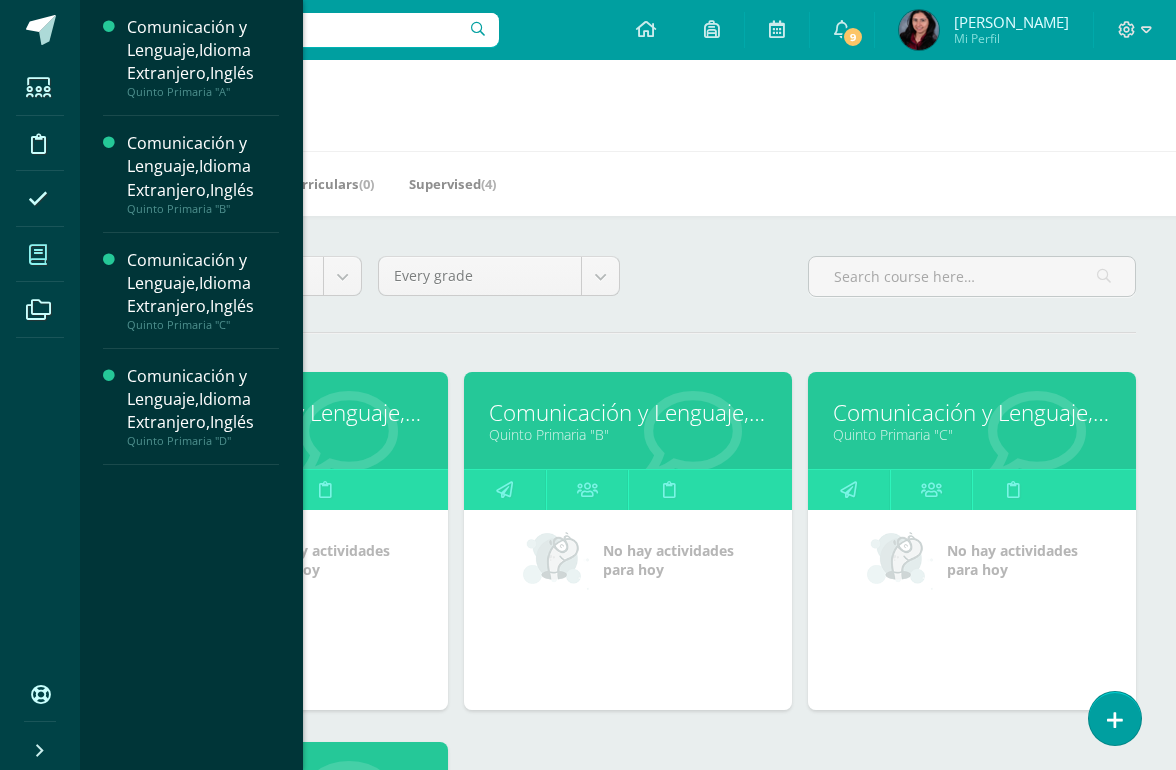scroll, scrollTop: 0, scrollLeft: 0, axis: both 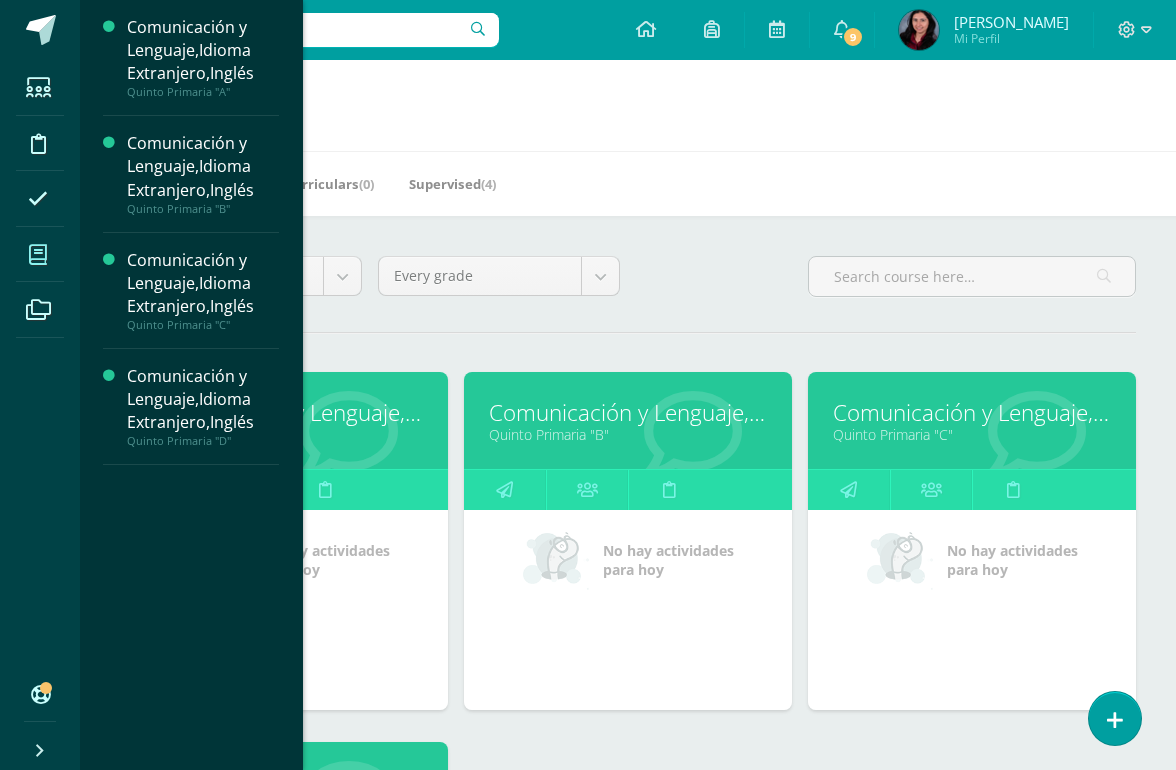 click on "Comunicación y Lenguaje,Idioma Extranjero,Inglés" at bounding box center (203, 166) 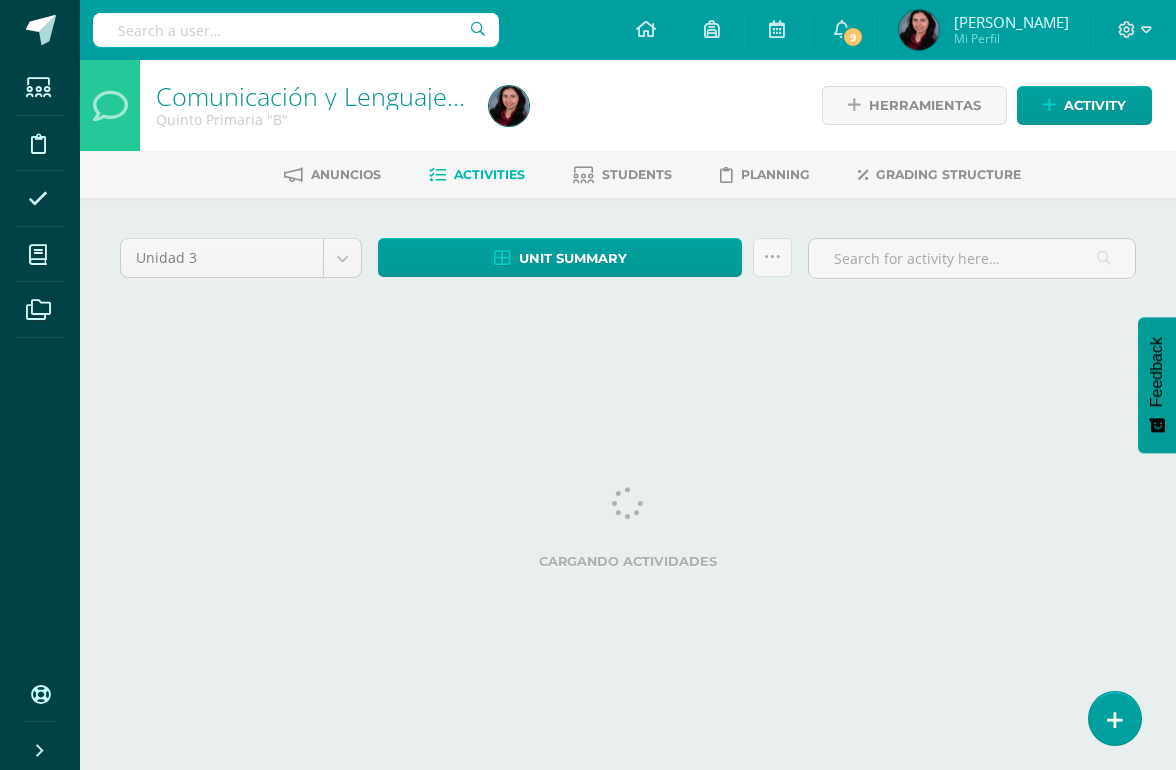 scroll, scrollTop: 0, scrollLeft: 0, axis: both 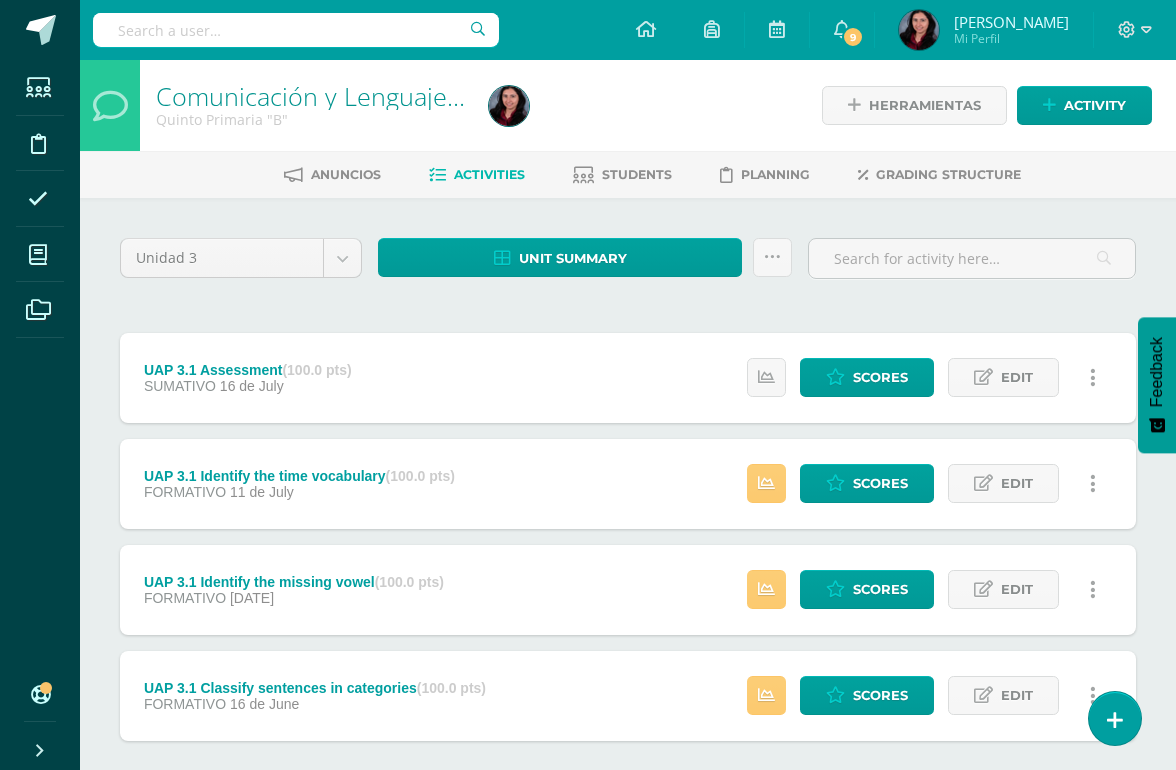 click at bounding box center (766, 695) 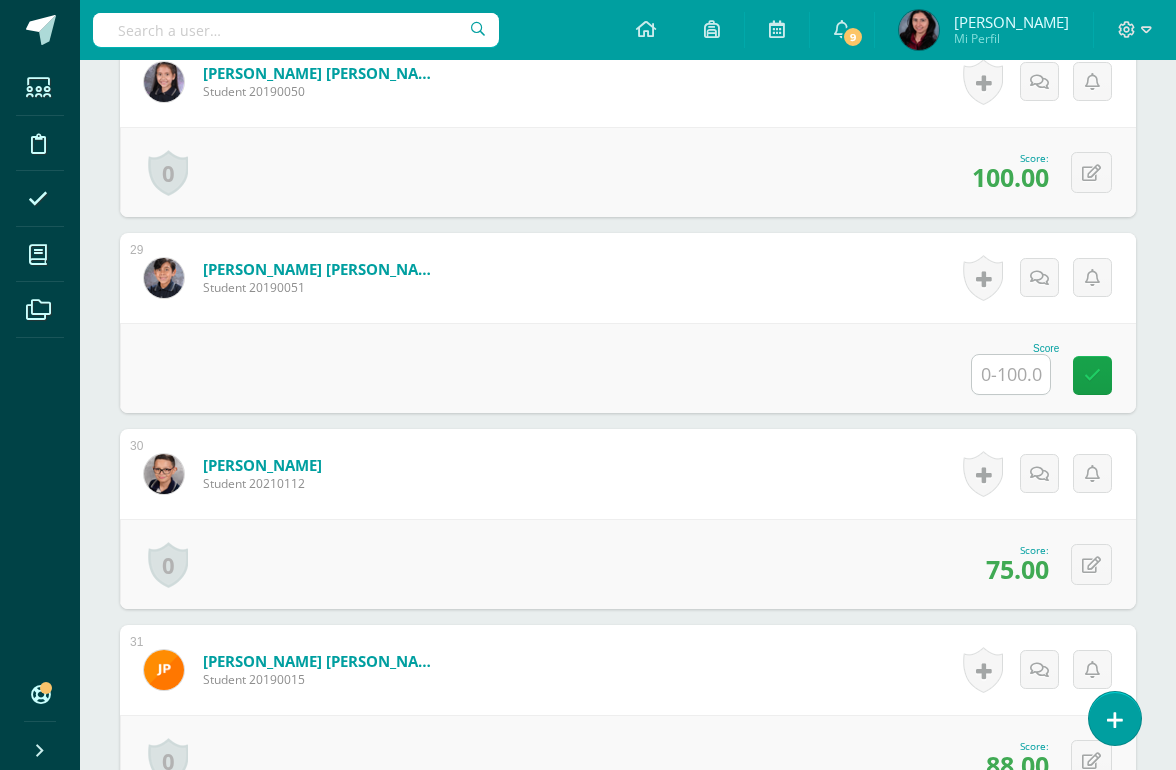 scroll, scrollTop: 5970, scrollLeft: 0, axis: vertical 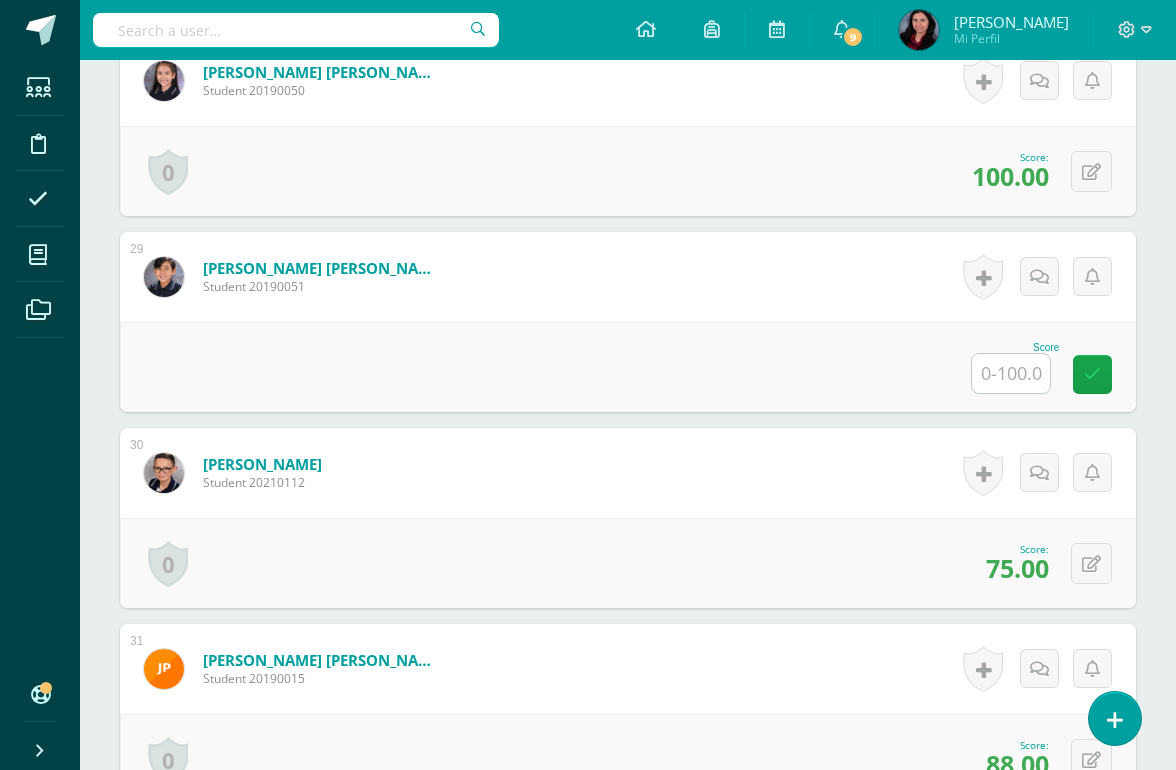 click at bounding box center (1011, 373) 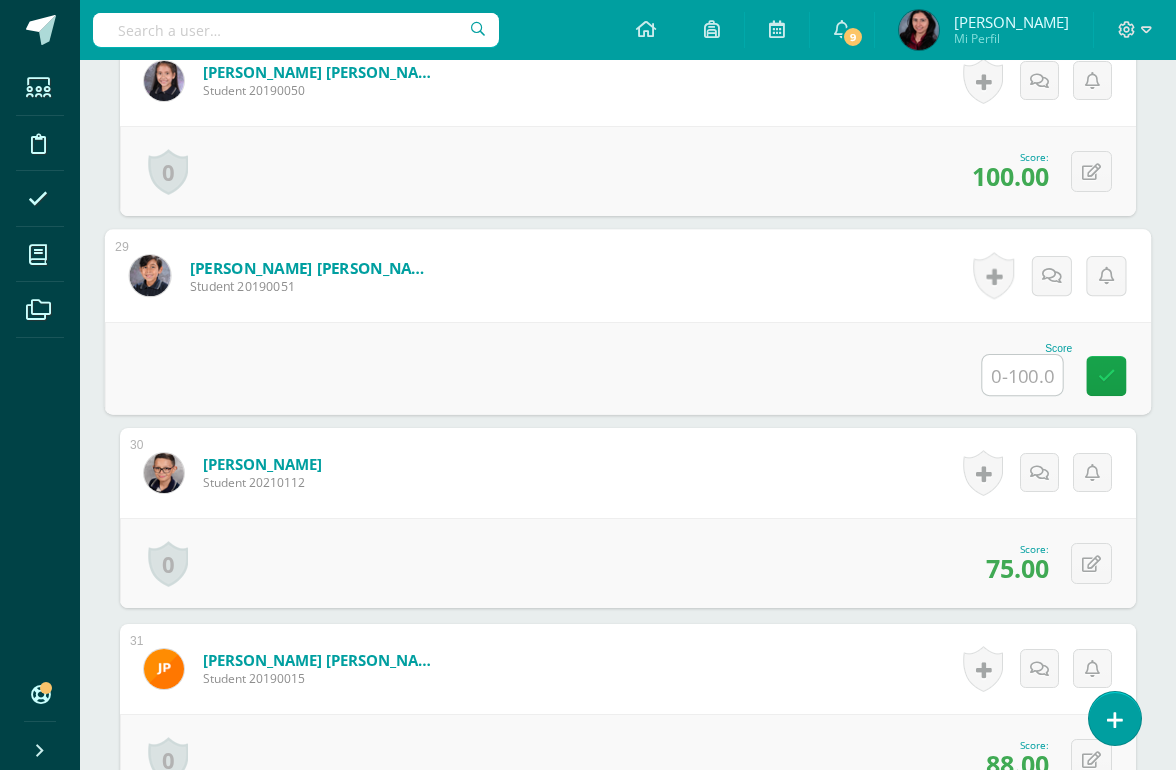 scroll, scrollTop: 5970, scrollLeft: 47, axis: both 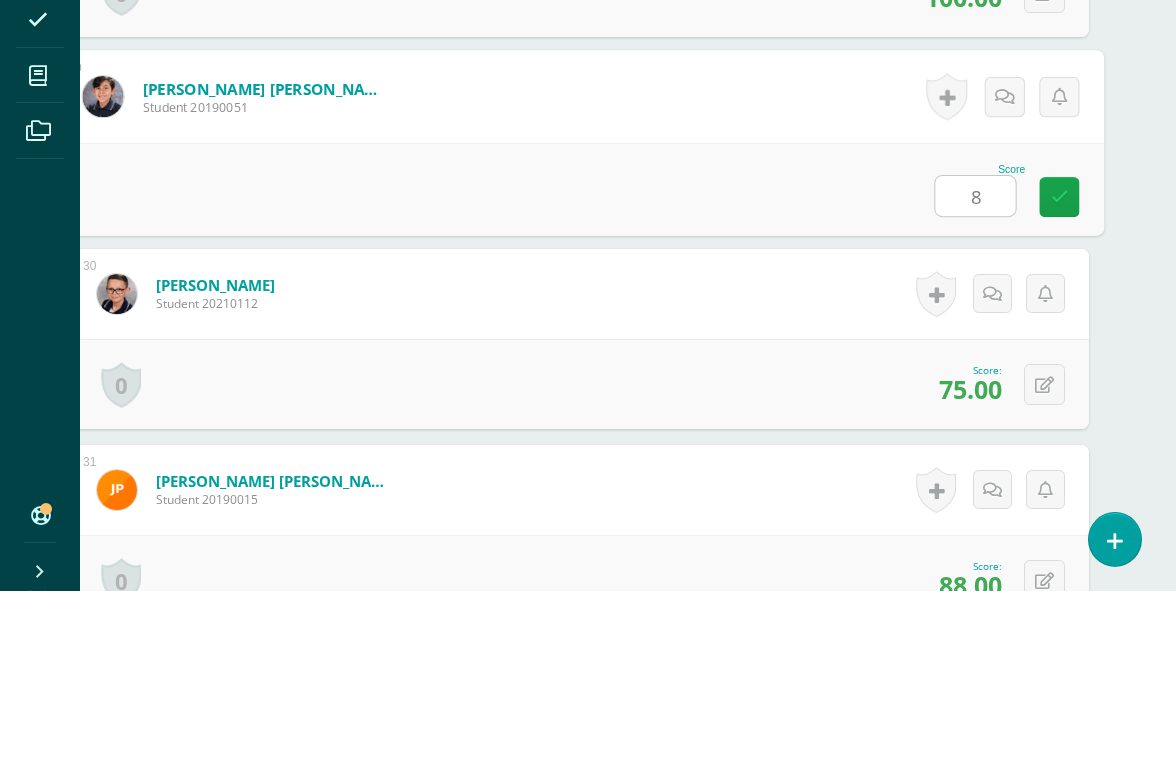 type on "88" 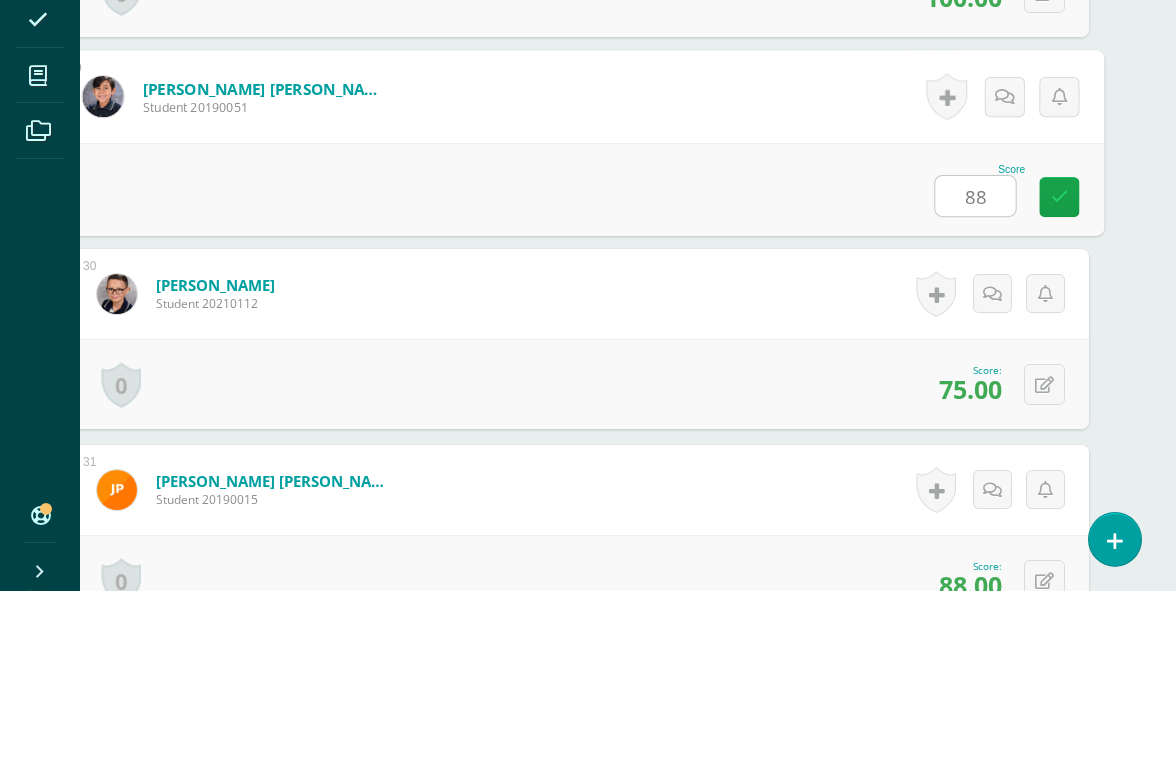 click at bounding box center [1060, 375] 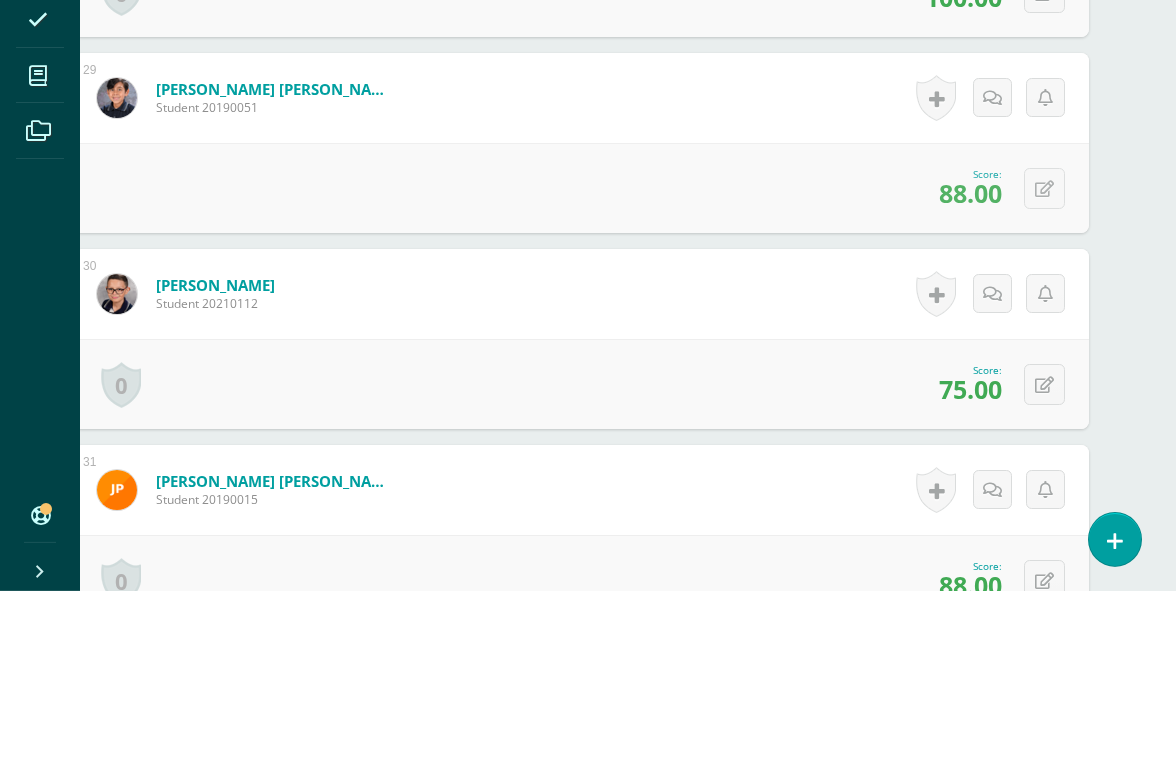 scroll, scrollTop: 6150, scrollLeft: 48, axis: both 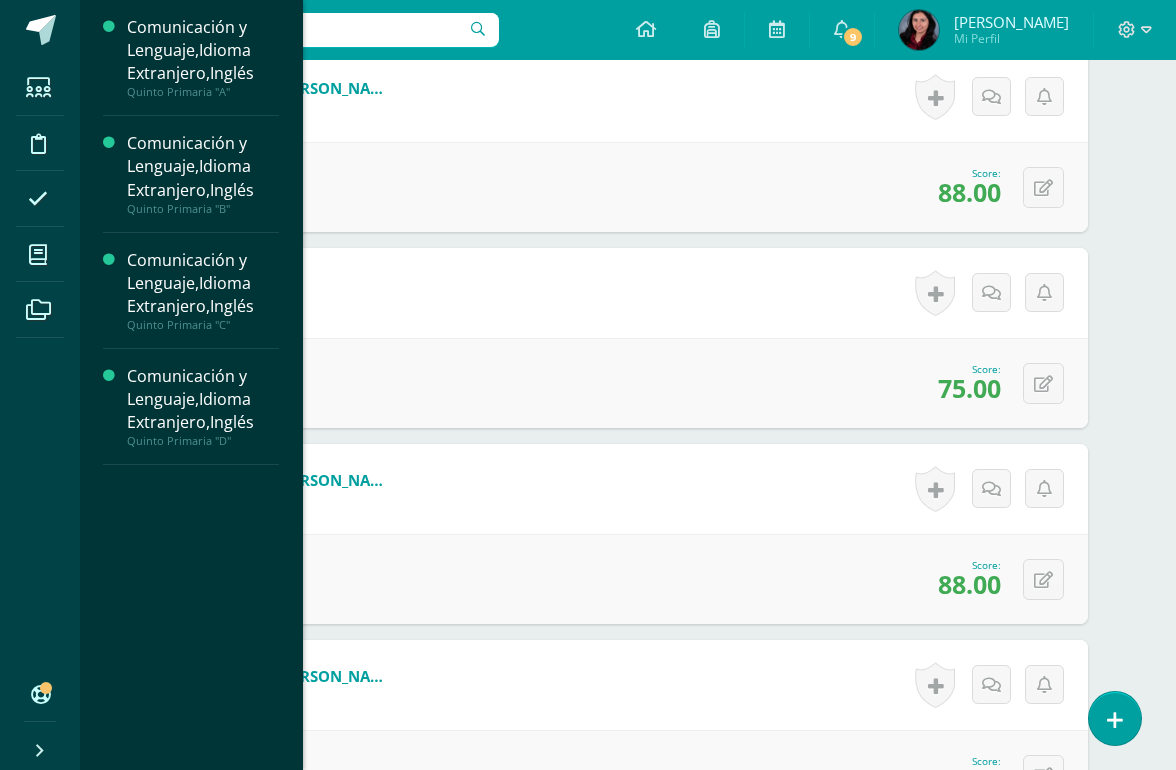 click at bounding box center (38, 254) 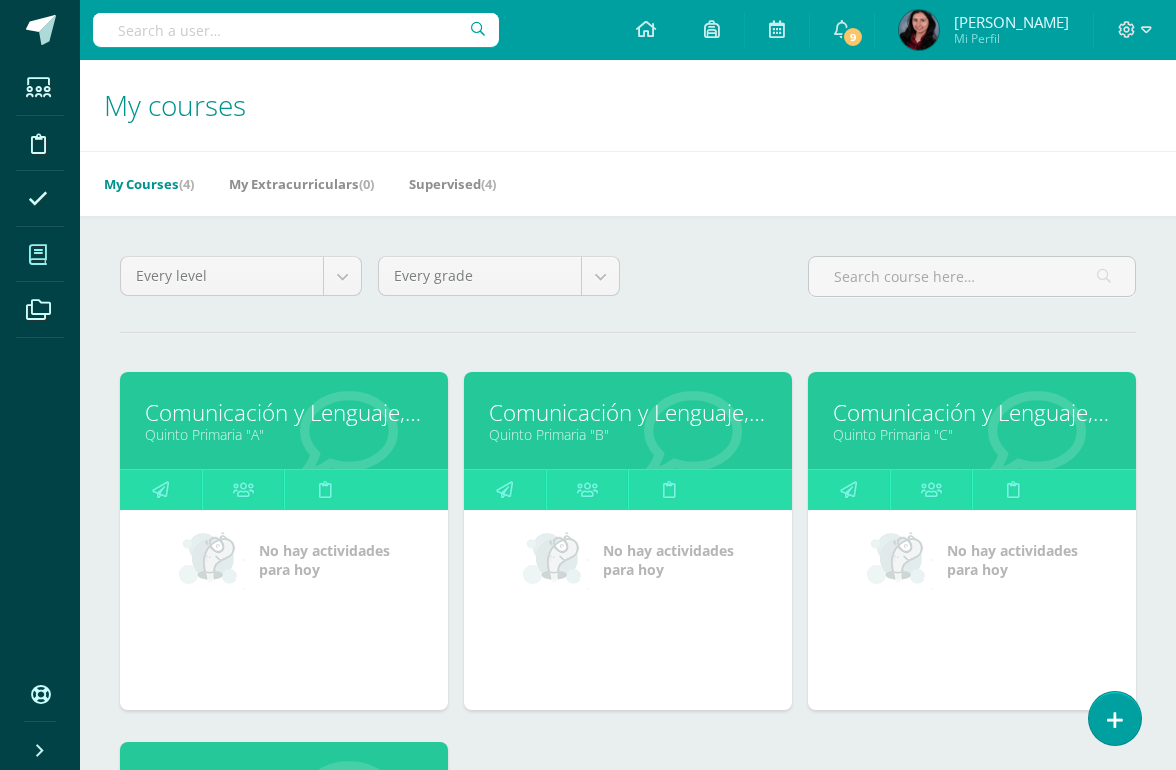 scroll, scrollTop: 0, scrollLeft: 0, axis: both 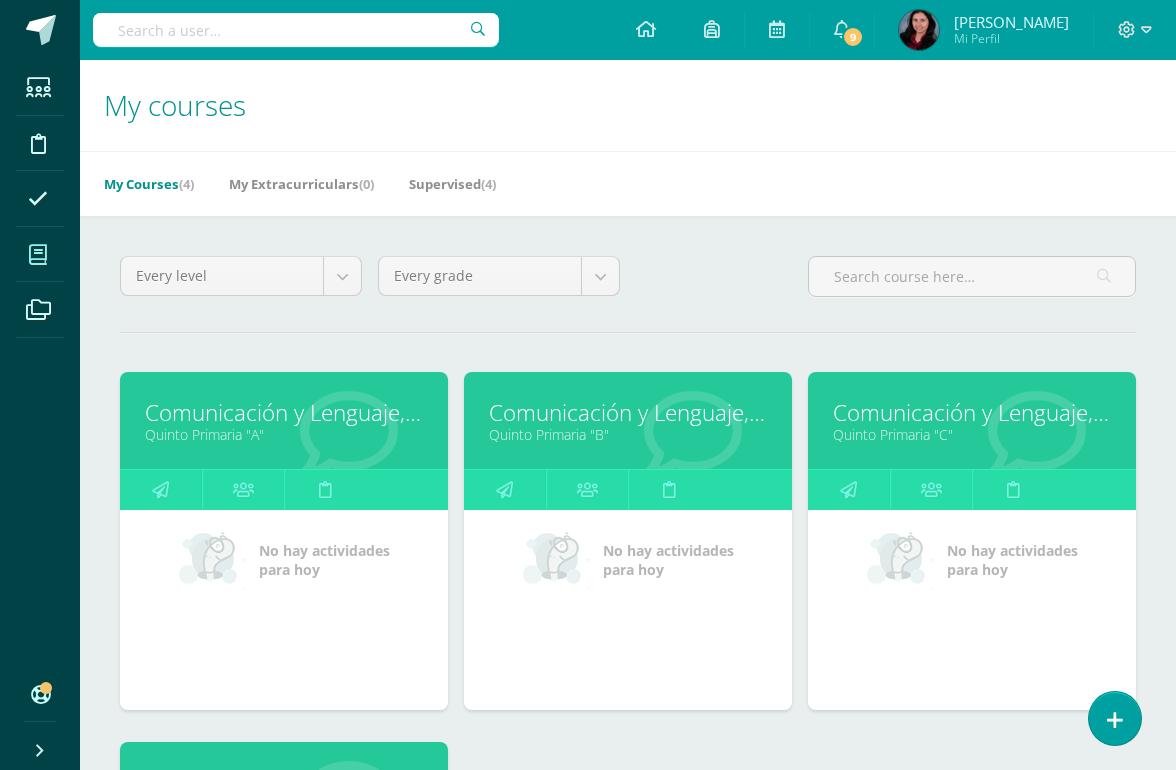 click on "Comunicación y Lenguaje,Idioma Extranjero,Inglés" at bounding box center (628, 412) 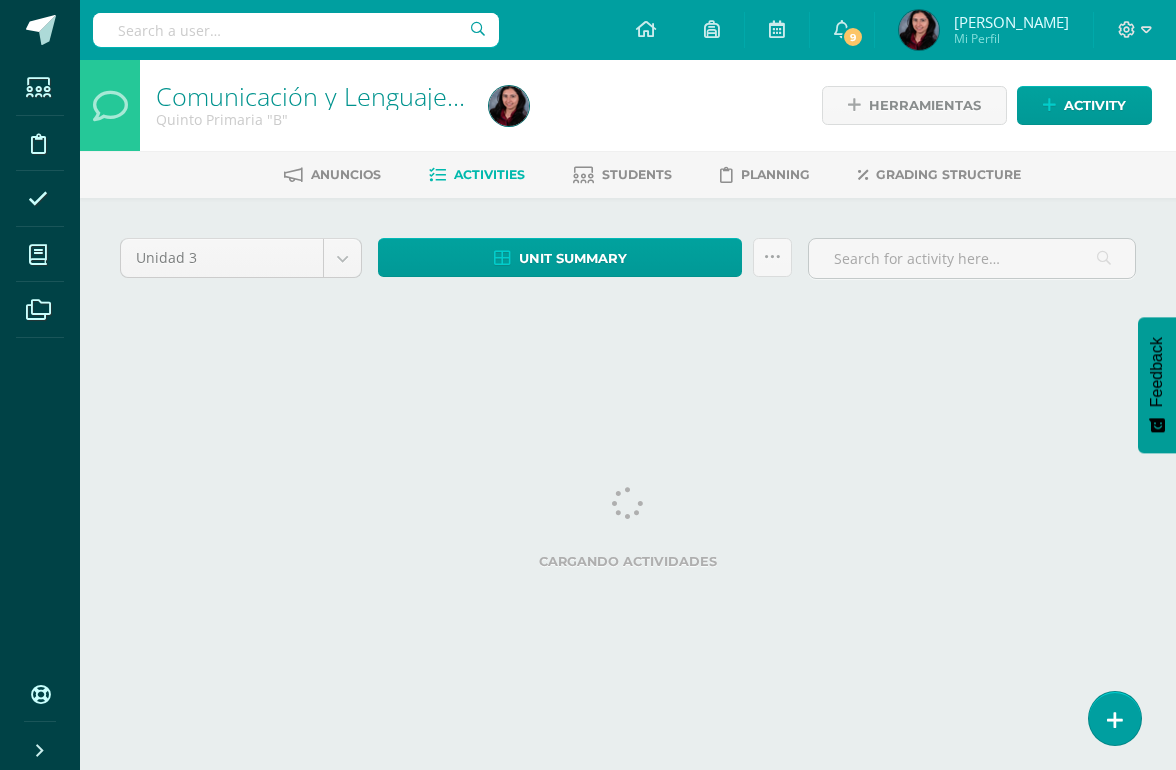 scroll, scrollTop: 0, scrollLeft: 0, axis: both 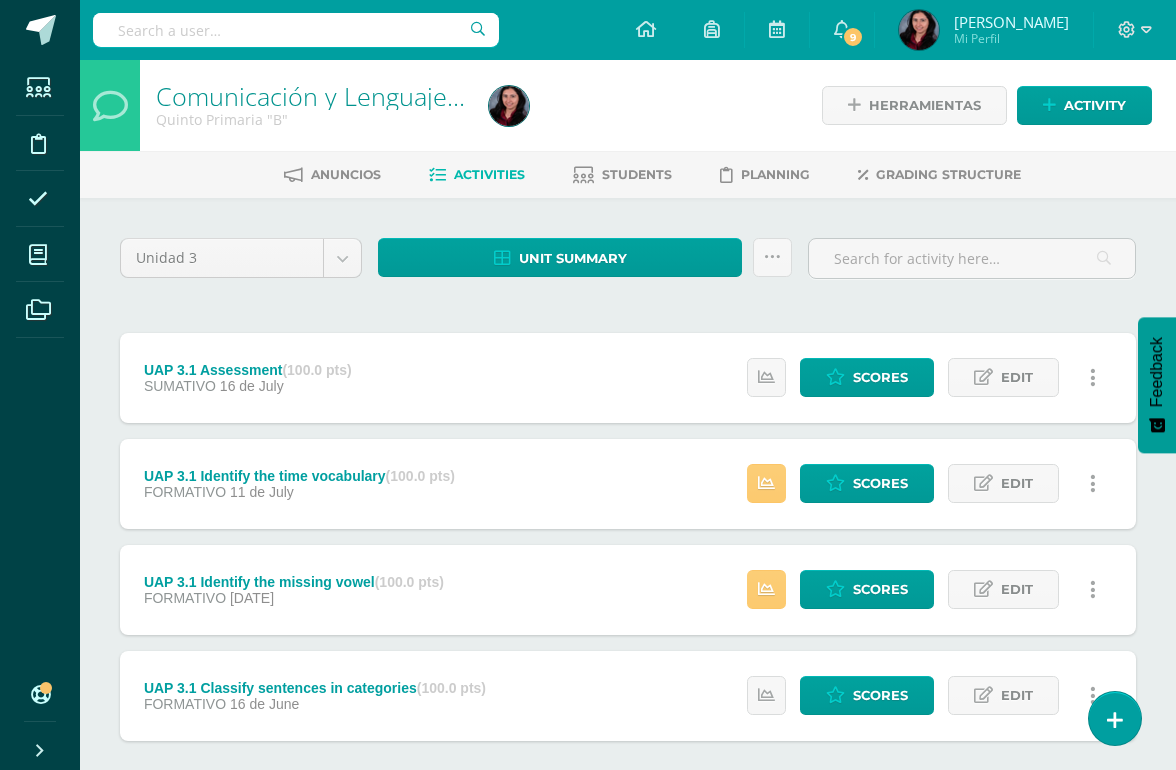 click at bounding box center [766, 589] 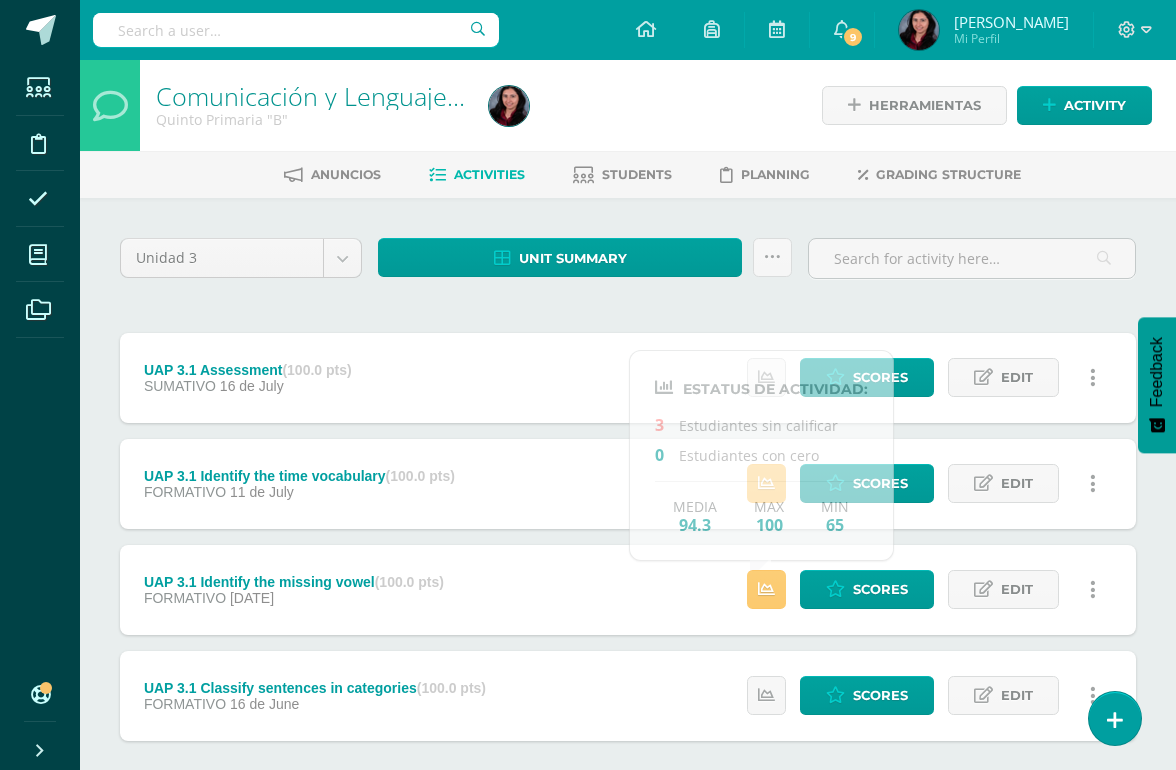 click on "Scores" at bounding box center [880, 589] 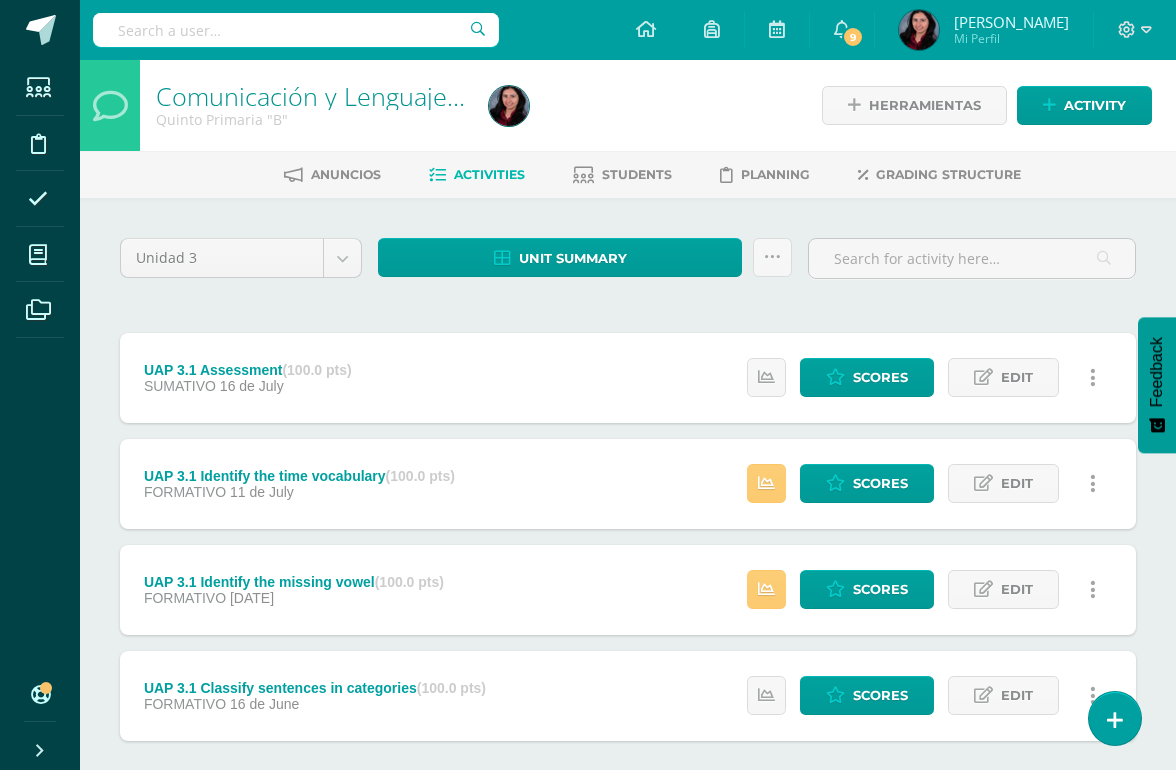 click on "Scores" at bounding box center (880, 589) 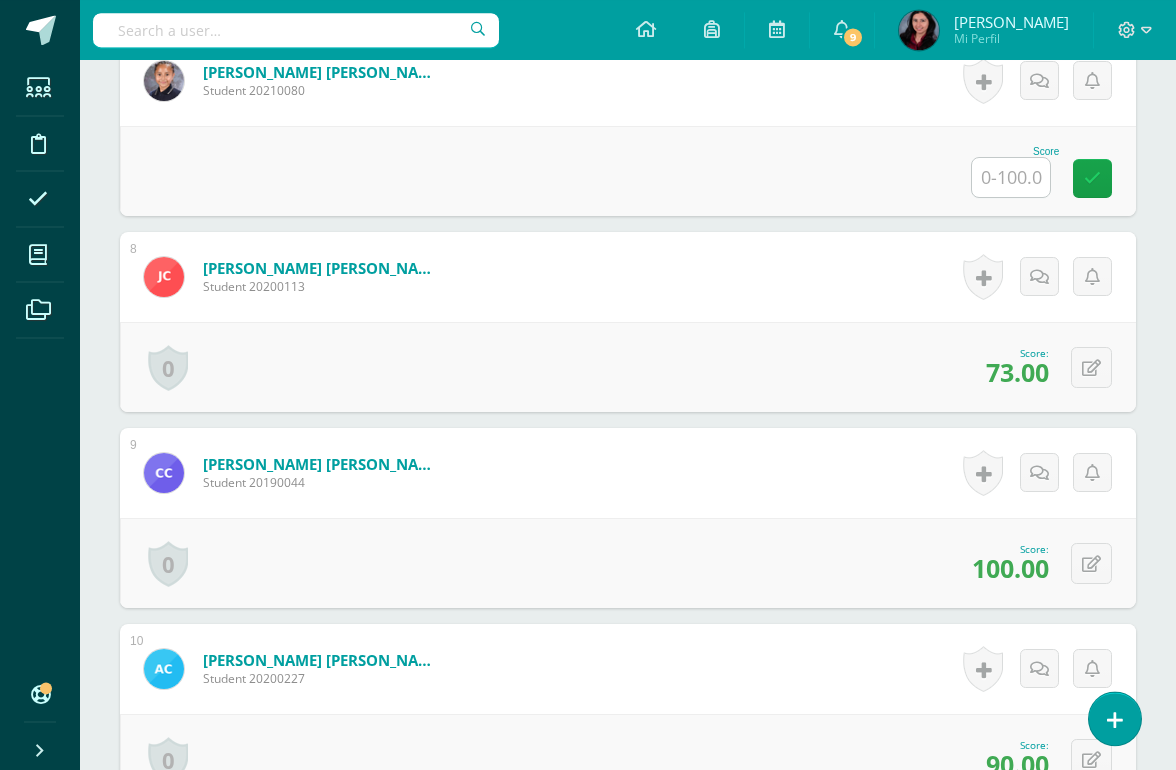 scroll, scrollTop: 1853, scrollLeft: 0, axis: vertical 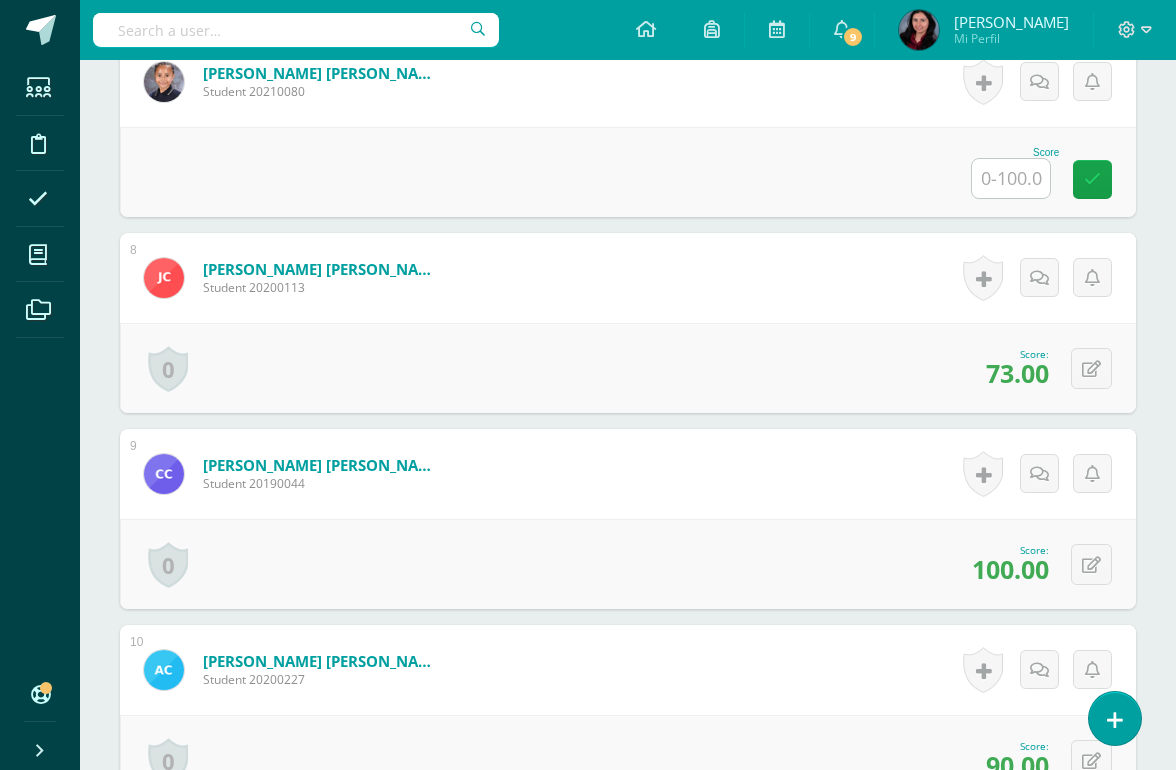 click at bounding box center [1011, 178] 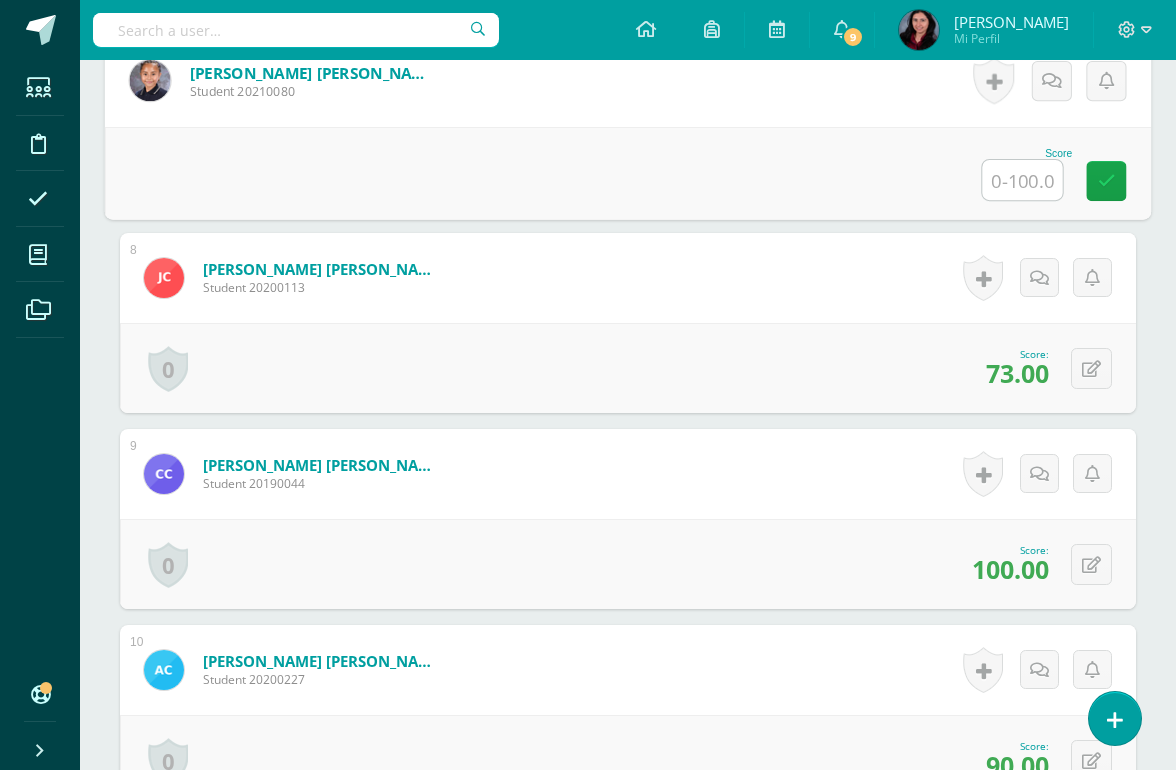 scroll, scrollTop: 1853, scrollLeft: 0, axis: vertical 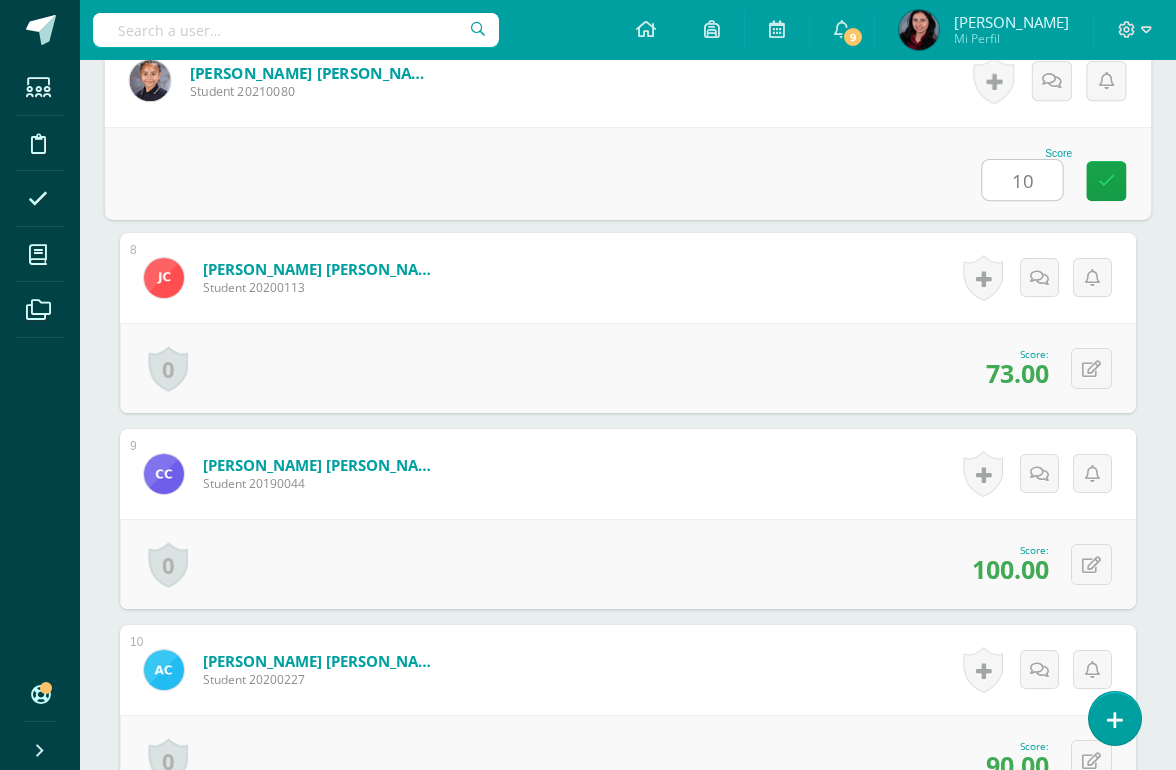 type on "100" 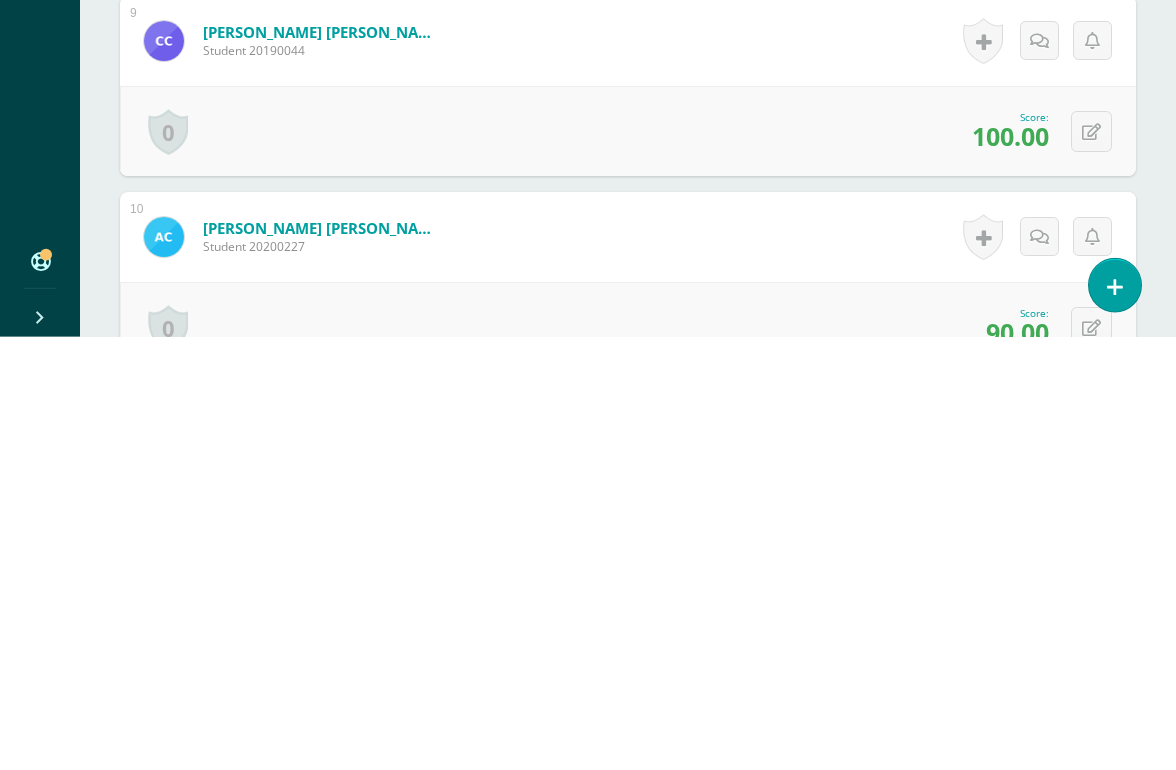 scroll, scrollTop: 1856, scrollLeft: 0, axis: vertical 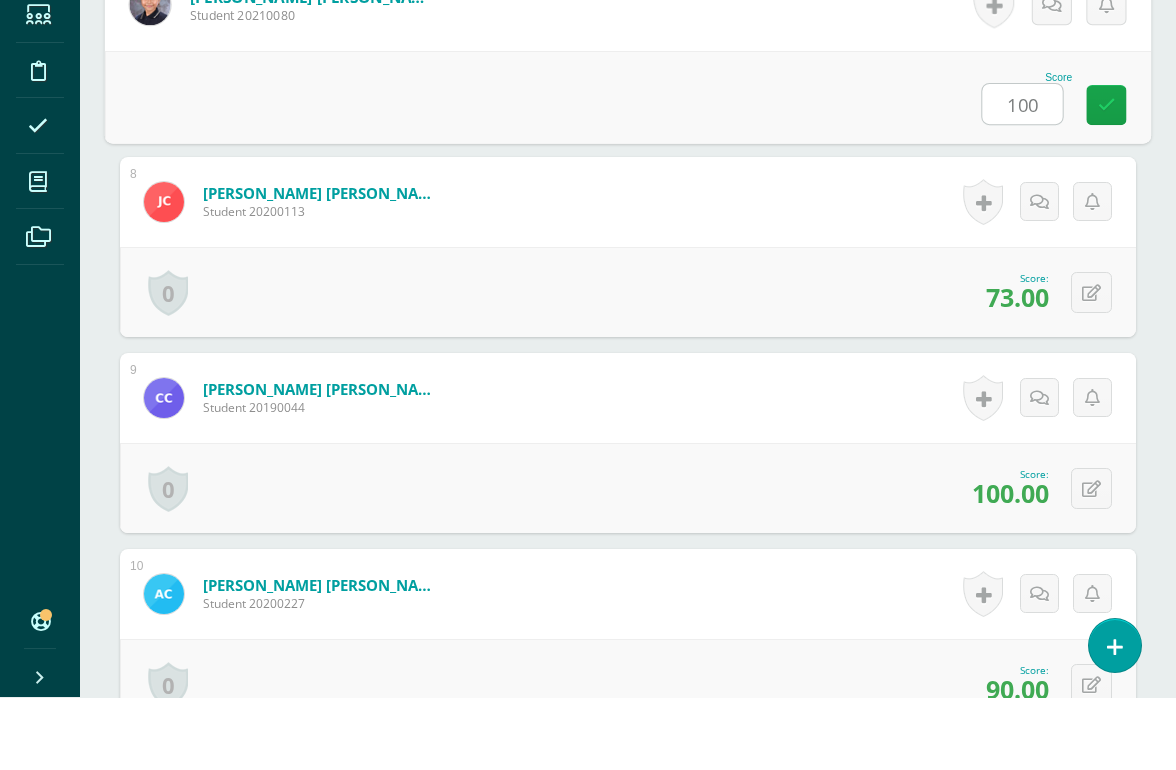 click at bounding box center (1106, 178) 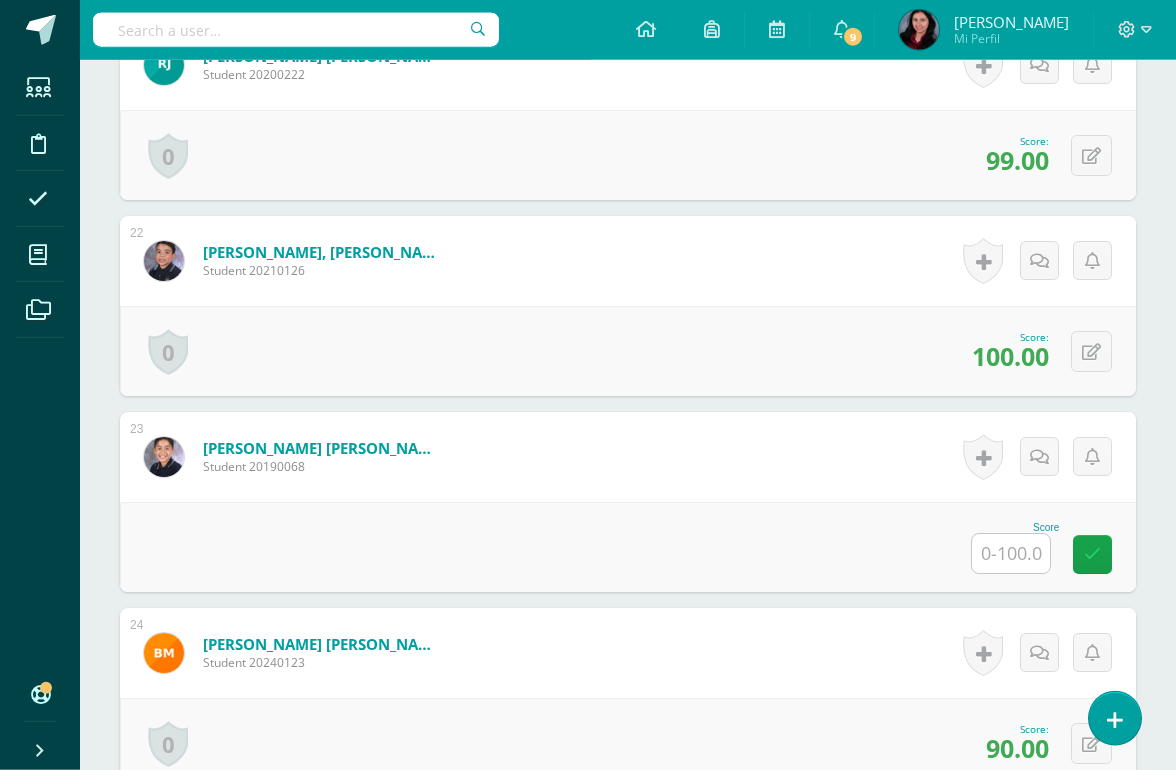 scroll, scrollTop: 4615, scrollLeft: 0, axis: vertical 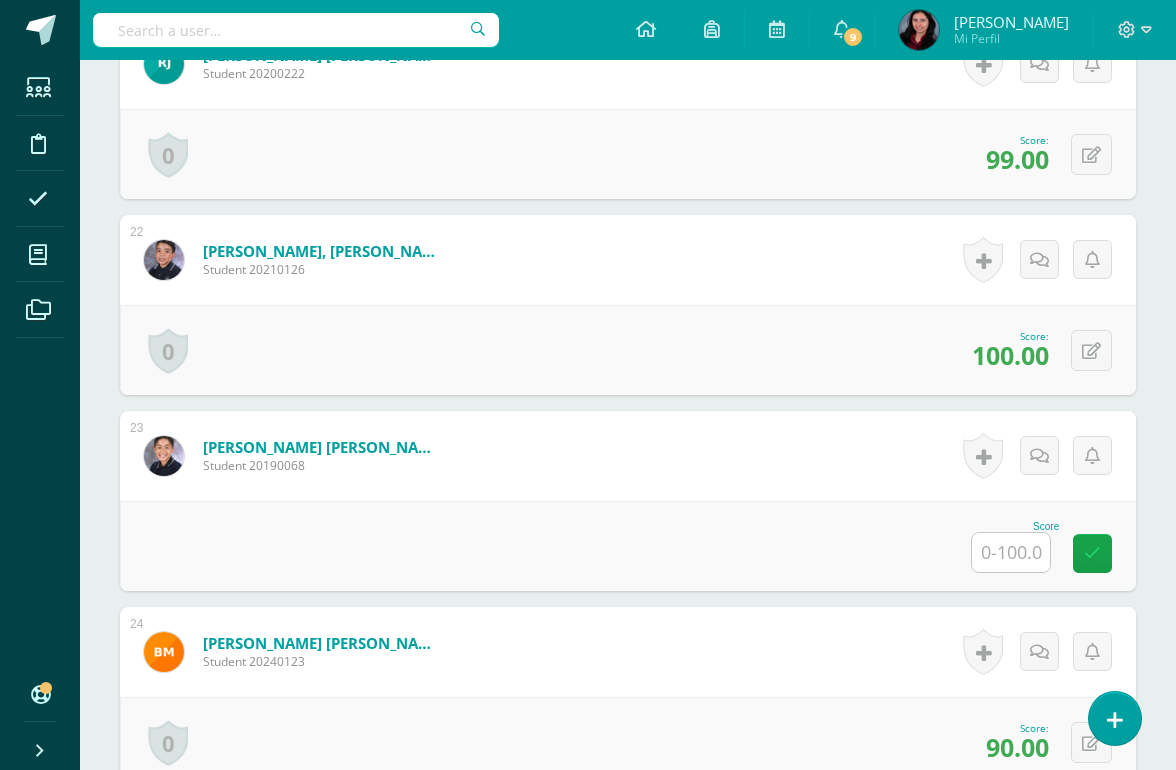 click at bounding box center [1011, 552] 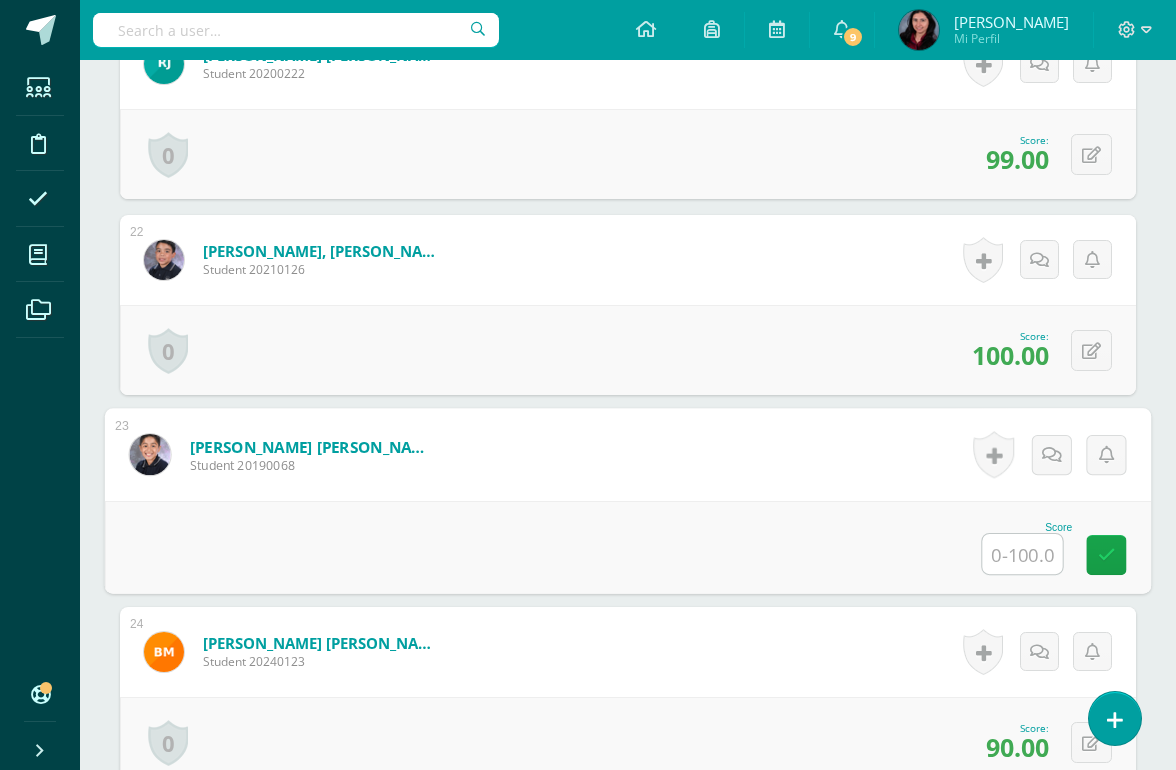 scroll, scrollTop: 4614, scrollLeft: 47, axis: both 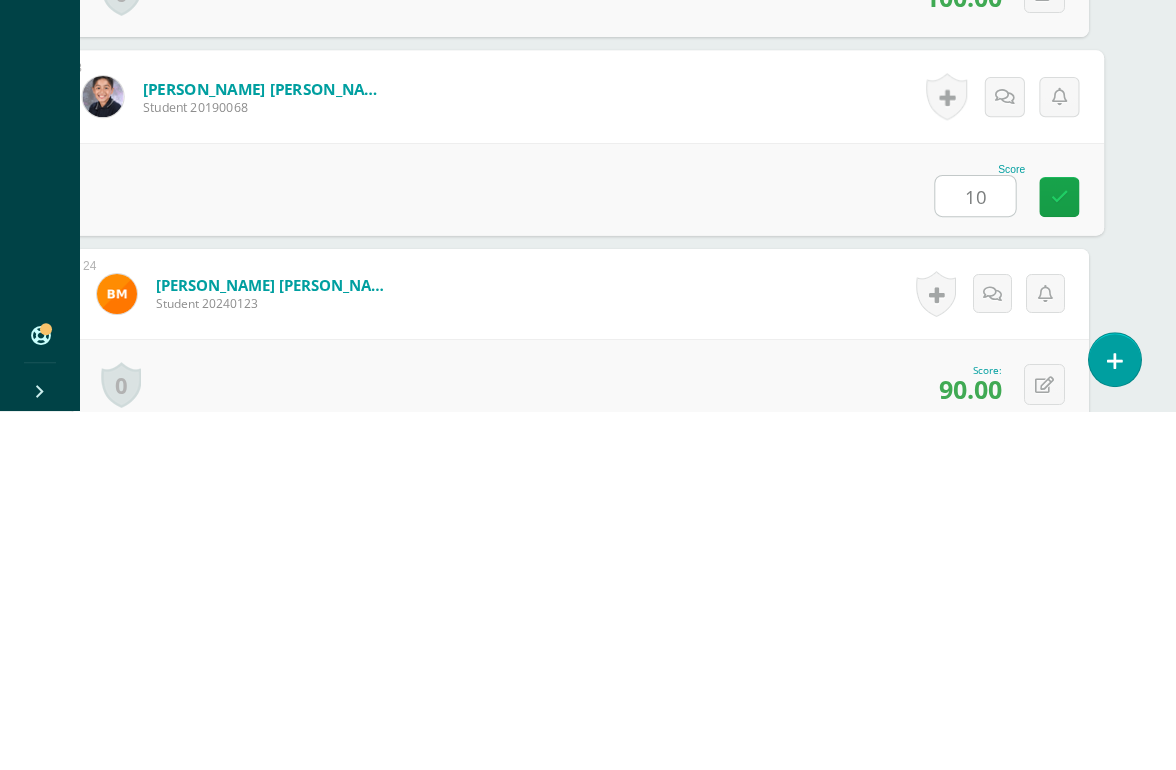 type on "100" 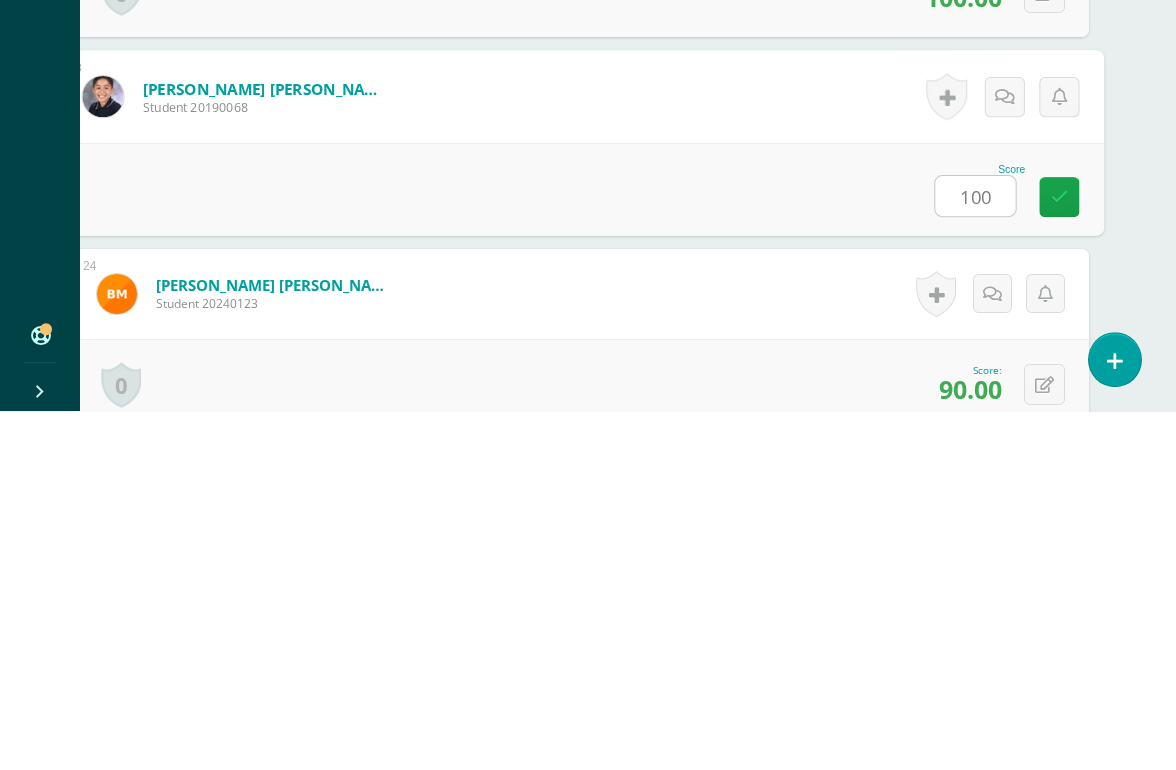 click at bounding box center [1059, 556] 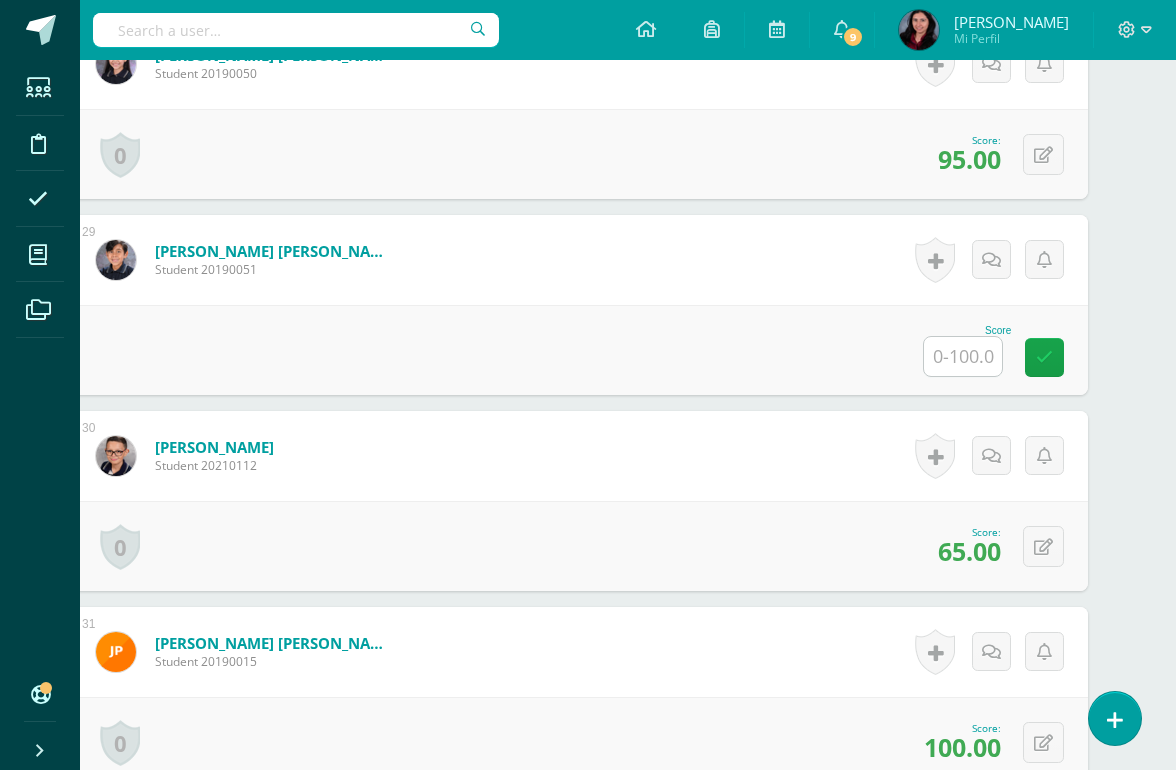 click at bounding box center (963, 356) 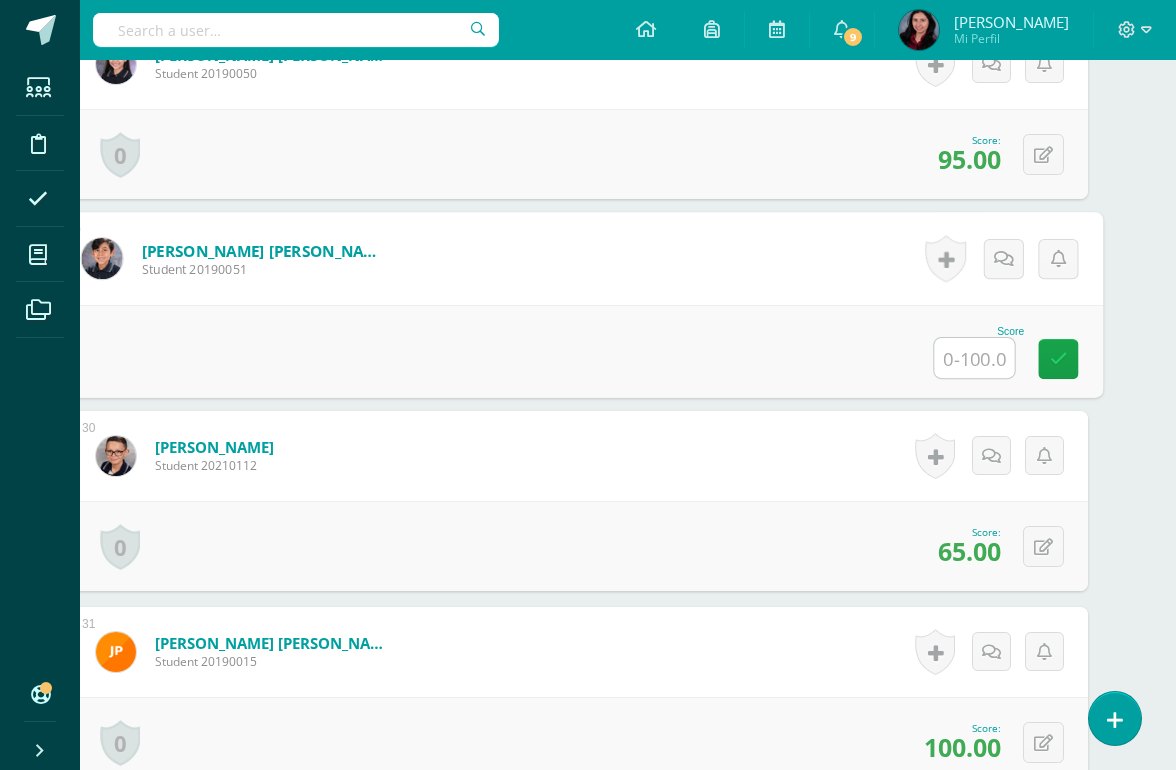 scroll, scrollTop: 5986, scrollLeft: 47, axis: both 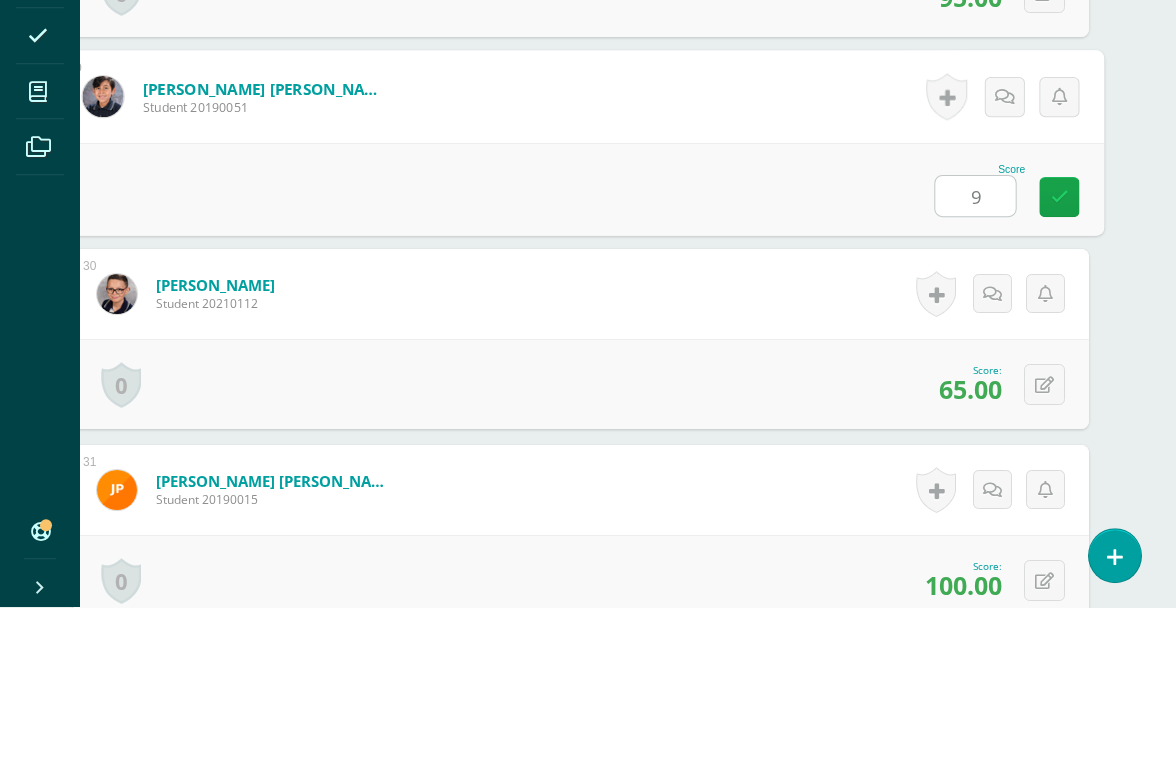 type on "99" 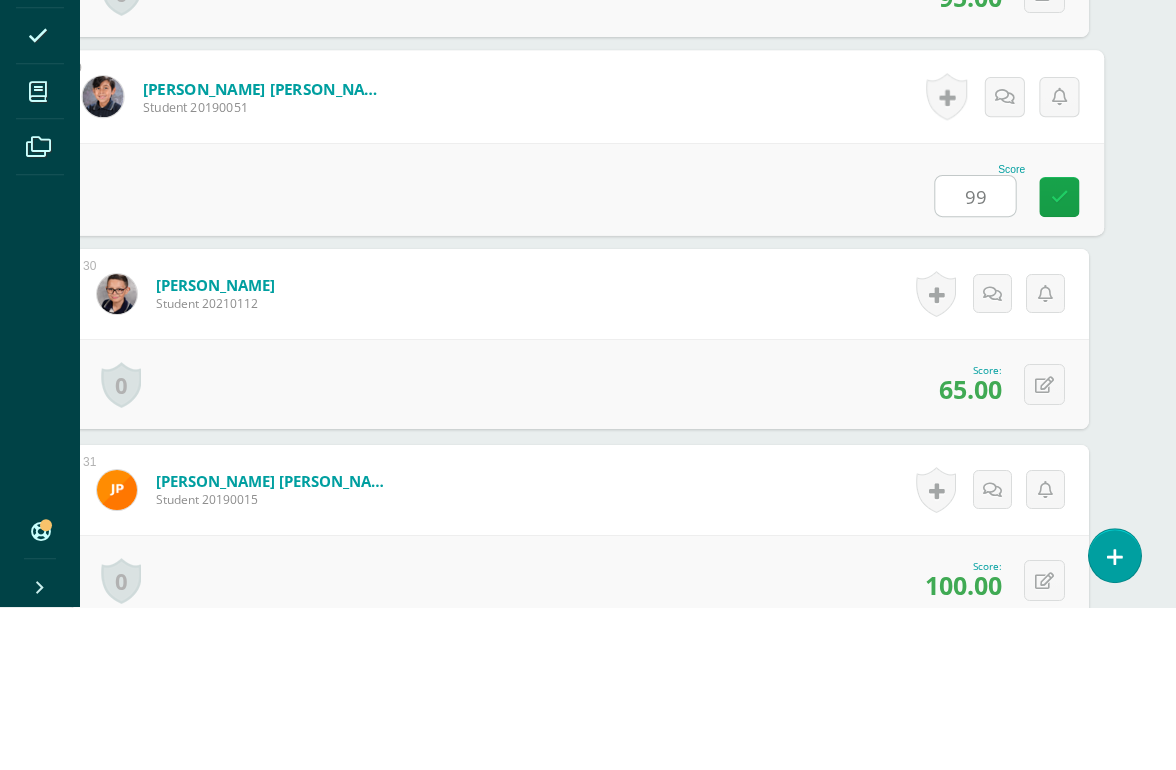 click at bounding box center [1059, 360] 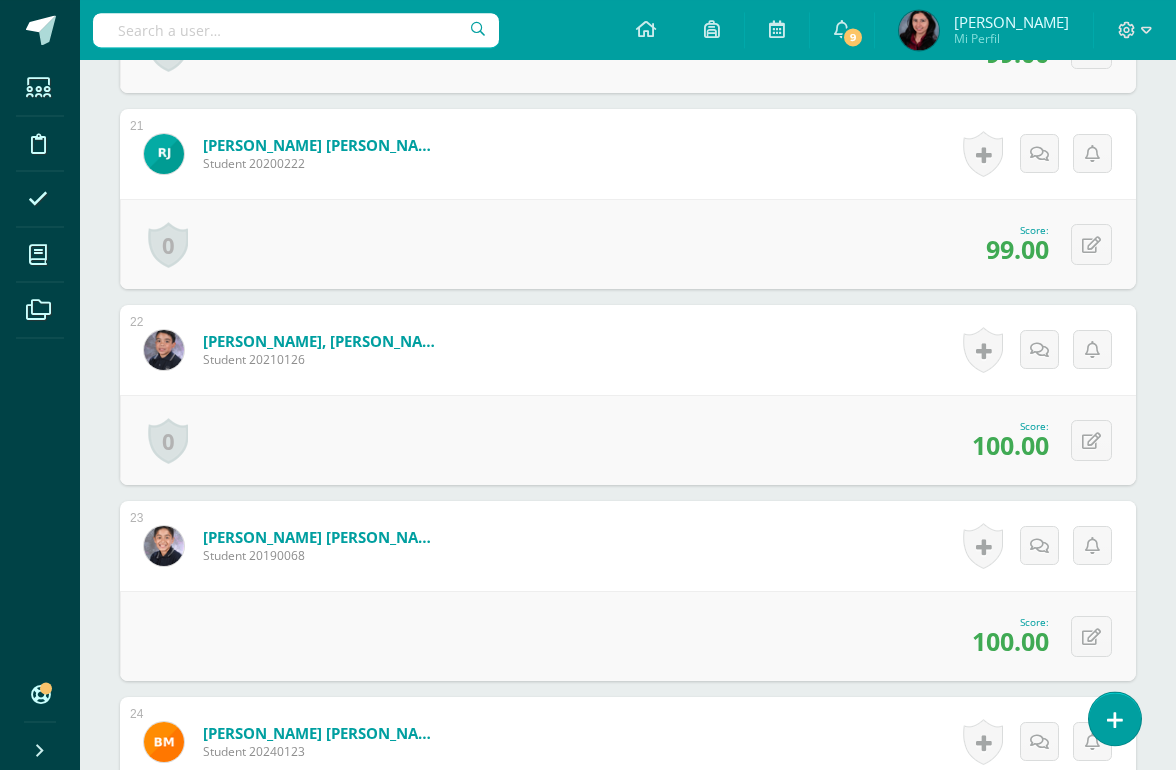 scroll, scrollTop: 4518, scrollLeft: 0, axis: vertical 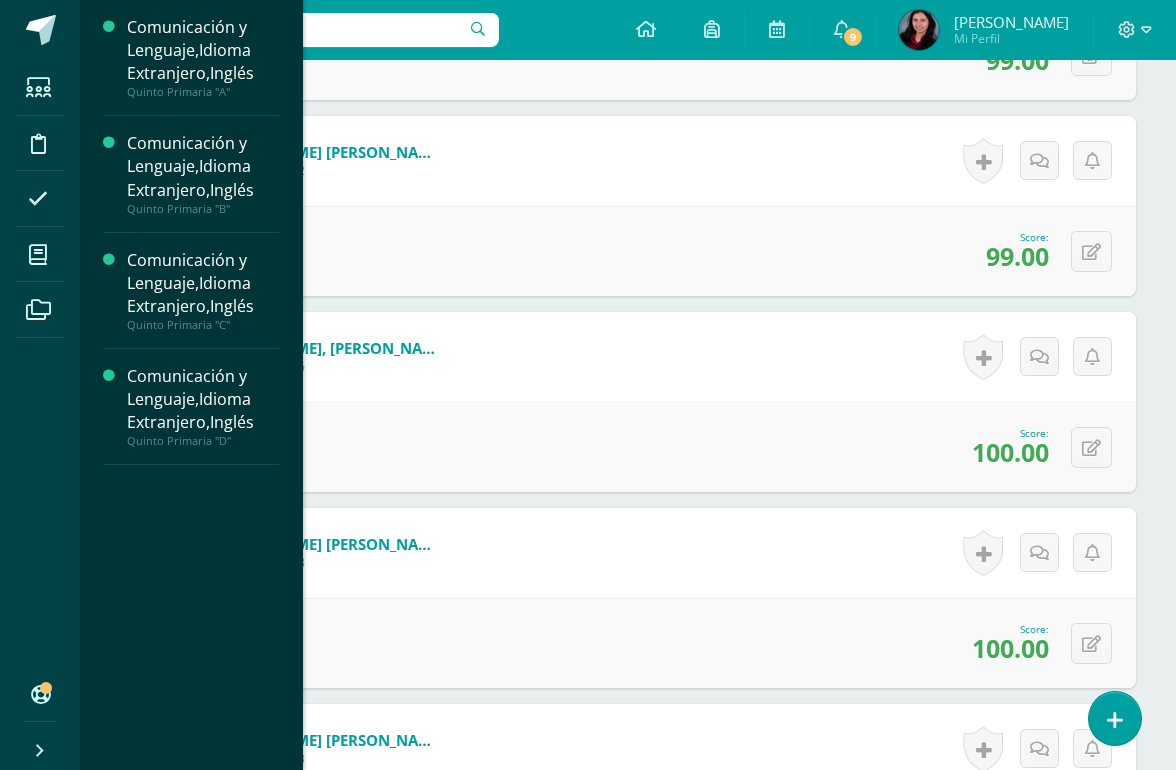 click at bounding box center (38, 255) 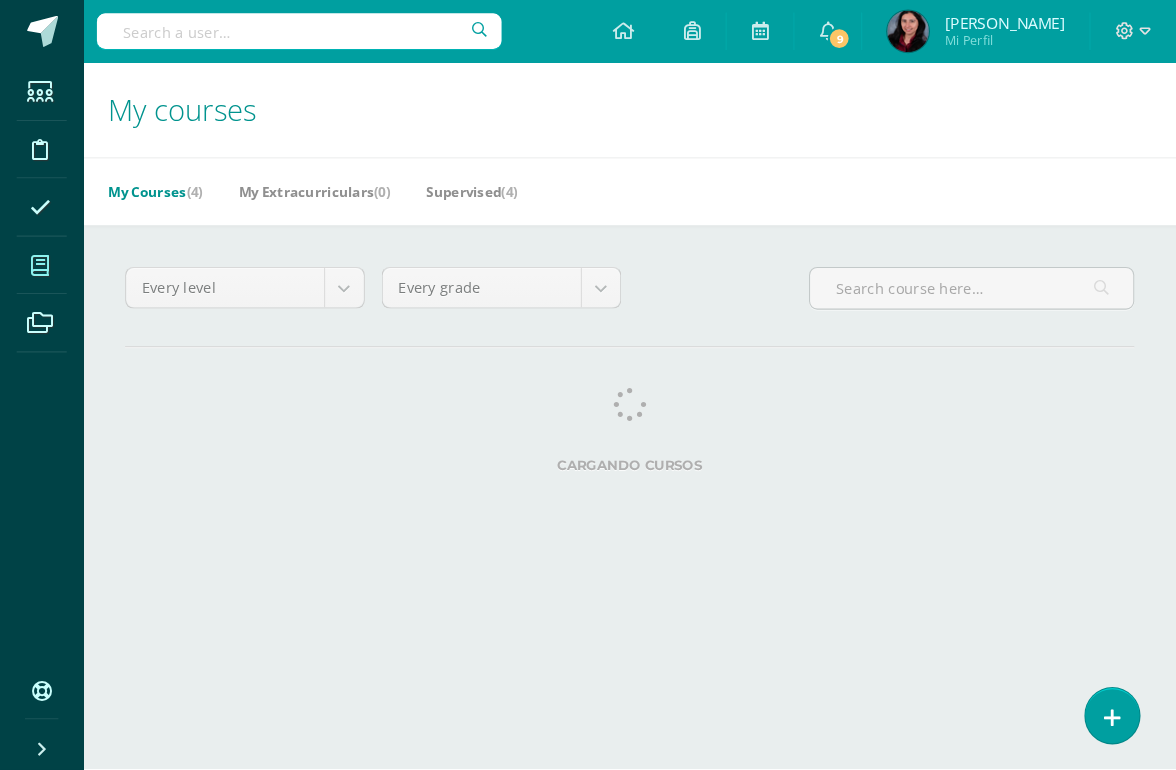 scroll, scrollTop: 0, scrollLeft: 0, axis: both 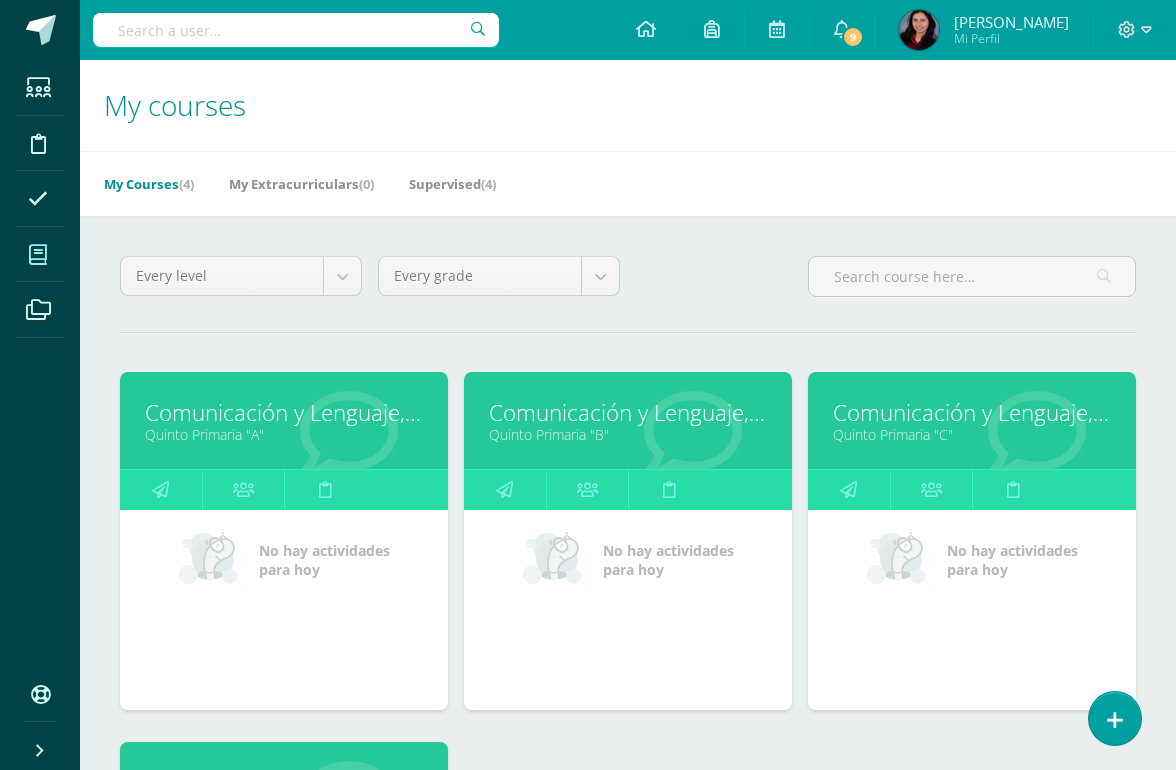 click on "Quinto Primaria "C"" at bounding box center (972, 434) 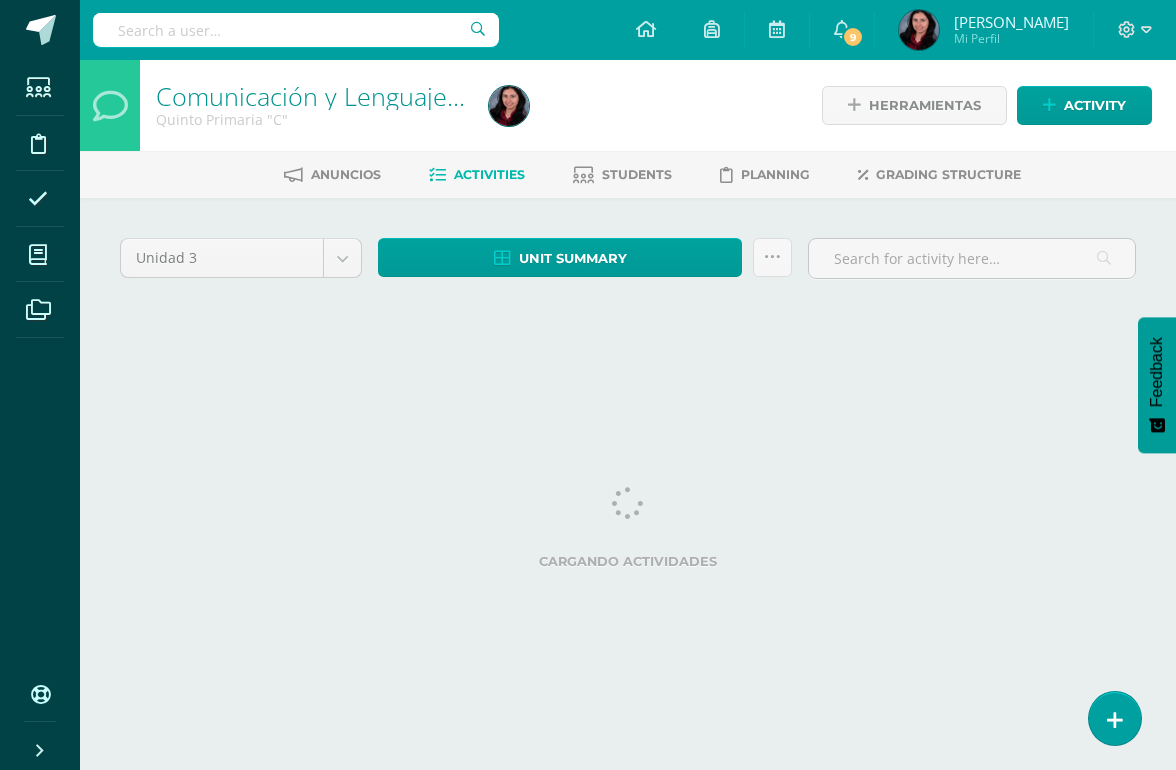 scroll, scrollTop: 0, scrollLeft: 0, axis: both 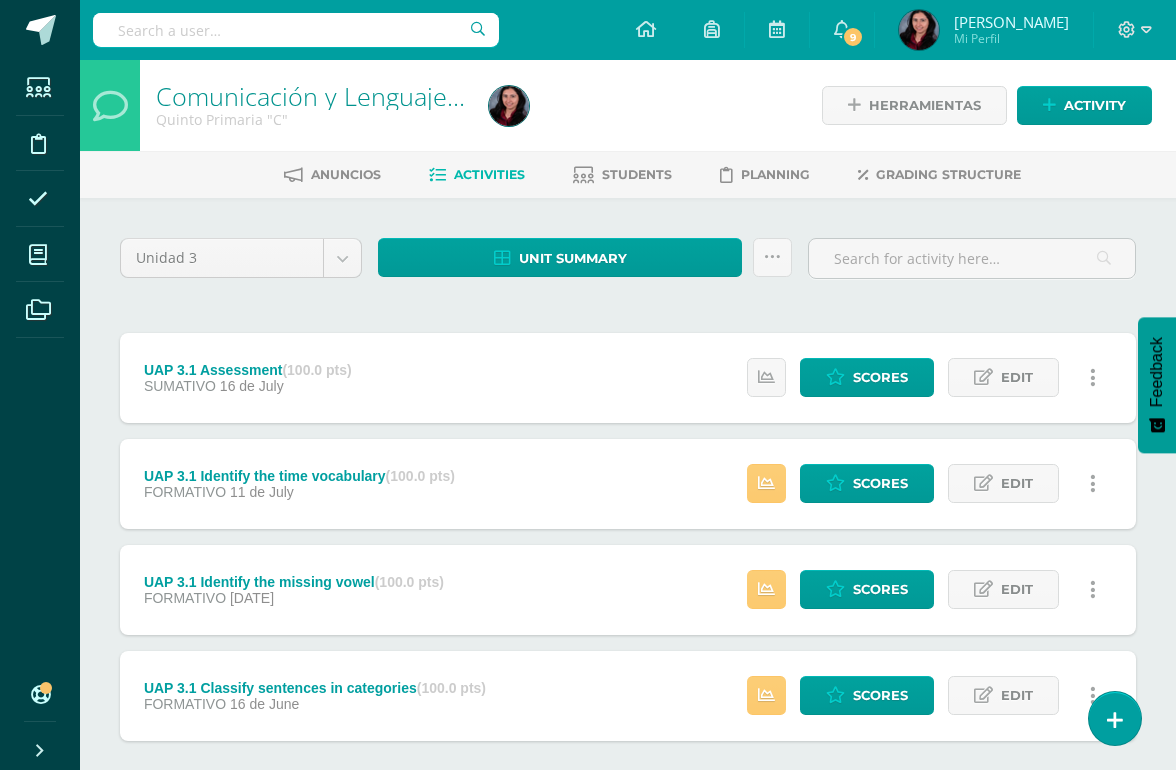 click at bounding box center [766, 695] 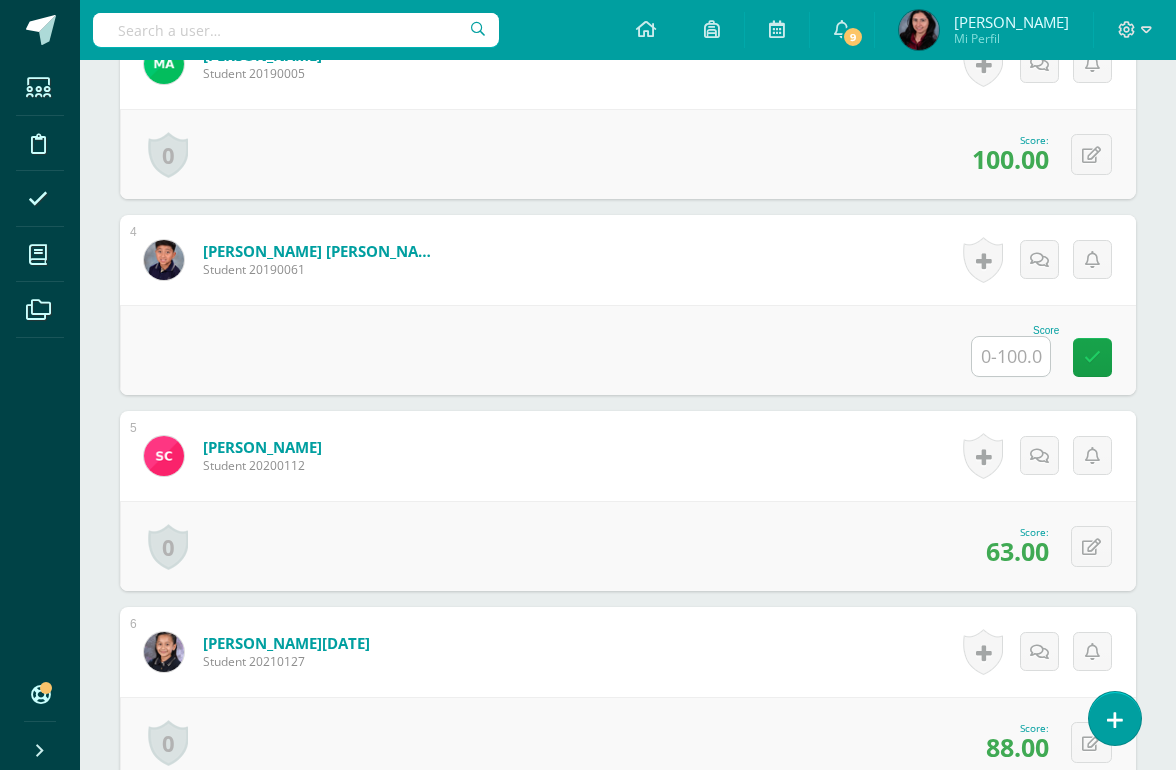 scroll, scrollTop: 1088, scrollLeft: 0, axis: vertical 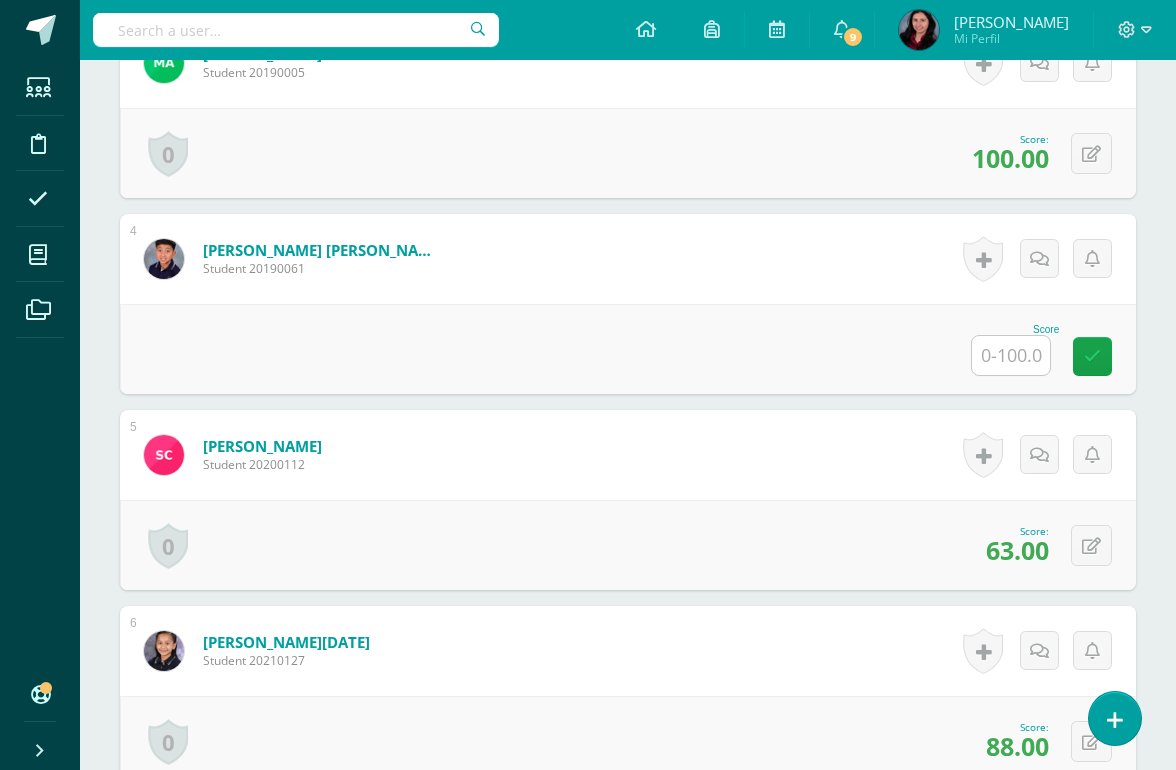 click at bounding box center [1011, 355] 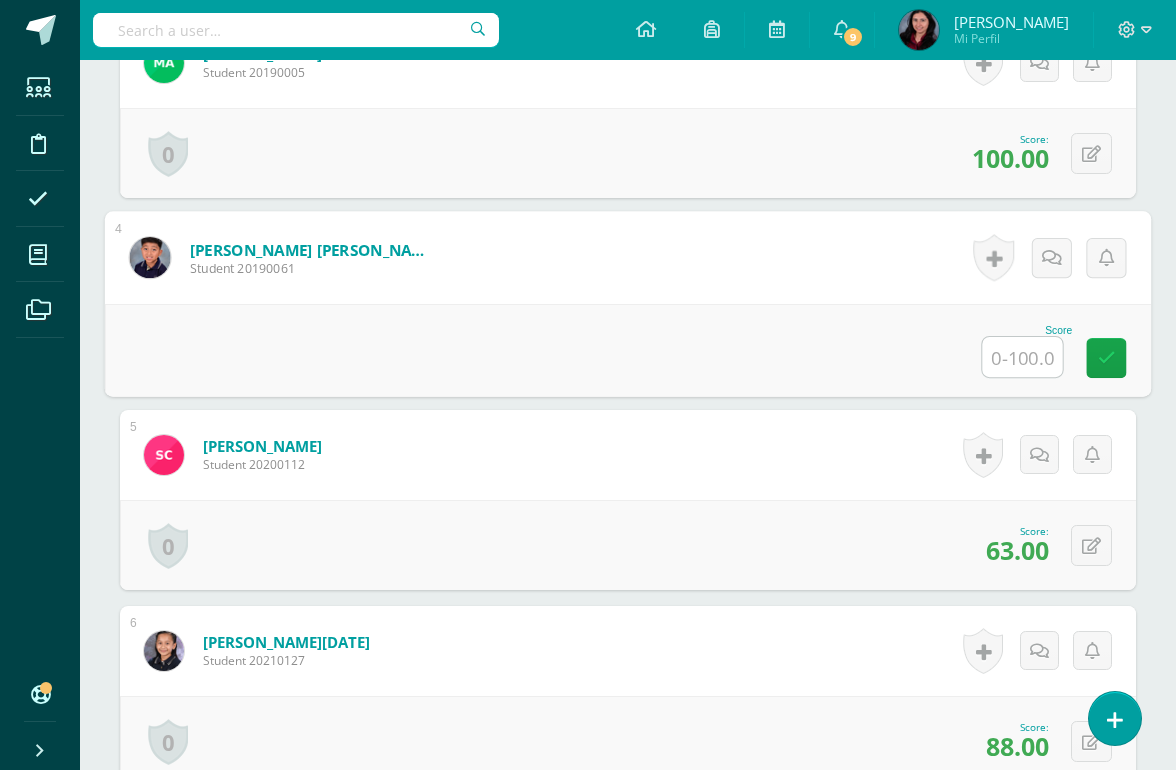 scroll, scrollTop: 1088, scrollLeft: 47, axis: both 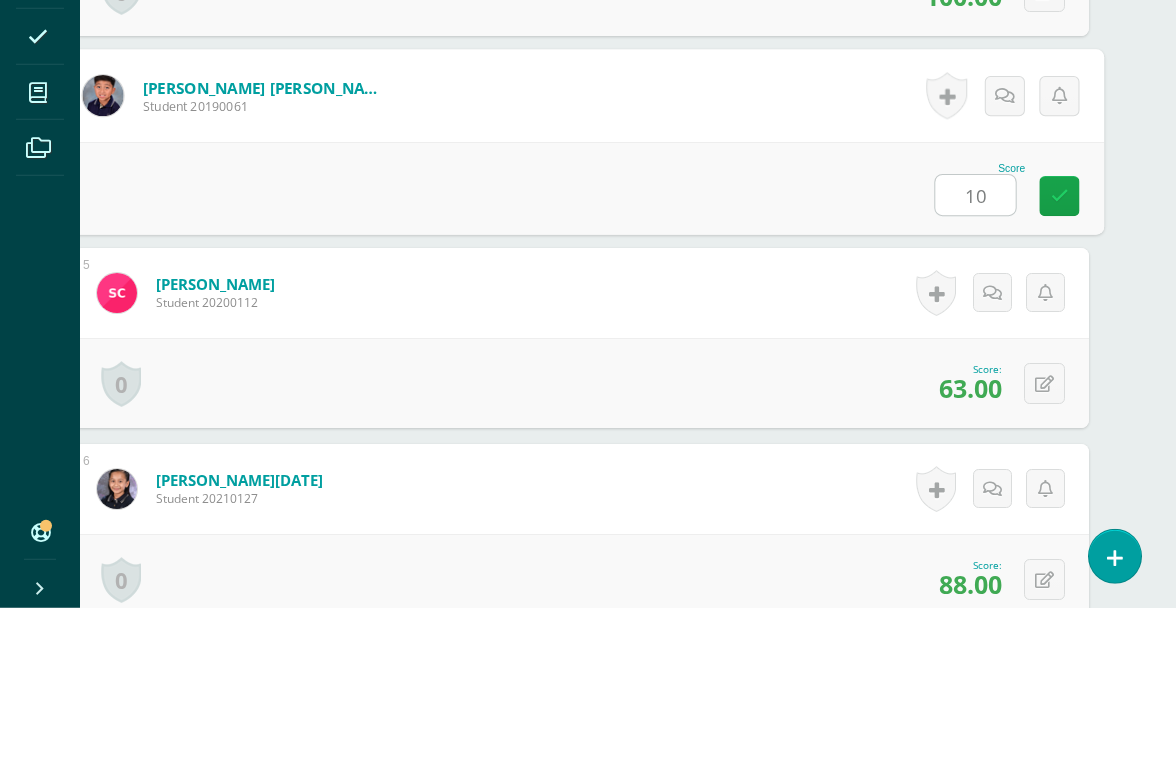 type on "100" 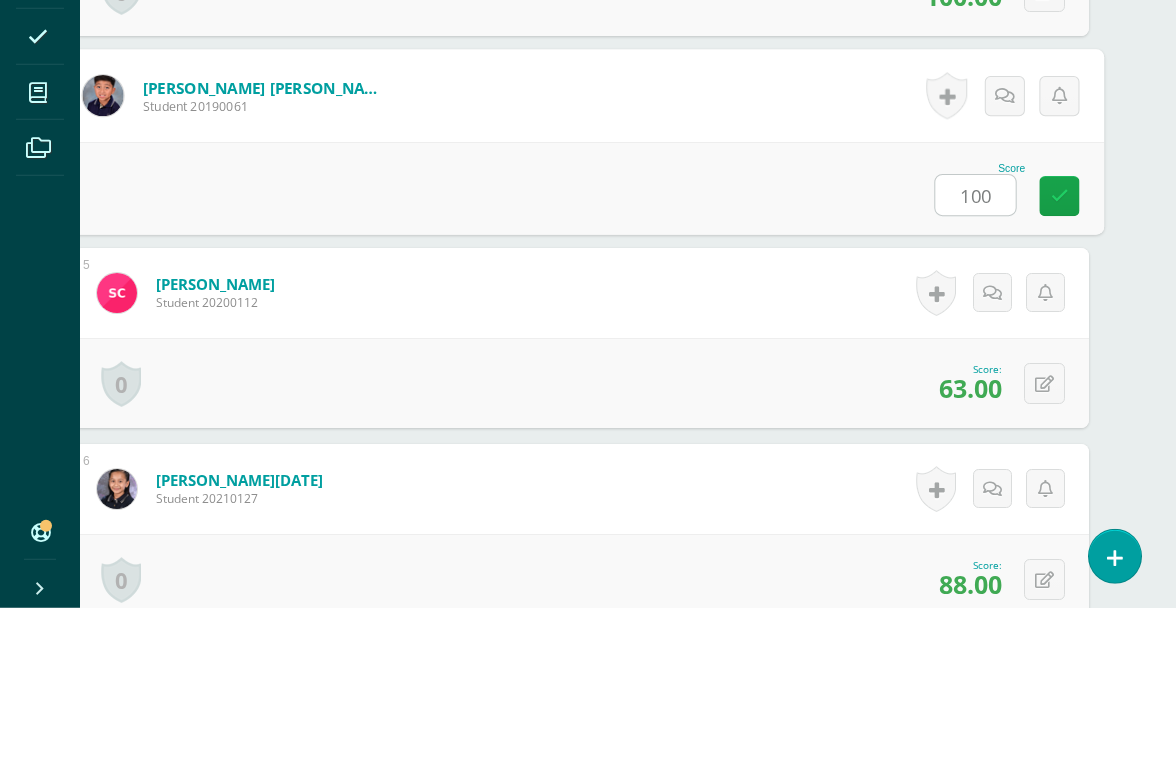 click at bounding box center (1060, 357) 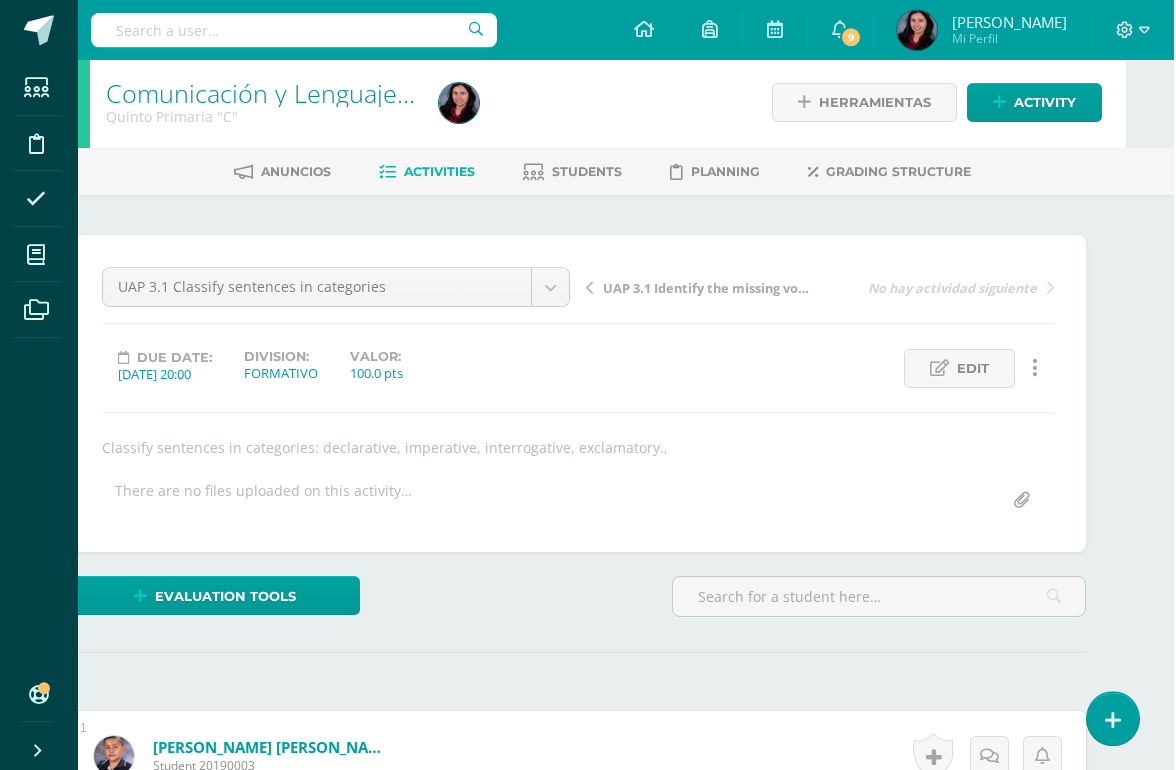 scroll, scrollTop: 0, scrollLeft: 48, axis: horizontal 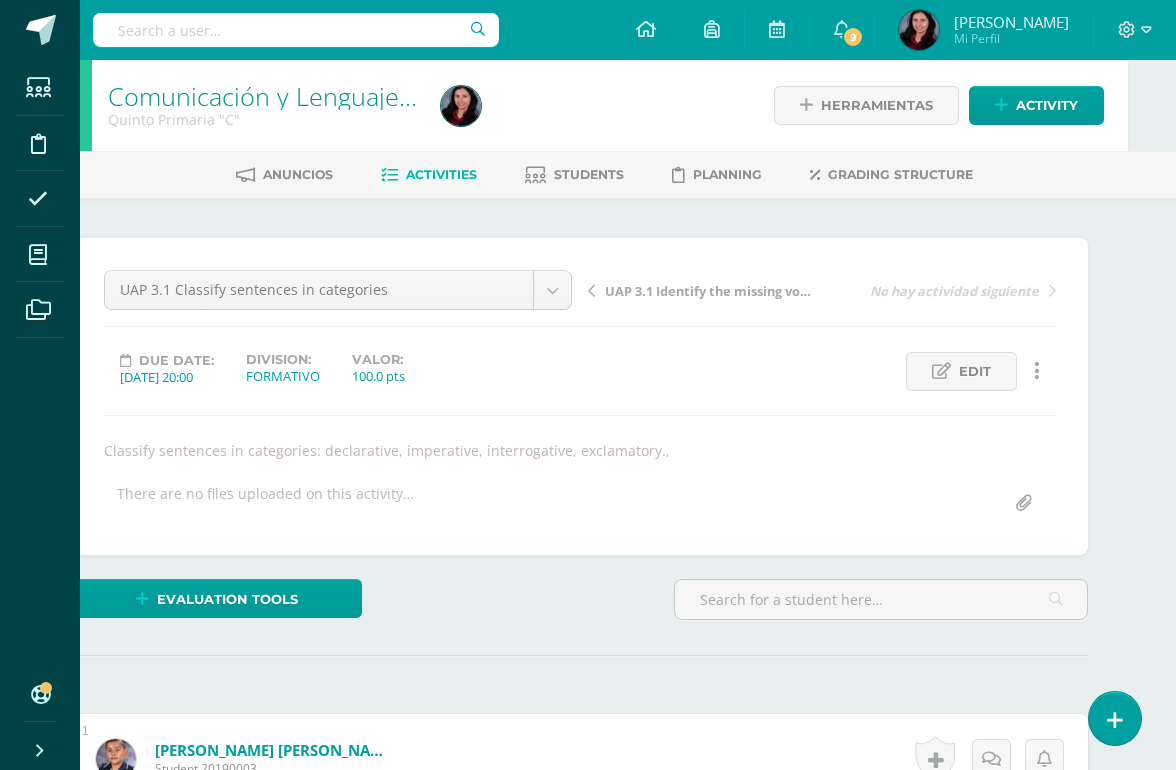 click on "Students Discipline Attendance My courses Archivos Soporte
Centro de ayuda
Últimas actualizaciones
10+ Cerrar panel
Comunicación y Lenguaje,Idioma Extranjero,Inglés
Quinto
Primaria
"A"
Activities Students Planning Grading structure
Comunicación y Lenguaje,Idioma Extranjero,Inglés
Quinto
Primaria
"B"
Activities Students Planning Grading structure
Comunicación y Lenguaje,Idioma Extranjero,Inglés
Quinto
Primaria
"C"
Activities Students Planning Grading structure Activities Students Planning Mi Perfil 9" at bounding box center [540, 4285] 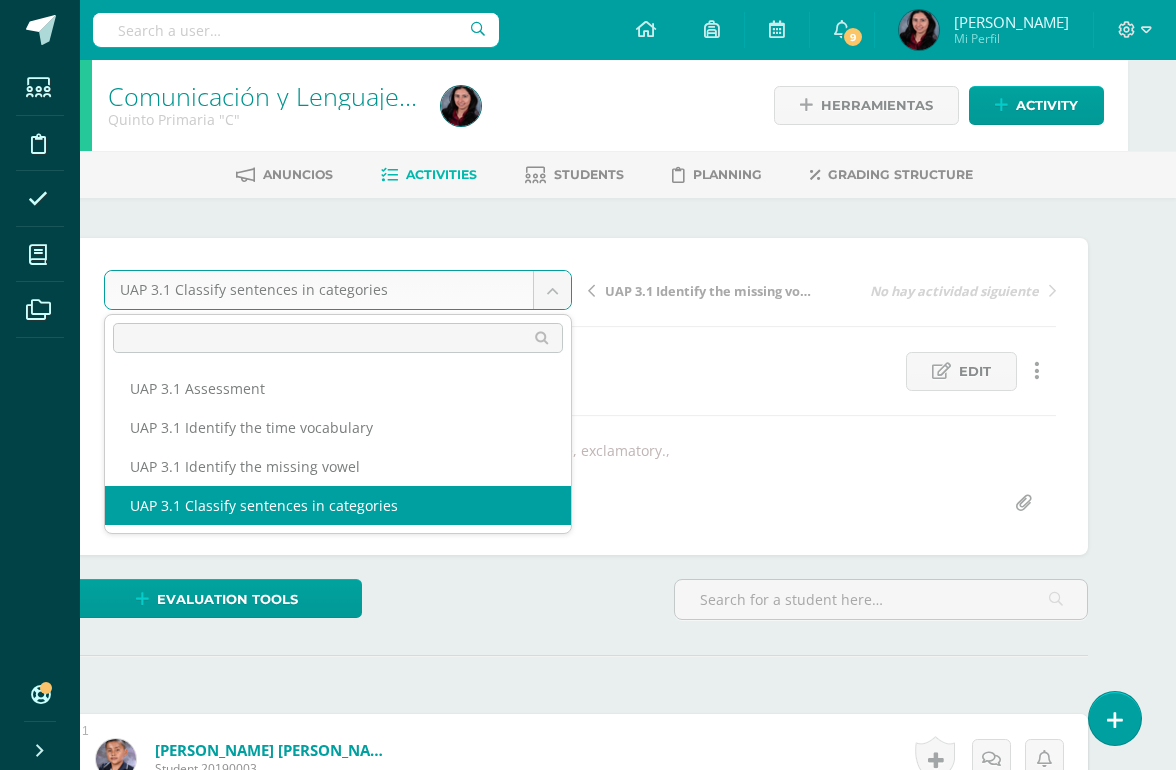 scroll, scrollTop: 0, scrollLeft: 0, axis: both 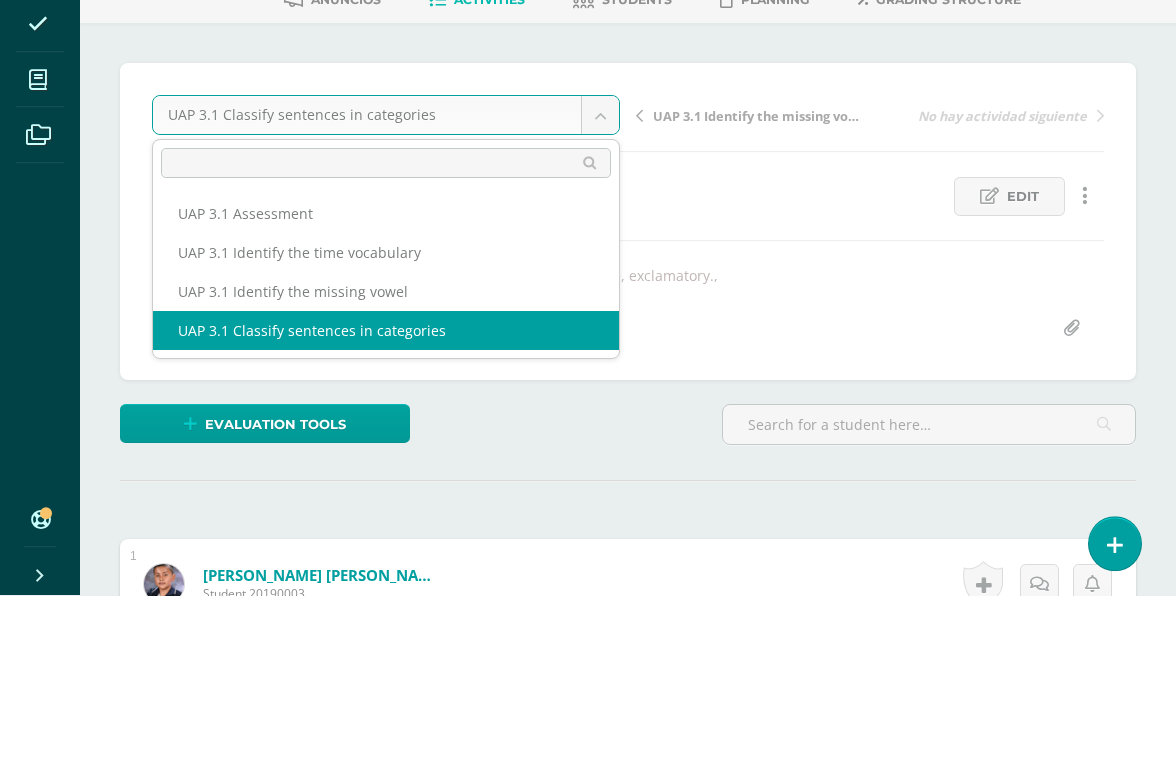 select on "/dashboard/teacher/grade-activity/222868/" 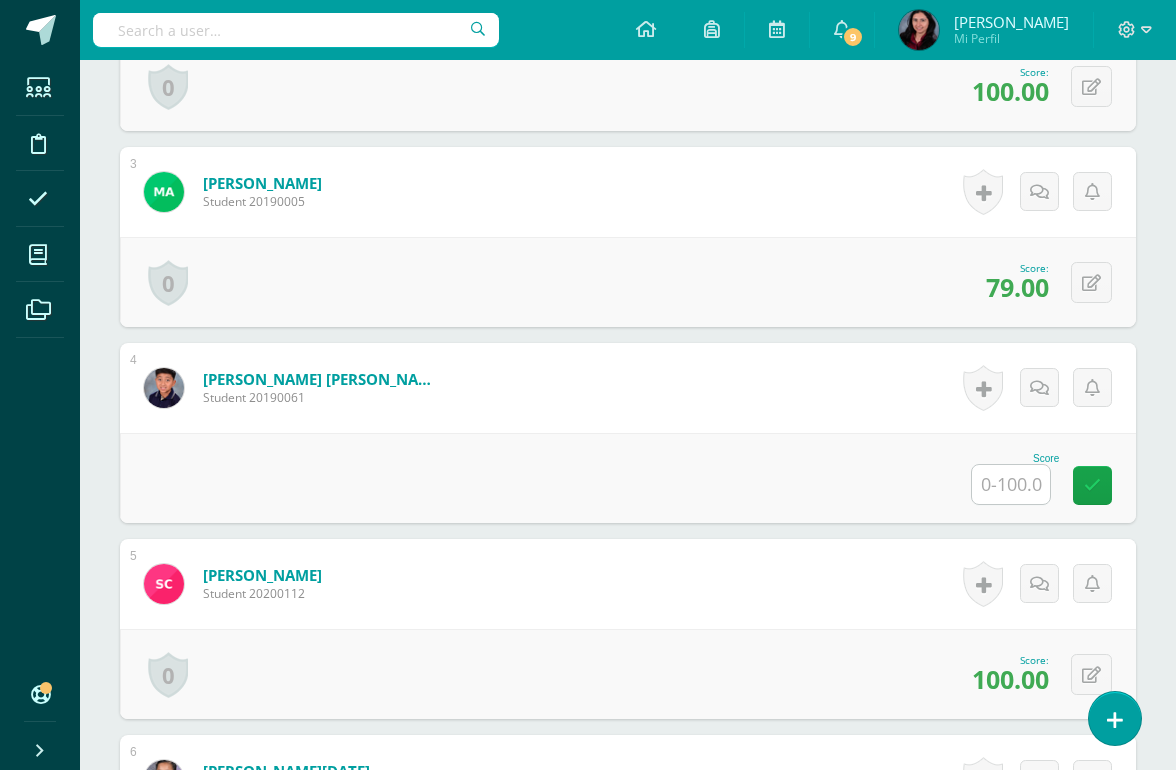 scroll, scrollTop: 960, scrollLeft: 0, axis: vertical 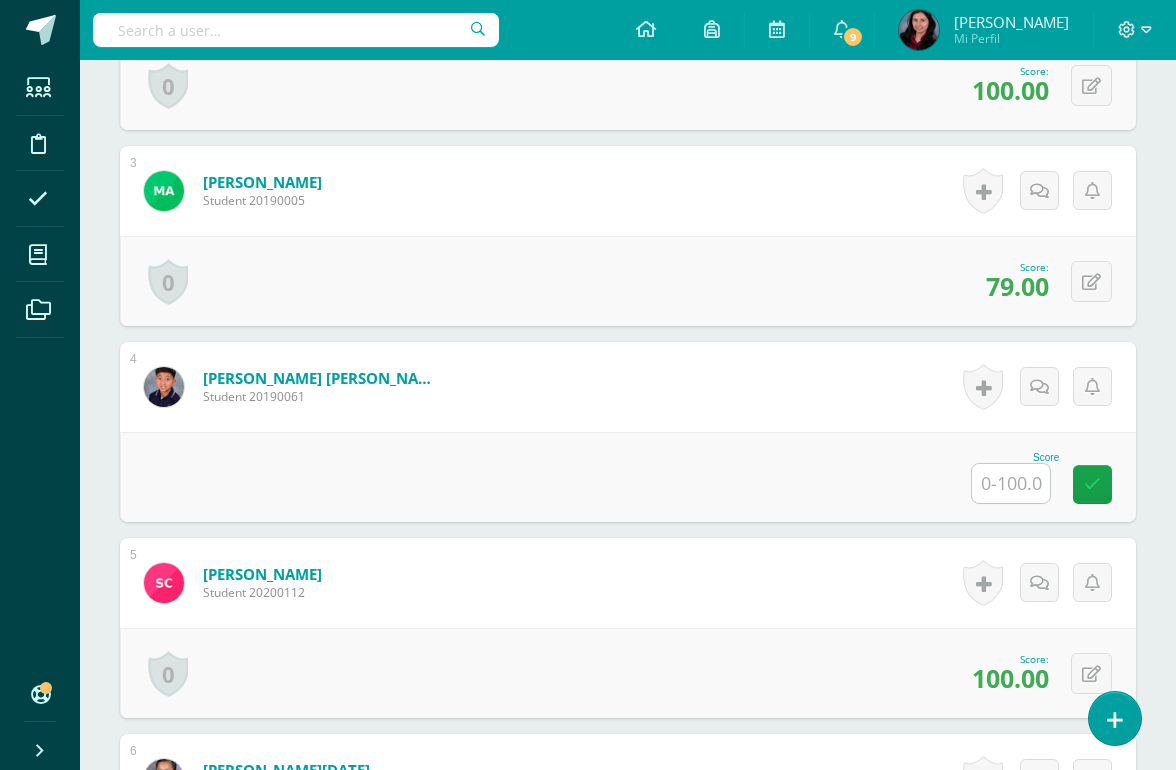 click at bounding box center (1011, 483) 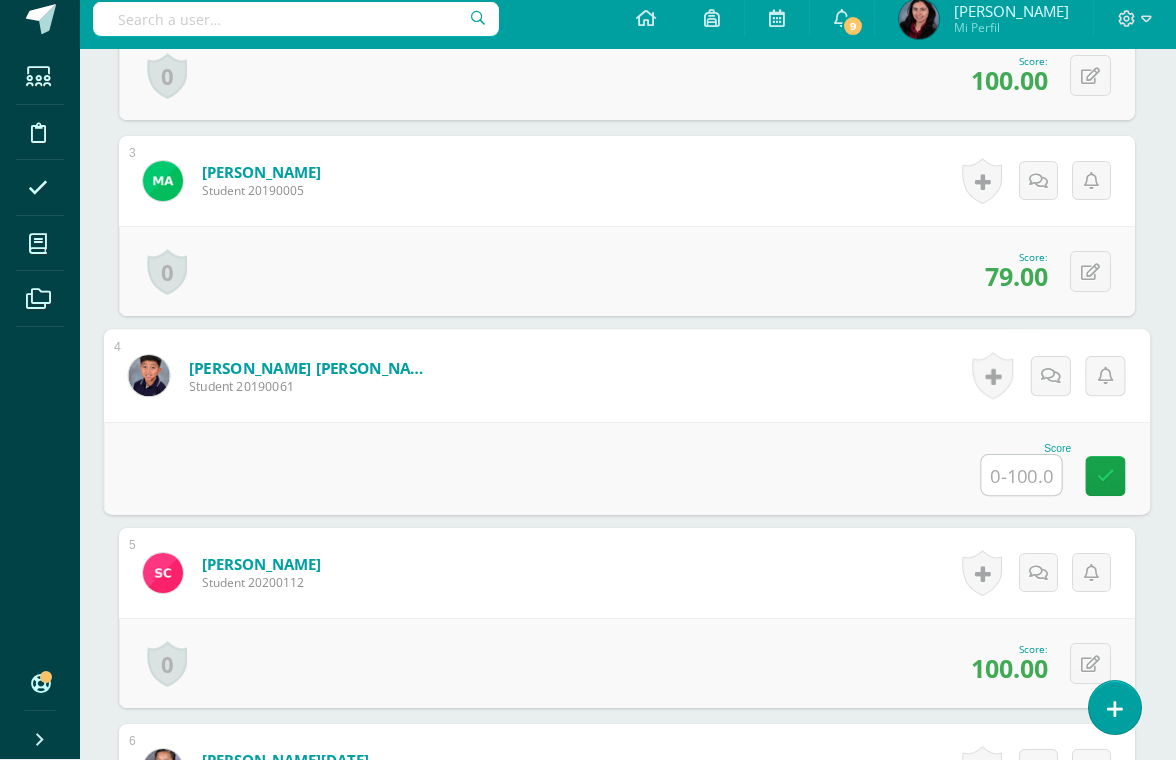 scroll, scrollTop: 959, scrollLeft: 47, axis: both 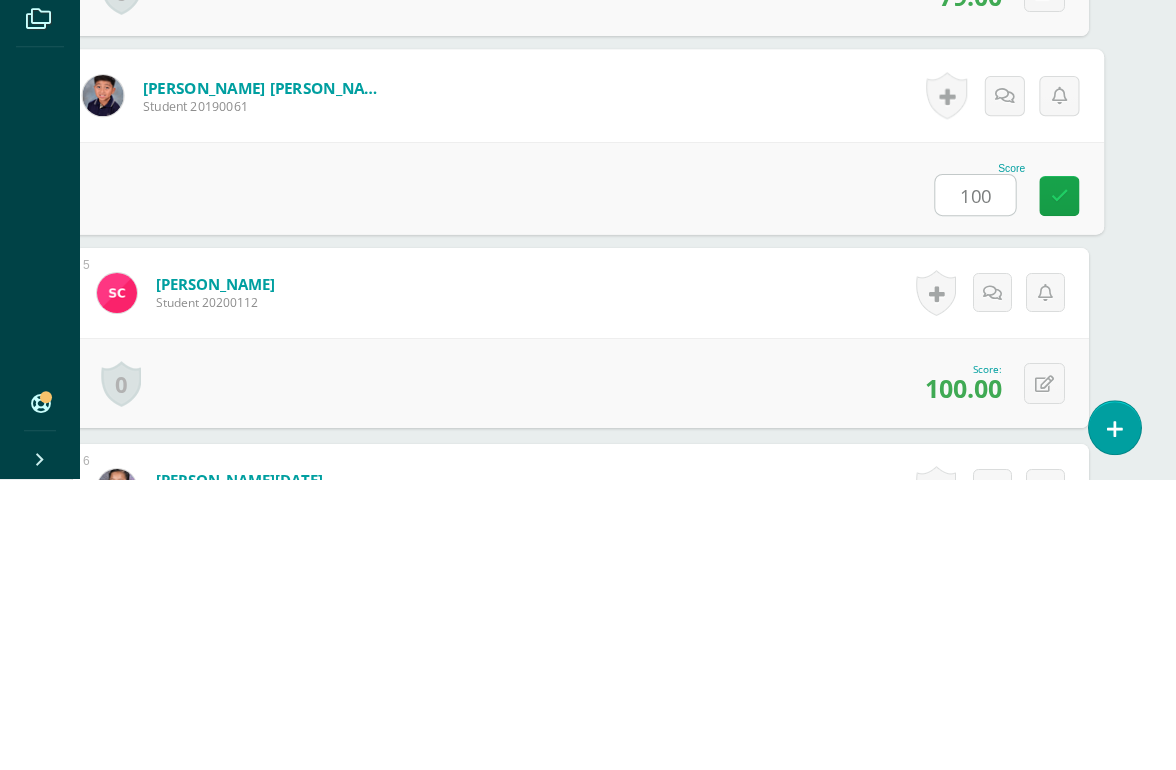 type on "100" 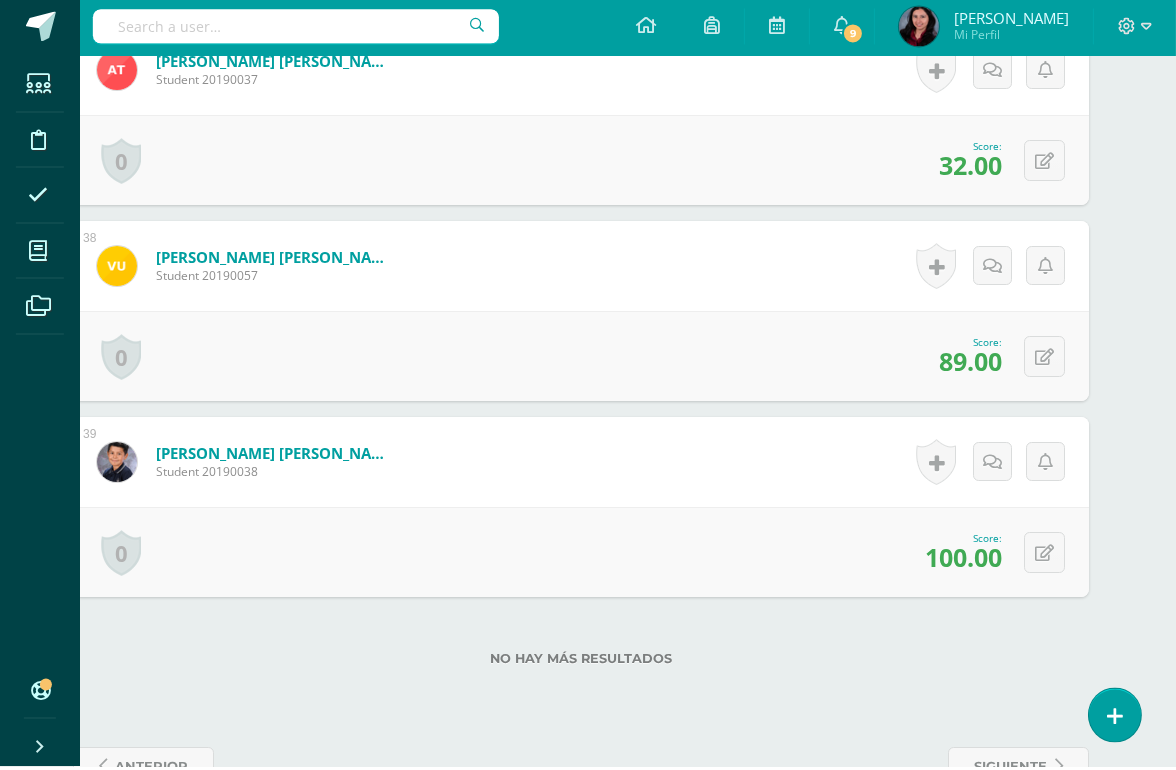 scroll, scrollTop: 7741, scrollLeft: 48, axis: both 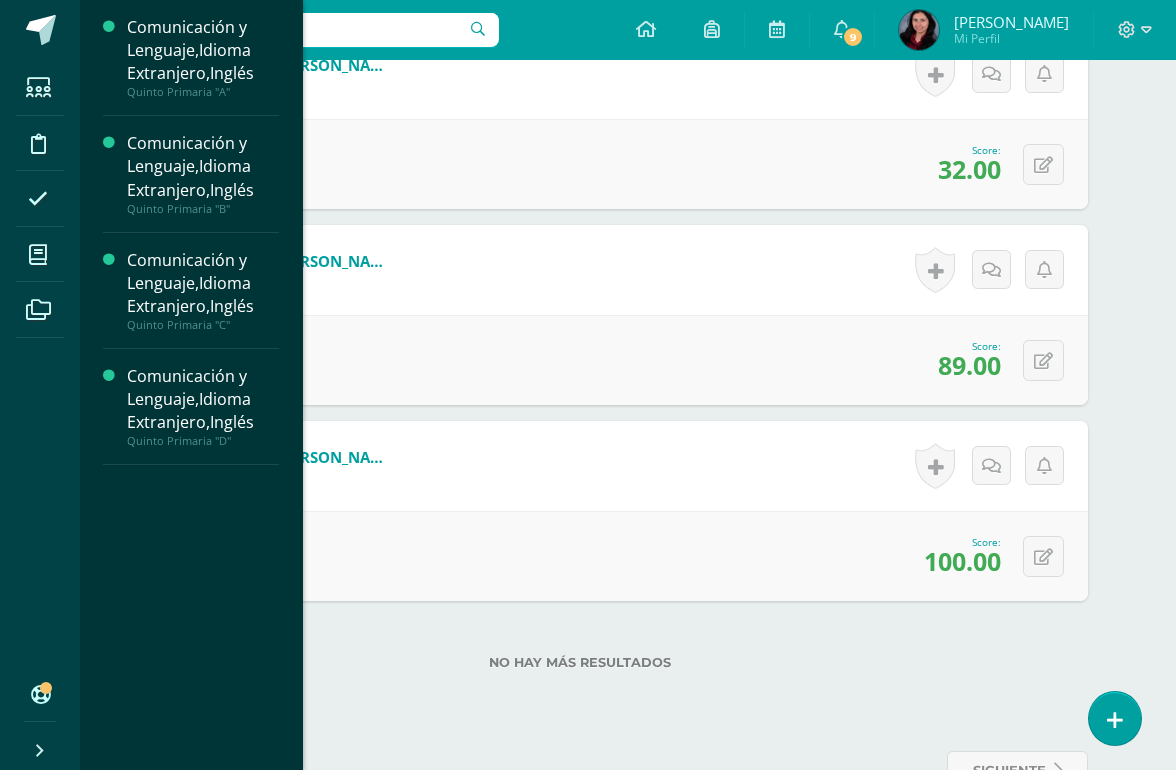 click at bounding box center (38, 255) 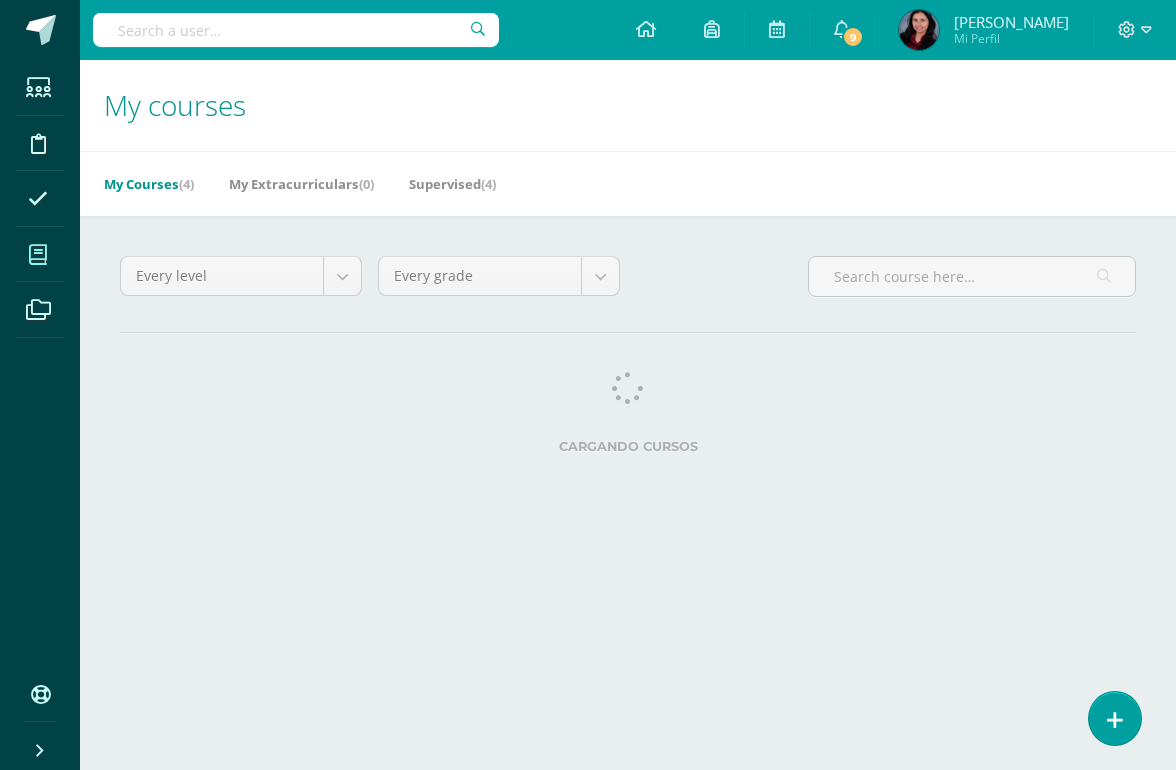 scroll, scrollTop: 0, scrollLeft: 0, axis: both 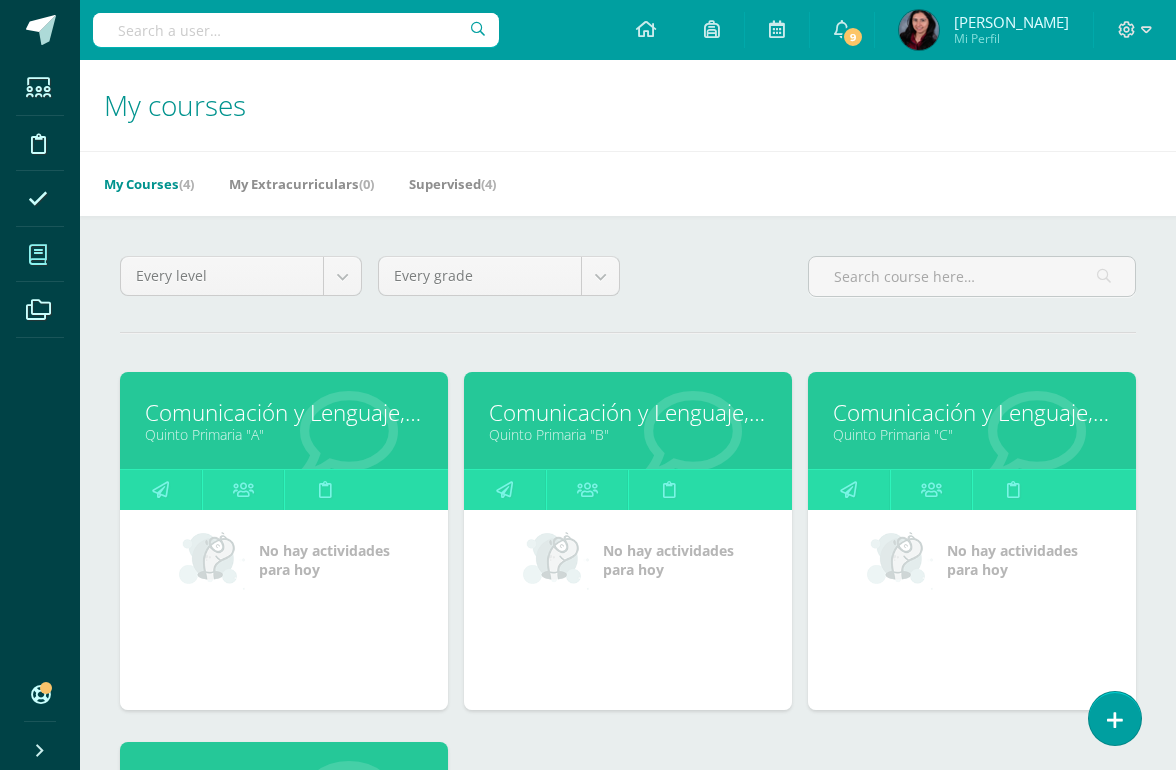 click at bounding box center (349, 804) 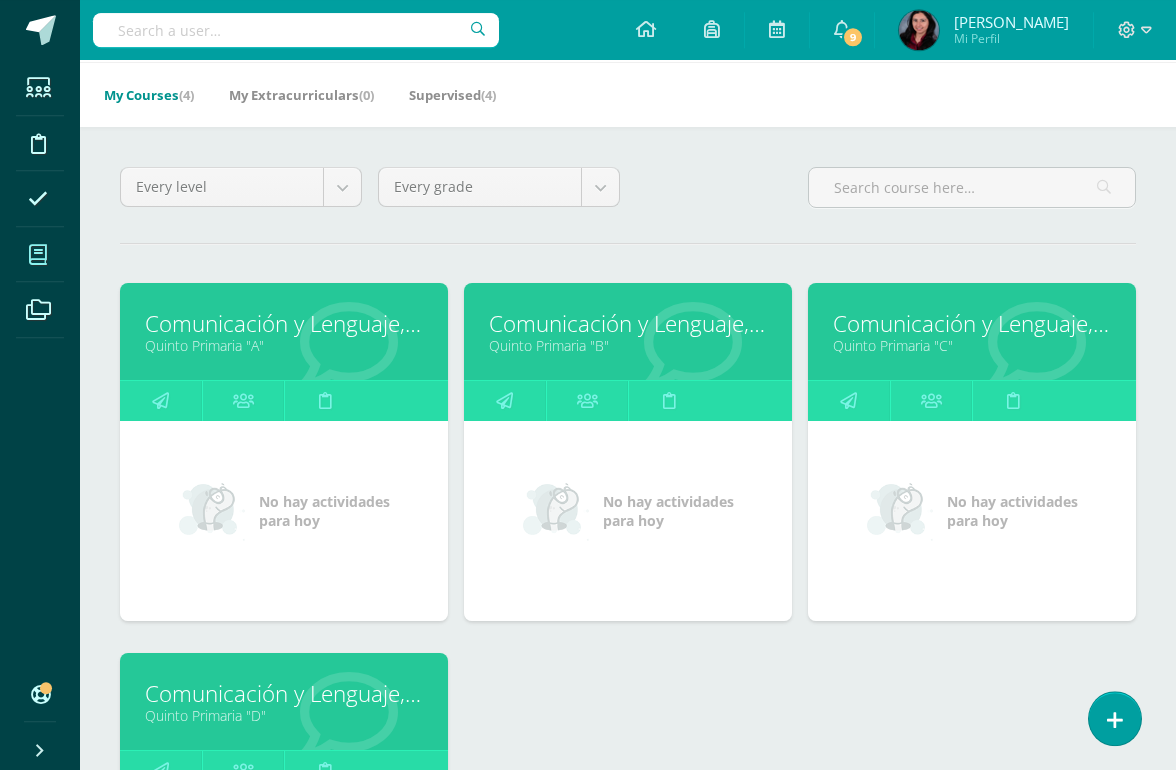 scroll, scrollTop: 103, scrollLeft: 0, axis: vertical 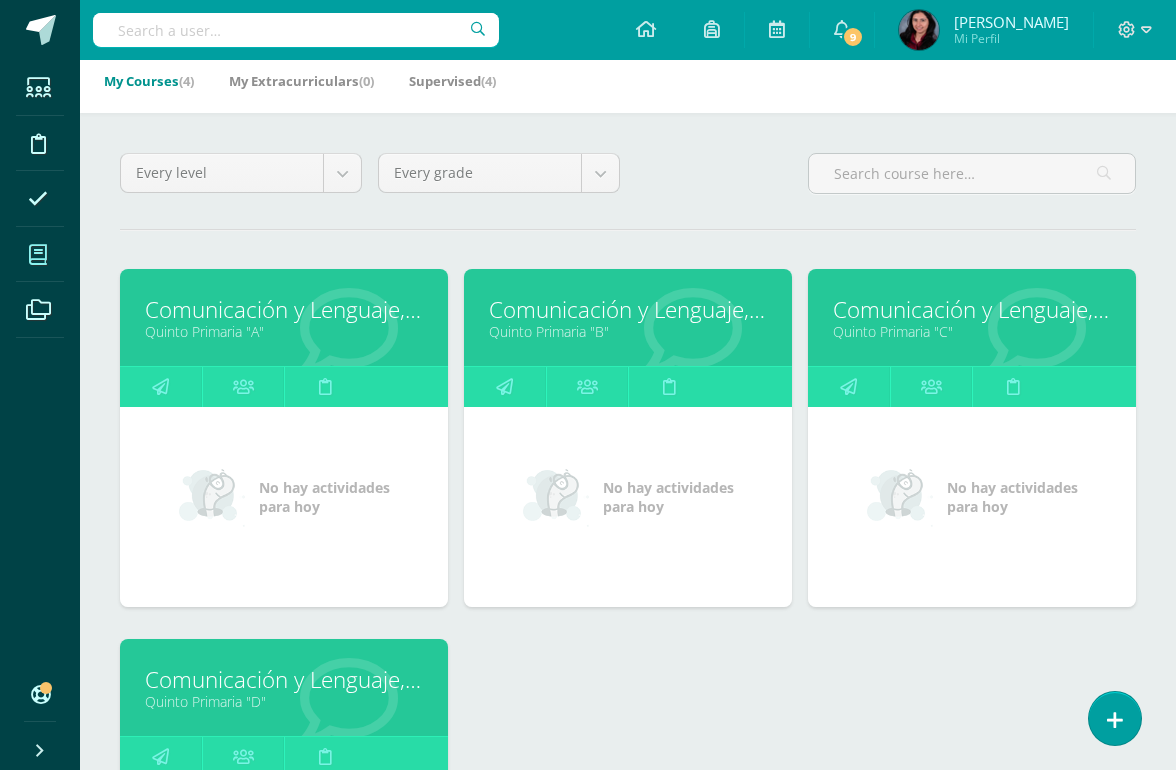 click at bounding box center (349, 701) 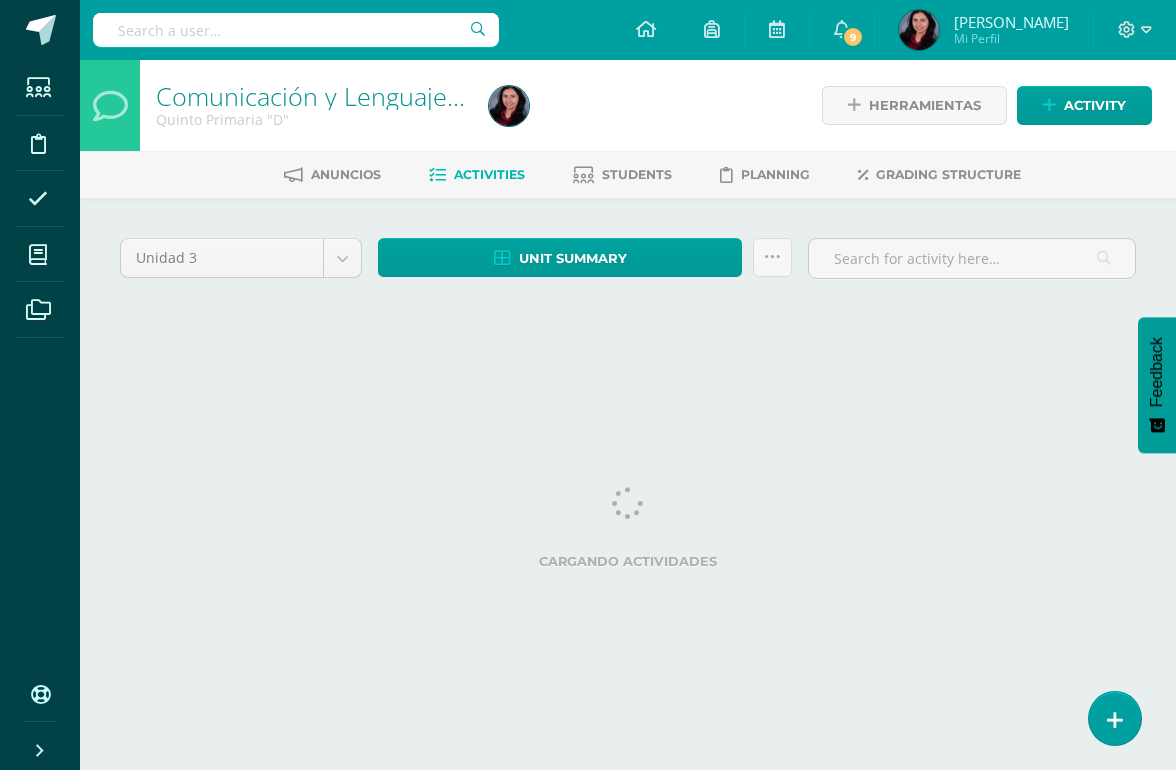 scroll, scrollTop: 0, scrollLeft: 0, axis: both 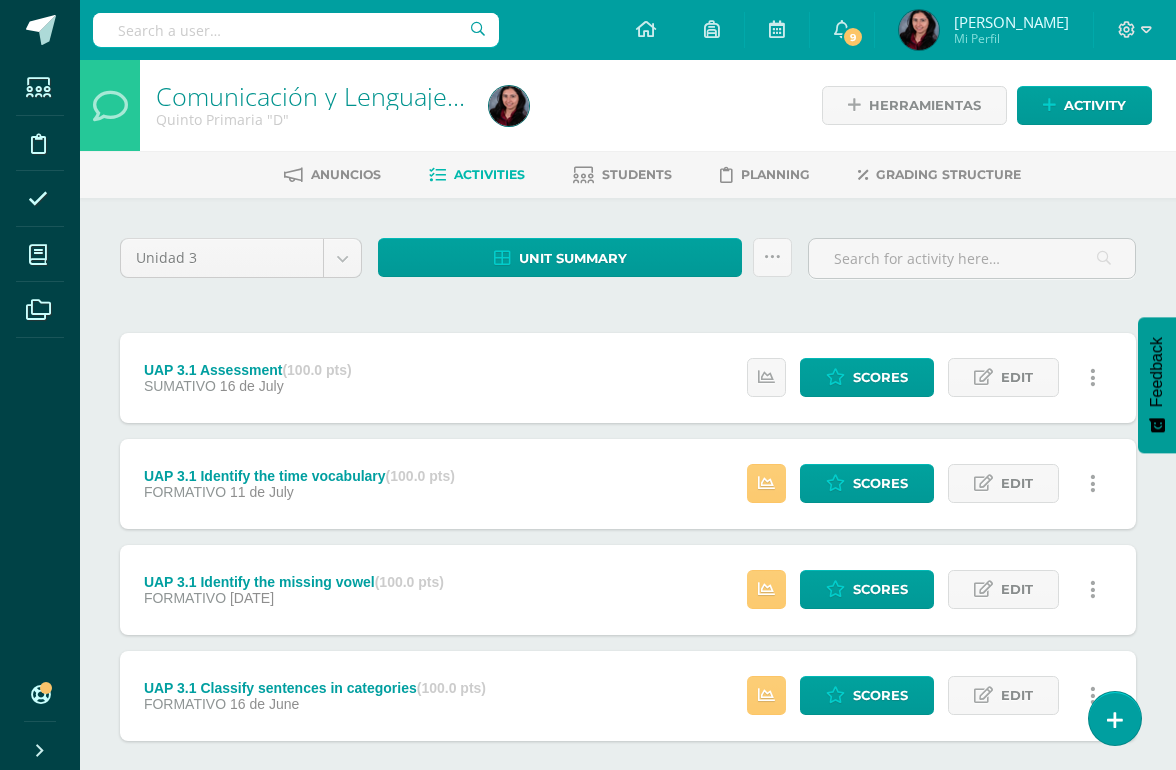 click at bounding box center (766, 695) 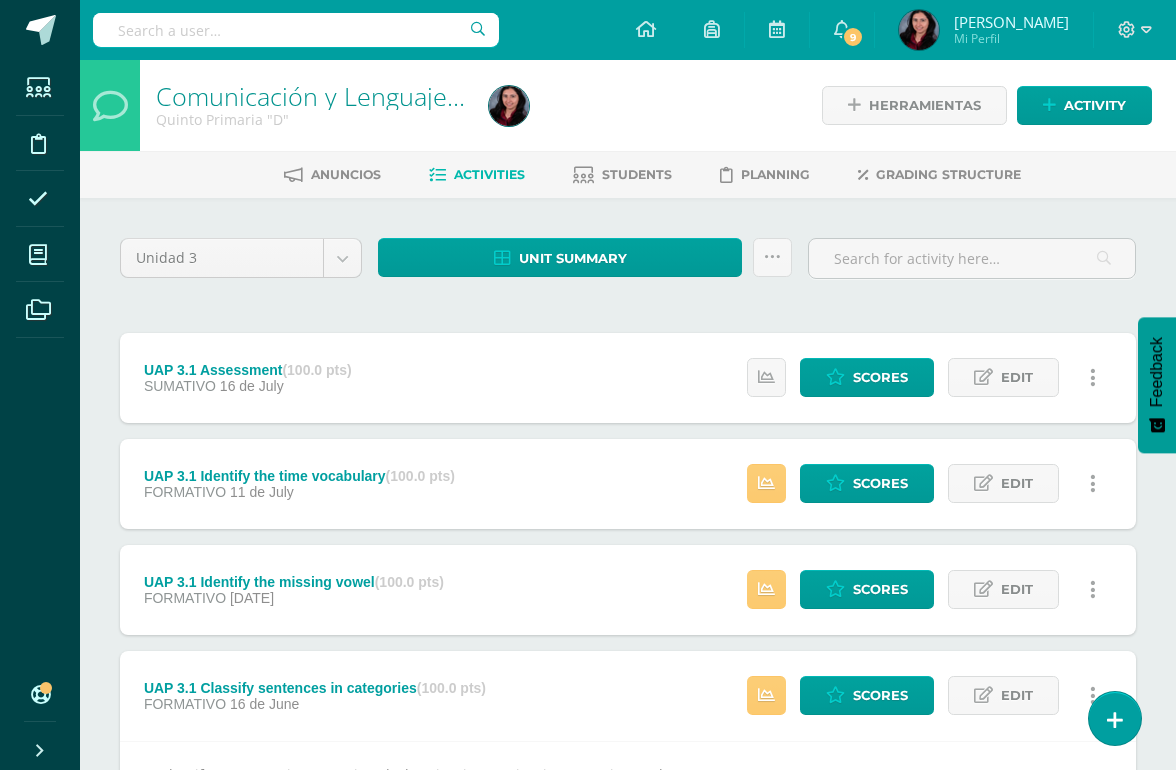 click at bounding box center (766, 589) 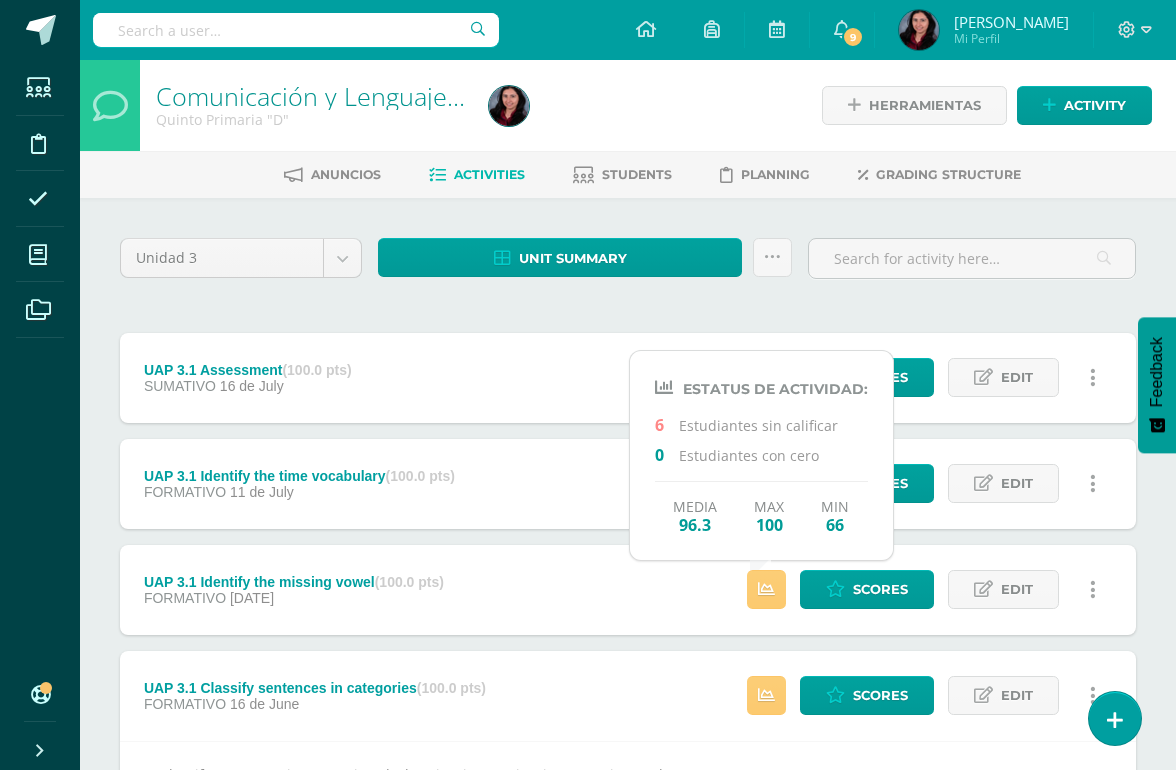 click on "Classify sentences in categories: declarative, imperative, interrogative, exclamatory.," at bounding box center [628, 774] 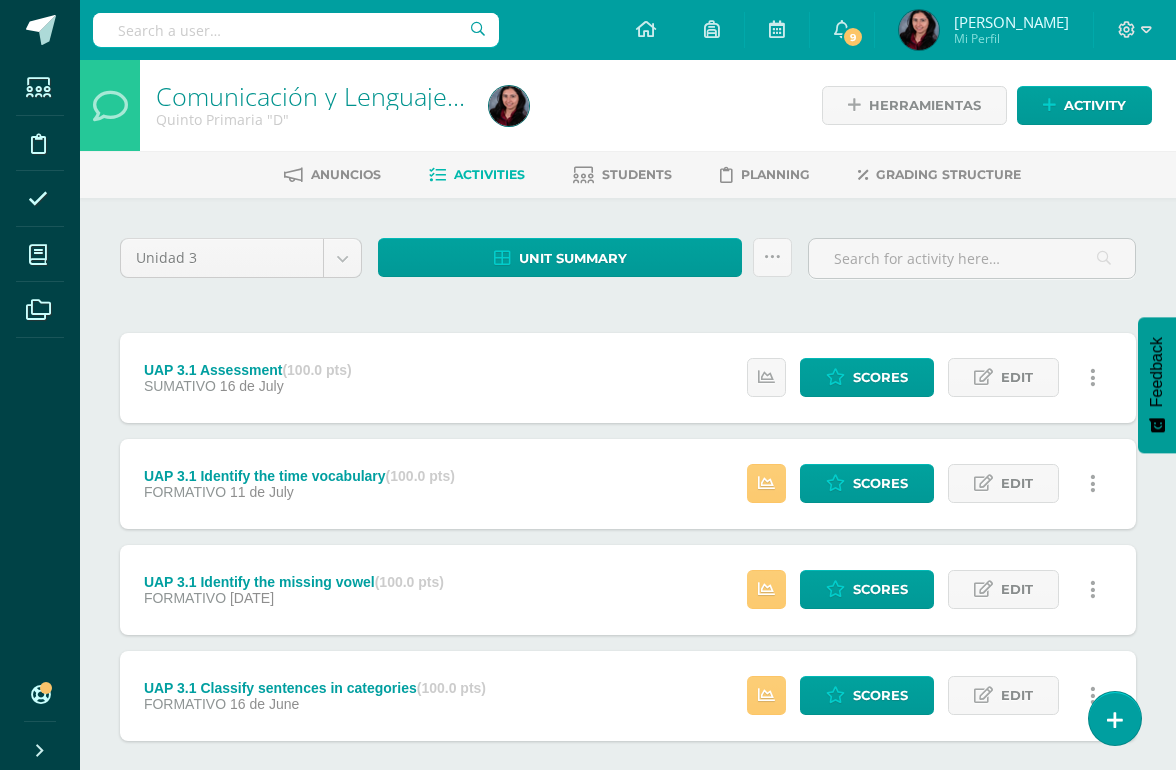 click on "Scores" at bounding box center [880, 695] 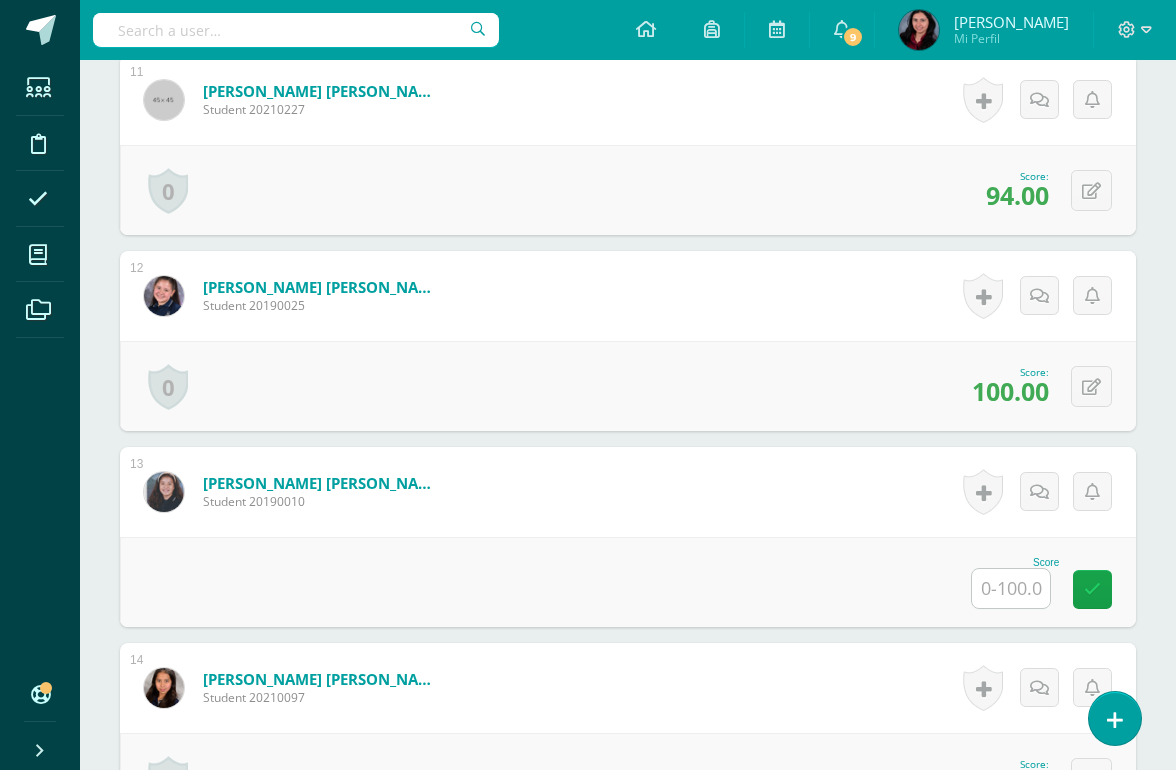 scroll, scrollTop: 2620, scrollLeft: 0, axis: vertical 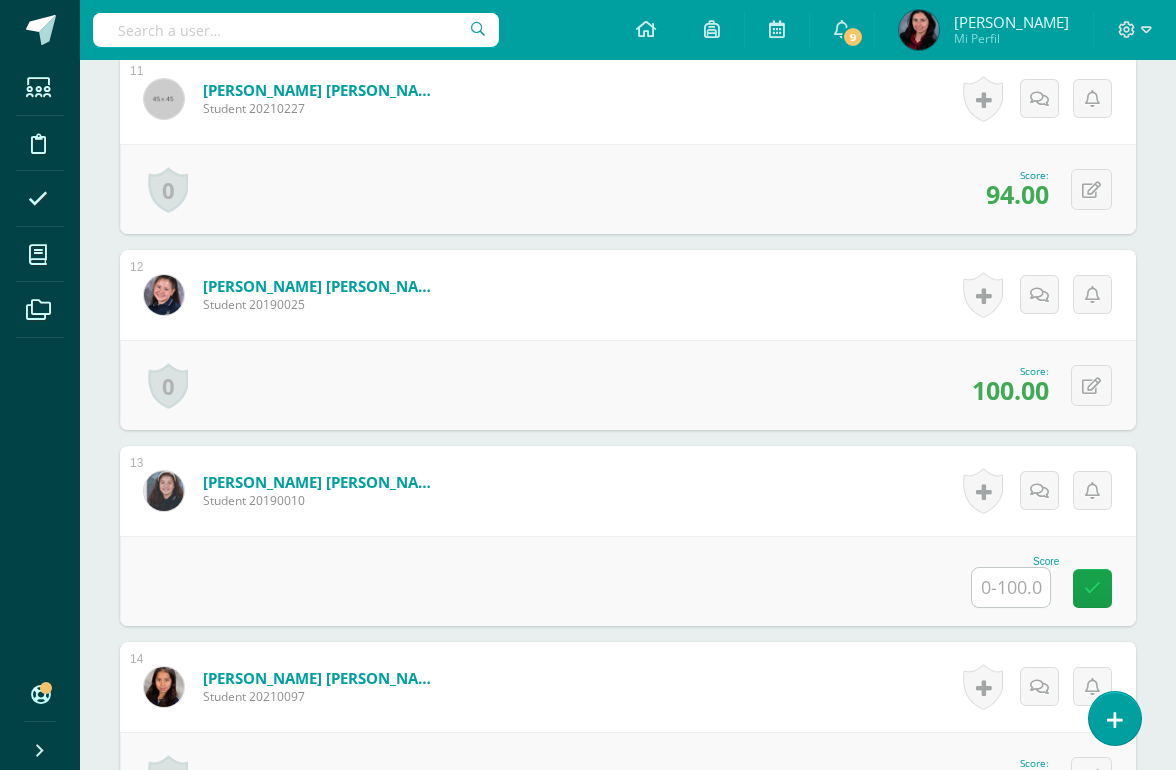 click at bounding box center [1011, 587] 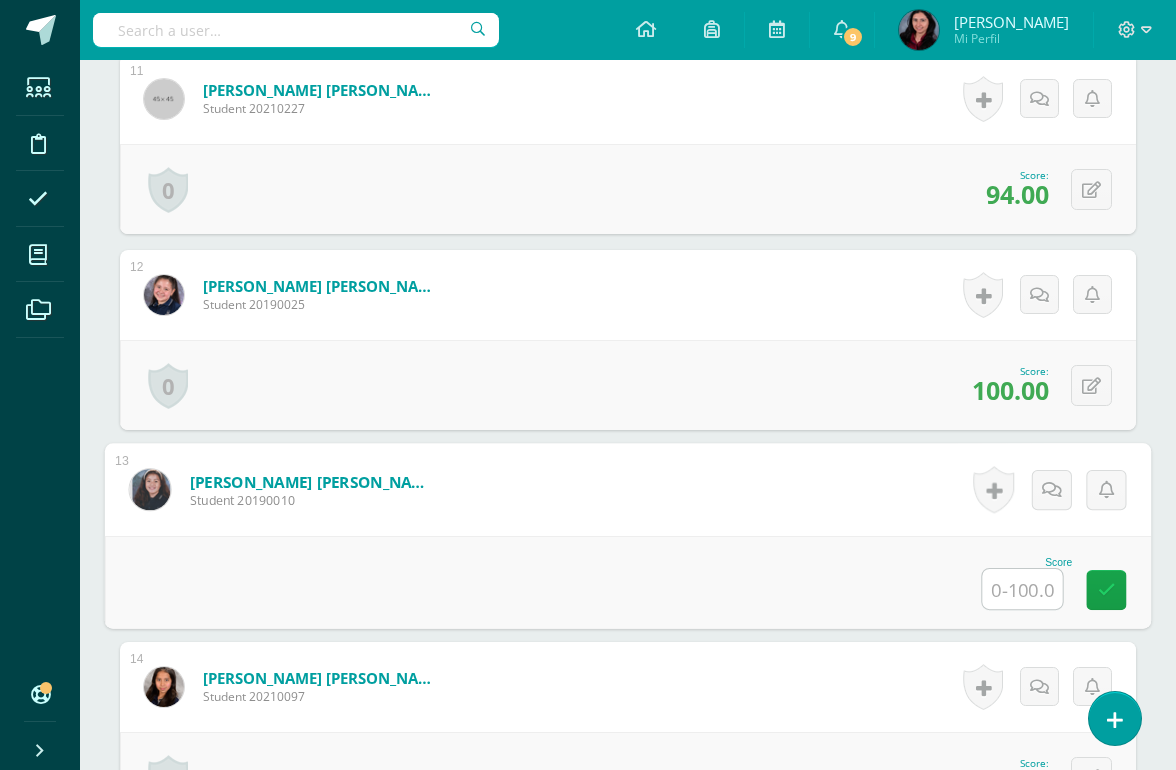 scroll, scrollTop: 2620, scrollLeft: 47, axis: both 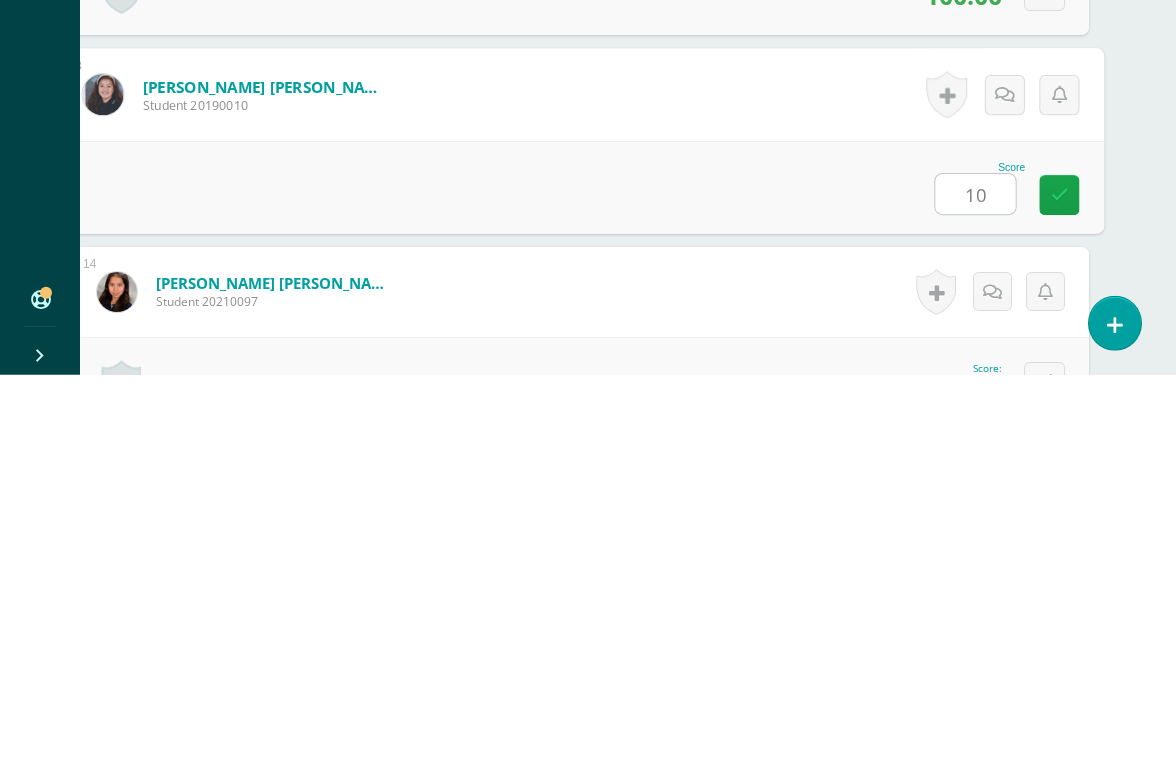 type on "100" 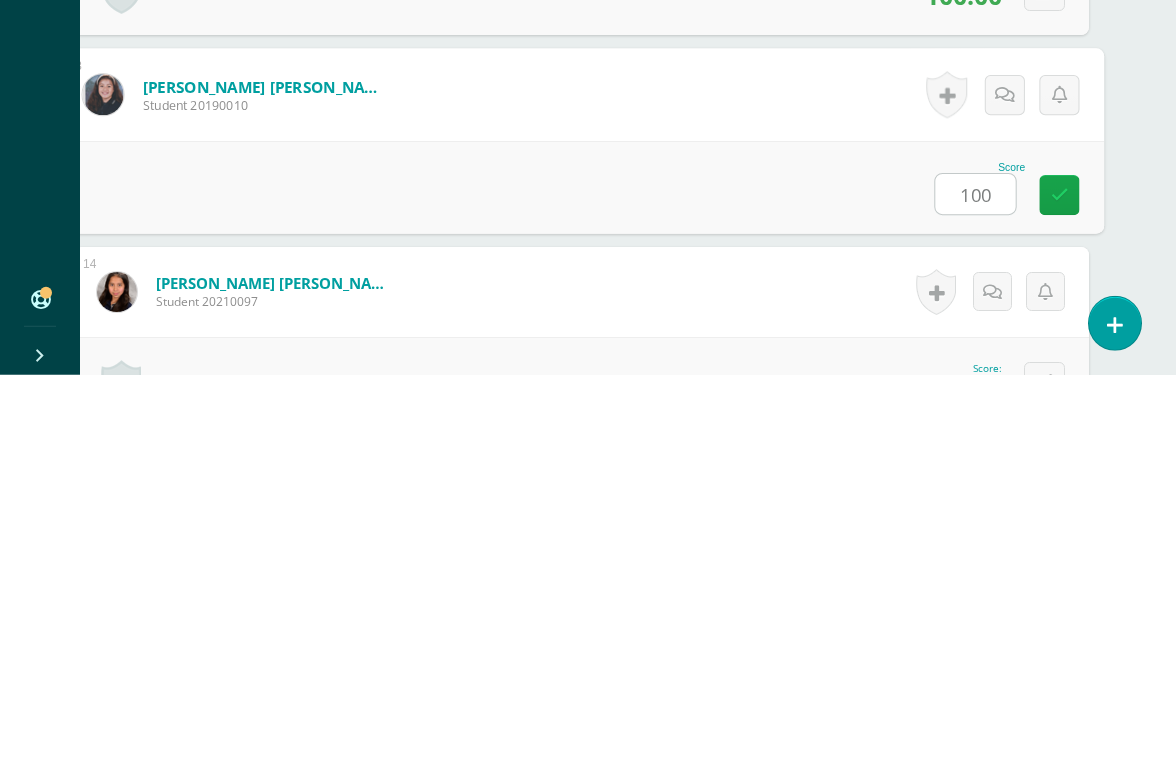 click at bounding box center (1060, 589) 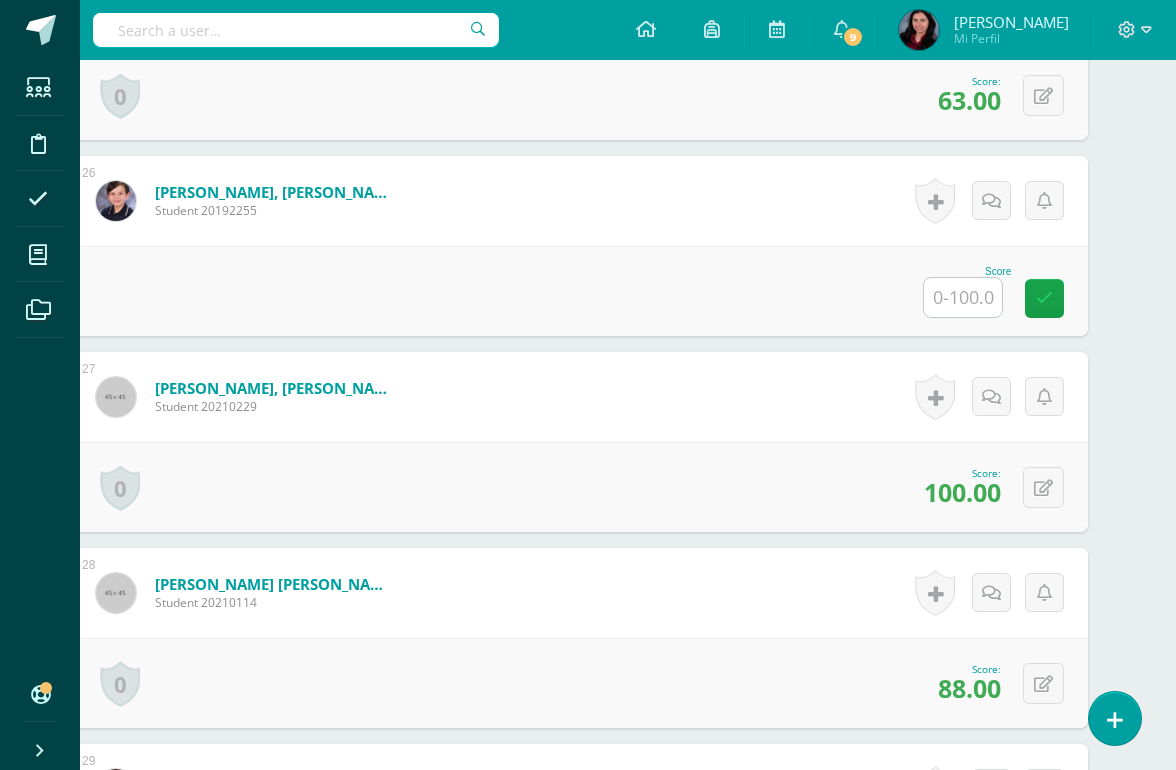 scroll, scrollTop: 5457, scrollLeft: 48, axis: both 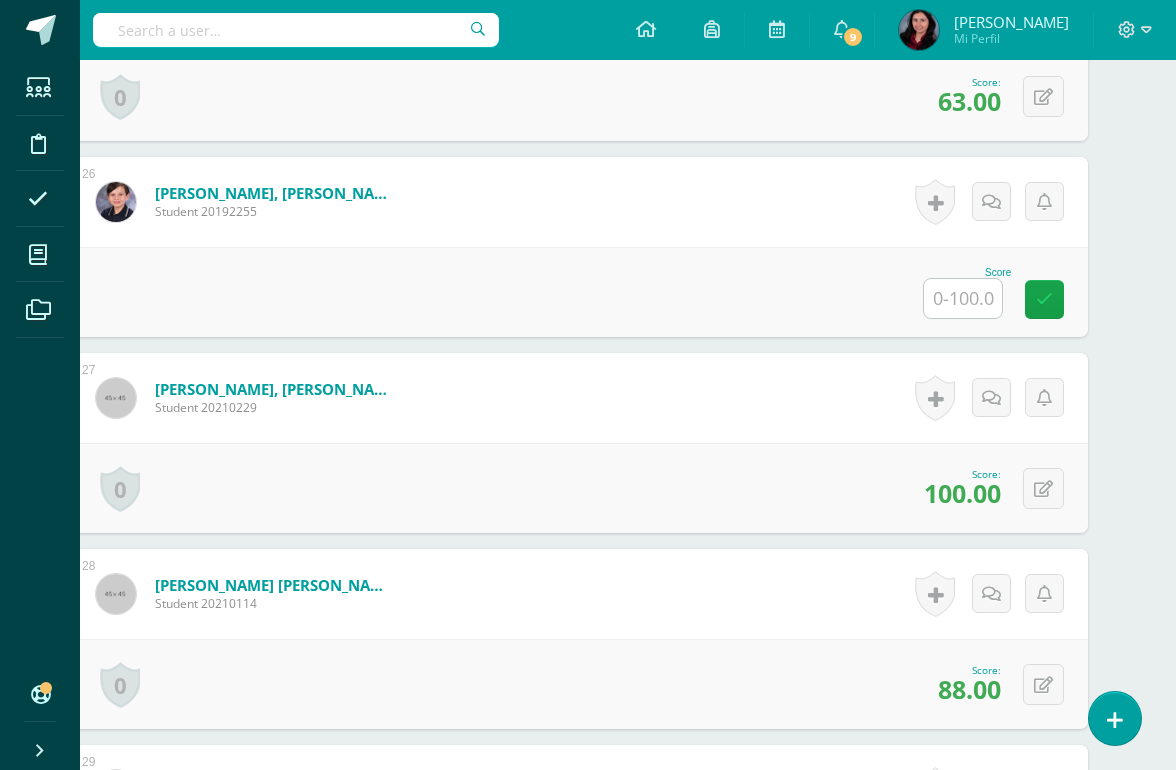 click at bounding box center (963, 298) 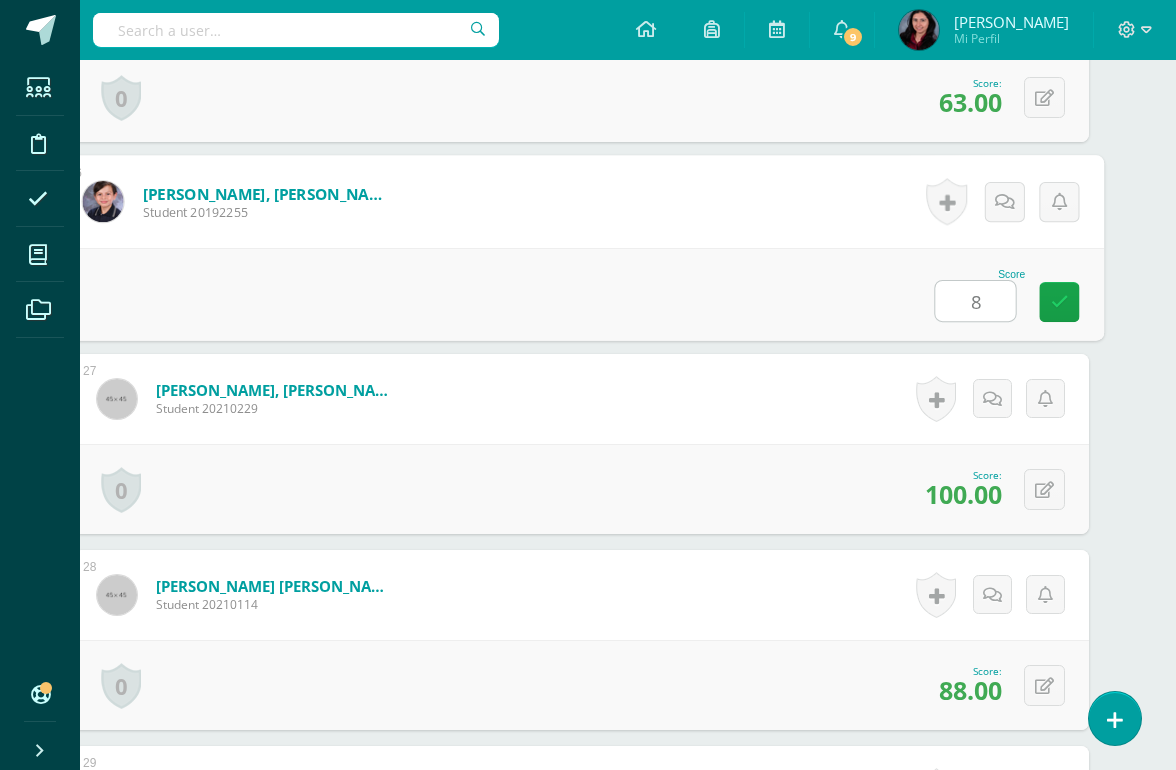 type on "88" 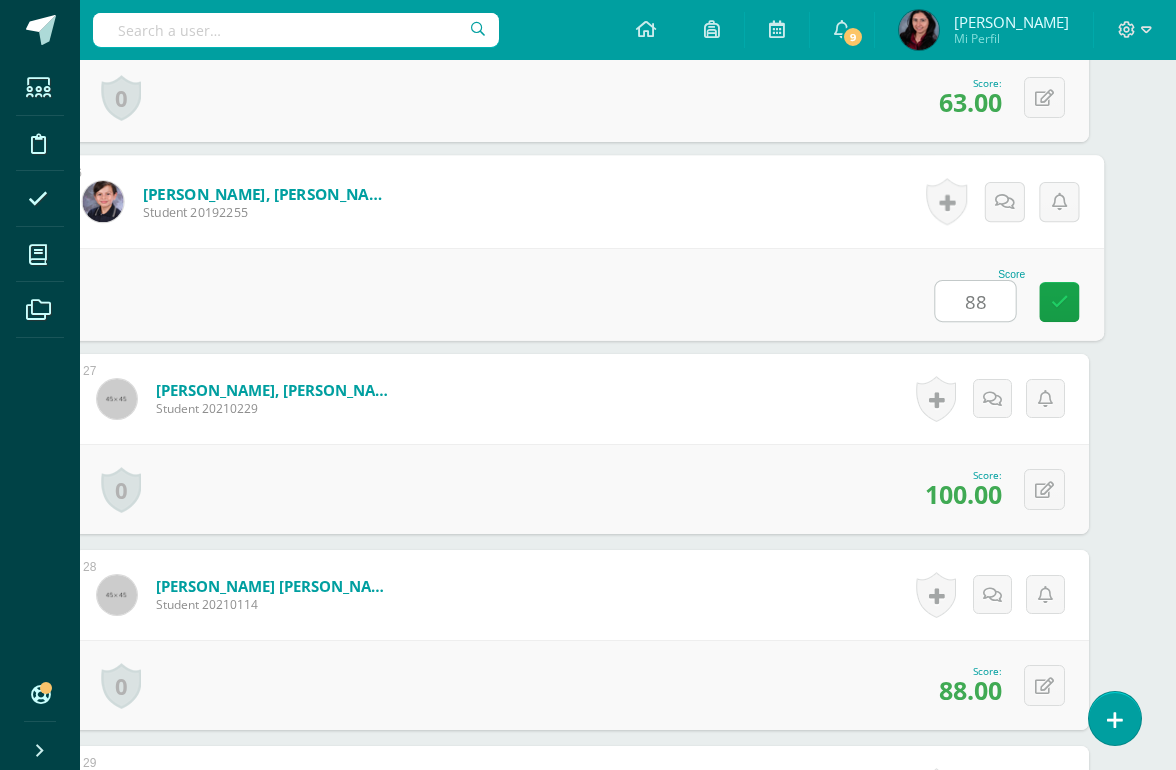click at bounding box center [1060, 301] 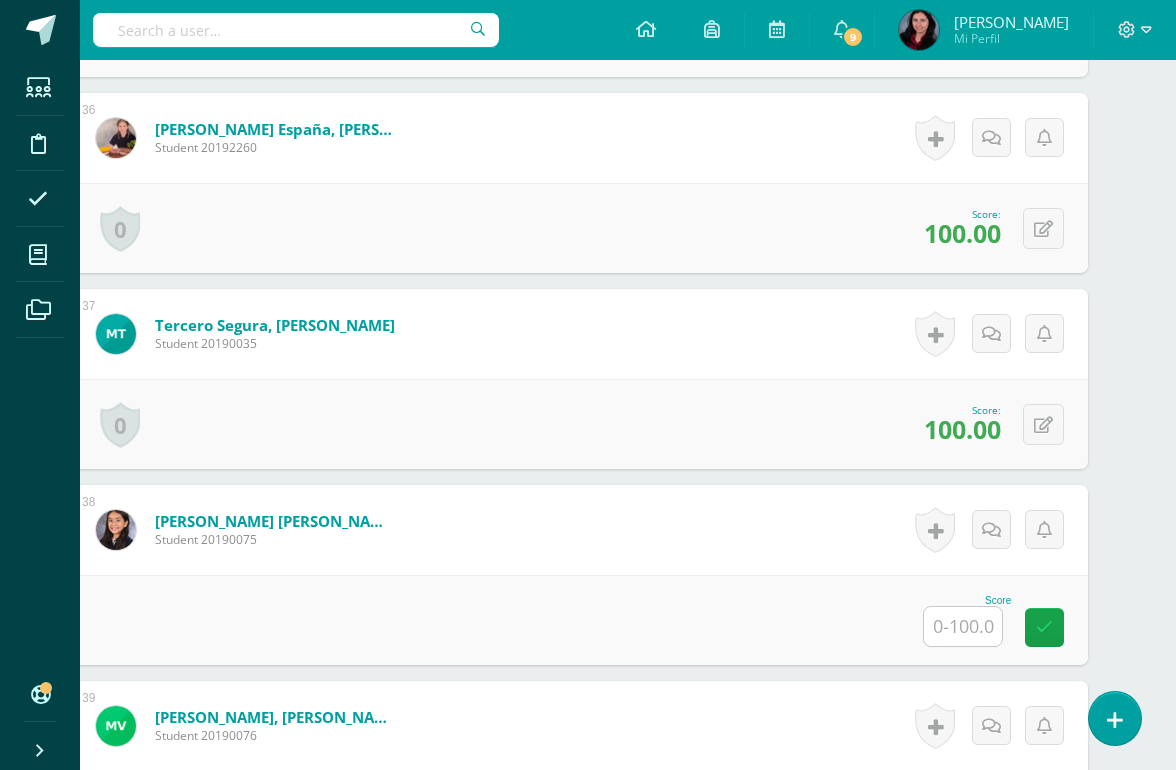 scroll, scrollTop: 7580, scrollLeft: 48, axis: both 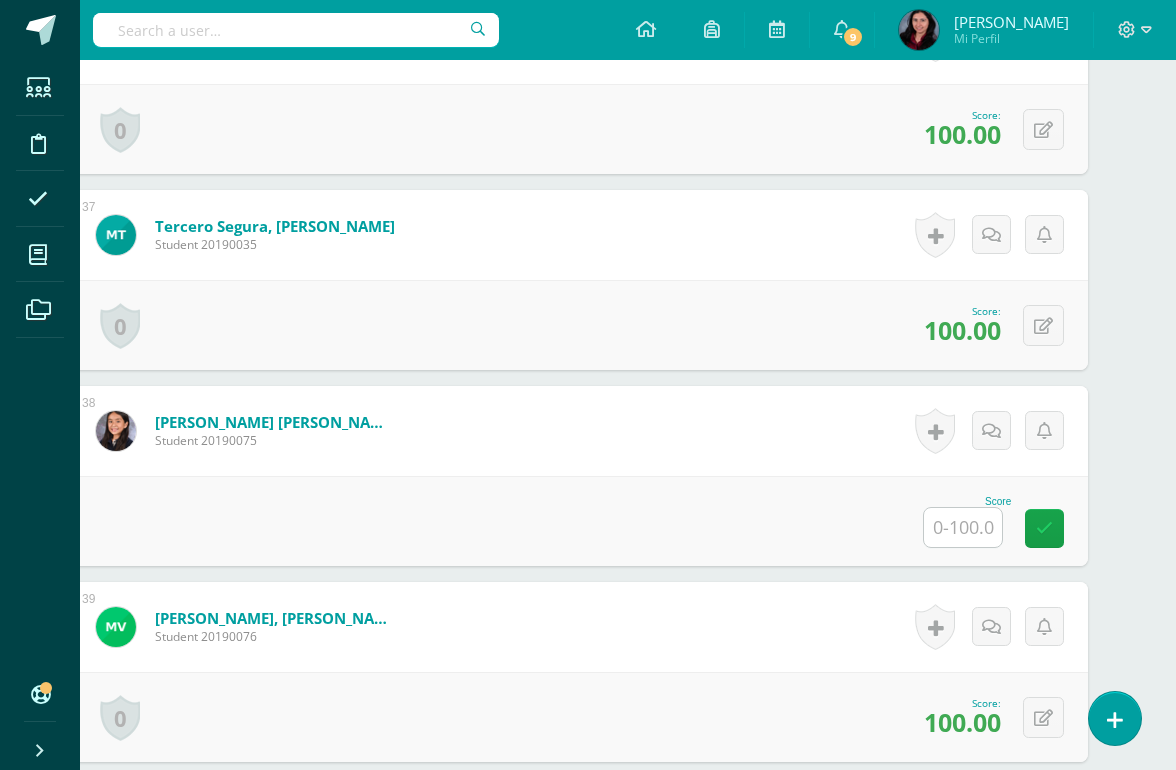 click at bounding box center [963, 527] 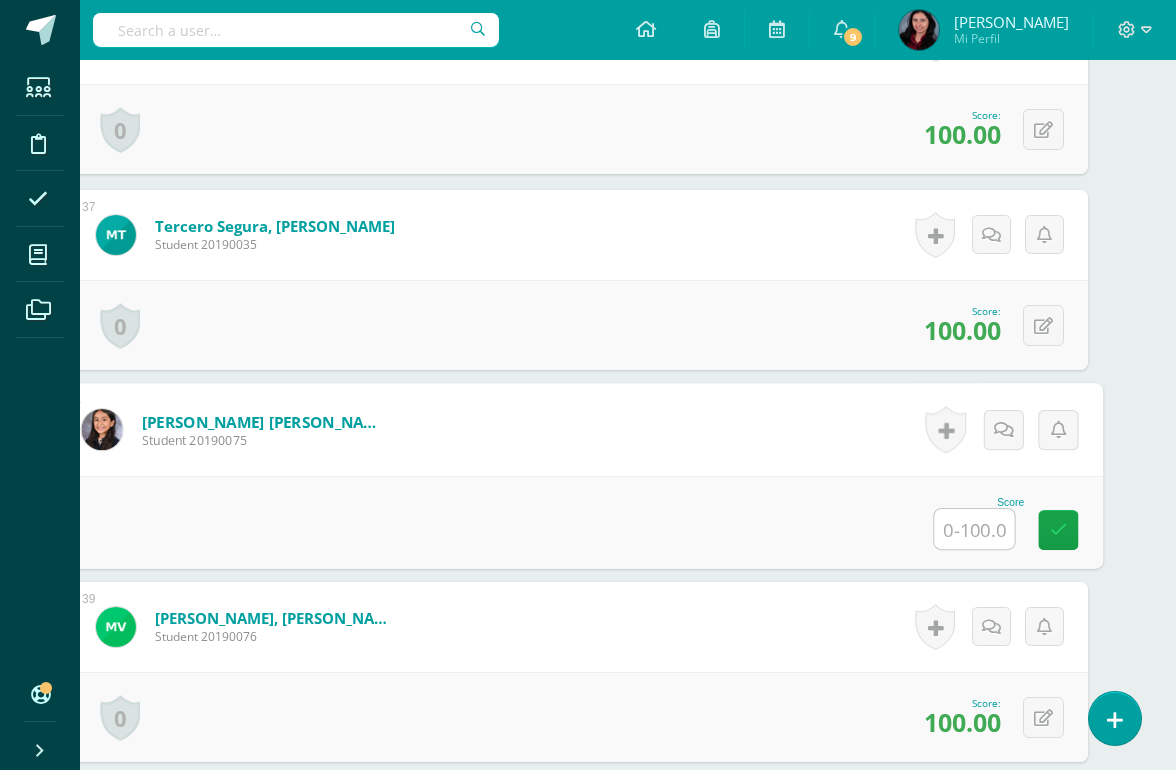 scroll, scrollTop: 7579, scrollLeft: 47, axis: both 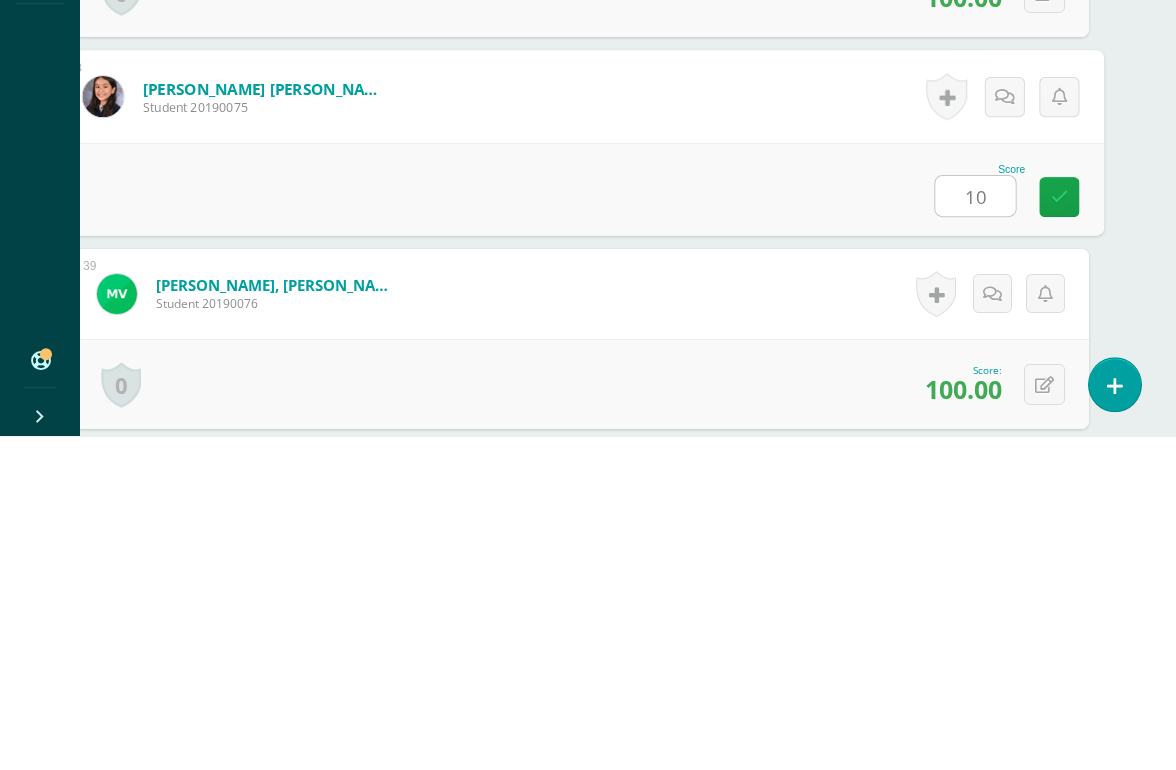 type on "100" 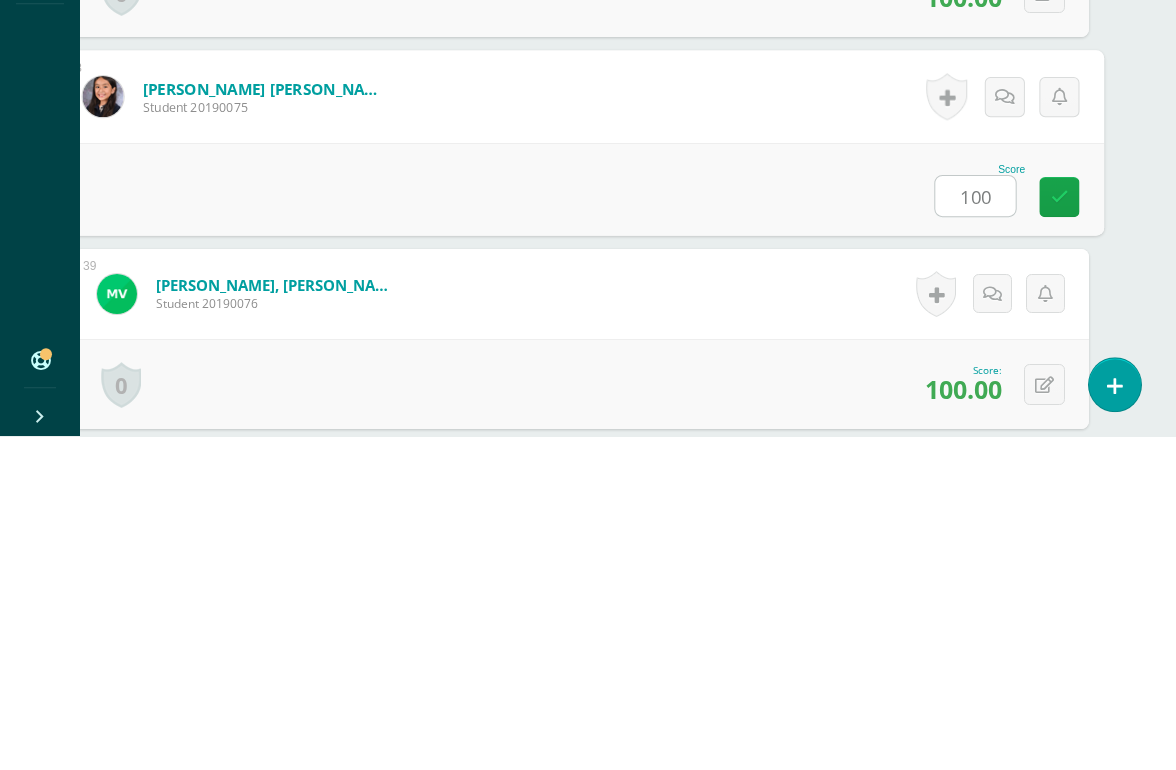 click at bounding box center (1059, 531) 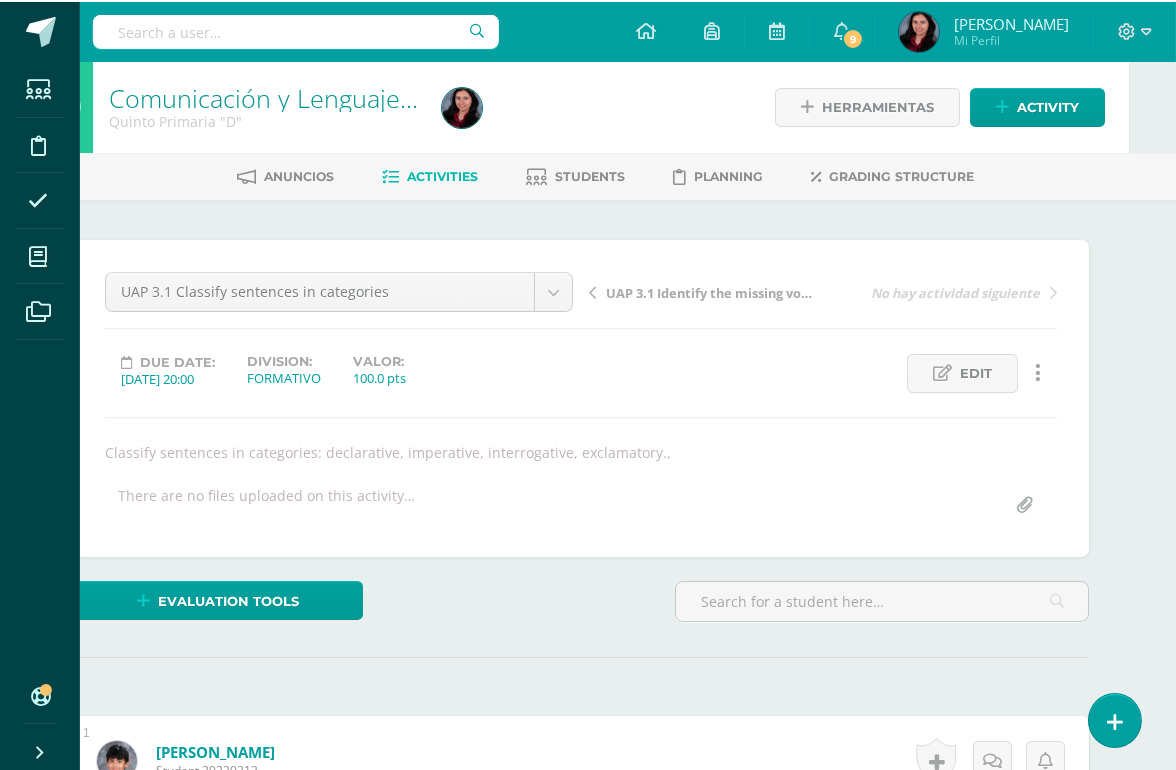 scroll, scrollTop: 0, scrollLeft: 48, axis: horizontal 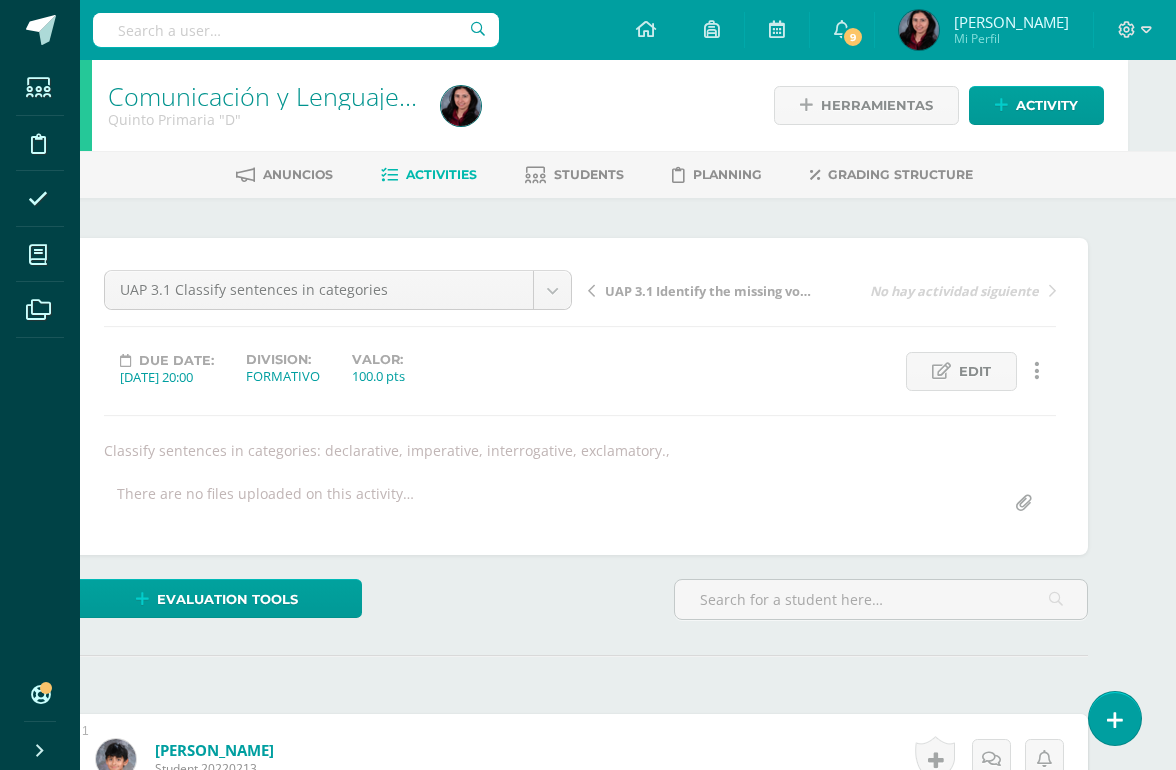click on "Students Discipline Attendance My courses Archivos Soporte
Centro de ayuda
Últimas actualizaciones
10+ Cerrar panel
Comunicación y Lenguaje,Idioma Extranjero,Inglés
Quinto
Primaria
"A"
Activities Students Planning Grading structure
Comunicación y Lenguaje,Idioma Extranjero,Inglés
Quinto
Primaria
"B"
Activities Students Planning Grading structure
Comunicación y Lenguaje,Idioma Extranjero,Inglés
Quinto
Primaria
"C"
Activities Students Planning Grading structure Activities Students Planning Mi Perfil 9" at bounding box center (540, 4383) 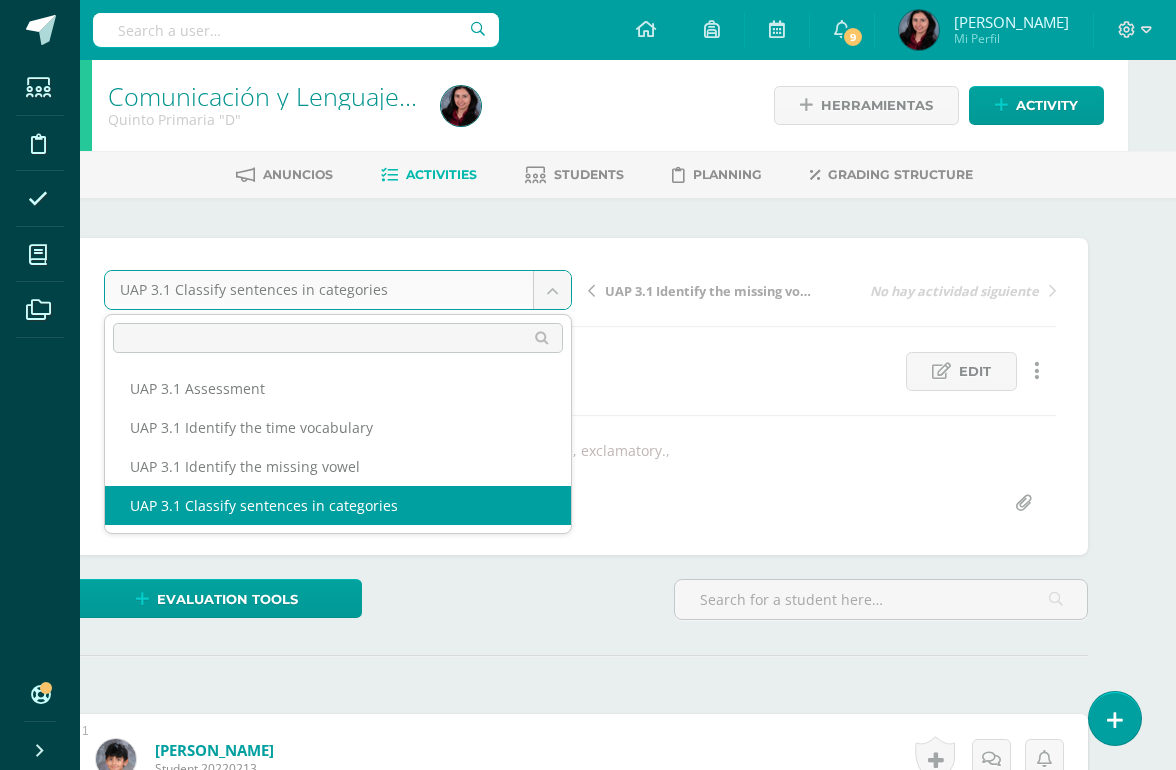 scroll, scrollTop: 0, scrollLeft: 0, axis: both 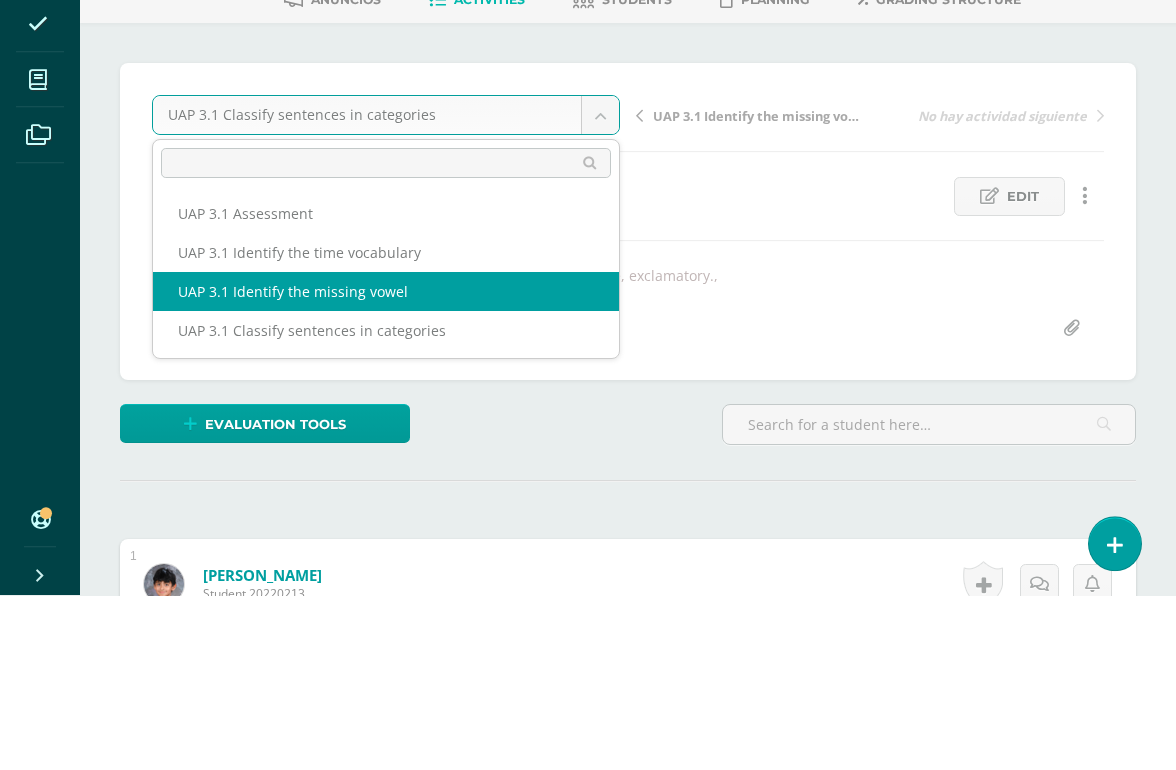 select on "/dashboard/teacher/grade-activity/222867/" 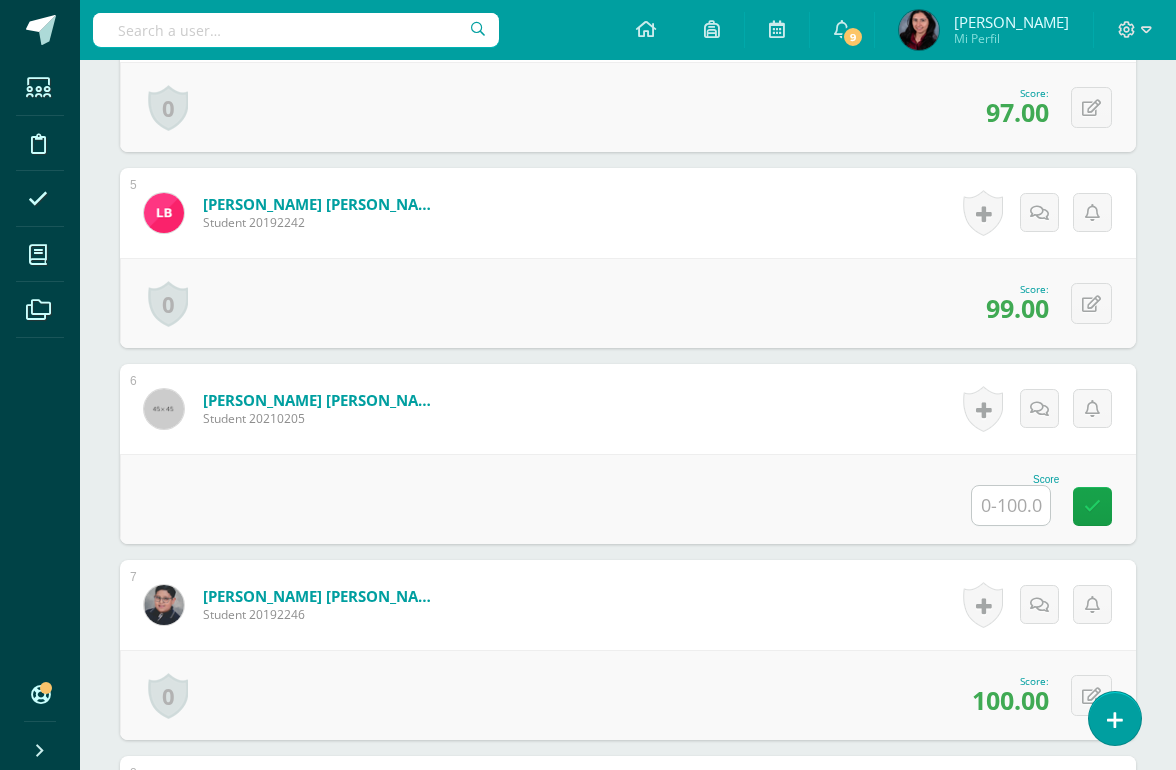 scroll, scrollTop: 1331, scrollLeft: 0, axis: vertical 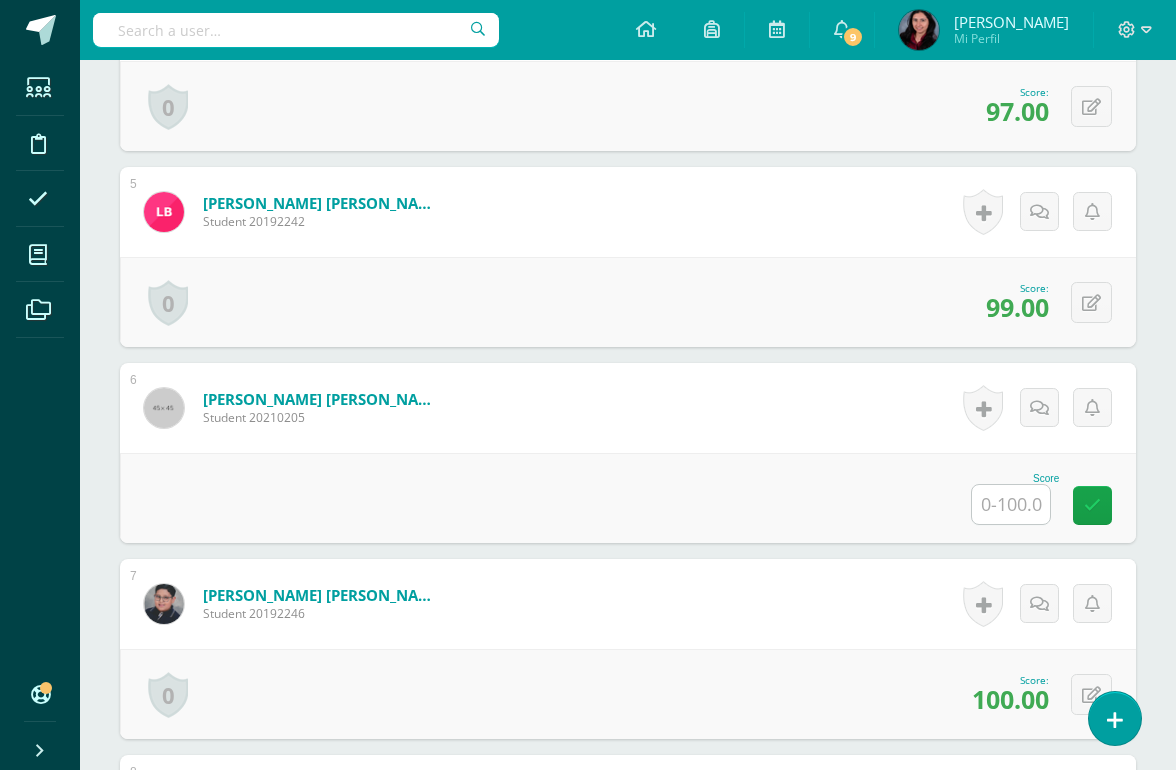 click at bounding box center (1011, 504) 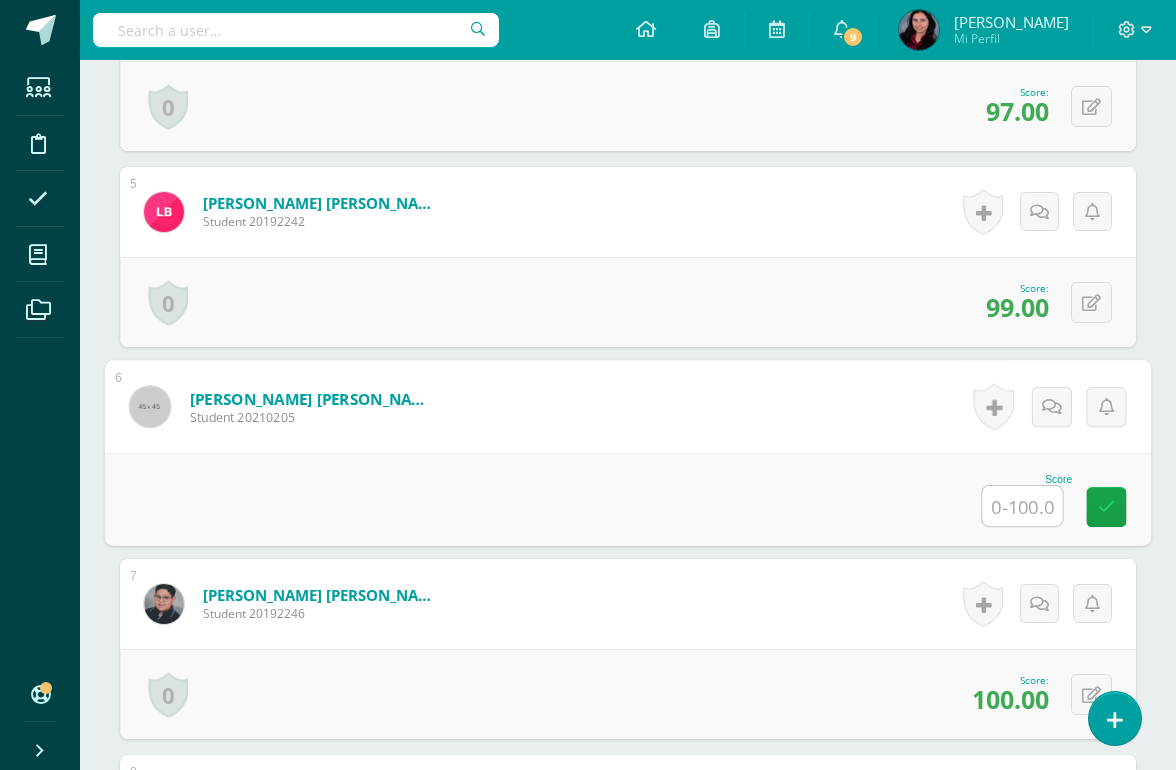 scroll, scrollTop: 1331, scrollLeft: 47, axis: both 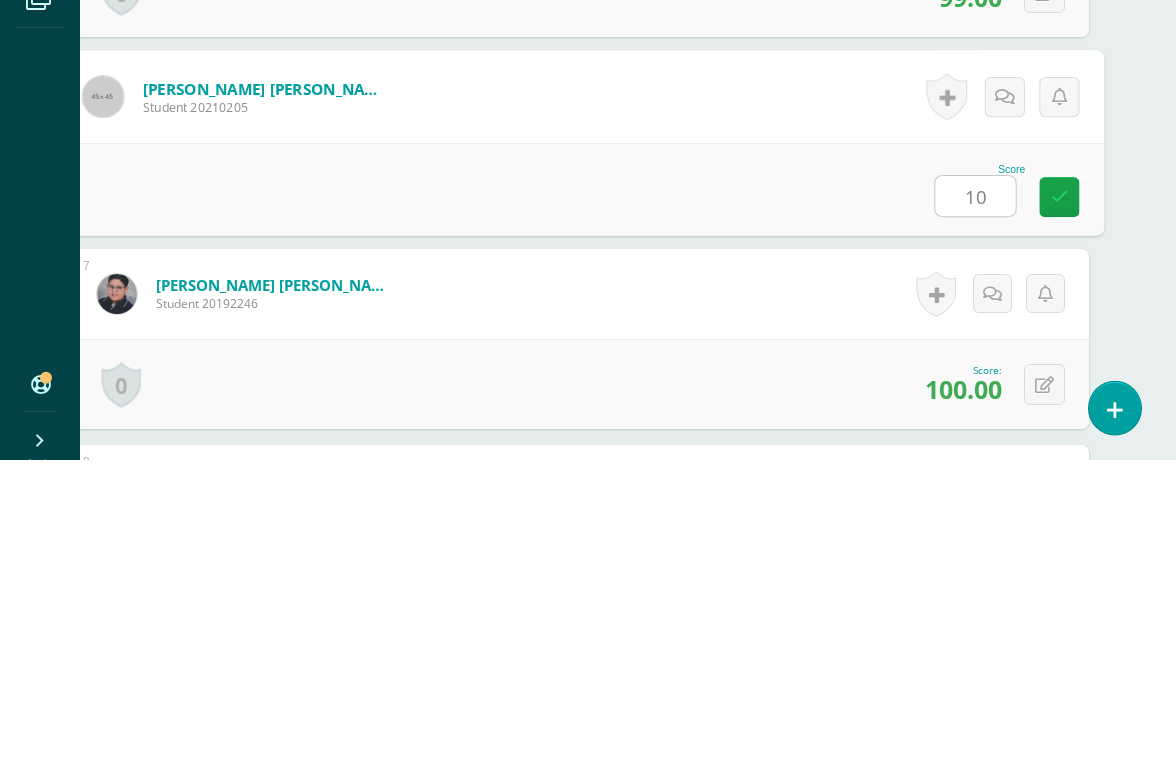 type on "100" 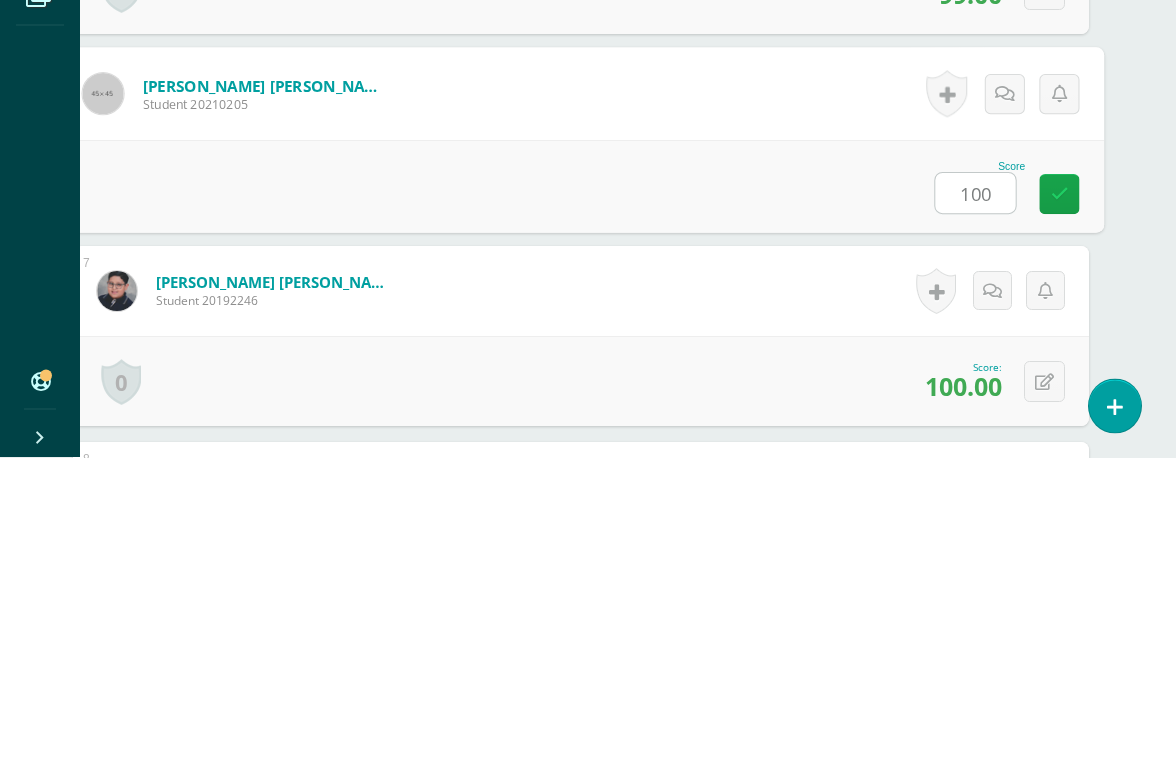 click at bounding box center (1059, 507) 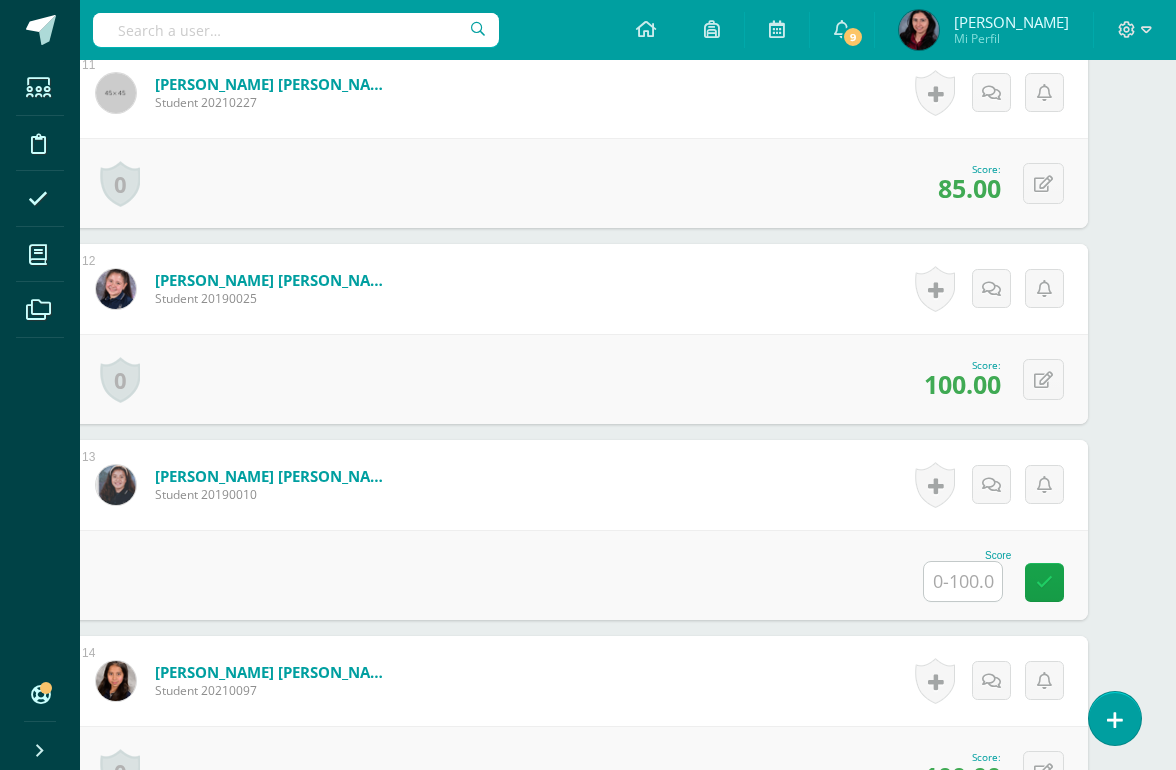 scroll, scrollTop: 2627, scrollLeft: 48, axis: both 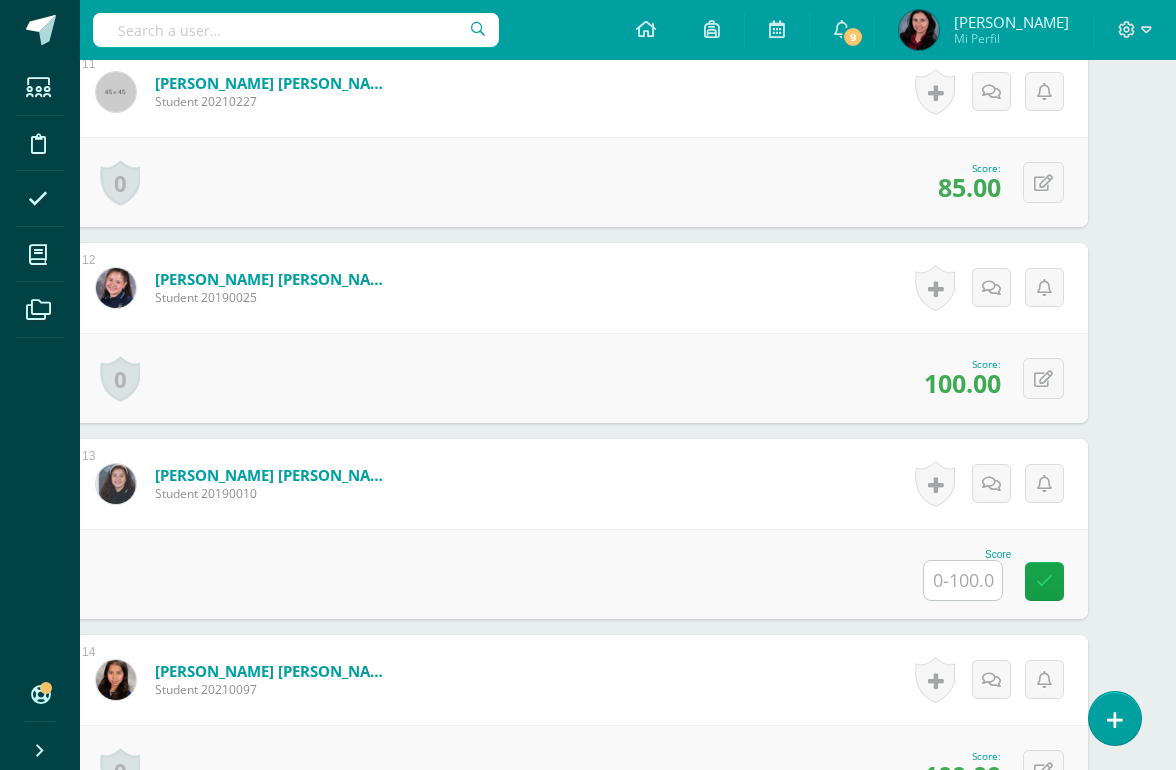 click at bounding box center [963, 580] 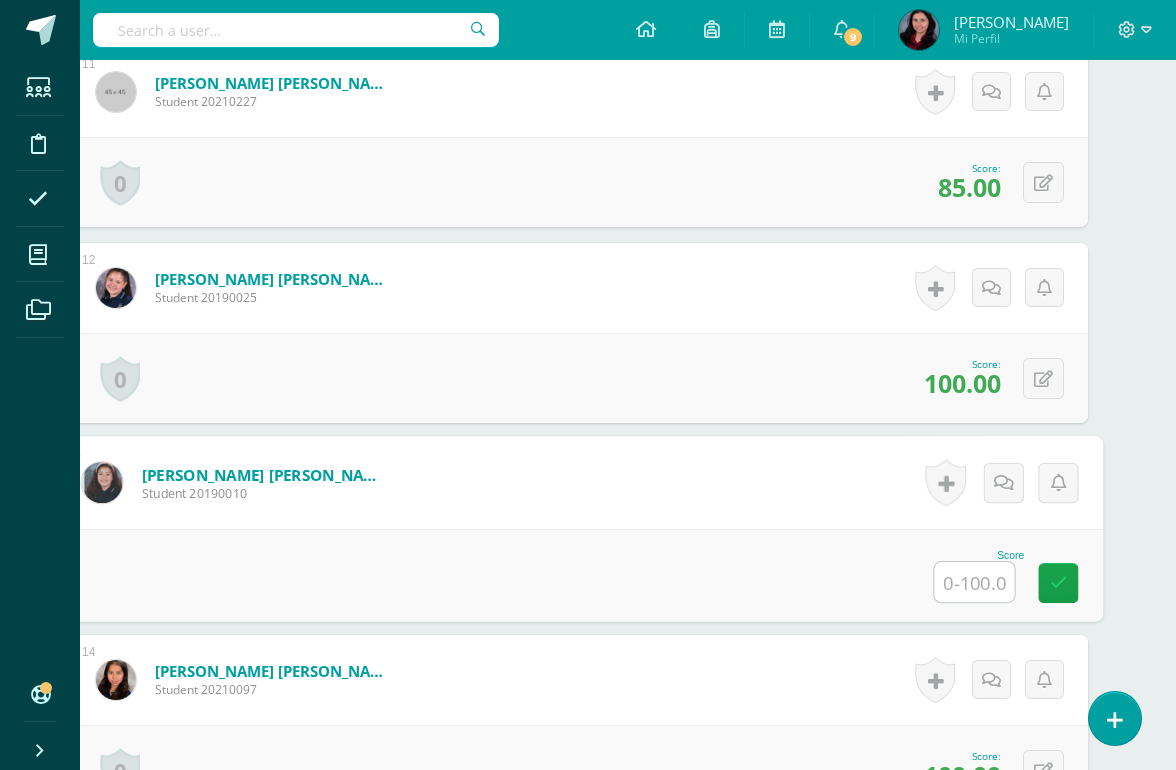 scroll, scrollTop: 2626, scrollLeft: 47, axis: both 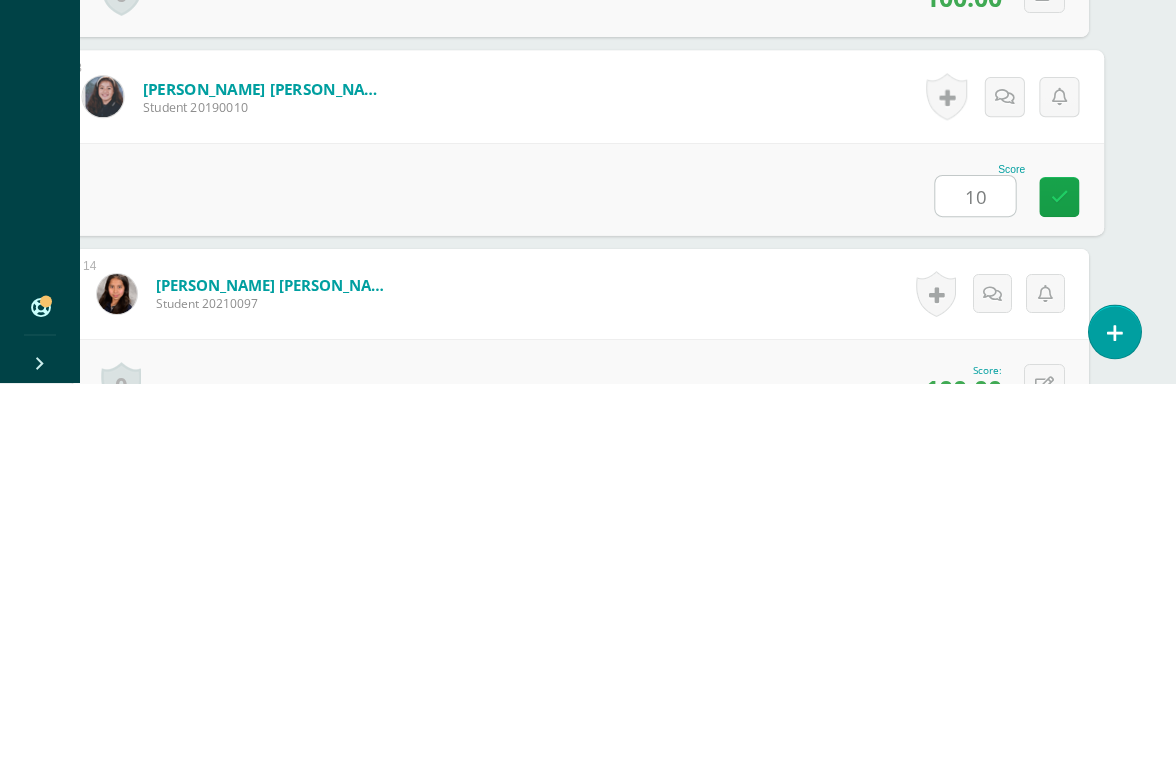 type on "100" 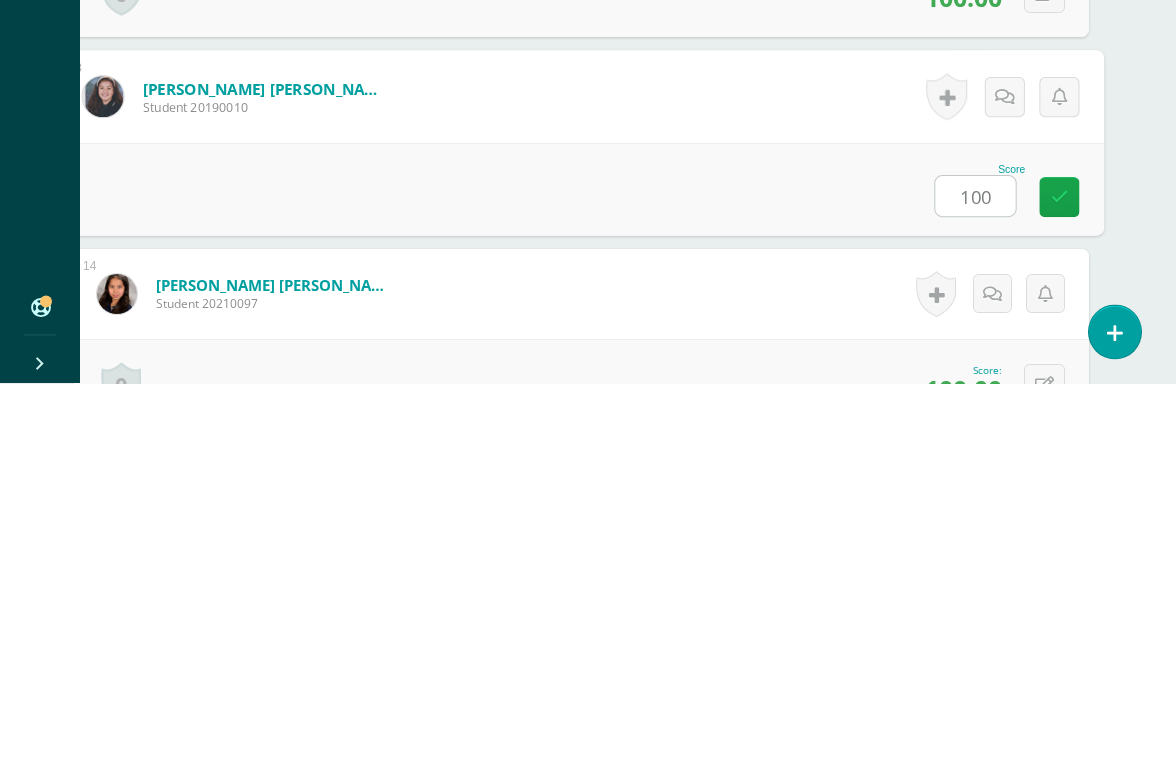 click at bounding box center (1060, 583) 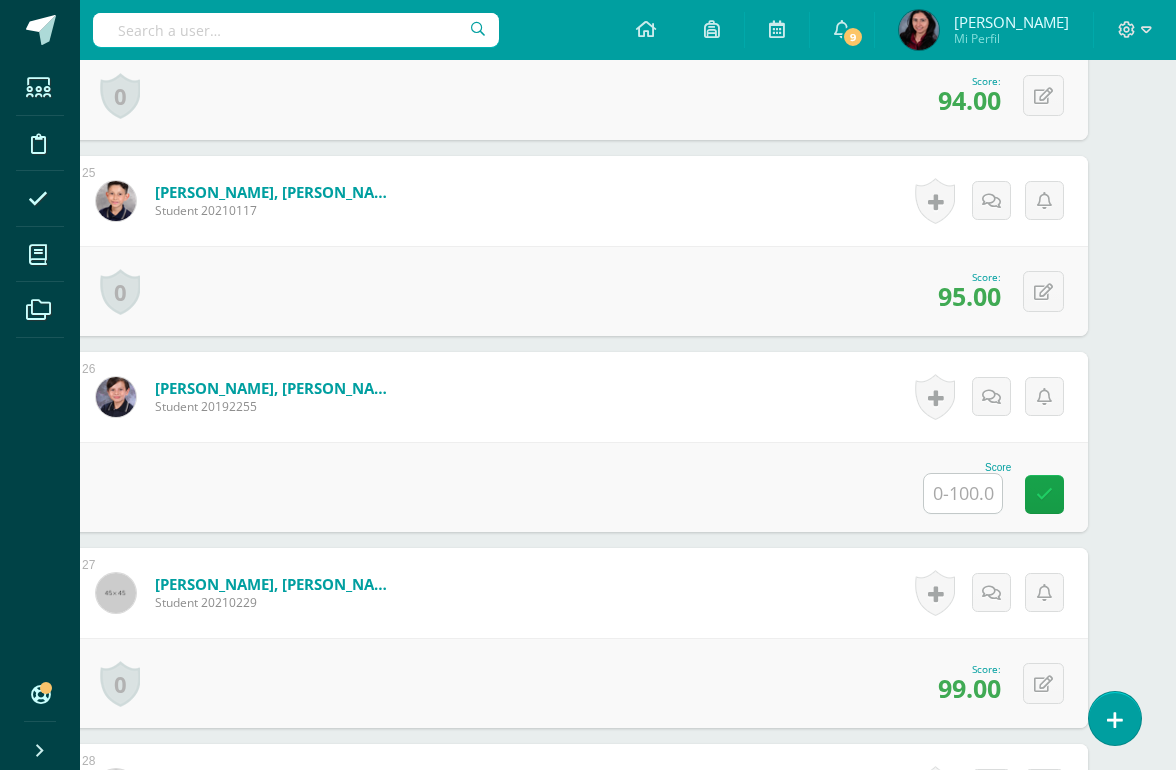click at bounding box center [963, 493] 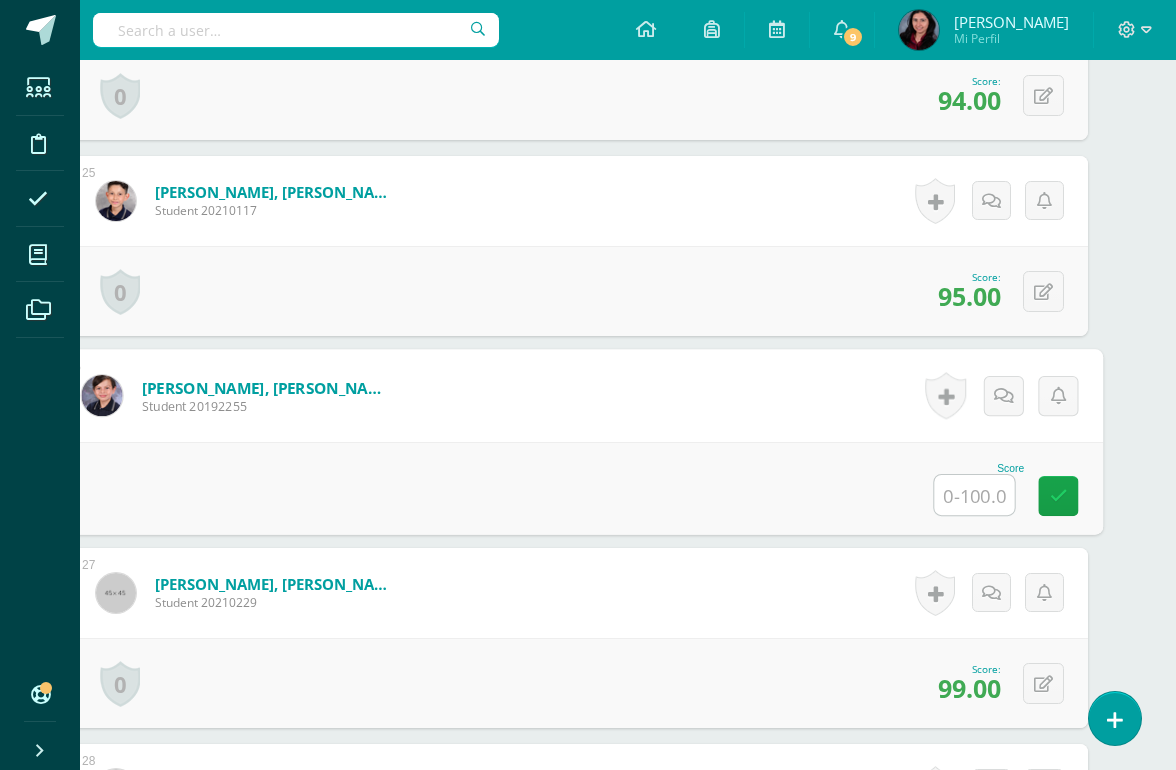 scroll, scrollTop: 5261, scrollLeft: 47, axis: both 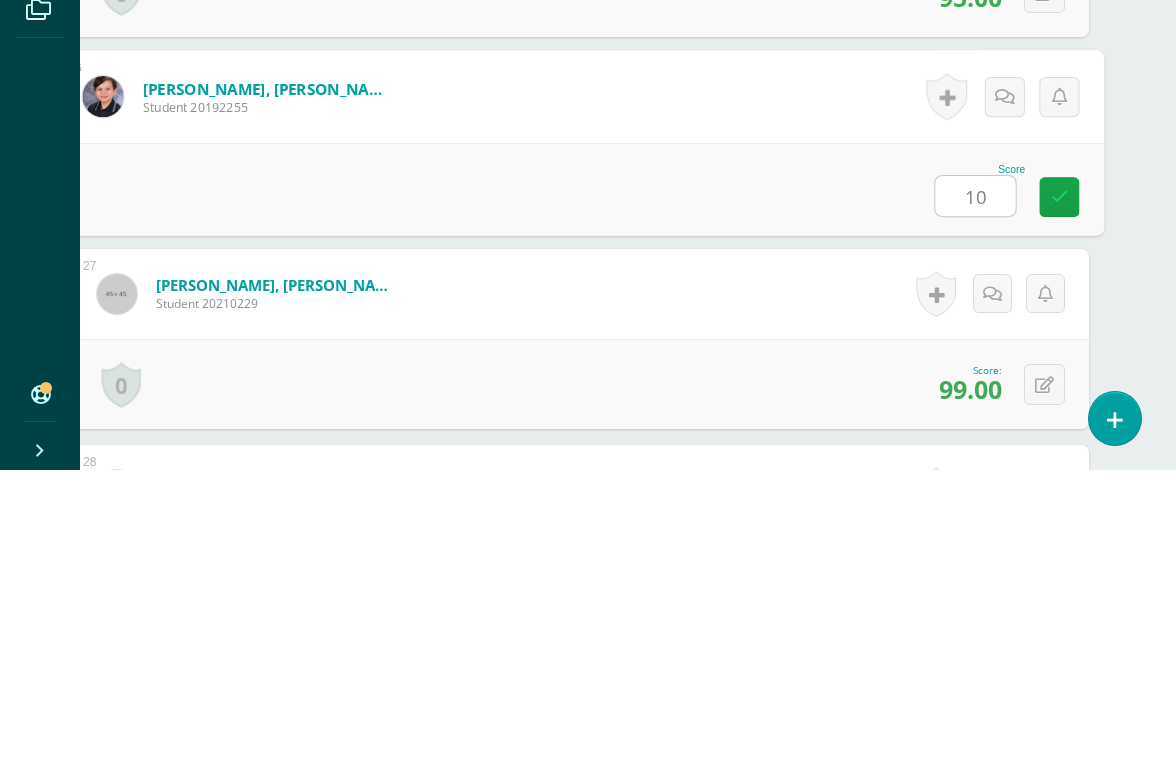 type on "100" 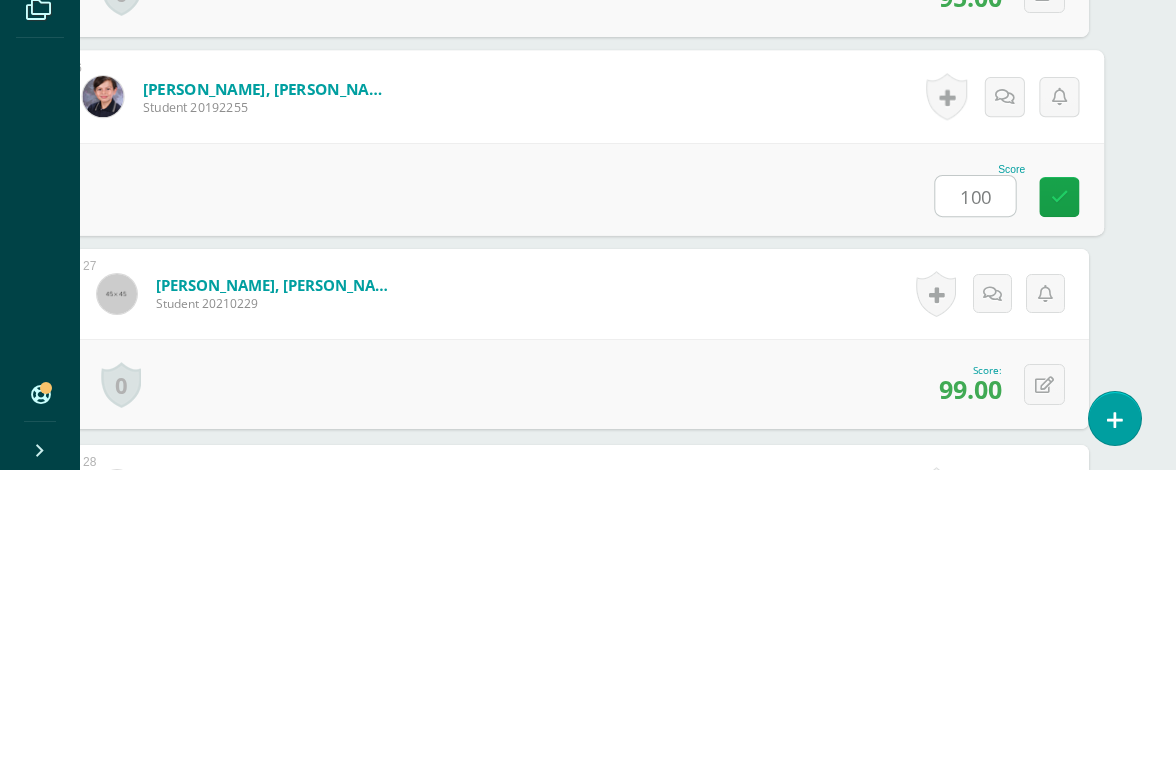 click at bounding box center (1059, 497) 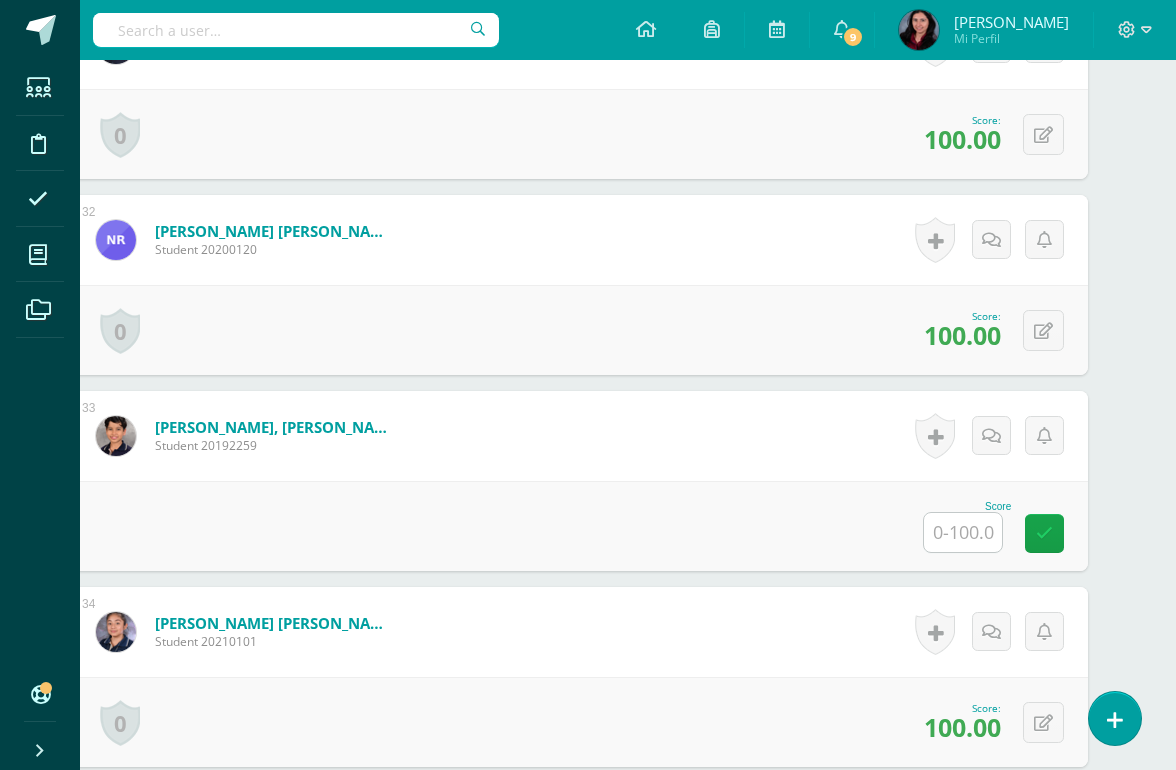 scroll, scrollTop: 6596, scrollLeft: 48, axis: both 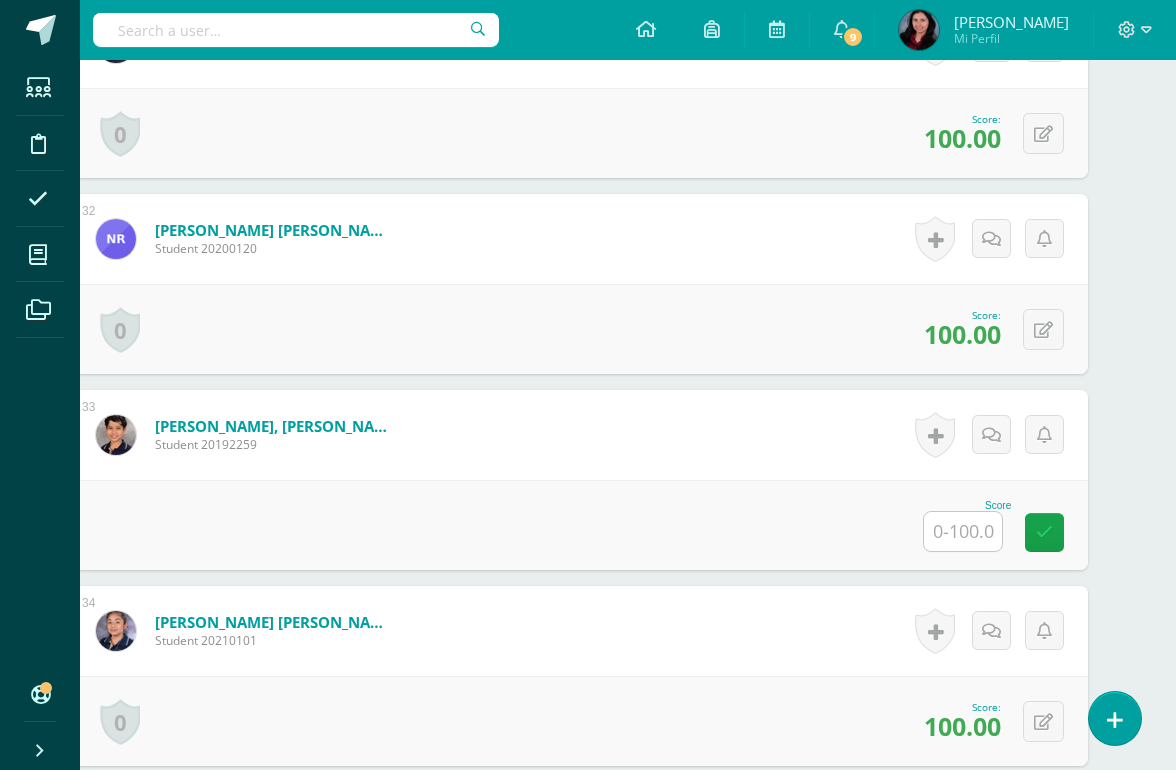 click at bounding box center (963, 531) 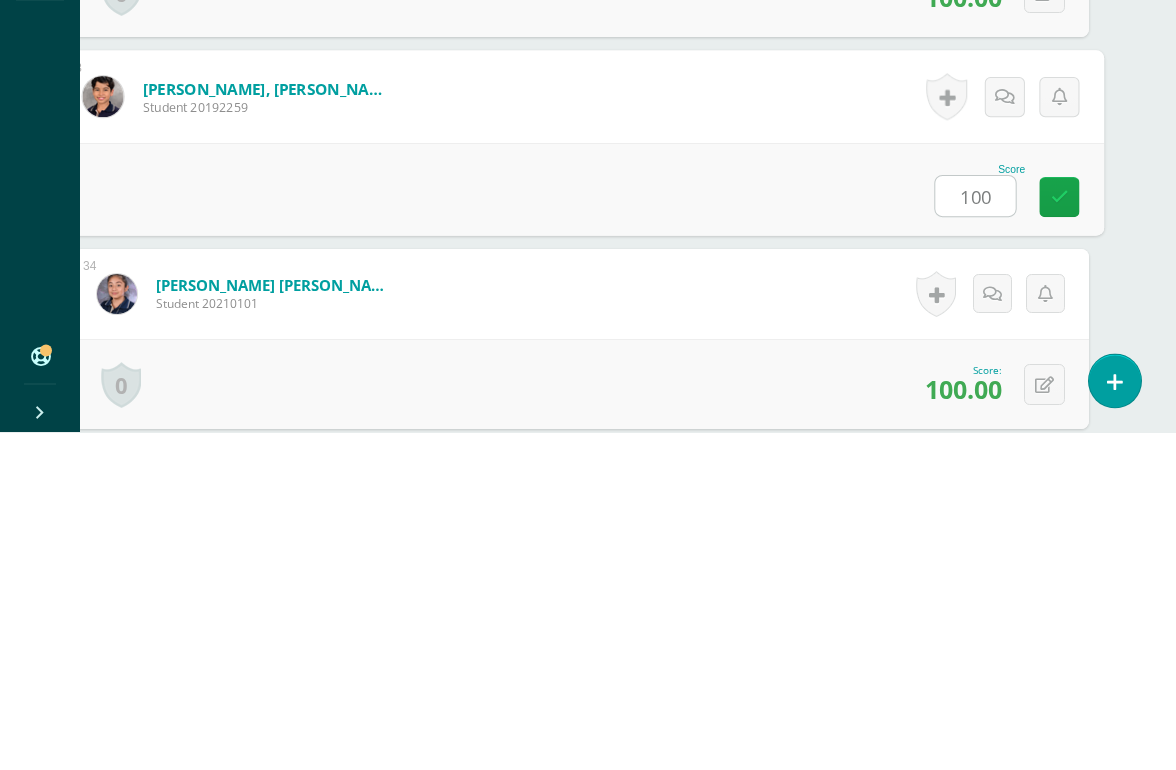 click at bounding box center (1059, 535) 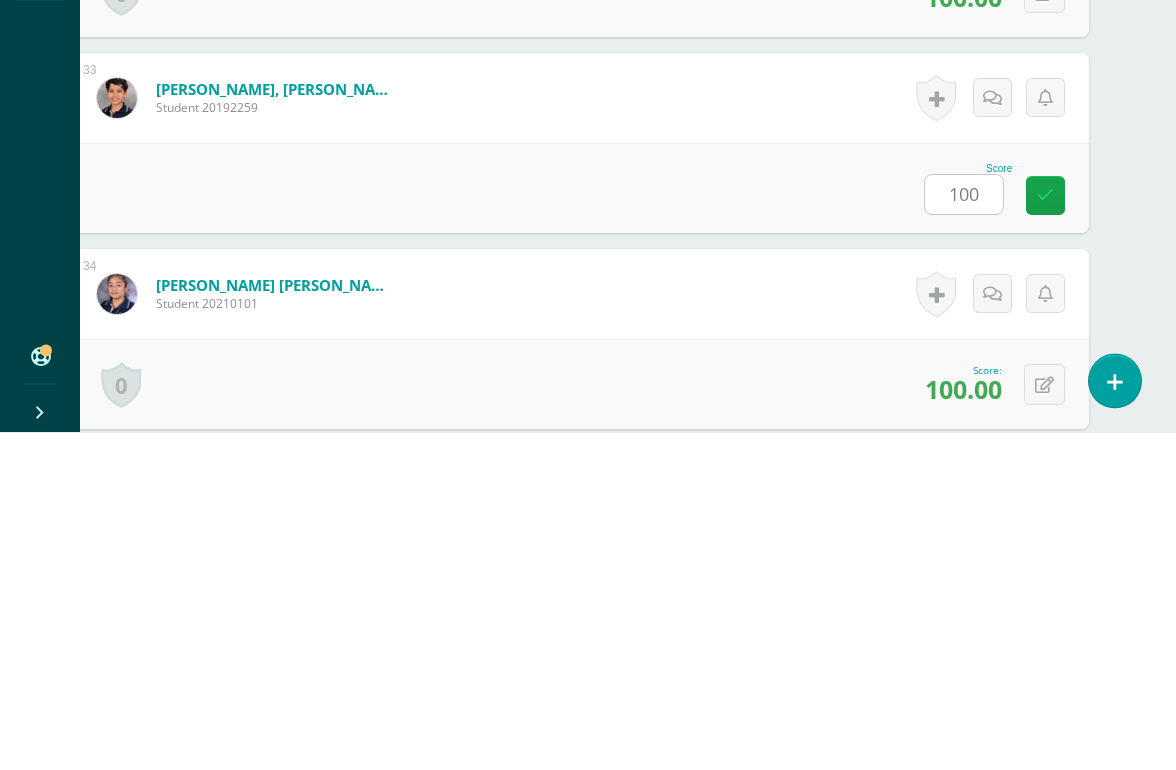 scroll, scrollTop: 6934, scrollLeft: 48, axis: both 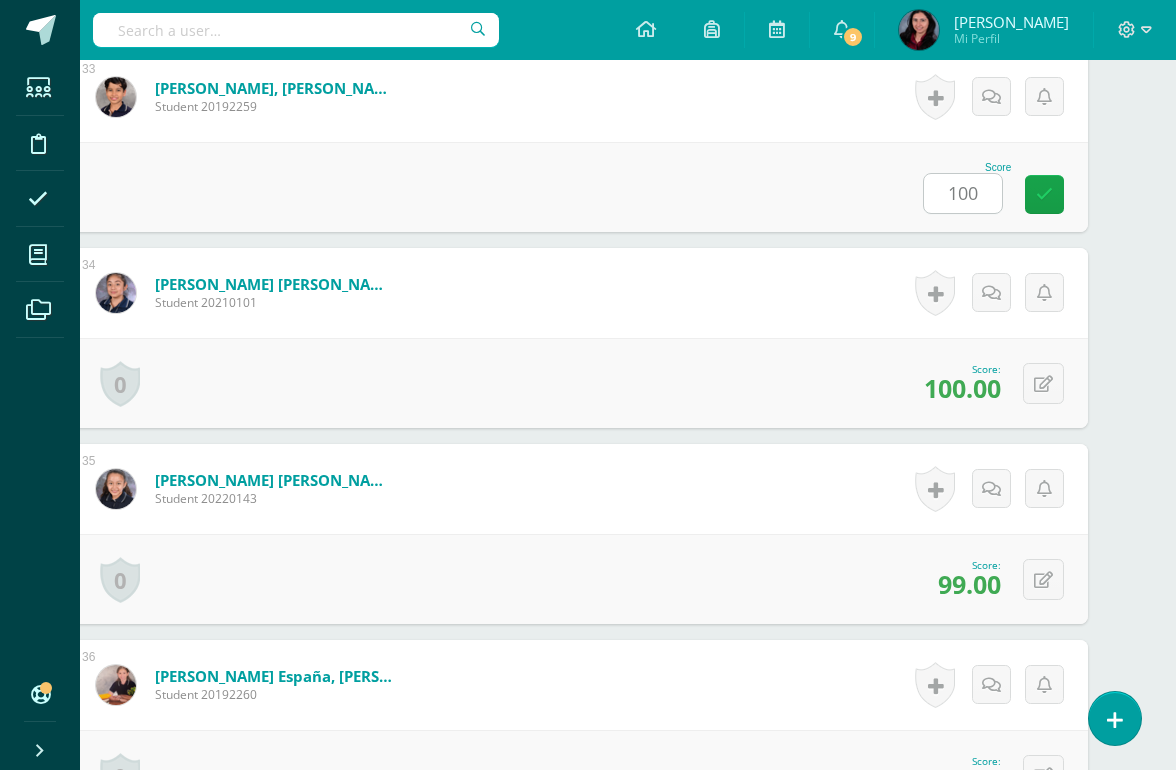 click at bounding box center [1044, 194] 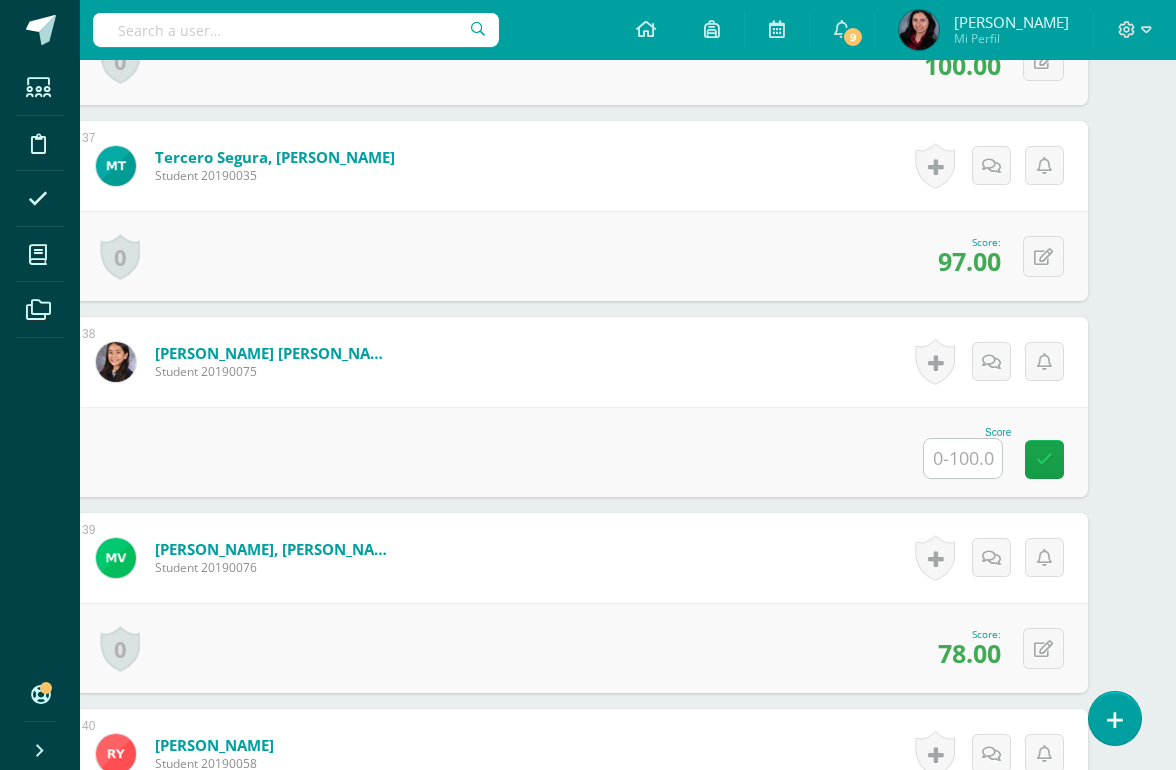 type on "100" 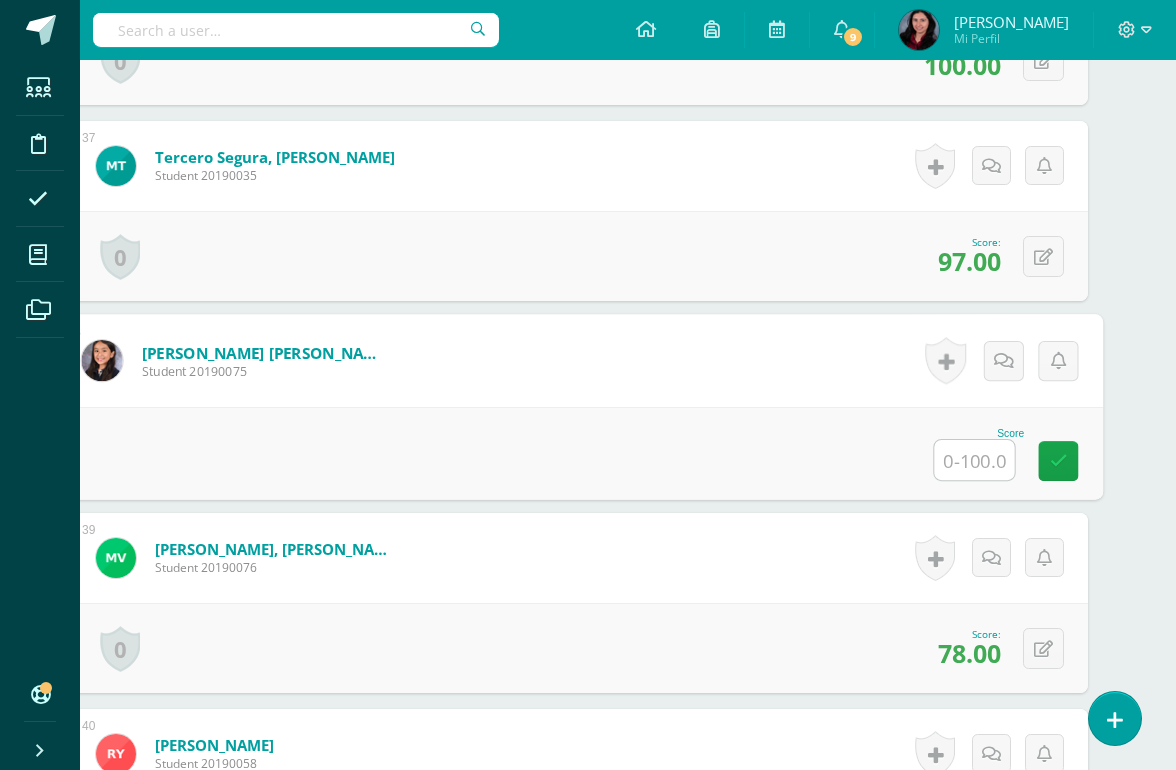 scroll, scrollTop: 7649, scrollLeft: 47, axis: both 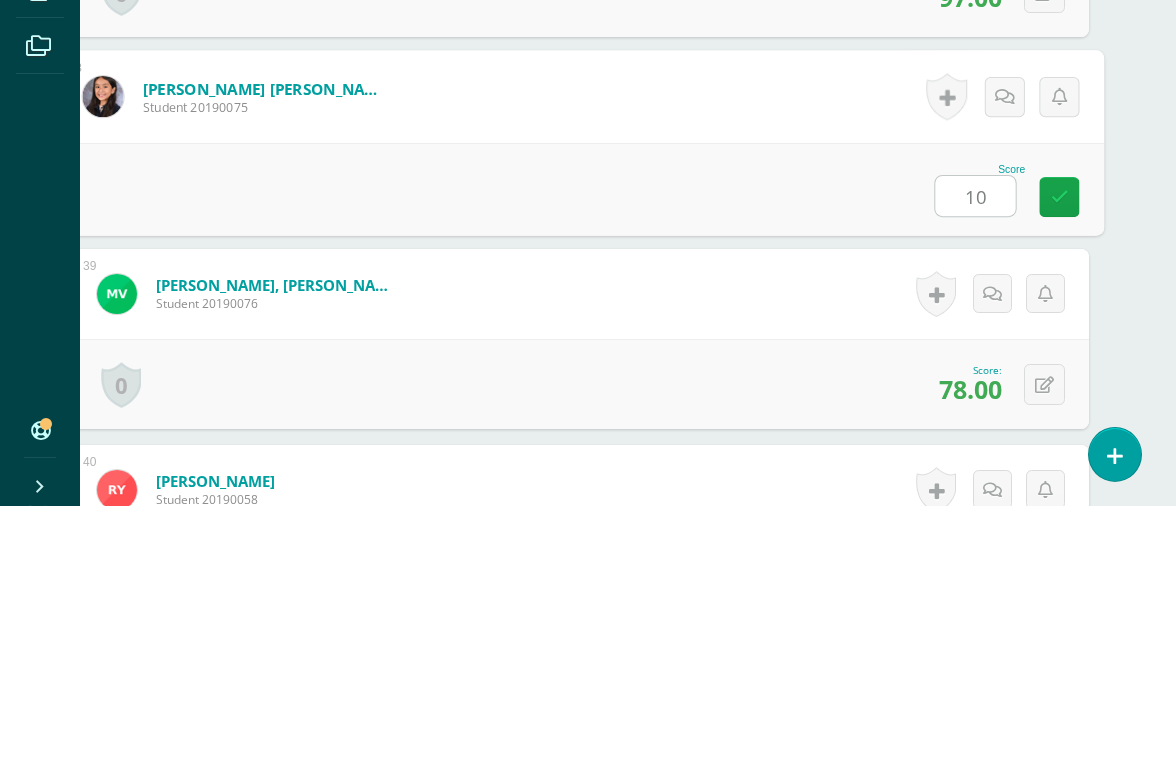 type on "100" 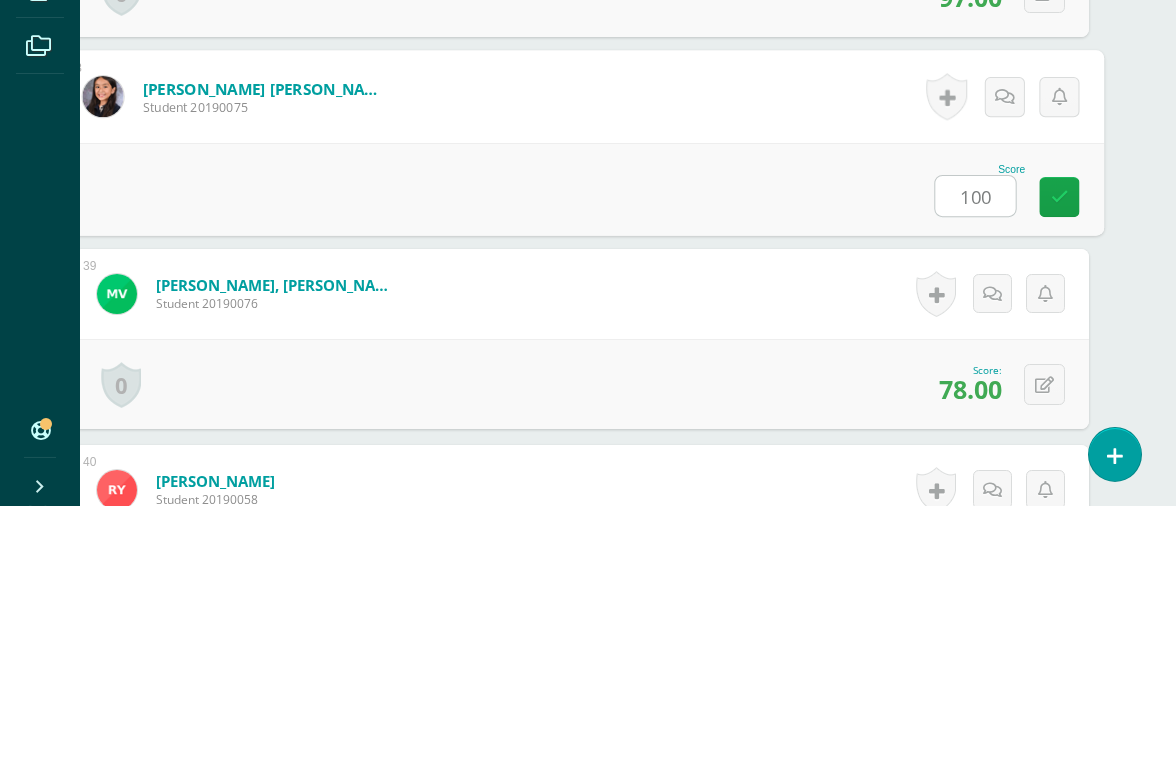 click at bounding box center [1059, 461] 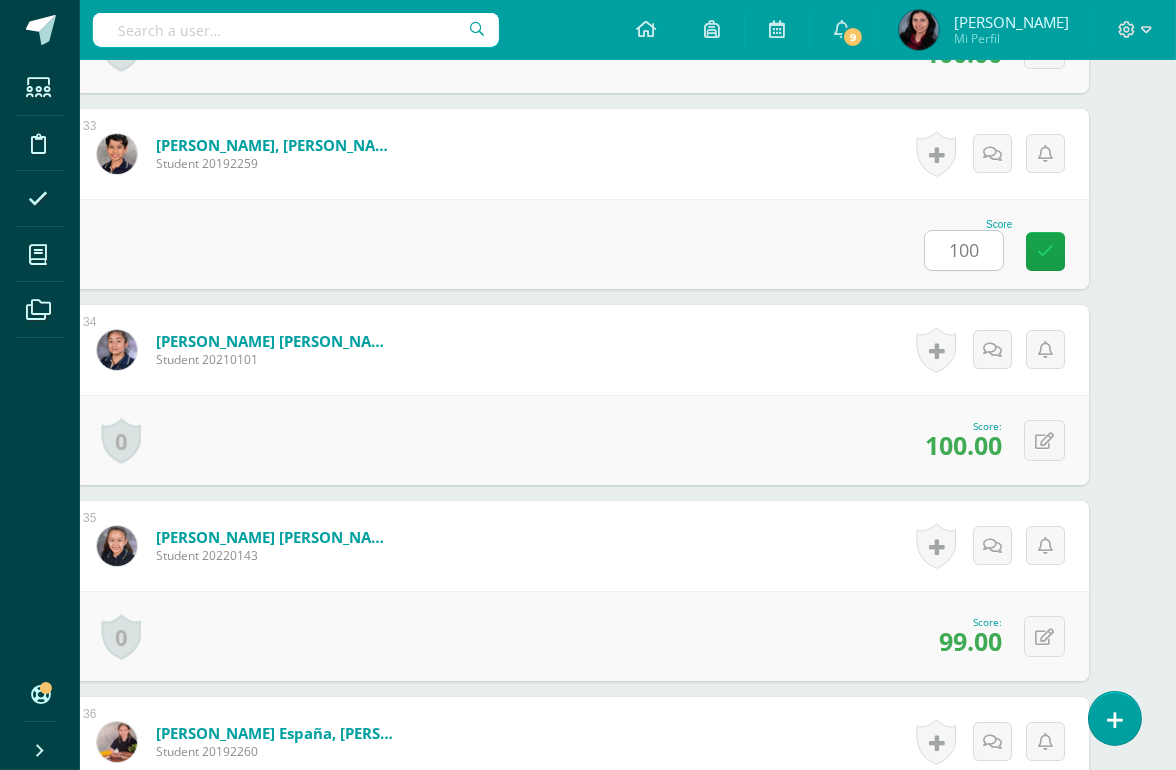 scroll, scrollTop: 6825, scrollLeft: 48, axis: both 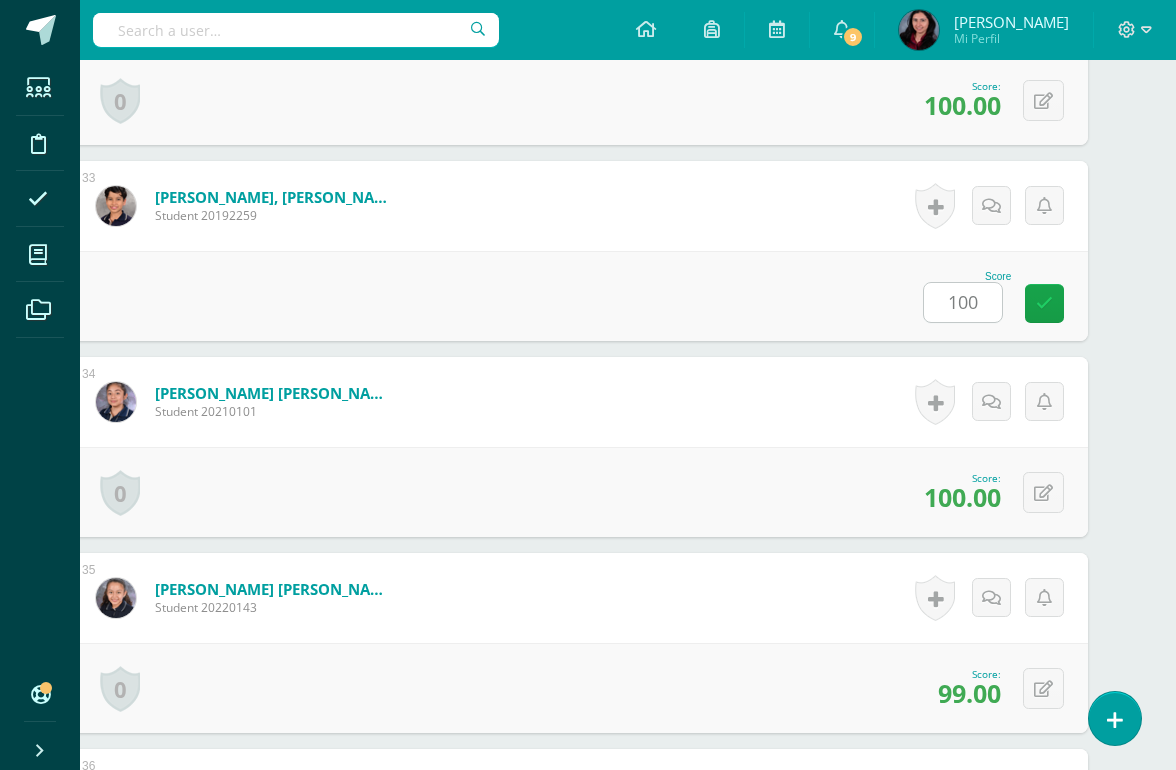 click at bounding box center [1044, 303] 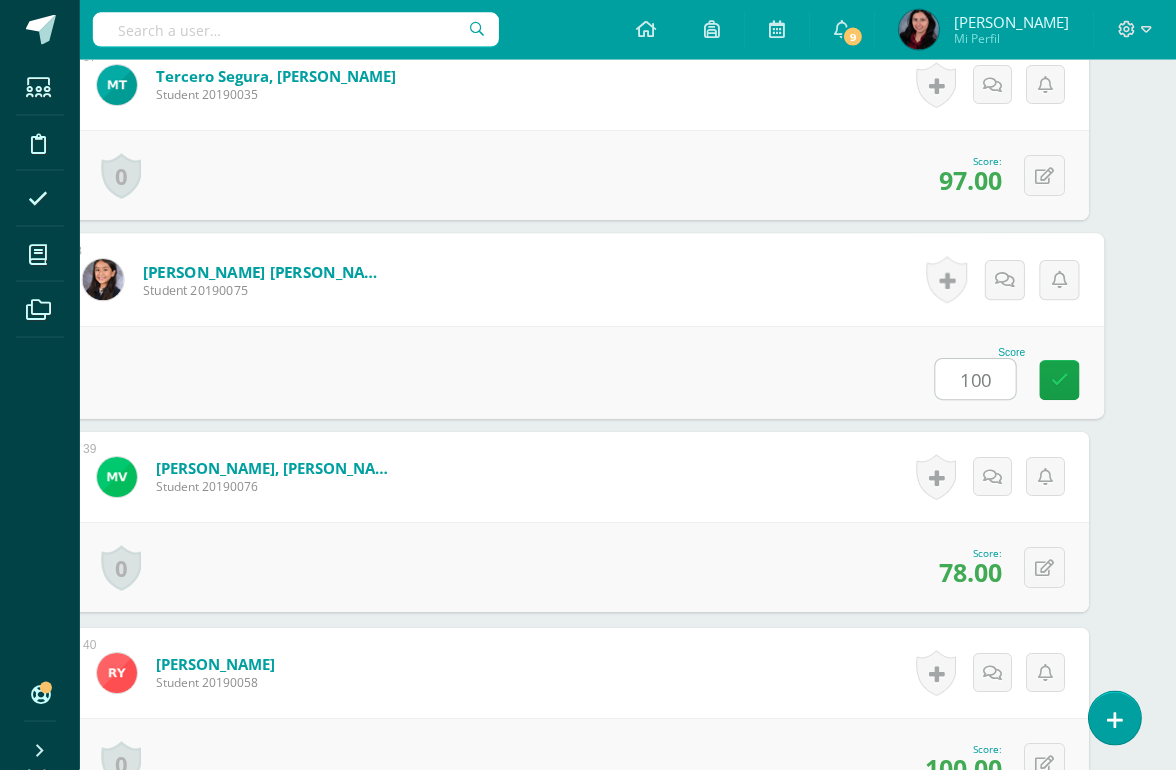 scroll, scrollTop: 7731, scrollLeft: 48, axis: both 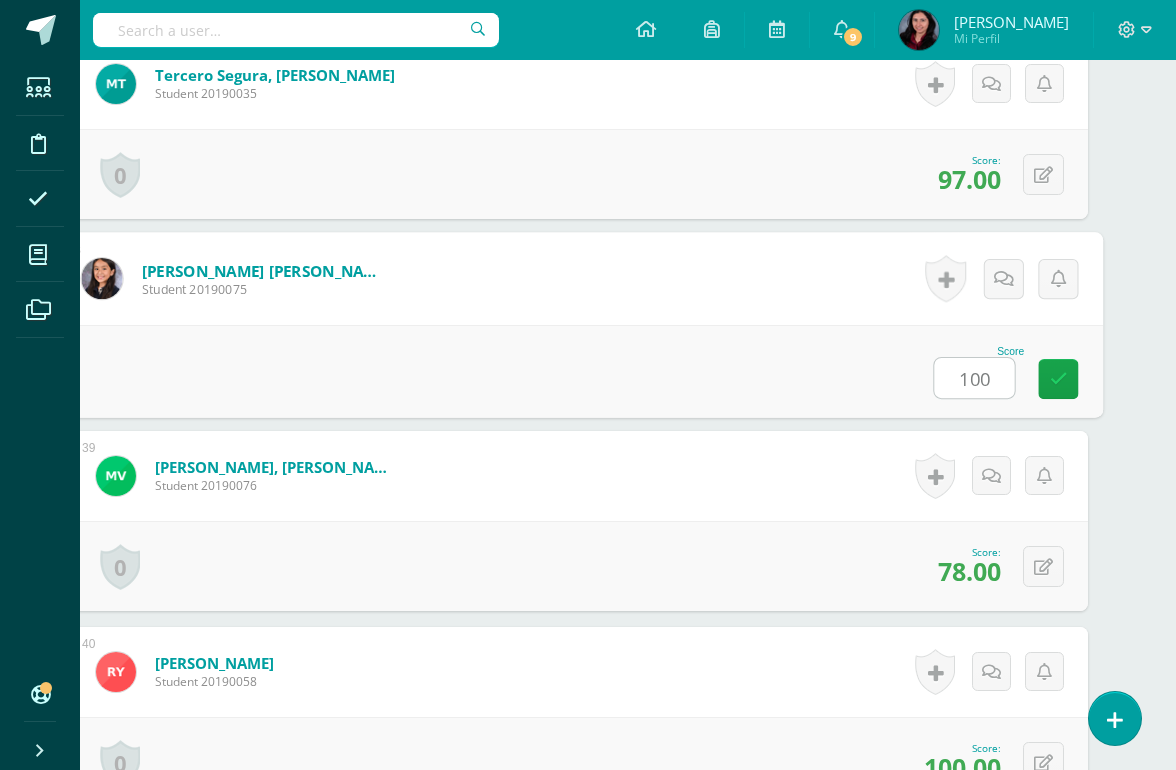 click at bounding box center [1059, 378] 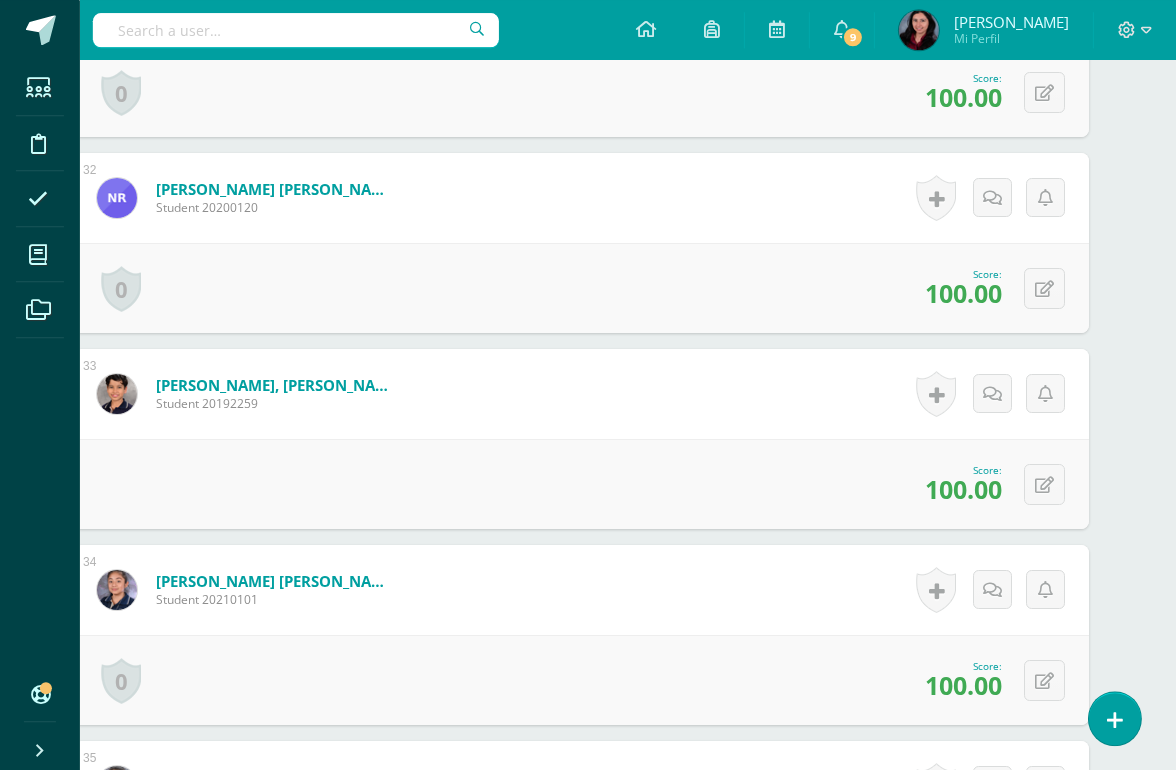 scroll, scrollTop: 6637, scrollLeft: 48, axis: both 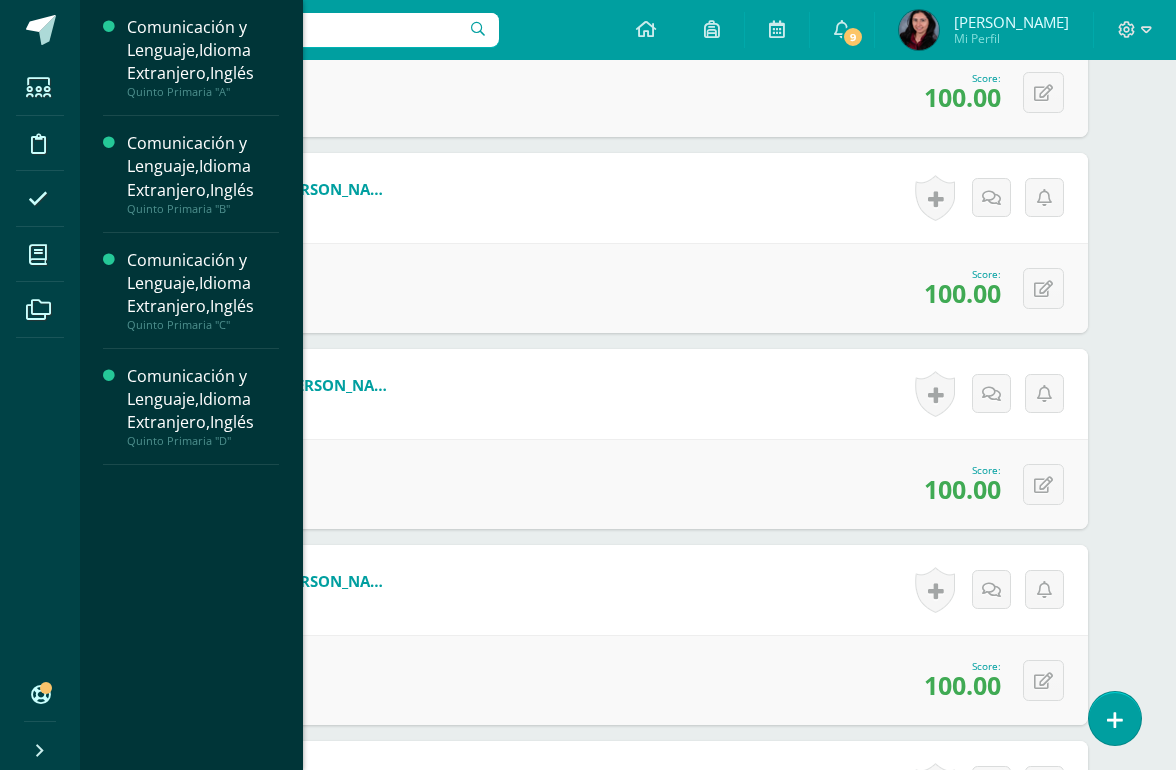click at bounding box center [38, 255] 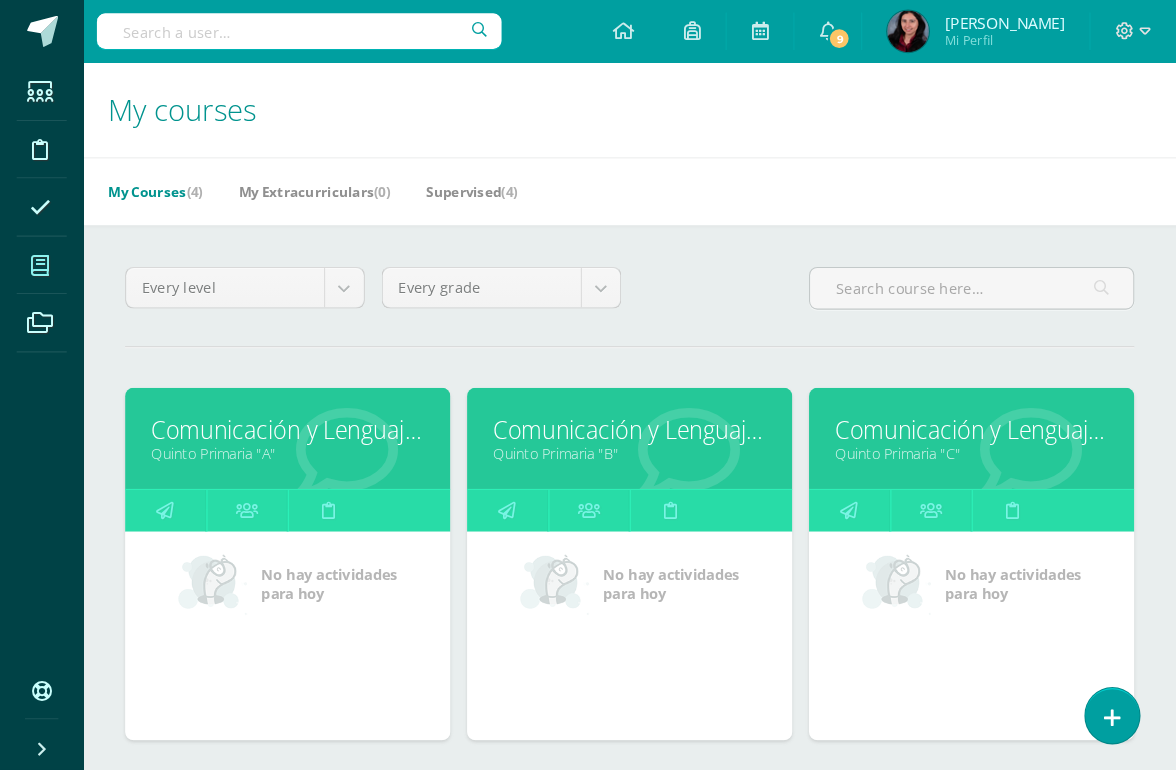 scroll, scrollTop: 4, scrollLeft: 0, axis: vertical 